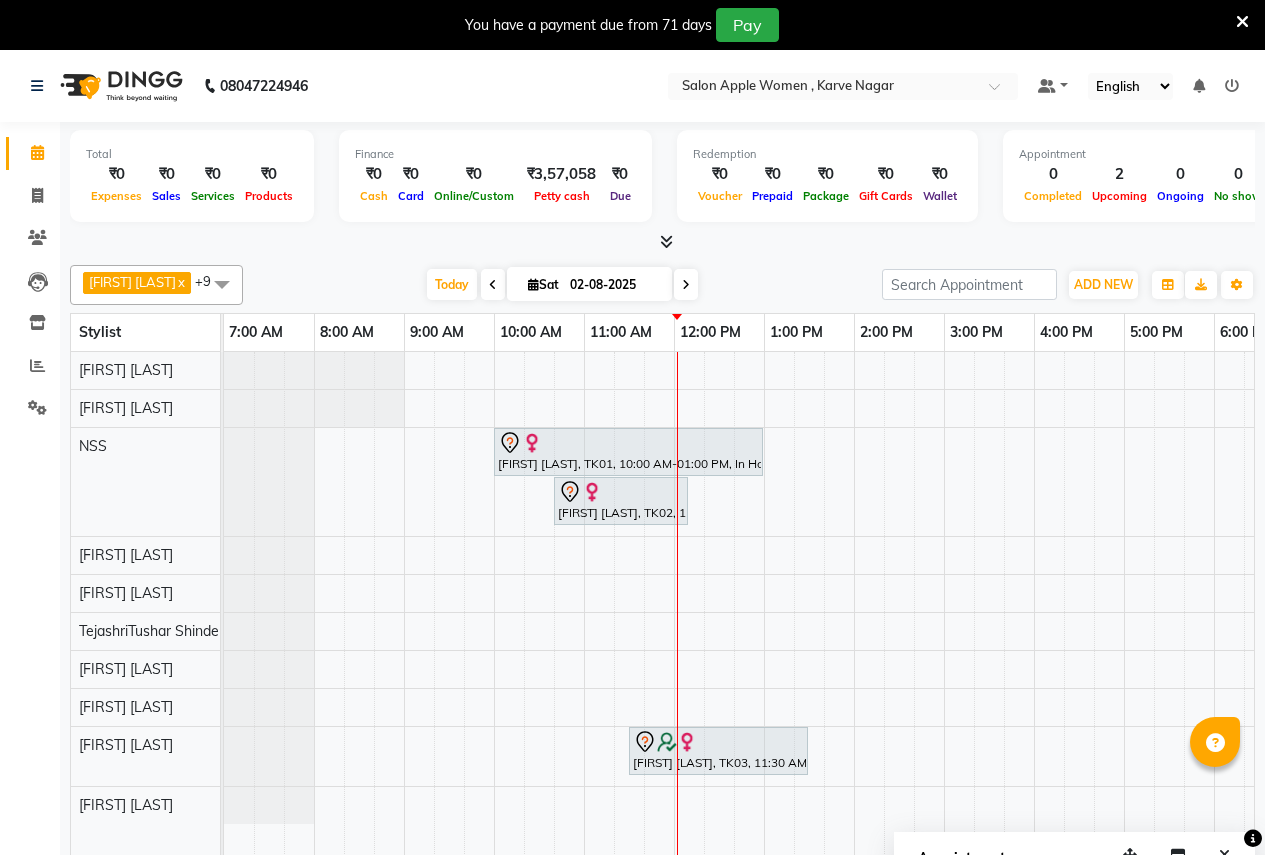 scroll, scrollTop: 0, scrollLeft: 0, axis: both 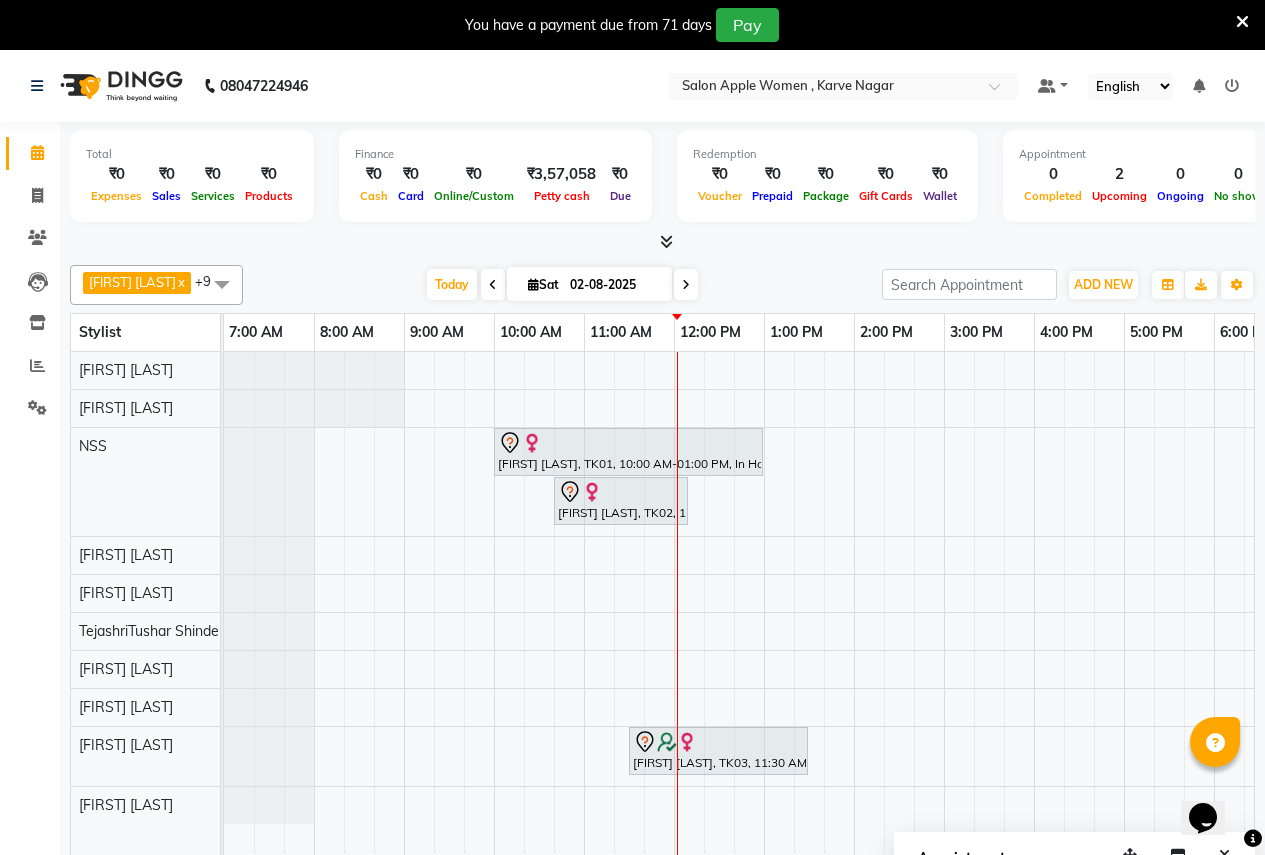 click on "You have a payment due from 71 days   Pay" at bounding box center (622, 25) 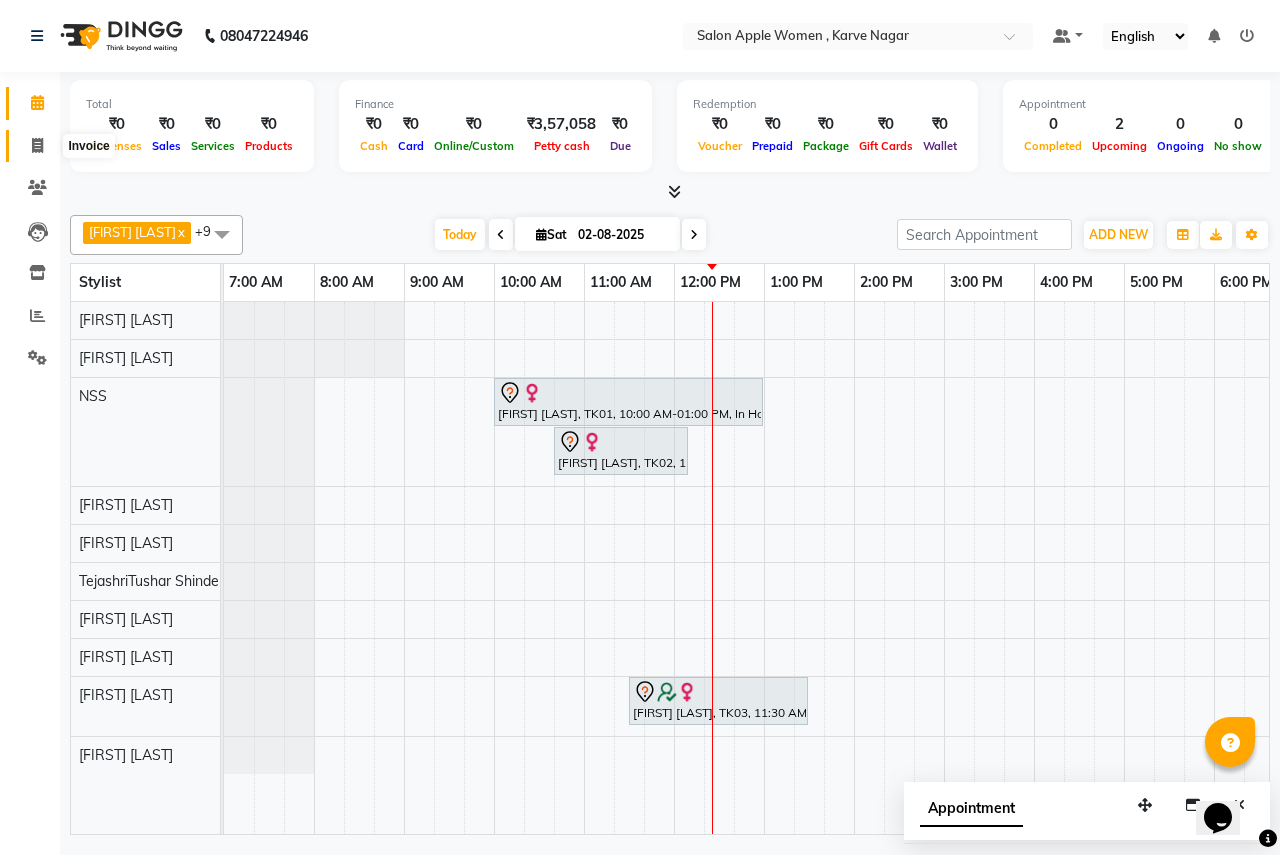 click 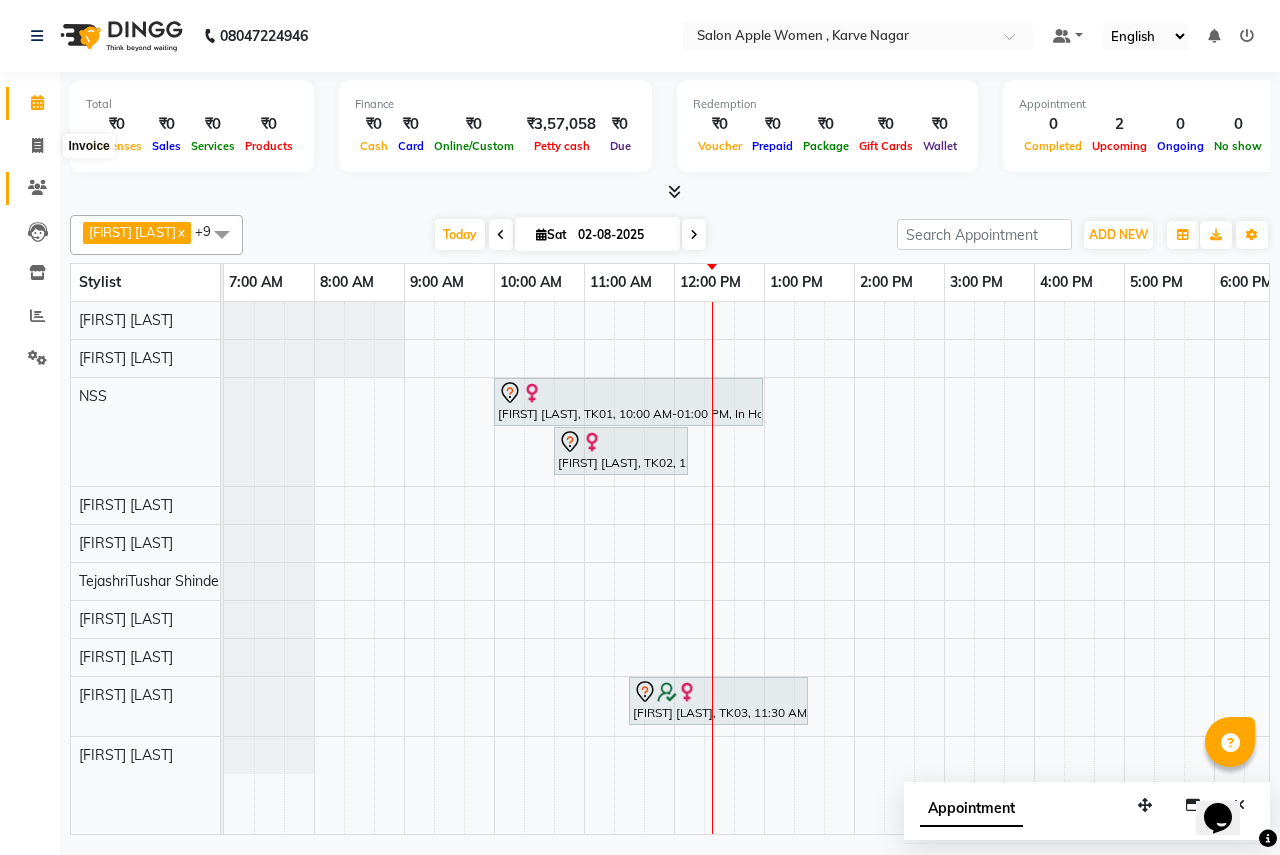 select on "96" 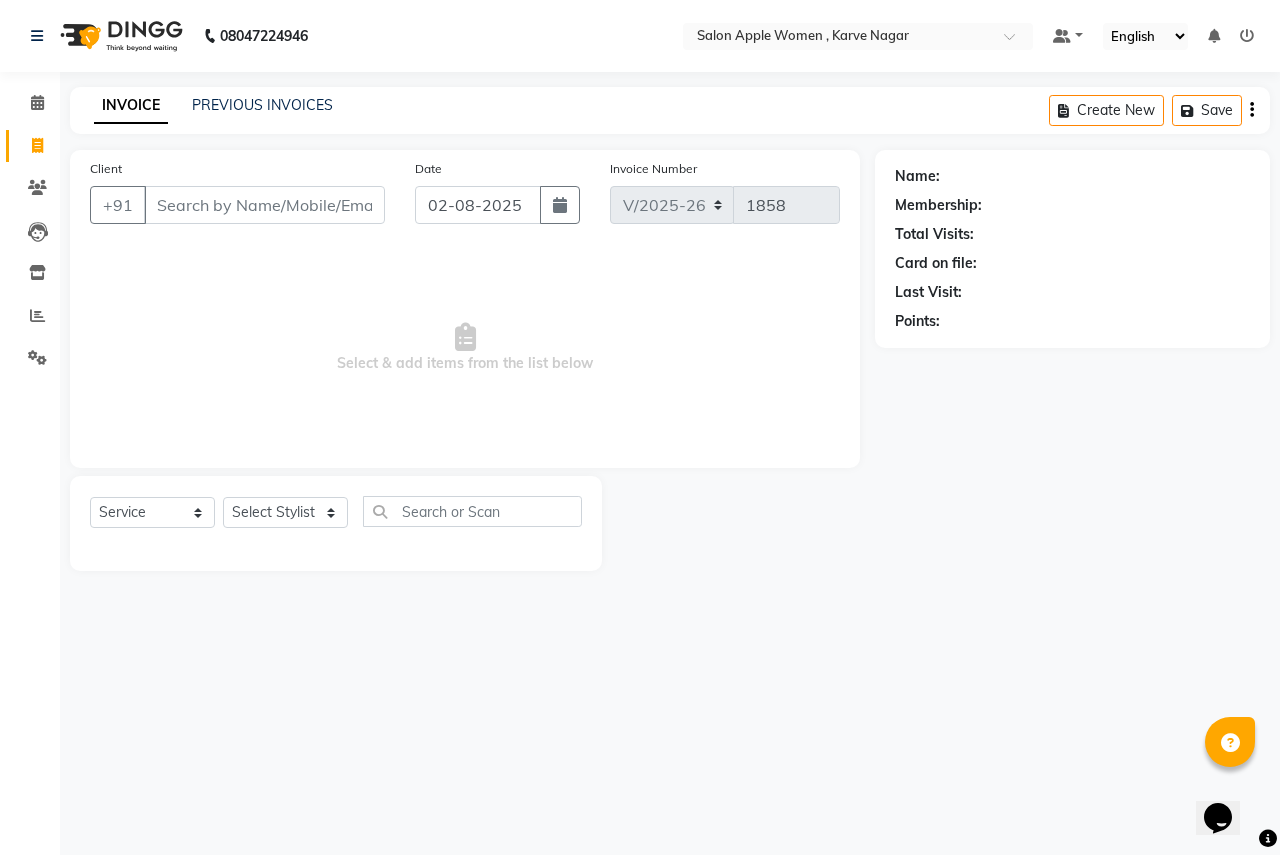 click on "Client" at bounding box center (264, 205) 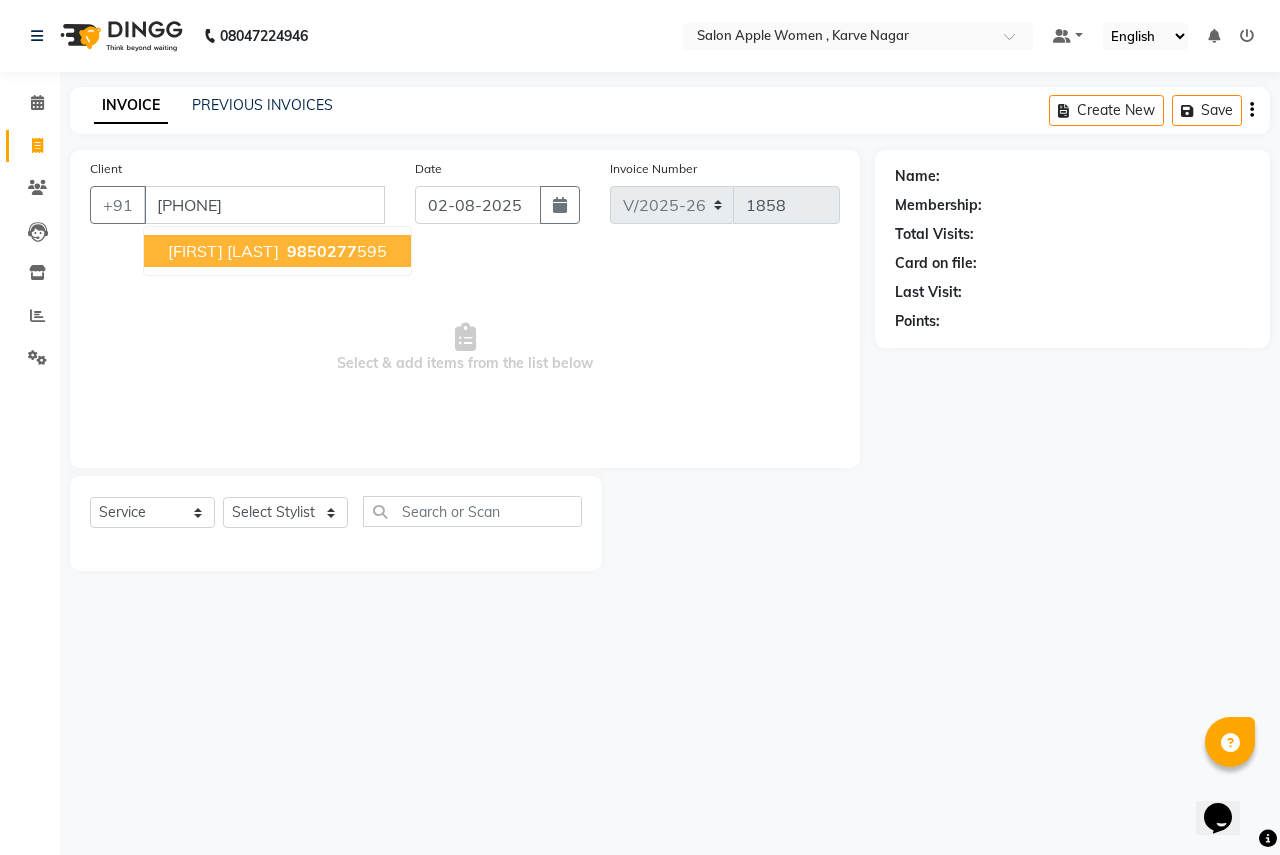 type on "[PHONE]" 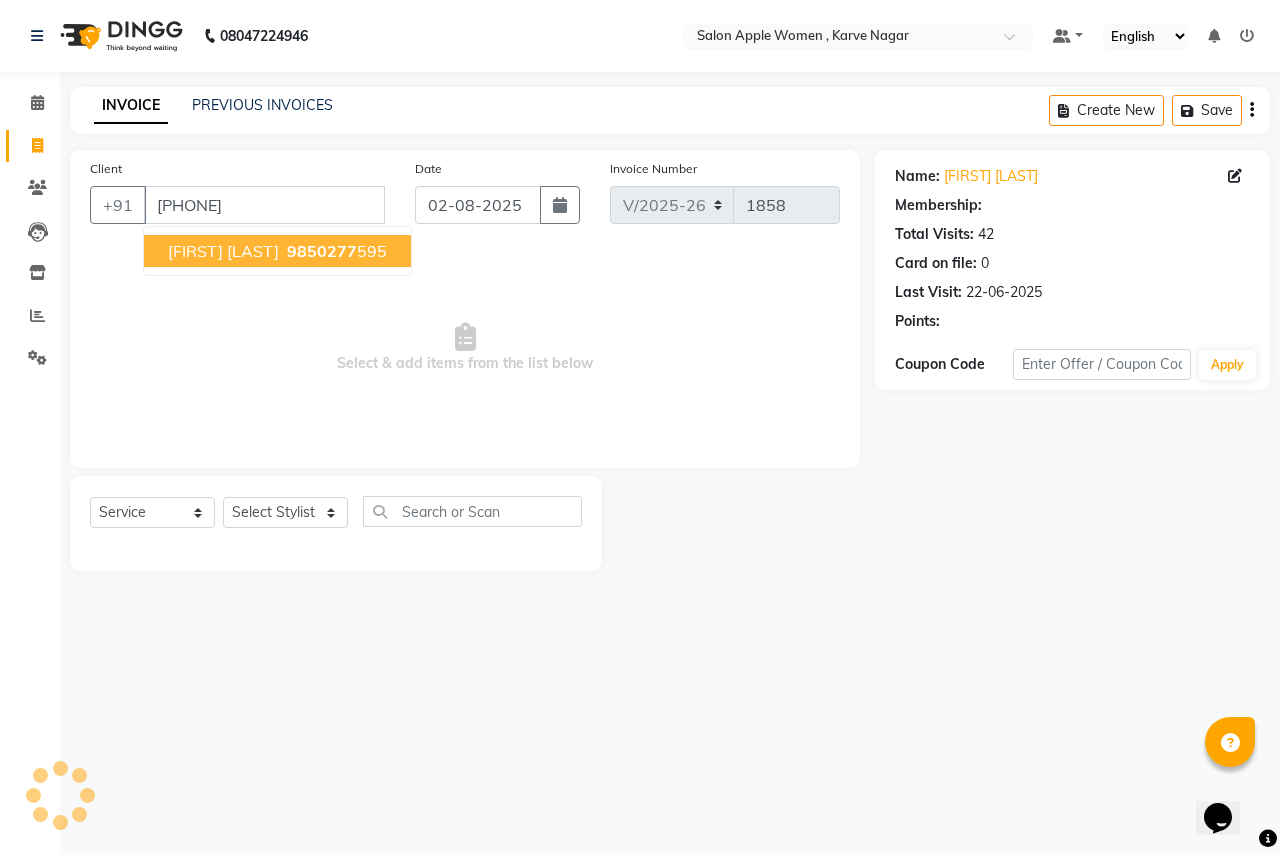select on "1: Object" 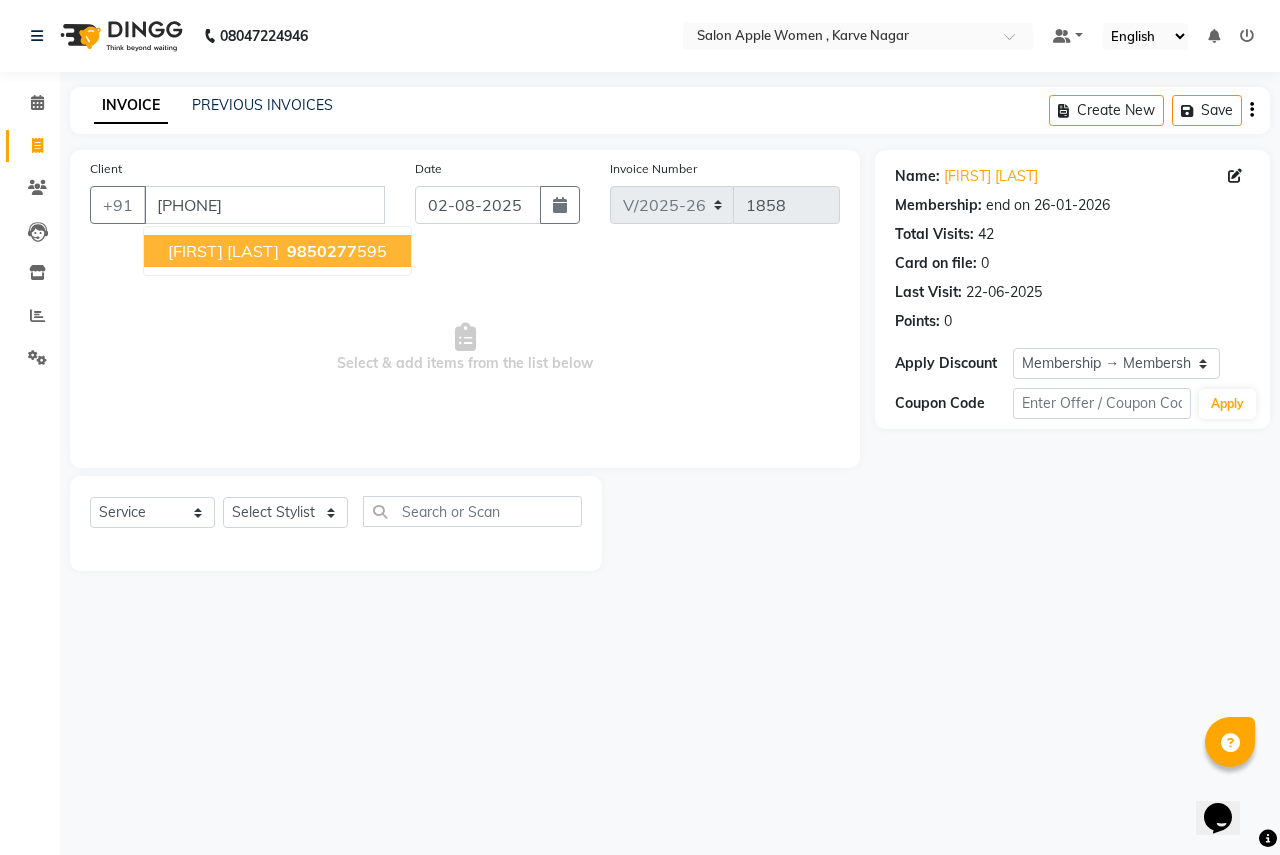 click on "[FIRST] [LAST]" at bounding box center [223, 251] 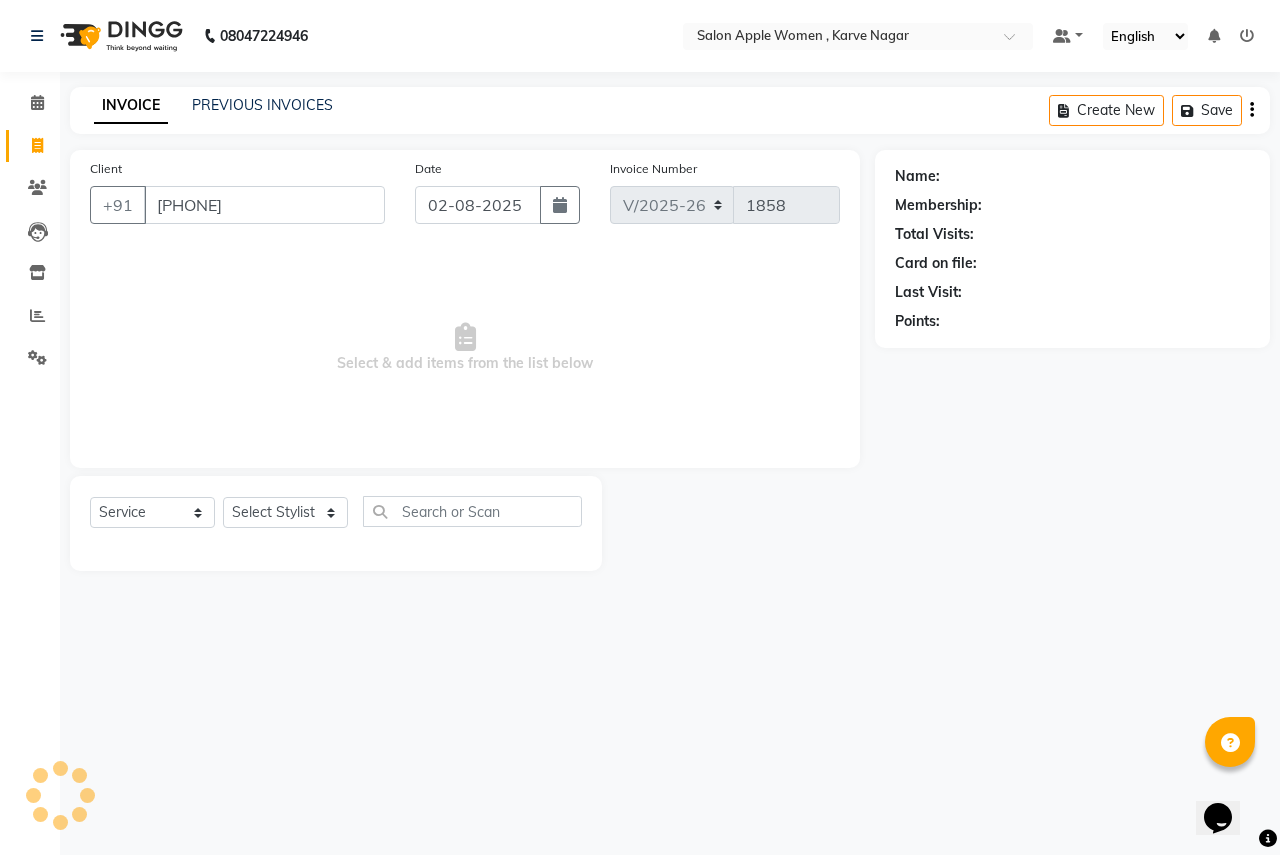 select on "1: Object" 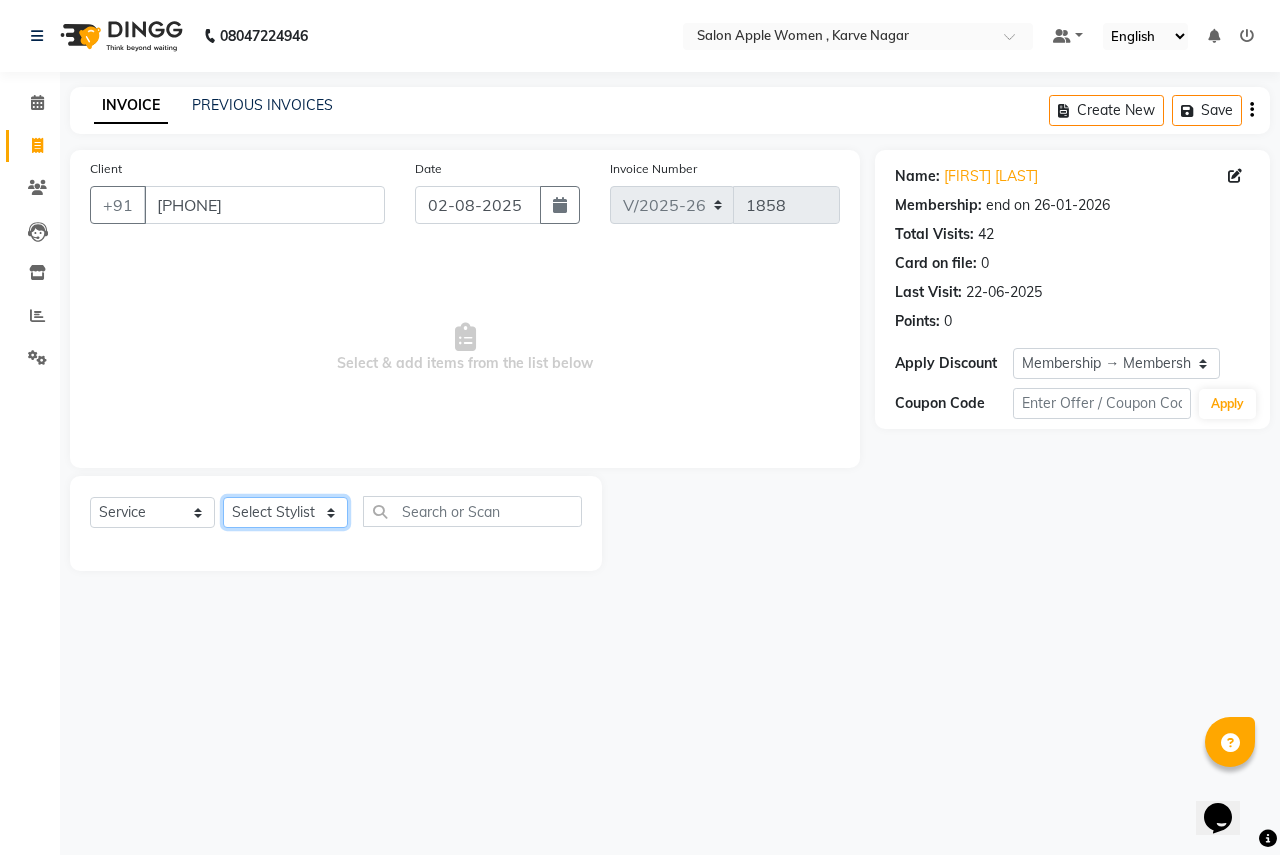 click on "Select Stylist [FIRST] [LAST] [FIRST] [LAST] [FIRST] [FIRST] [LAST] [FIRST] [FIRST] [LAST] [FIRST] [FIRST] [LAST] [FIRST] [LAST] [FIRST] [LAST] [FIRST] [LAST] [FIRST] [LAST] [FIRST] [LAST] [FIRST] [LAST] [FIRST] [LAST] [FIRST] [LAST] [FIRST] [LAST]  Reception  [FIRST] [LAST] [FIRST] [LAST]" 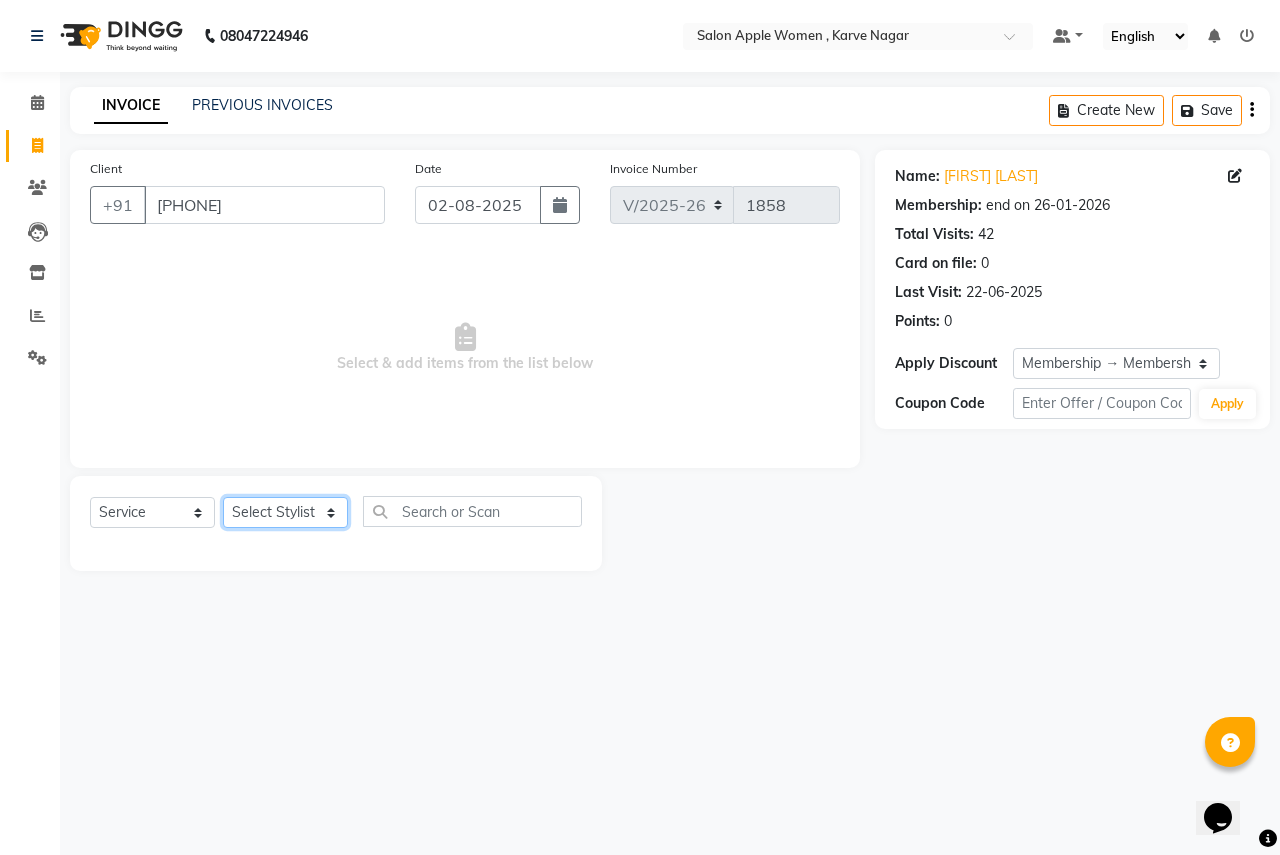 select on "21394" 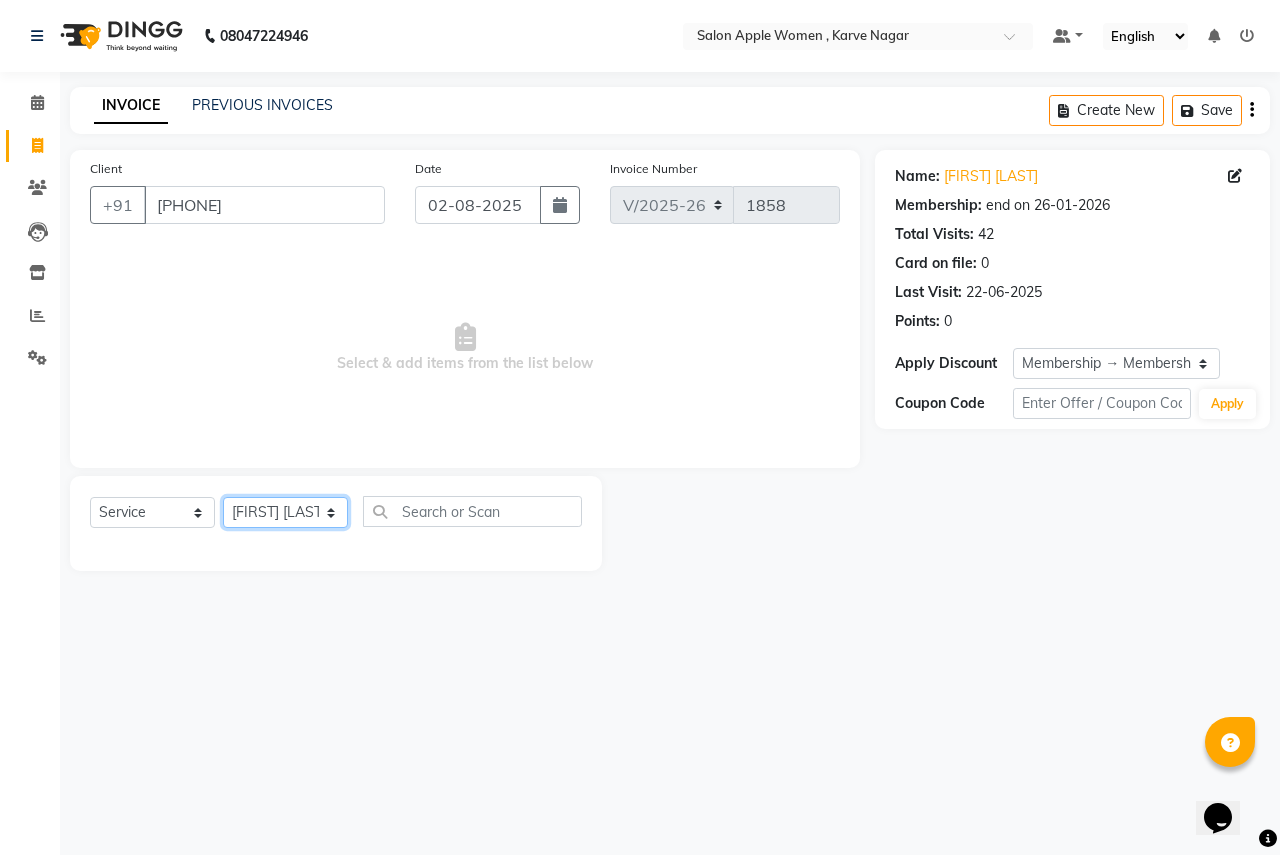 click on "Select Stylist [FIRST] [LAST] [FIRST] [LAST] [FIRST] [FIRST] [LAST] [FIRST] [FIRST] [LAST] [FIRST] [FIRST] [LAST] [FIRST] [LAST] [FIRST] [LAST] [FIRST] [LAST] [FIRST] [LAST] [FIRST] [LAST] [FIRST] [LAST] [FIRST] [LAST] [FIRST] [LAST] [FIRST] [LAST]  Reception  [FIRST] [LAST] [FIRST] [LAST]" 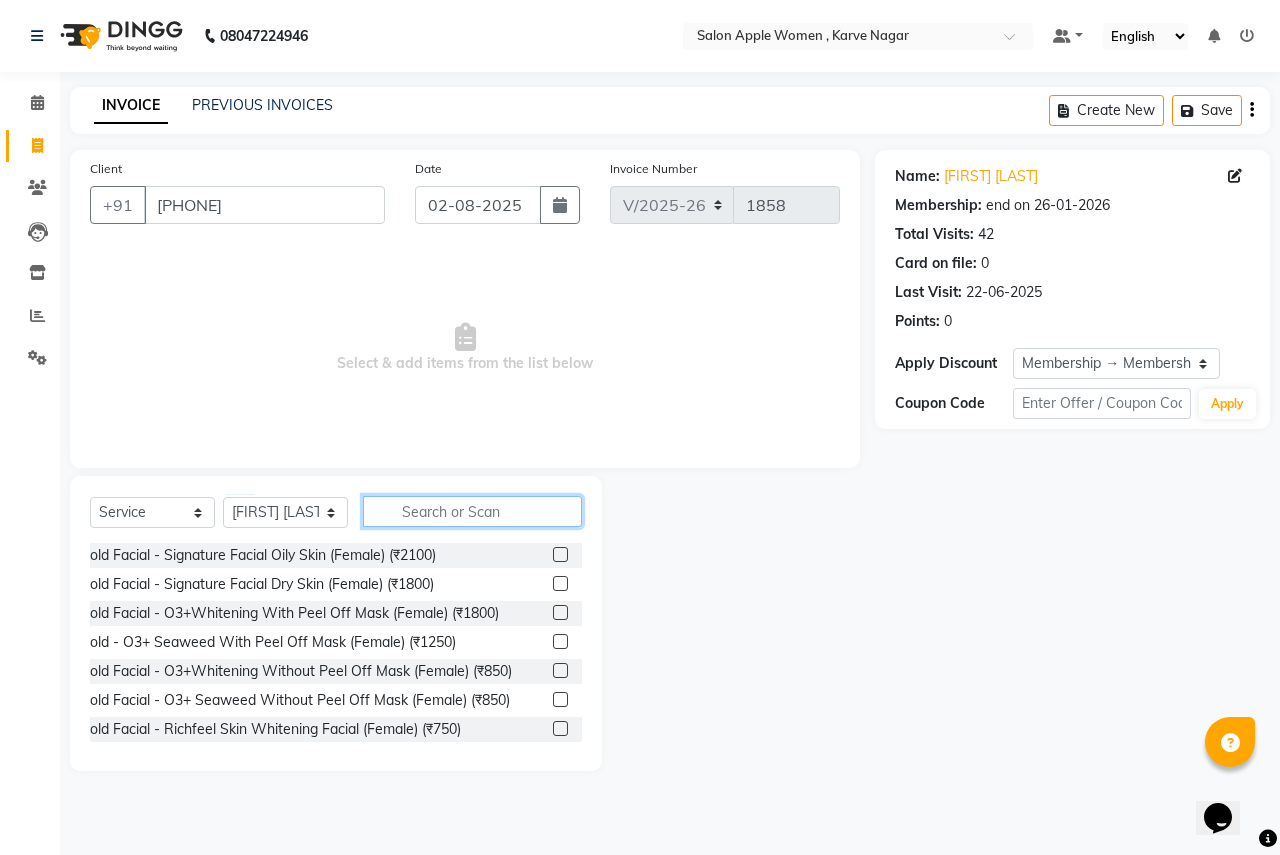 click 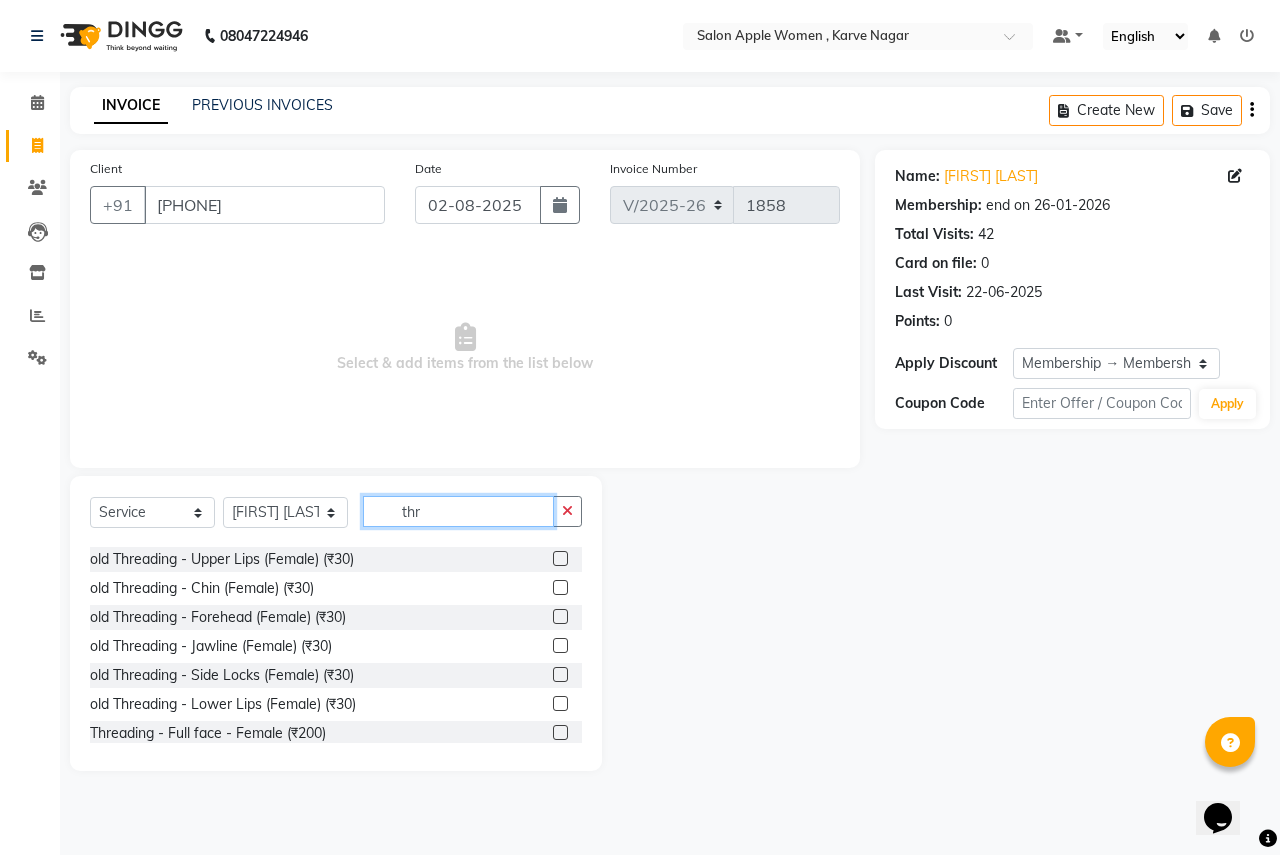 scroll, scrollTop: 100, scrollLeft: 0, axis: vertical 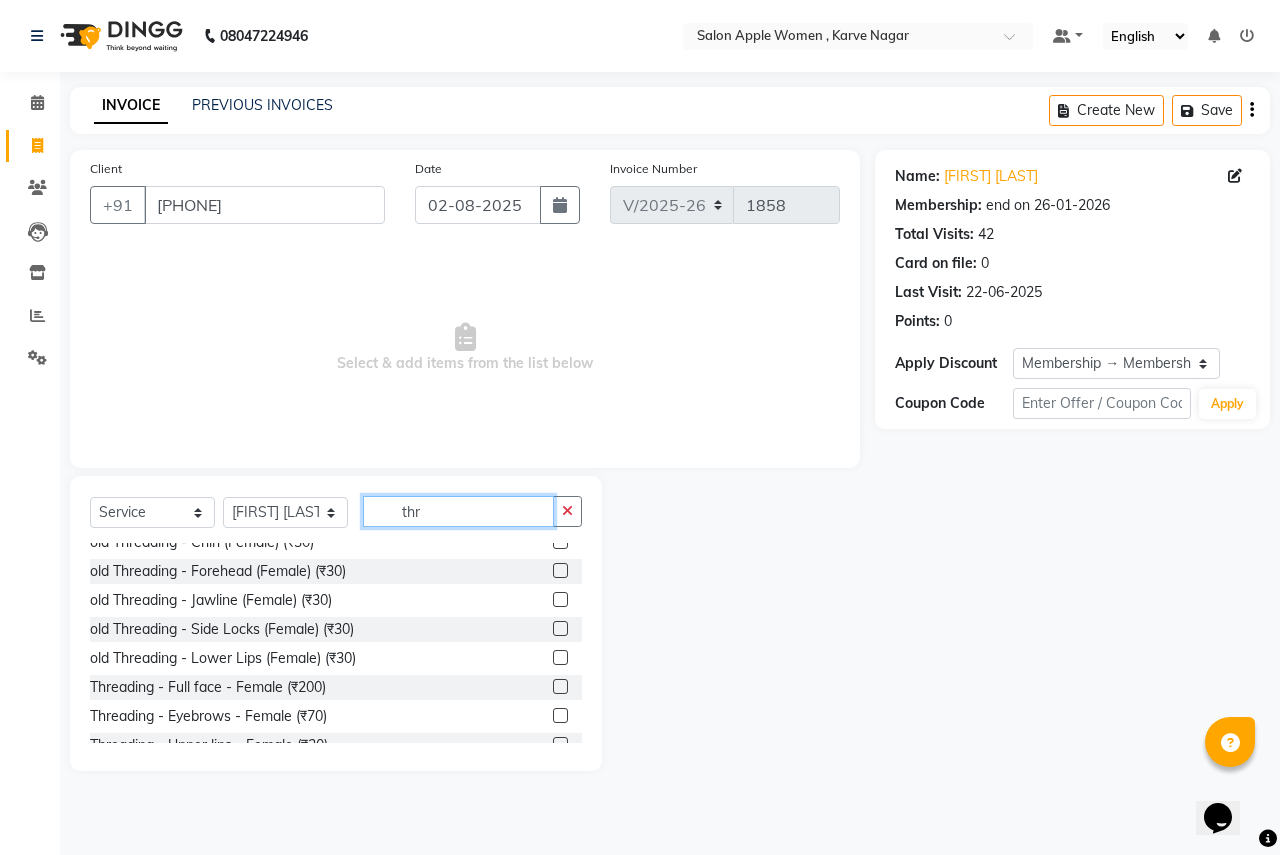 type on "thr" 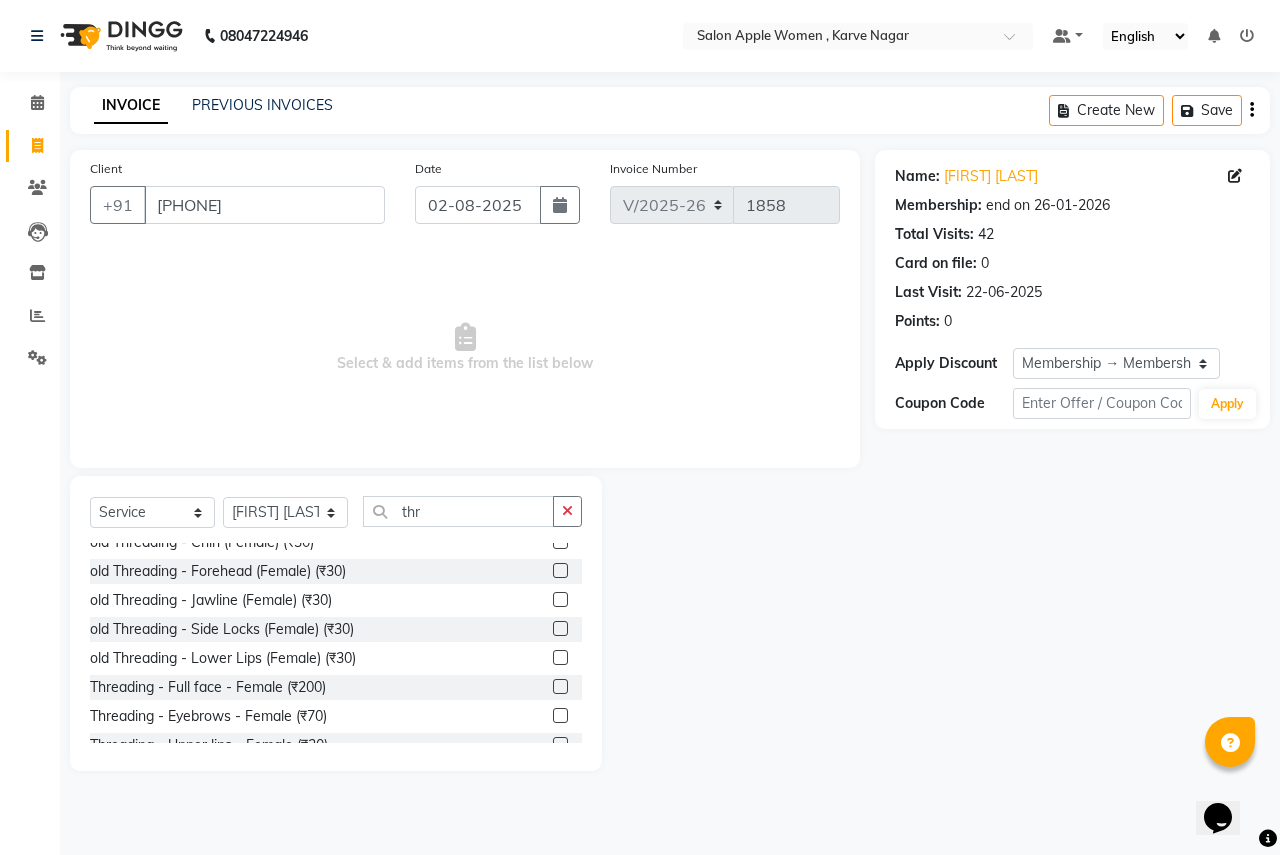 click 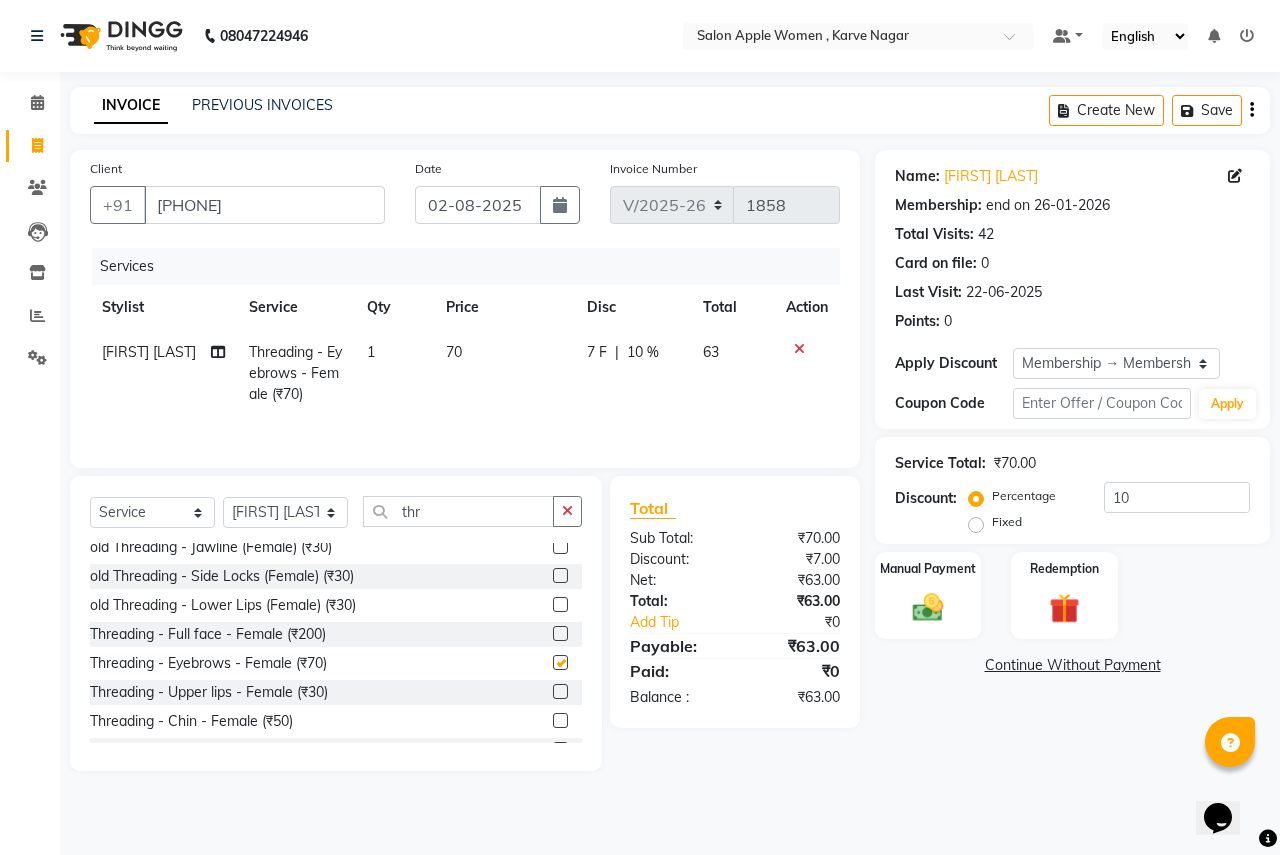 checkbox on "false" 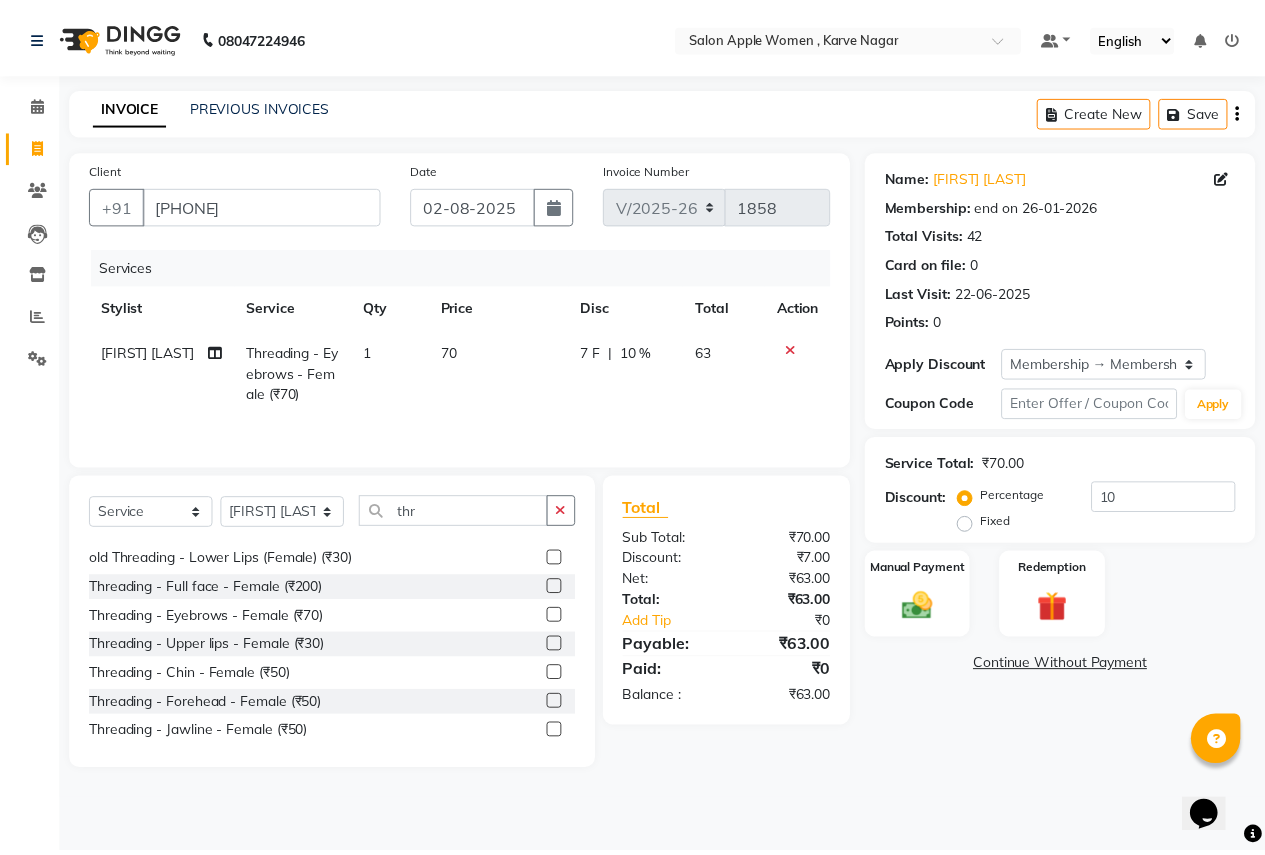 scroll, scrollTop: 200, scrollLeft: 0, axis: vertical 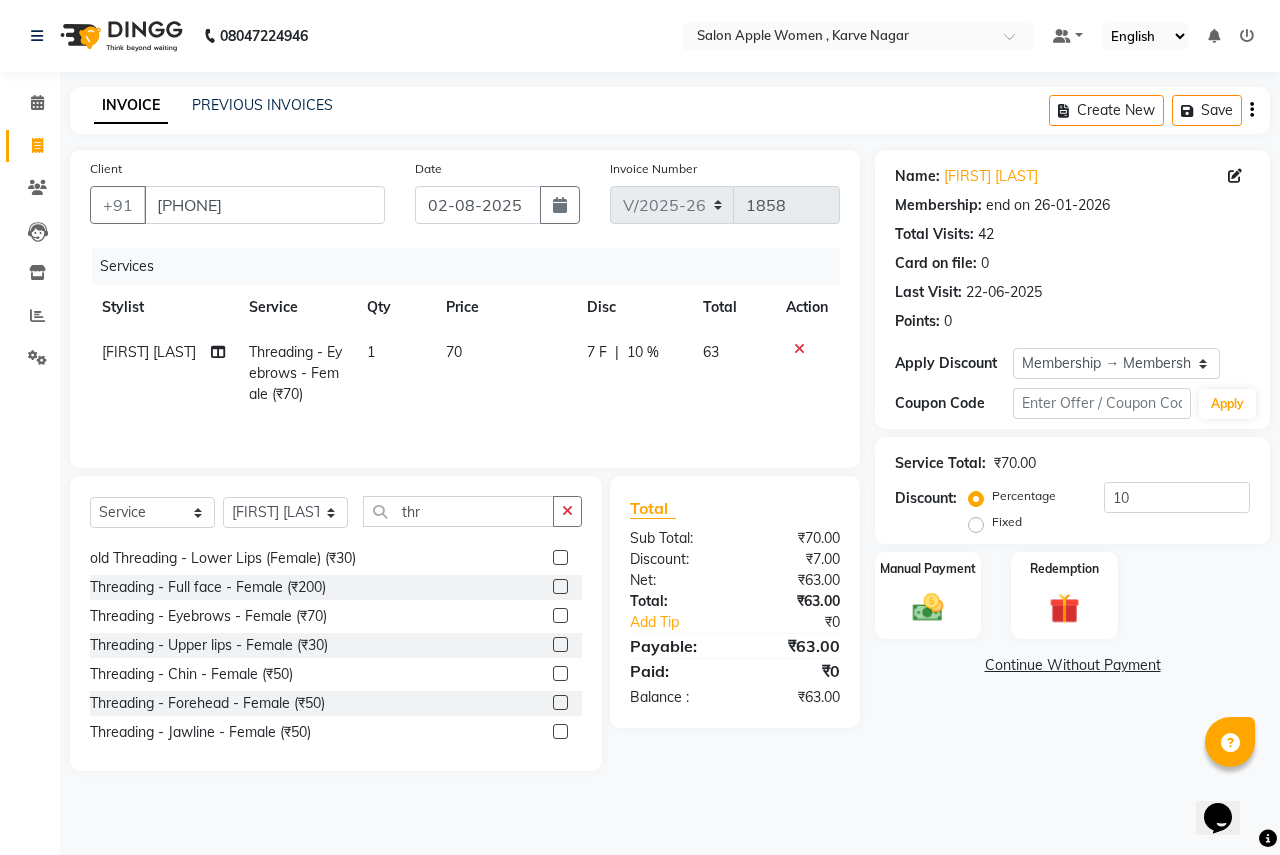 click 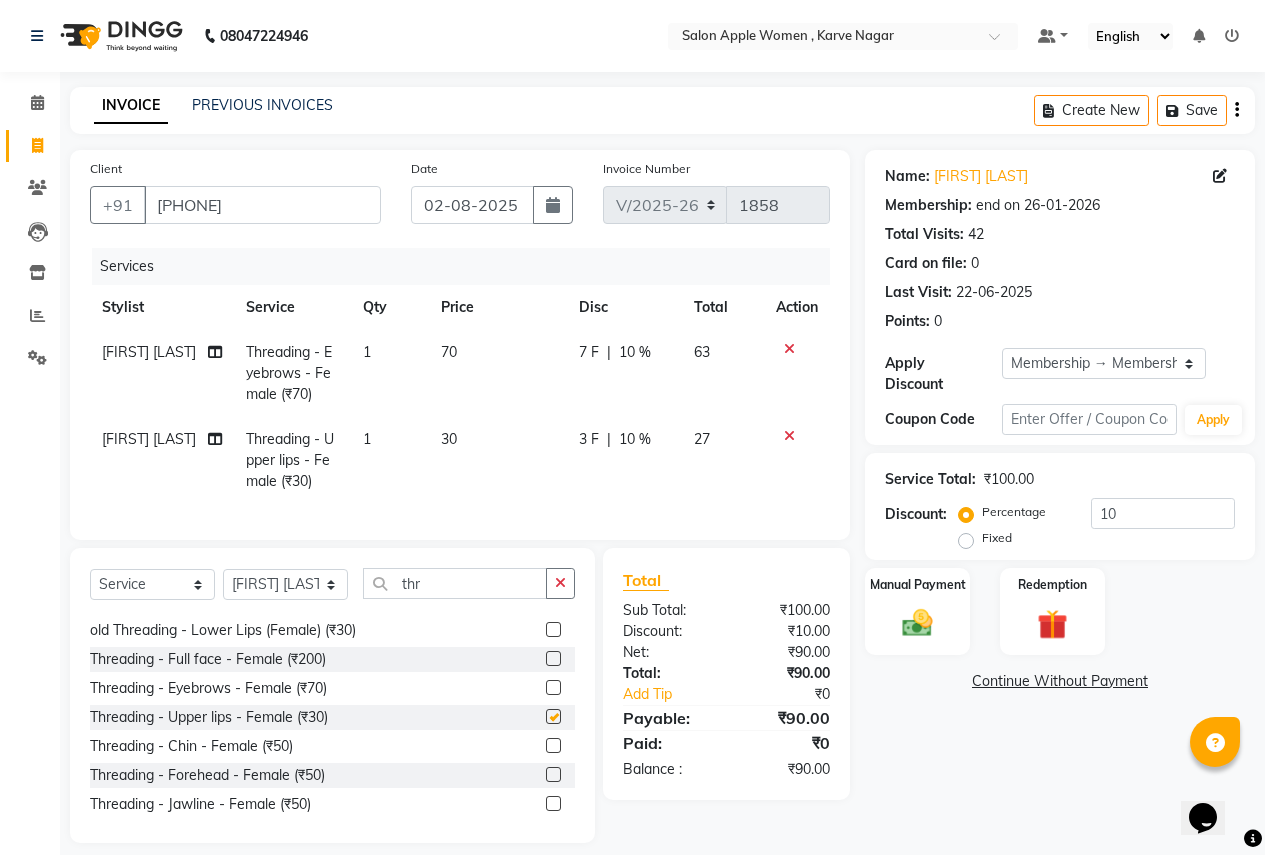 checkbox on "false" 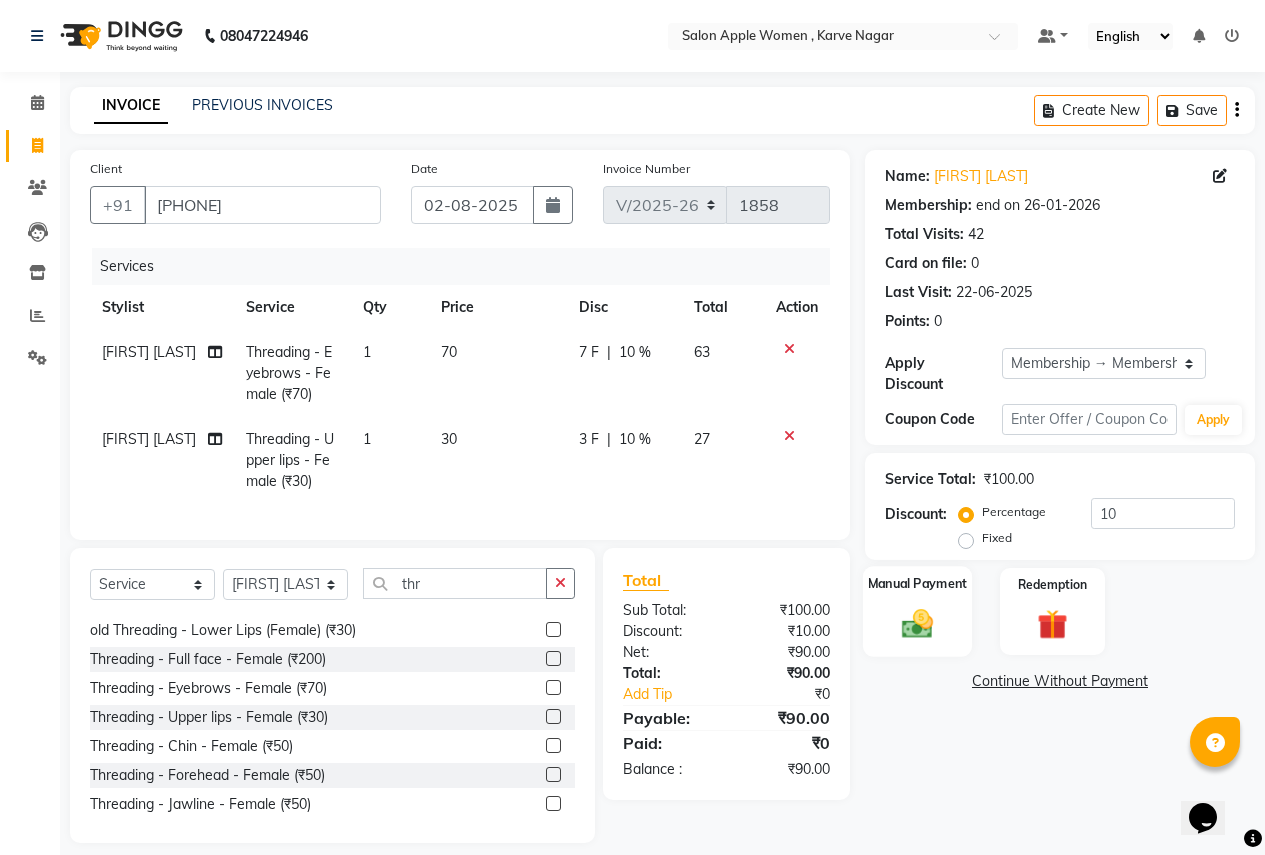 click 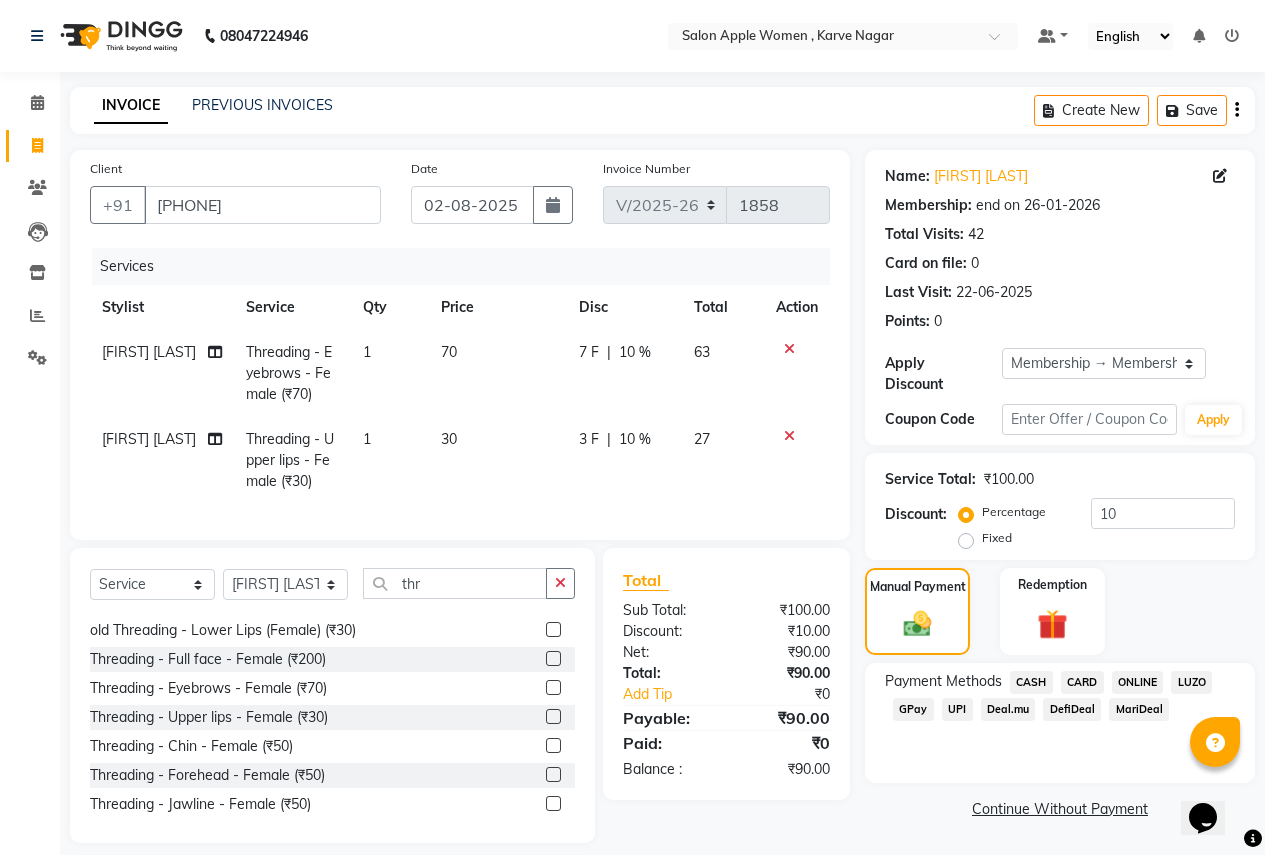 click on "ONLINE" 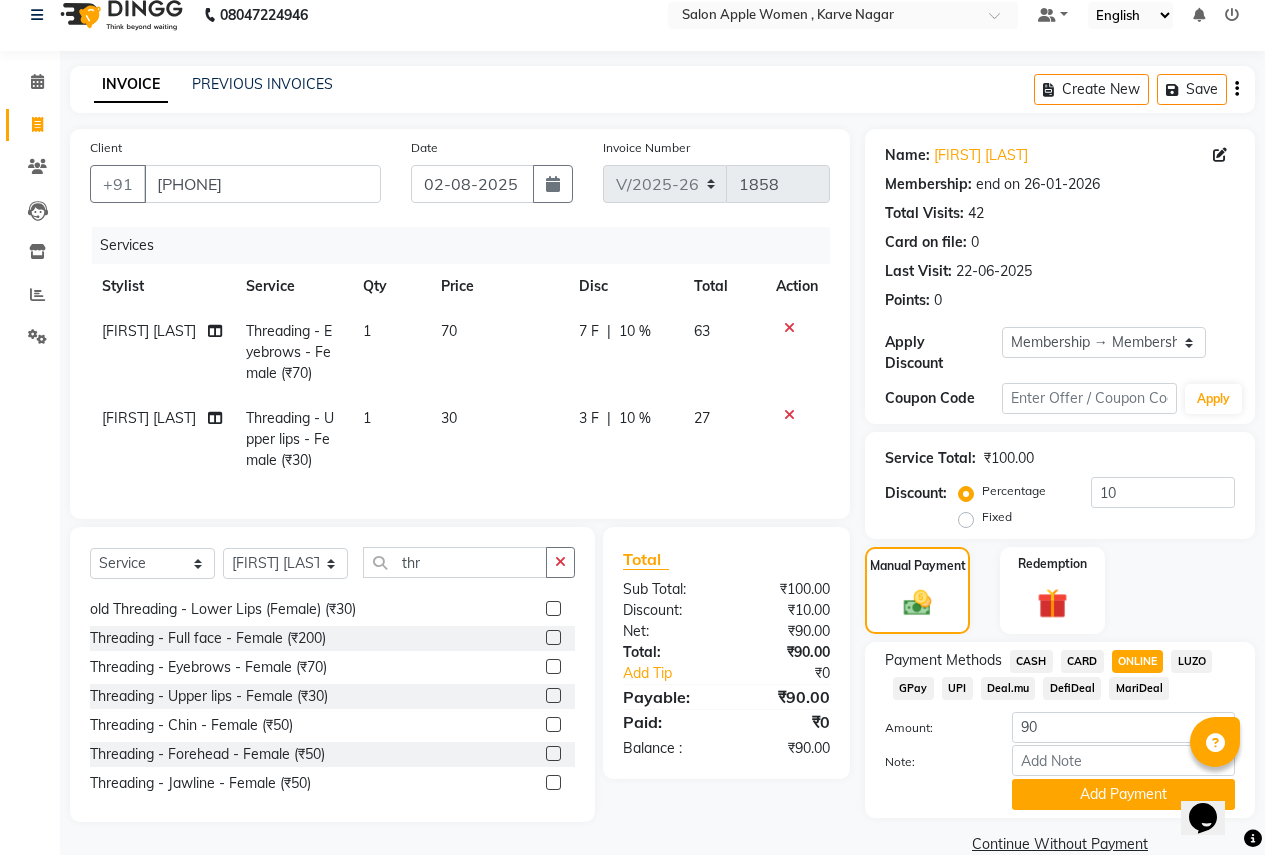 scroll, scrollTop: 39, scrollLeft: 0, axis: vertical 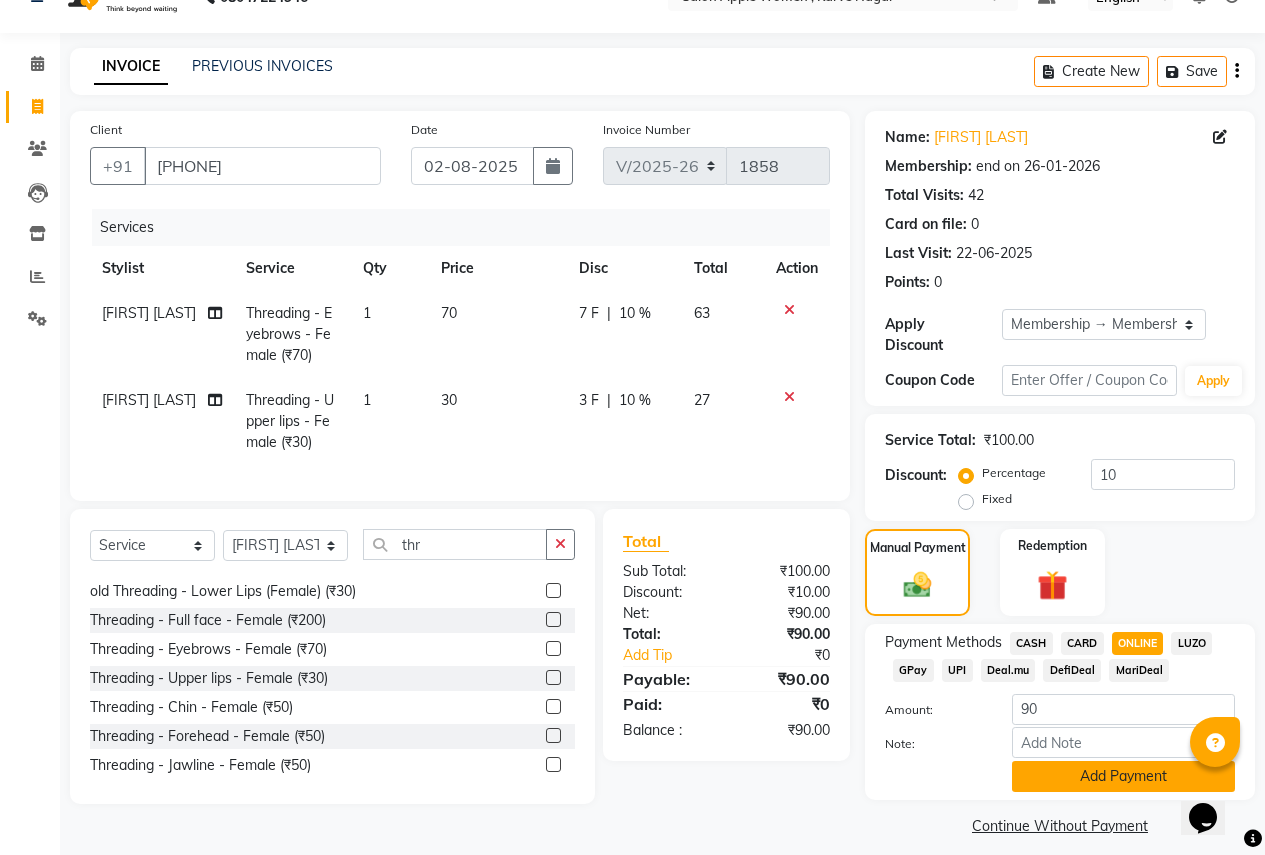 click on "Add Payment" 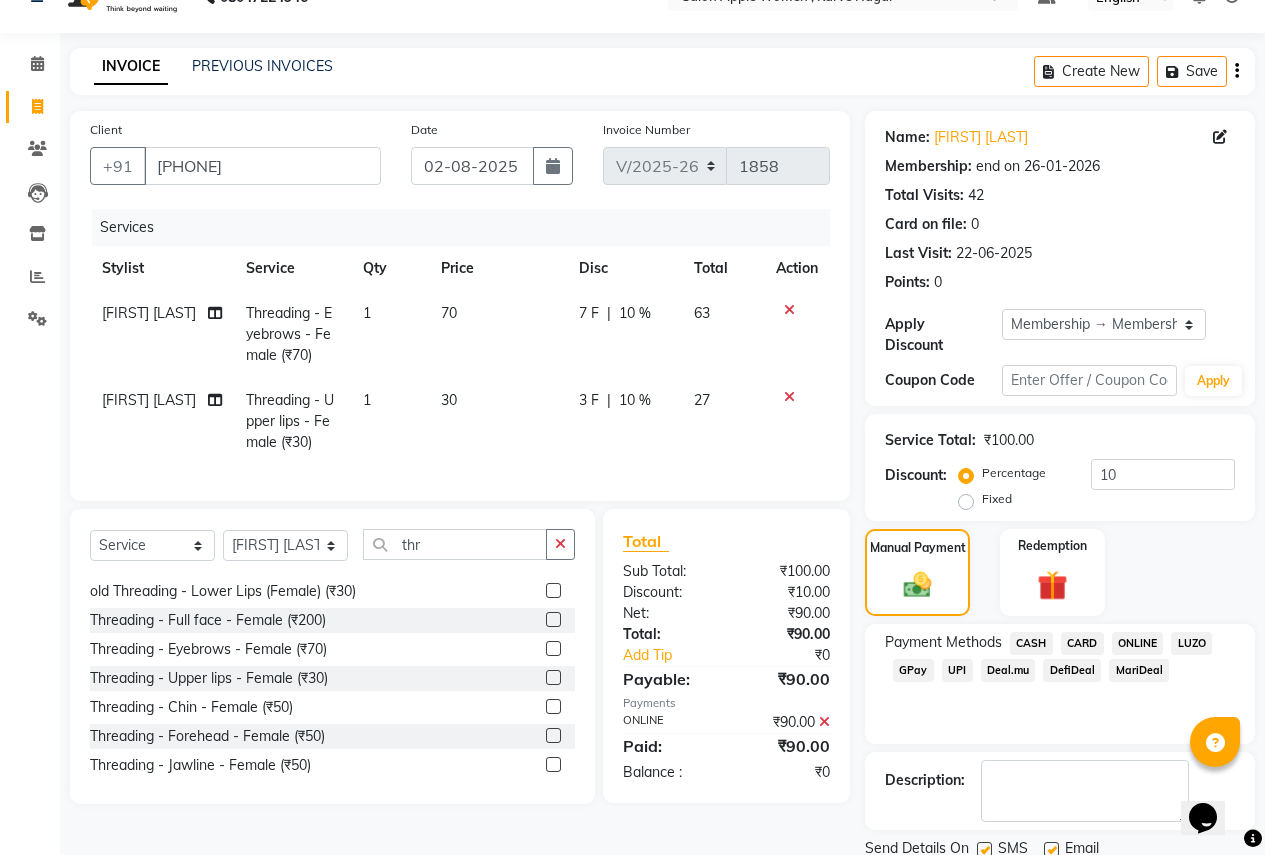 scroll, scrollTop: 96, scrollLeft: 0, axis: vertical 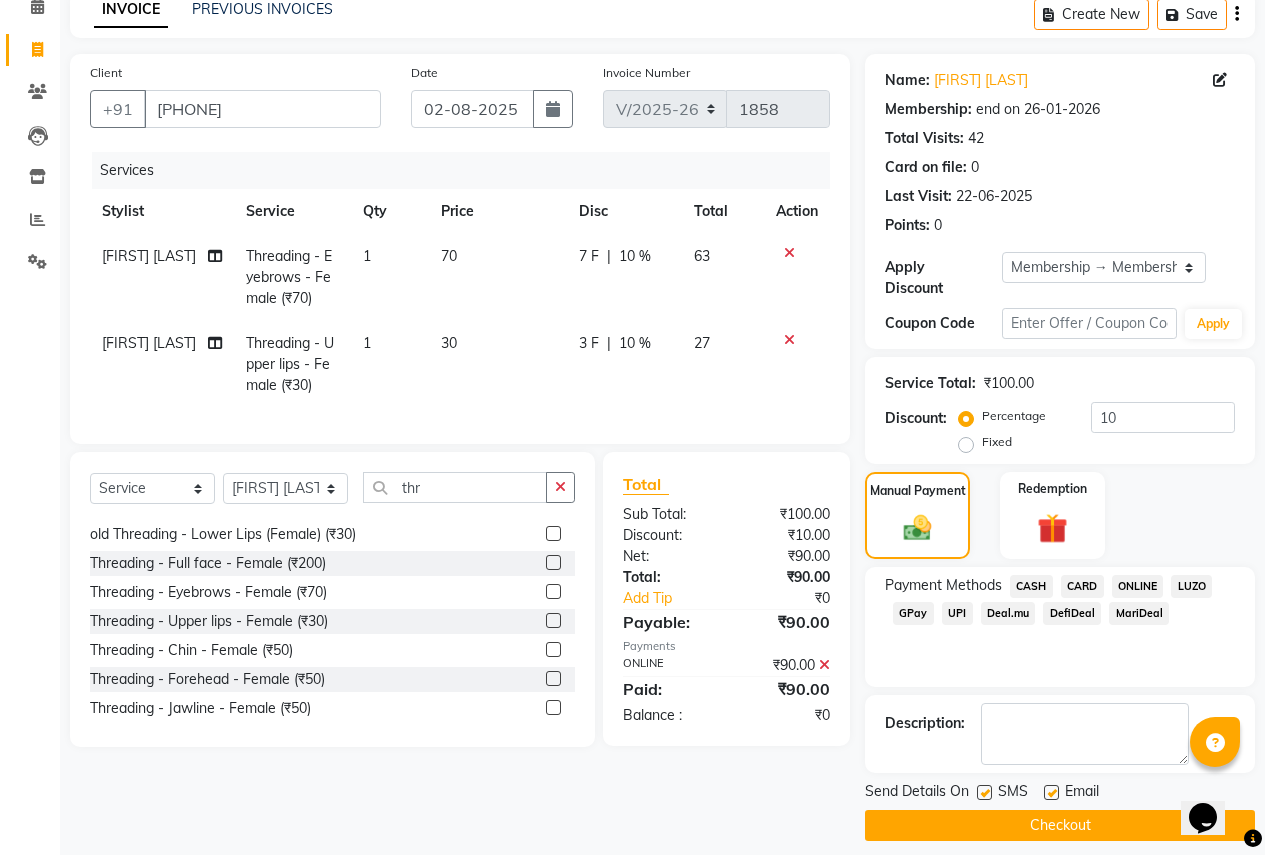 click 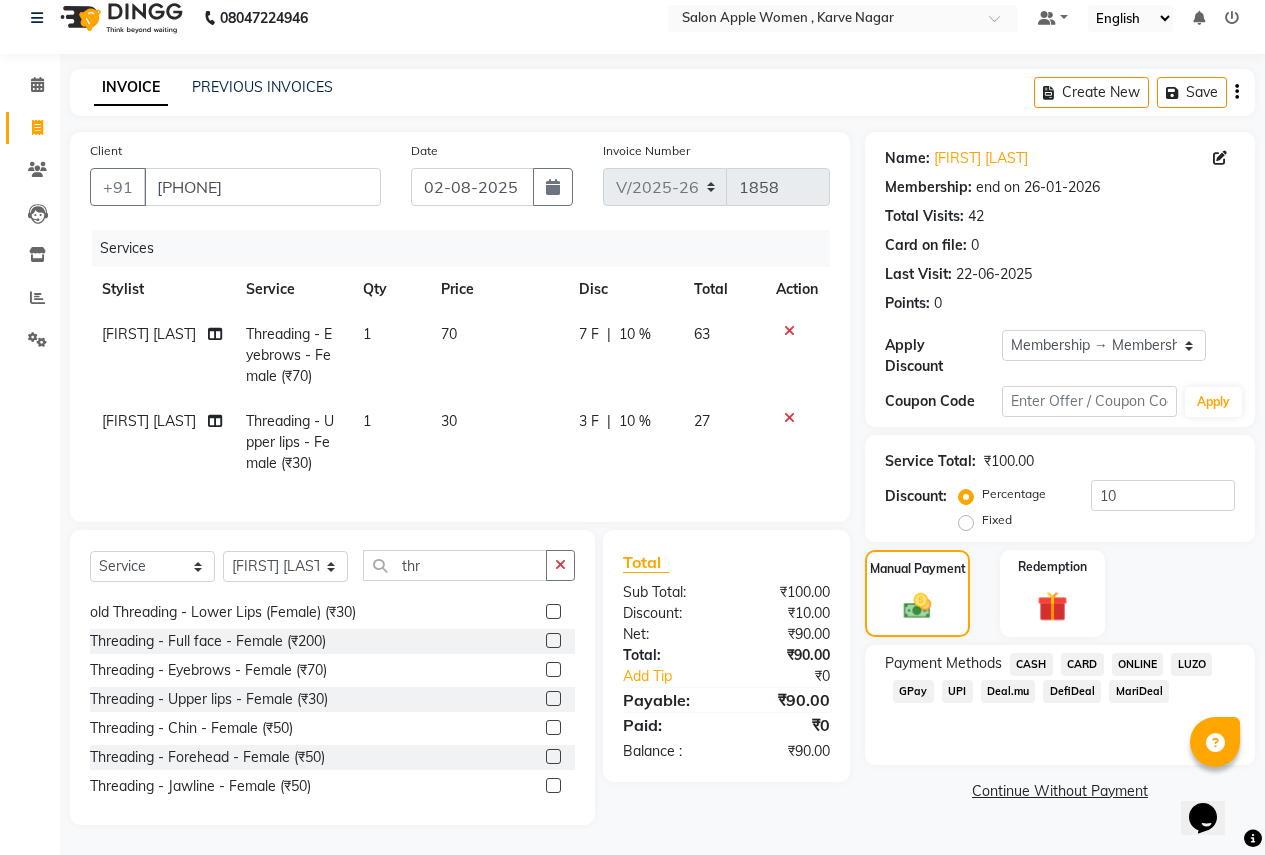 click on "CASH" 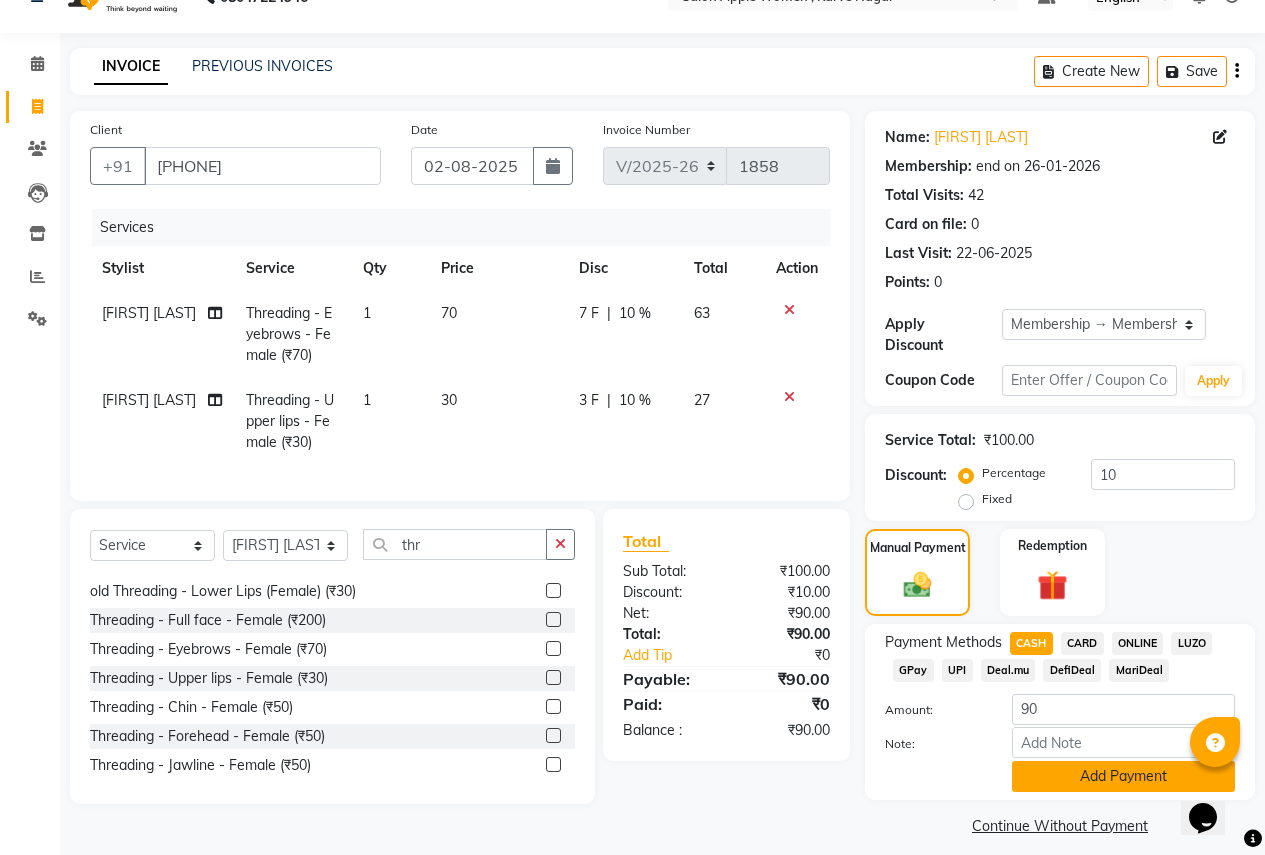 drag, startPoint x: 1030, startPoint y: 771, endPoint x: 981, endPoint y: 722, distance: 69.29646 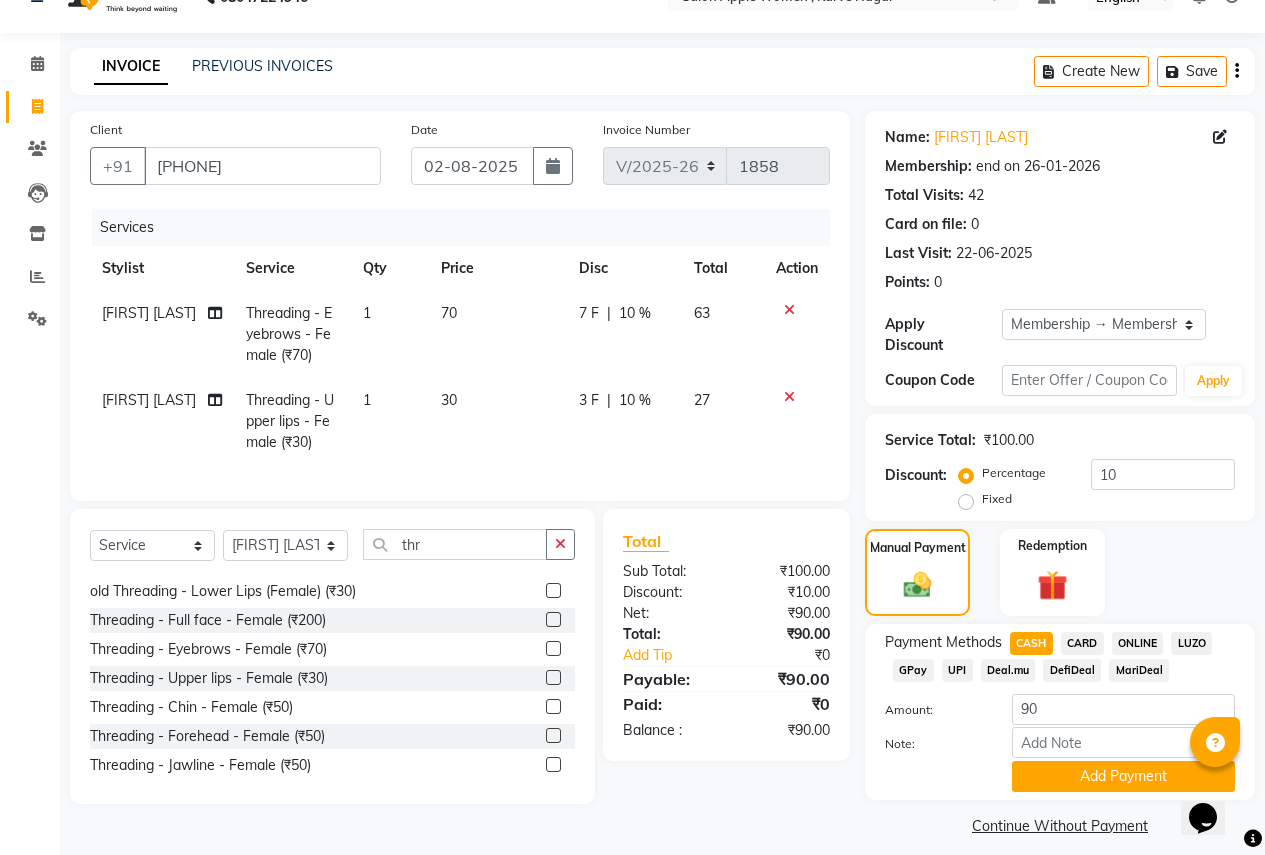 click on "Add Payment" 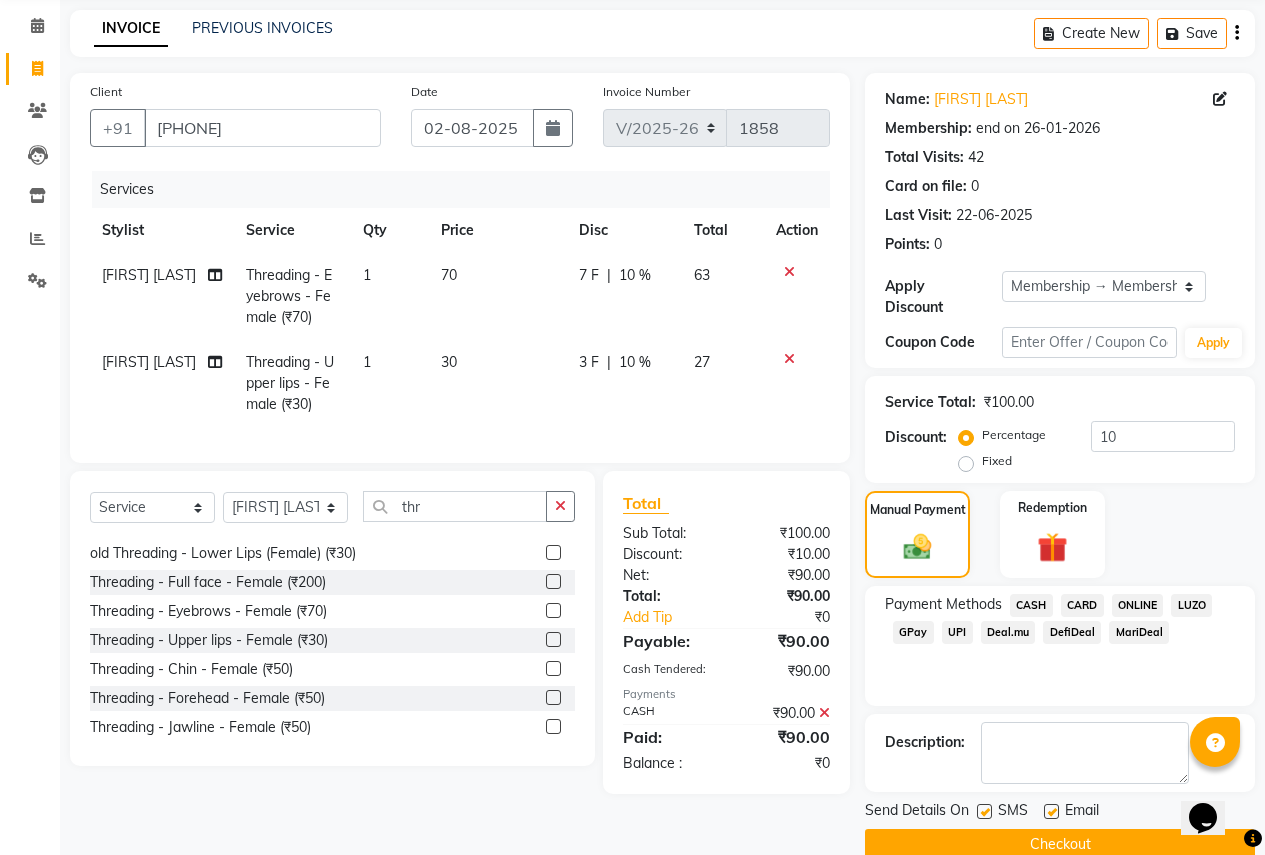 scroll, scrollTop: 96, scrollLeft: 0, axis: vertical 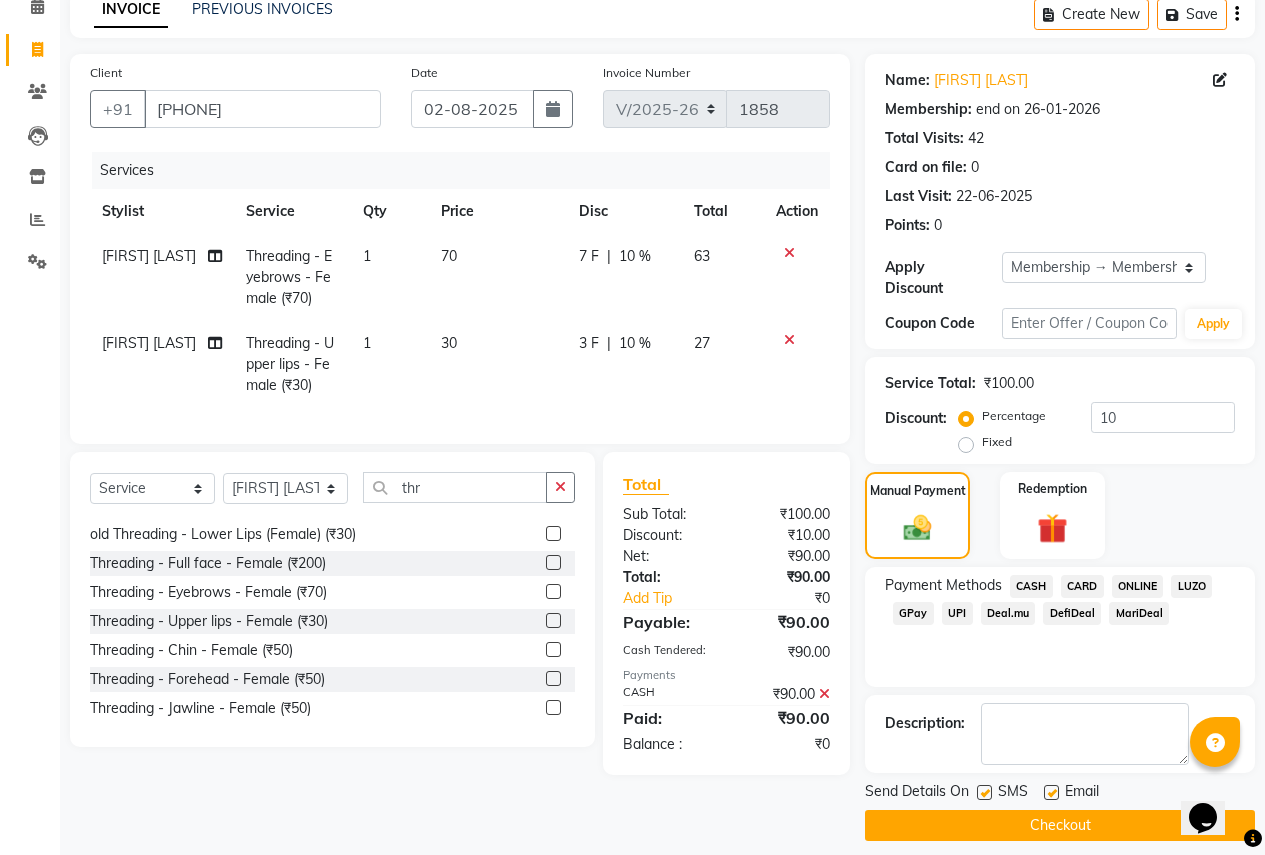 click on "Checkout" 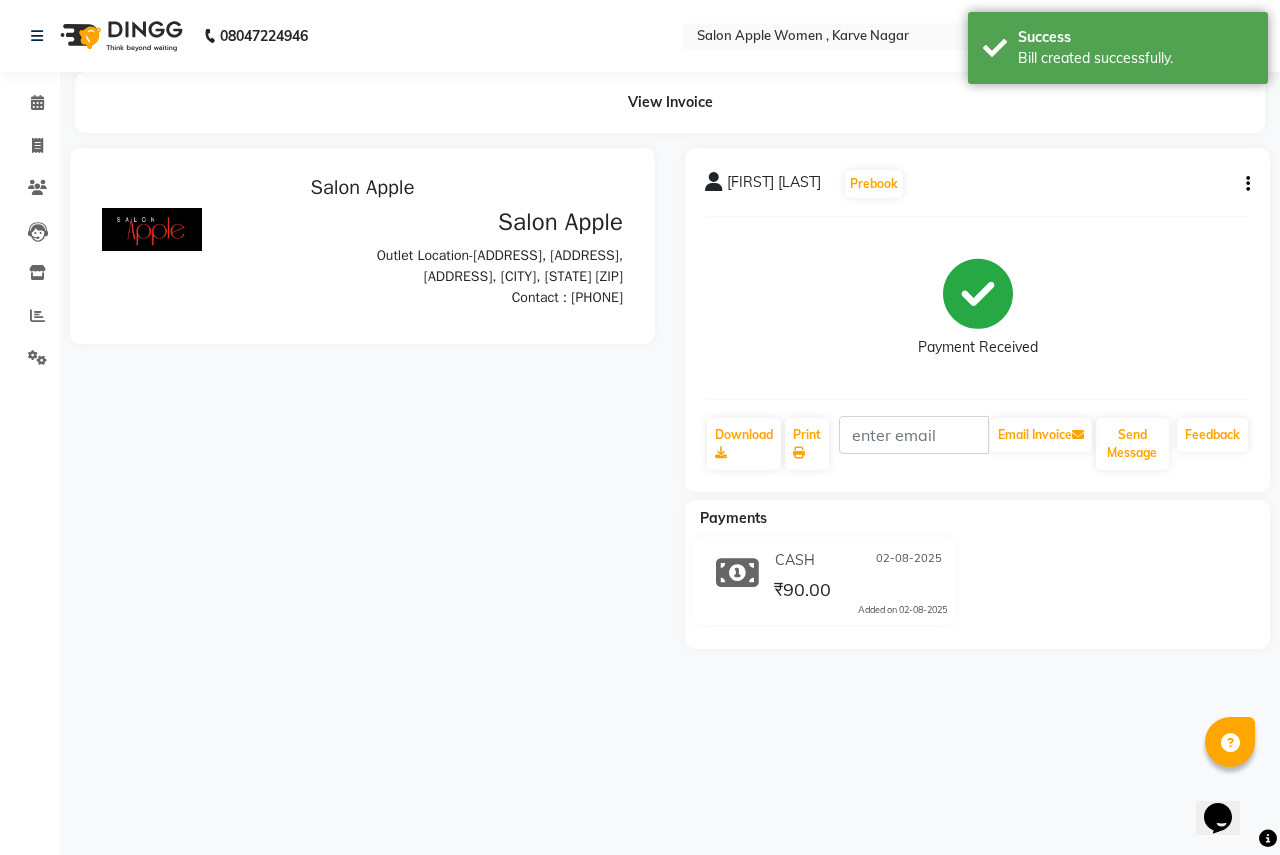 scroll, scrollTop: 0, scrollLeft: 0, axis: both 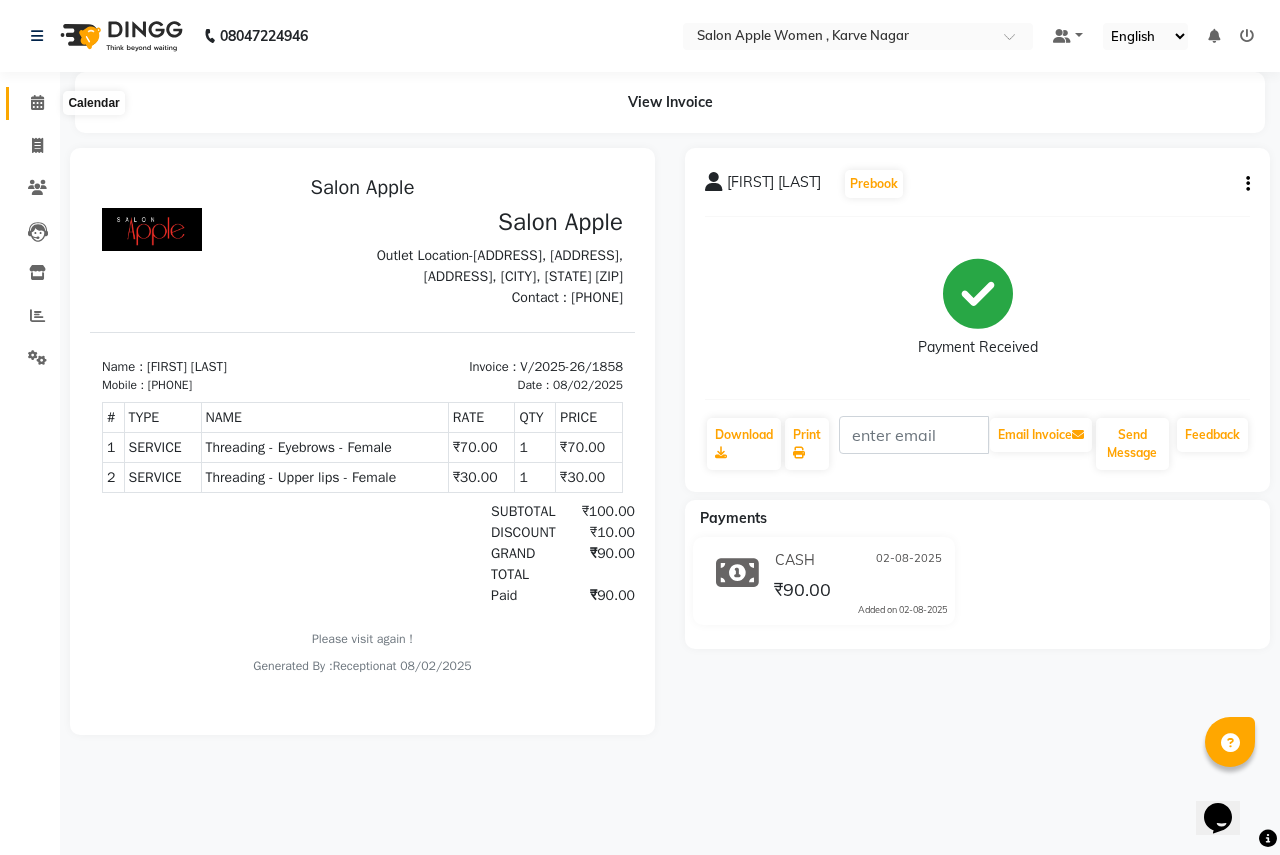 click 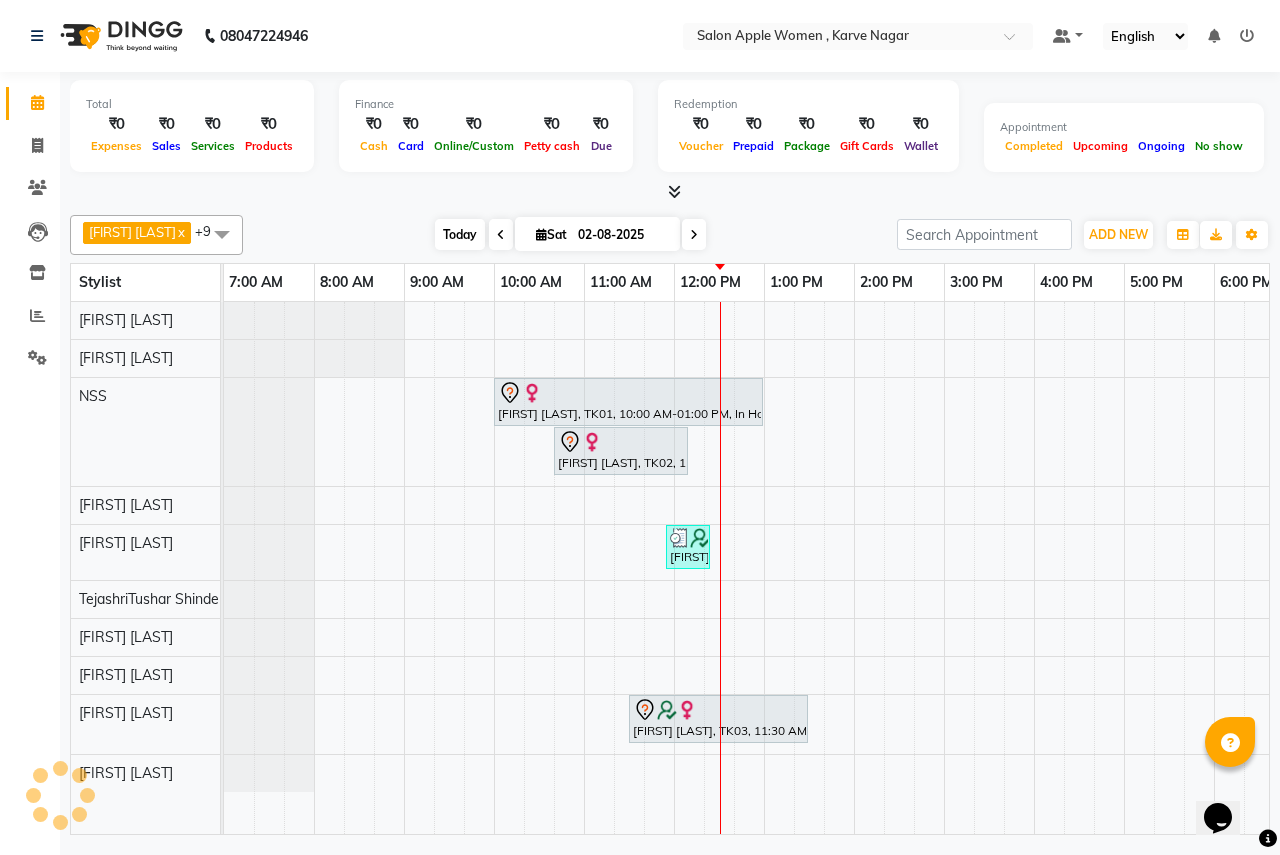 click on "Today" at bounding box center (460, 234) 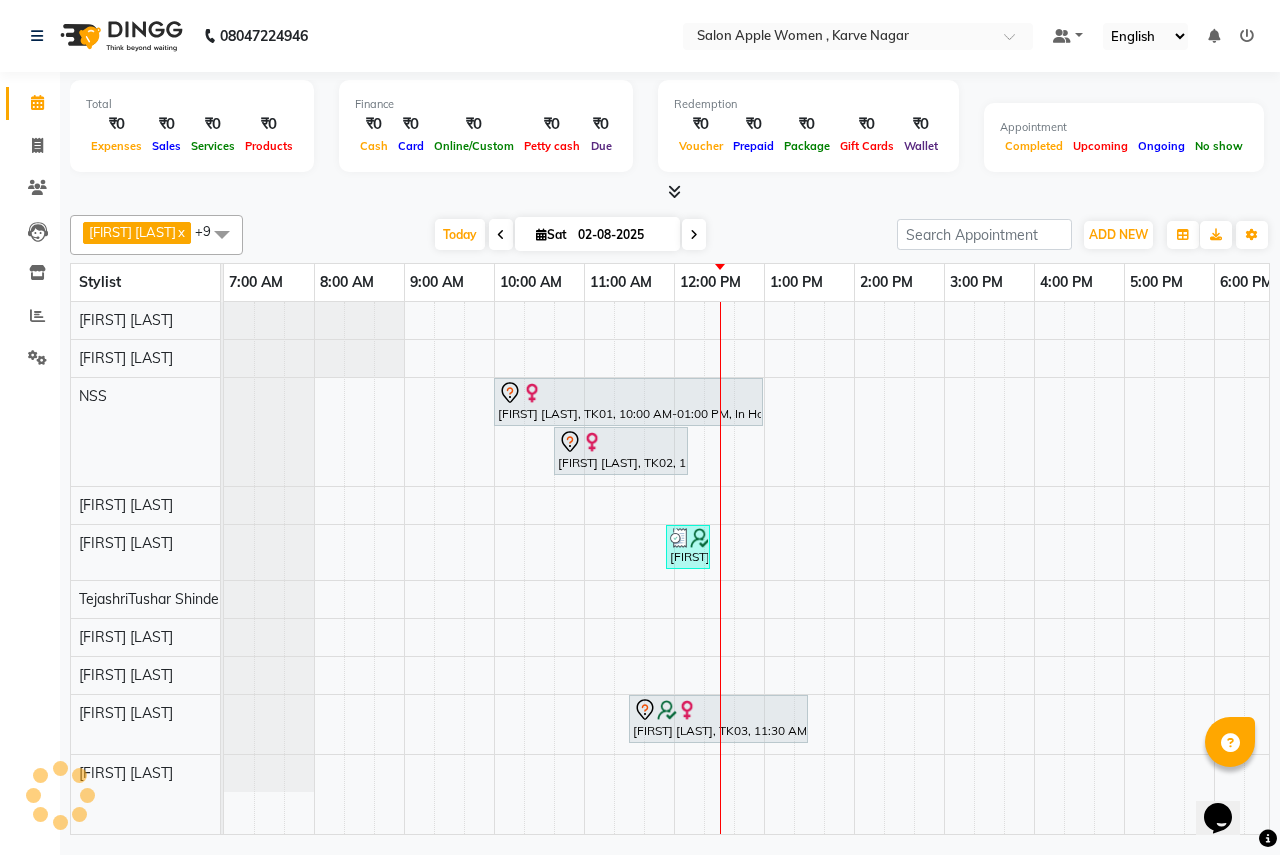 scroll, scrollTop: 0, scrollLeft: 395, axis: horizontal 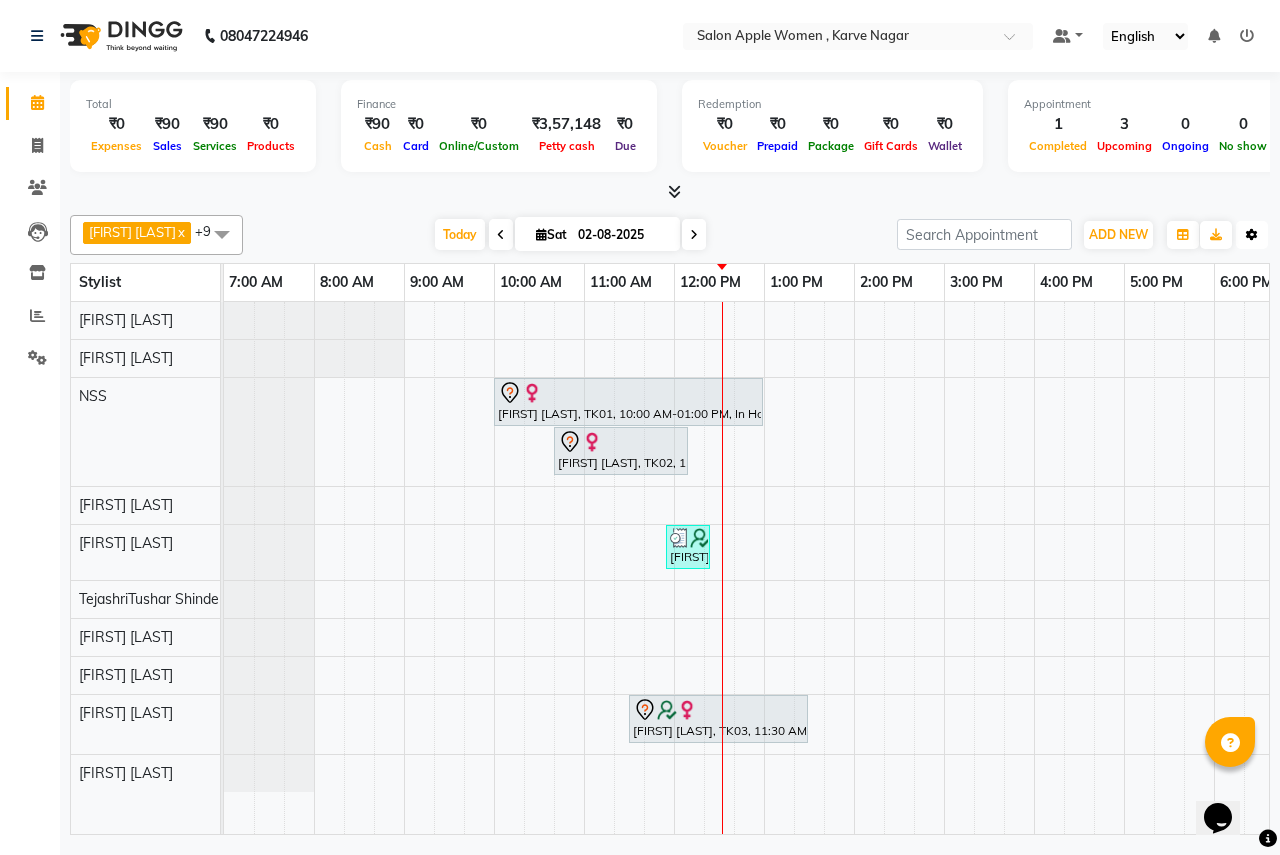 click at bounding box center (1252, 235) 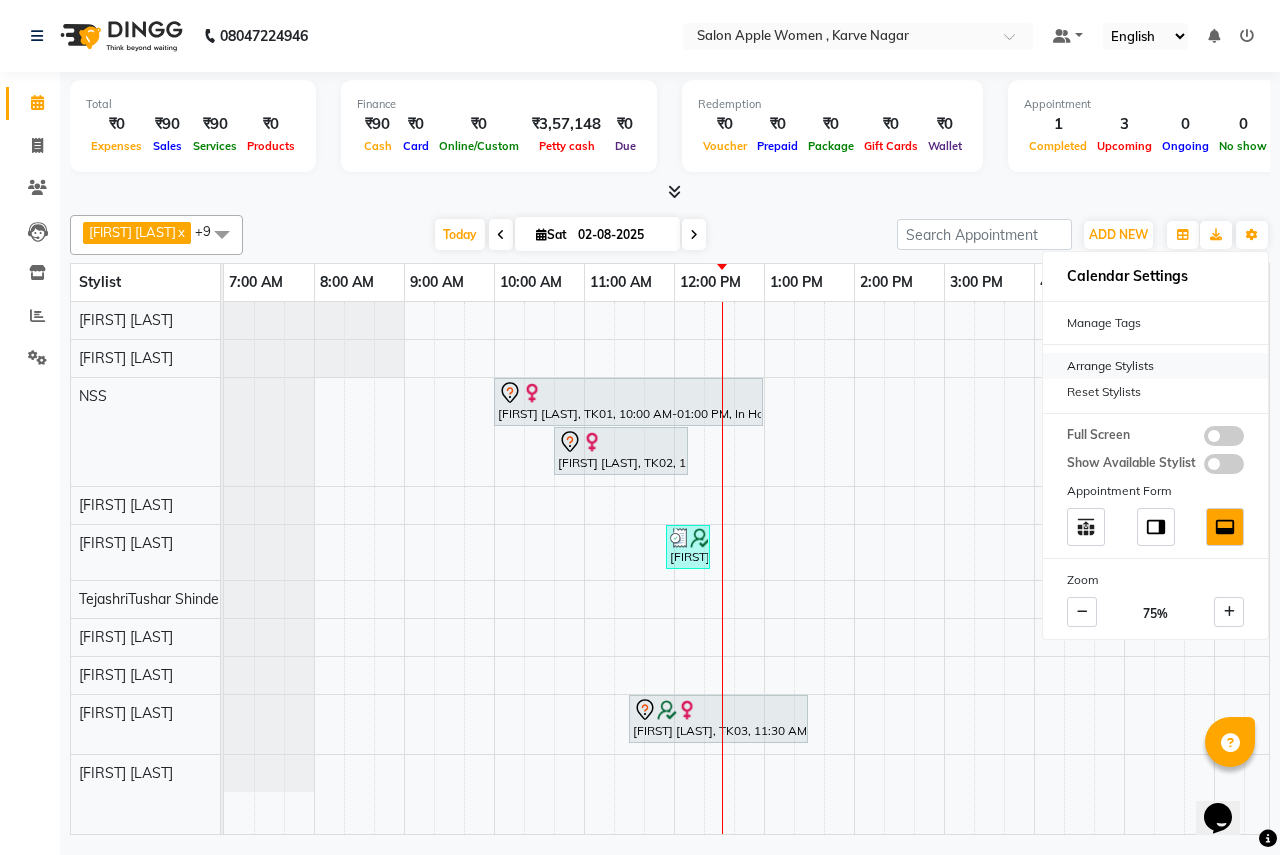 click on "Arrange Stylists" at bounding box center (1155, 366) 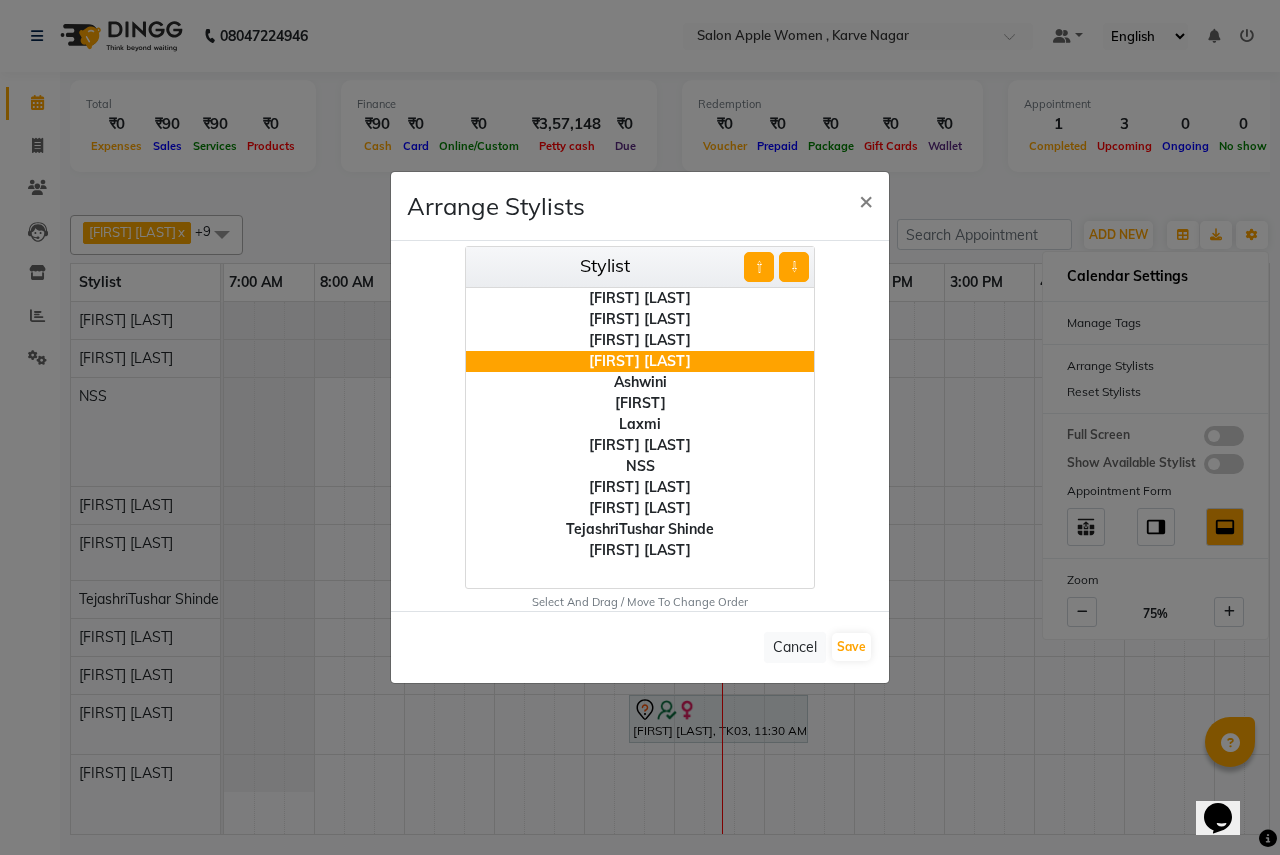 click on "[FIRST] [LAST]" 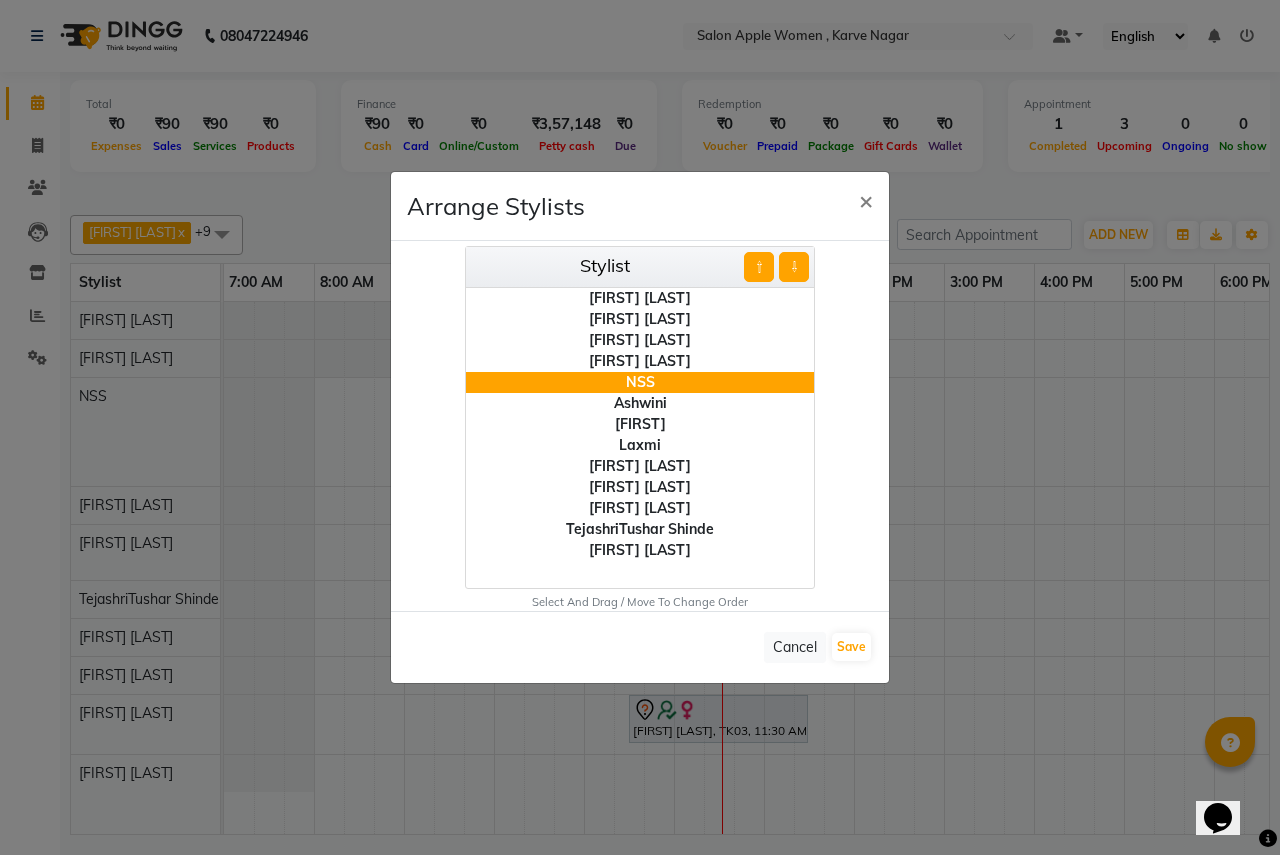 click on "[FIRST] [LAST]" 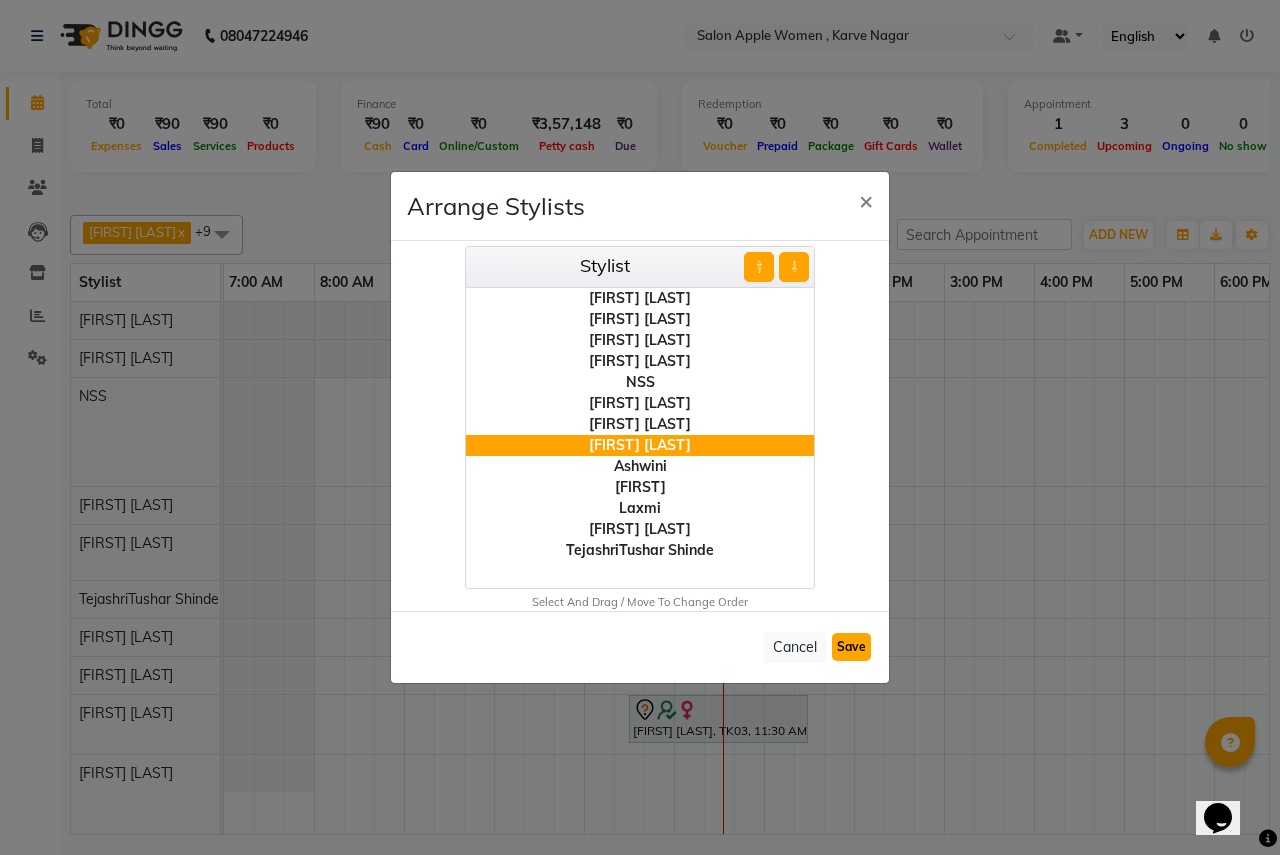 click on "Save" 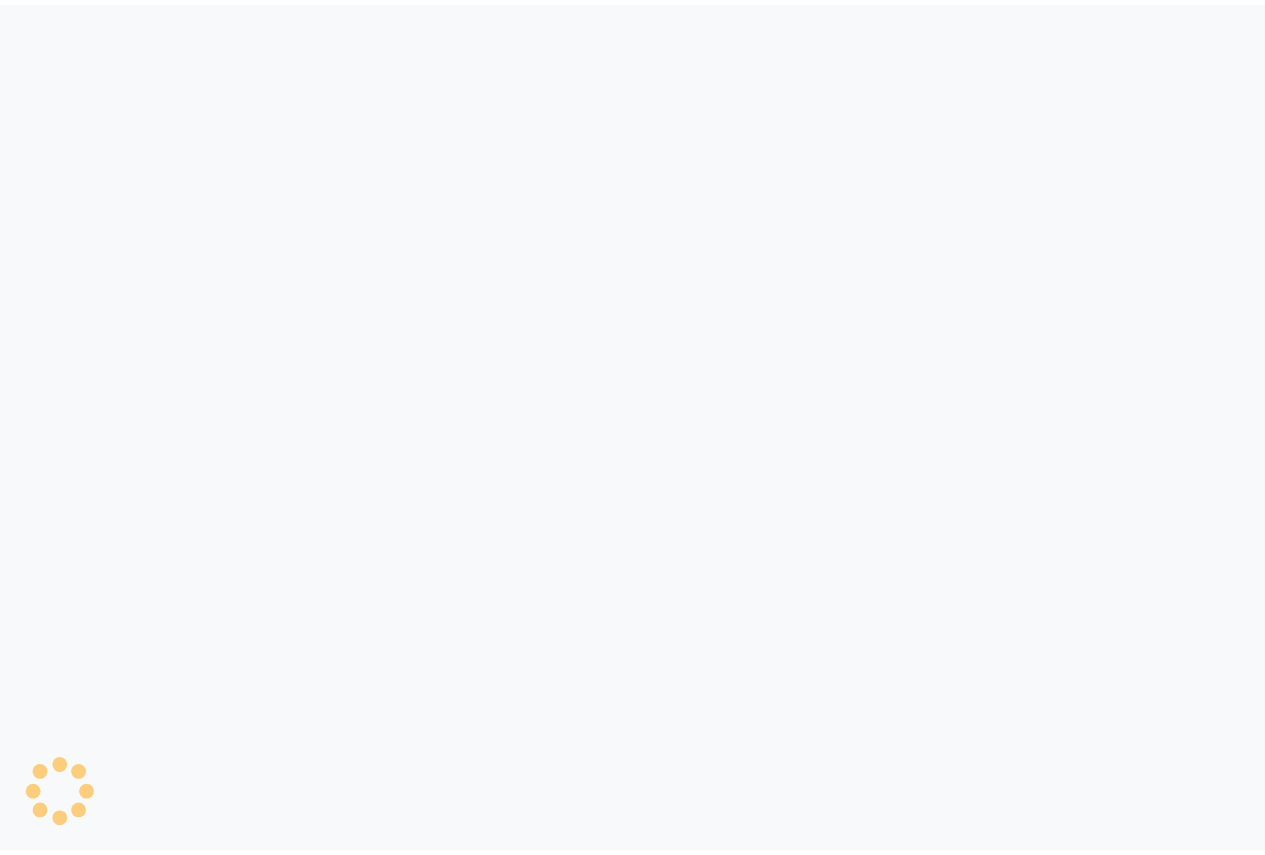scroll, scrollTop: 0, scrollLeft: 0, axis: both 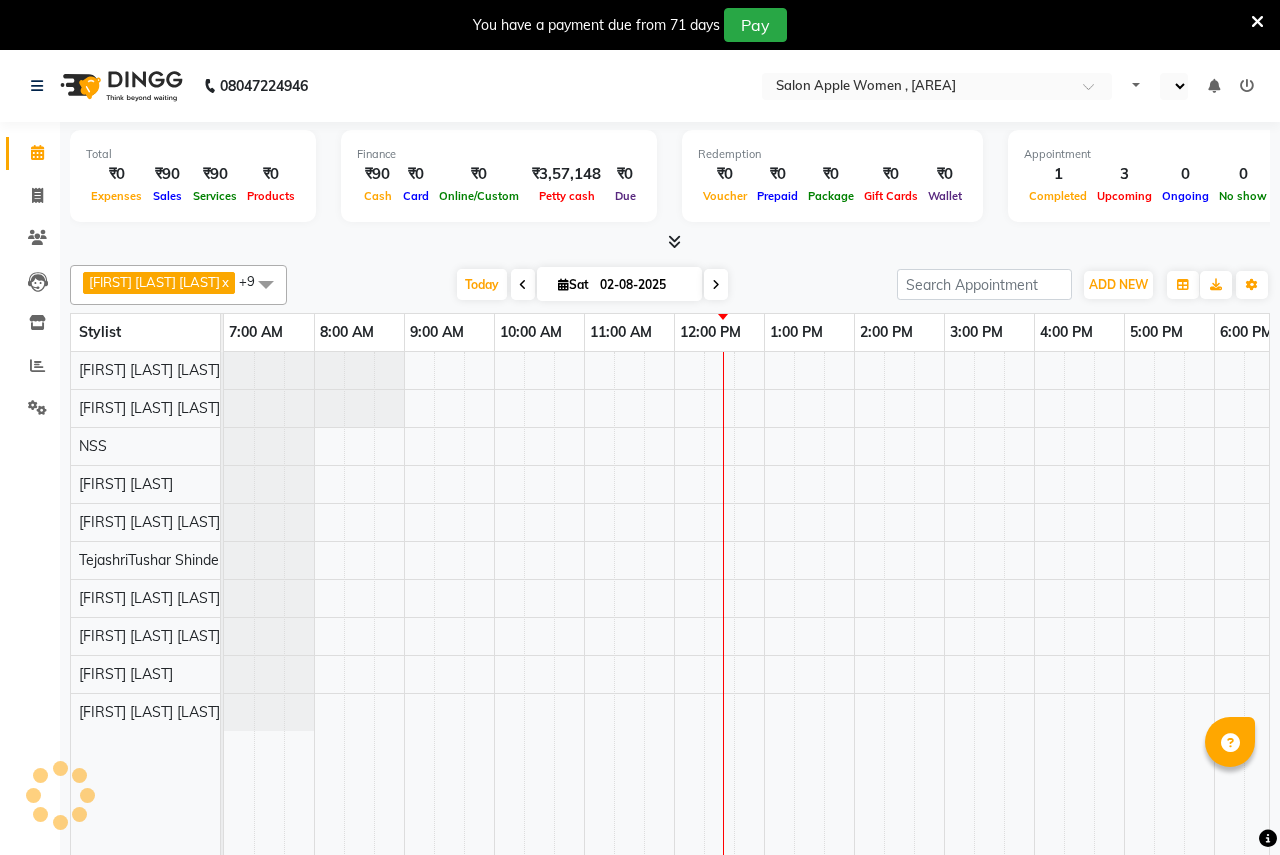 select on "en" 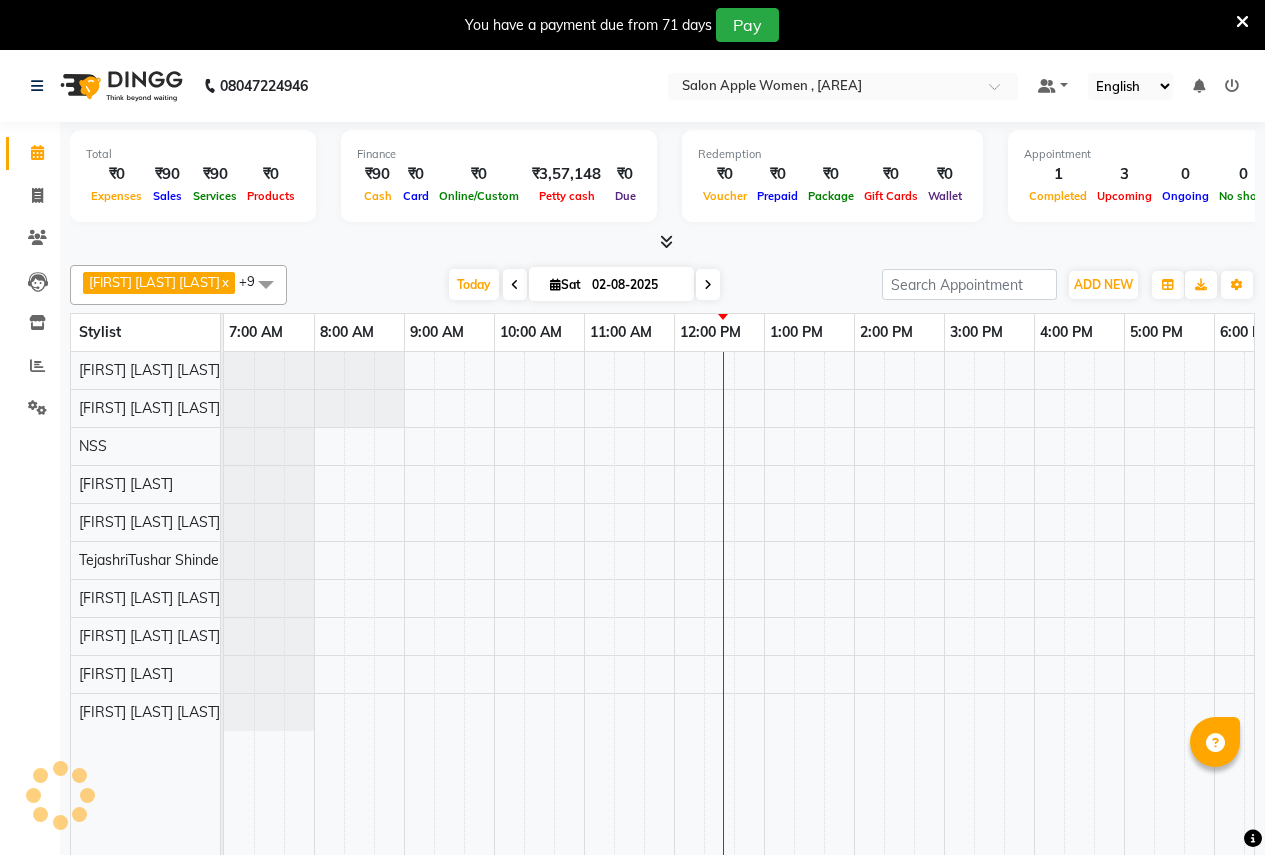 scroll, scrollTop: 0, scrollLeft: 0, axis: both 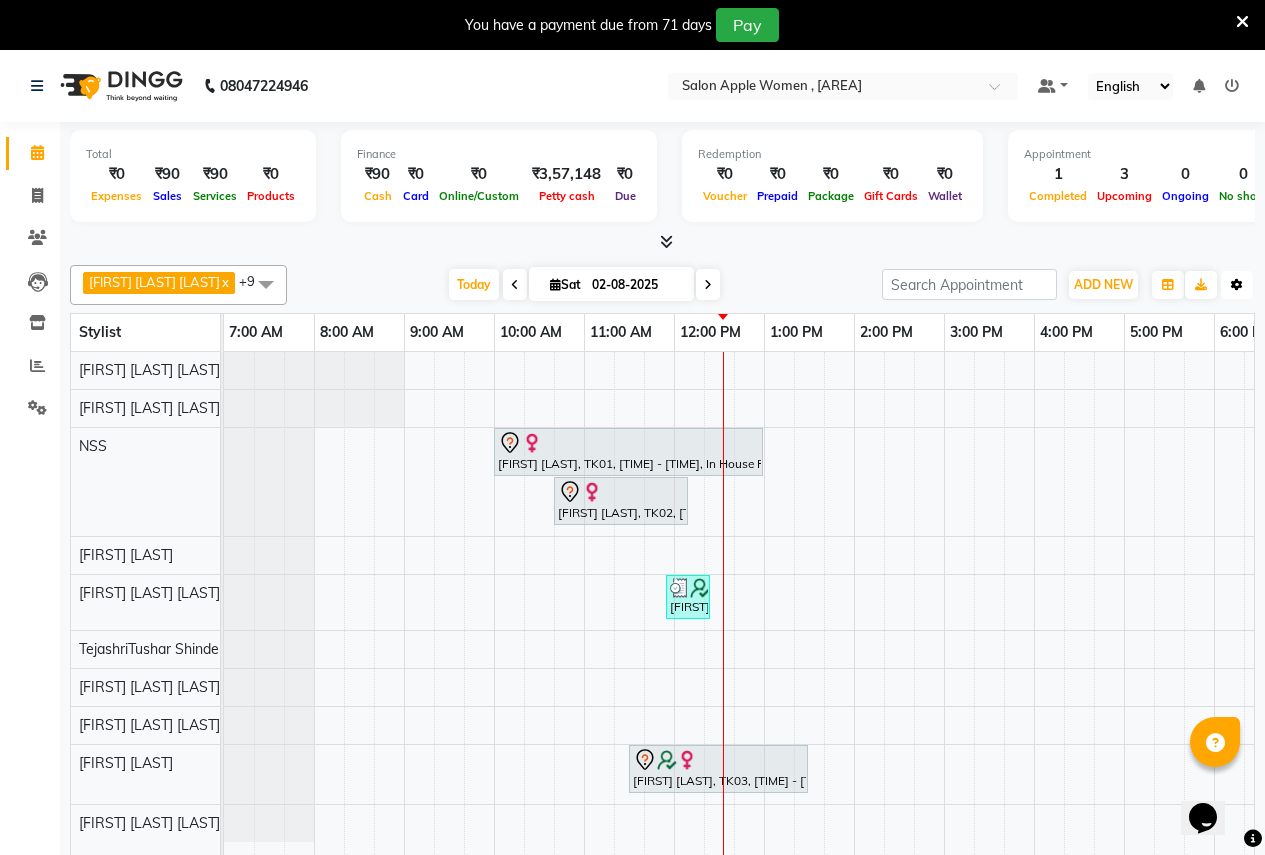 click at bounding box center (1237, 285) 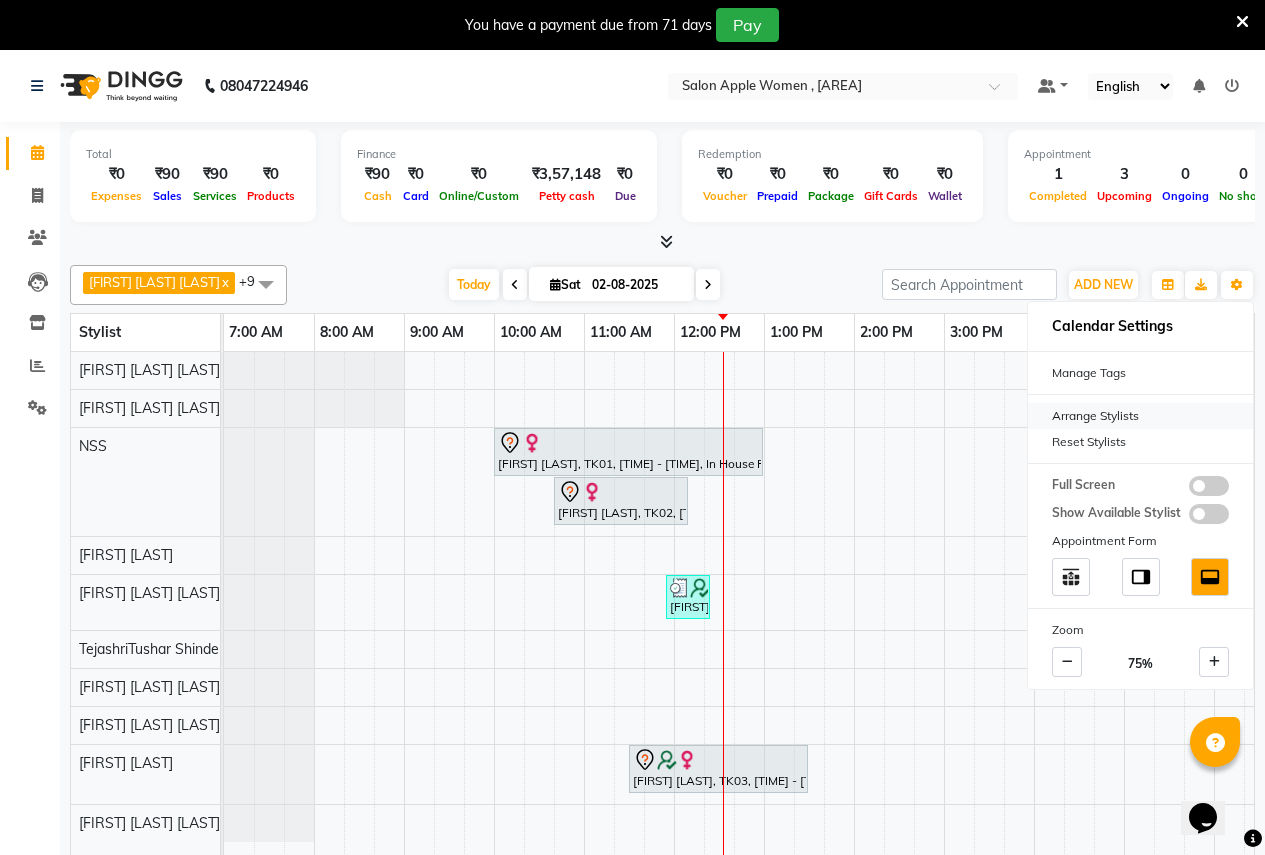click on "Arrange Stylists" at bounding box center (1140, 416) 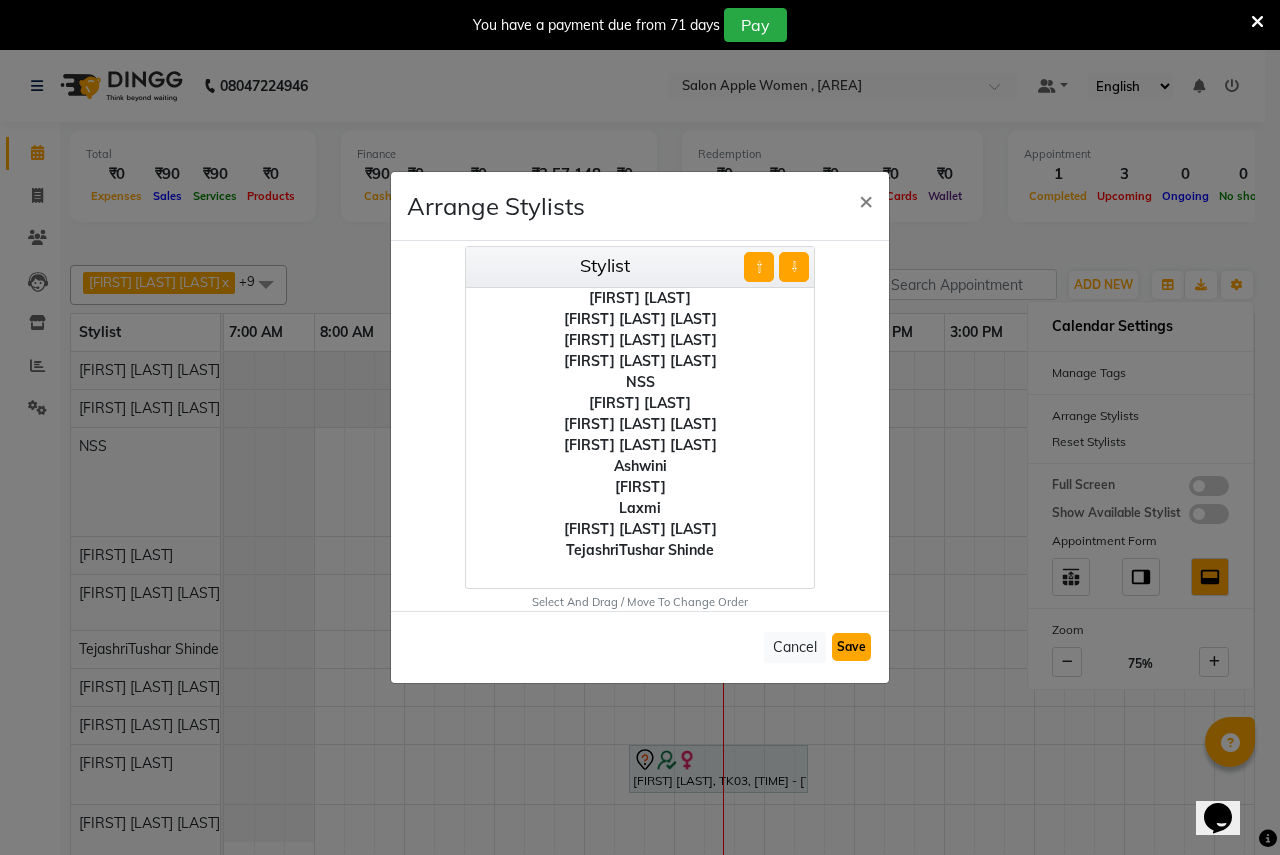 click on "Save" 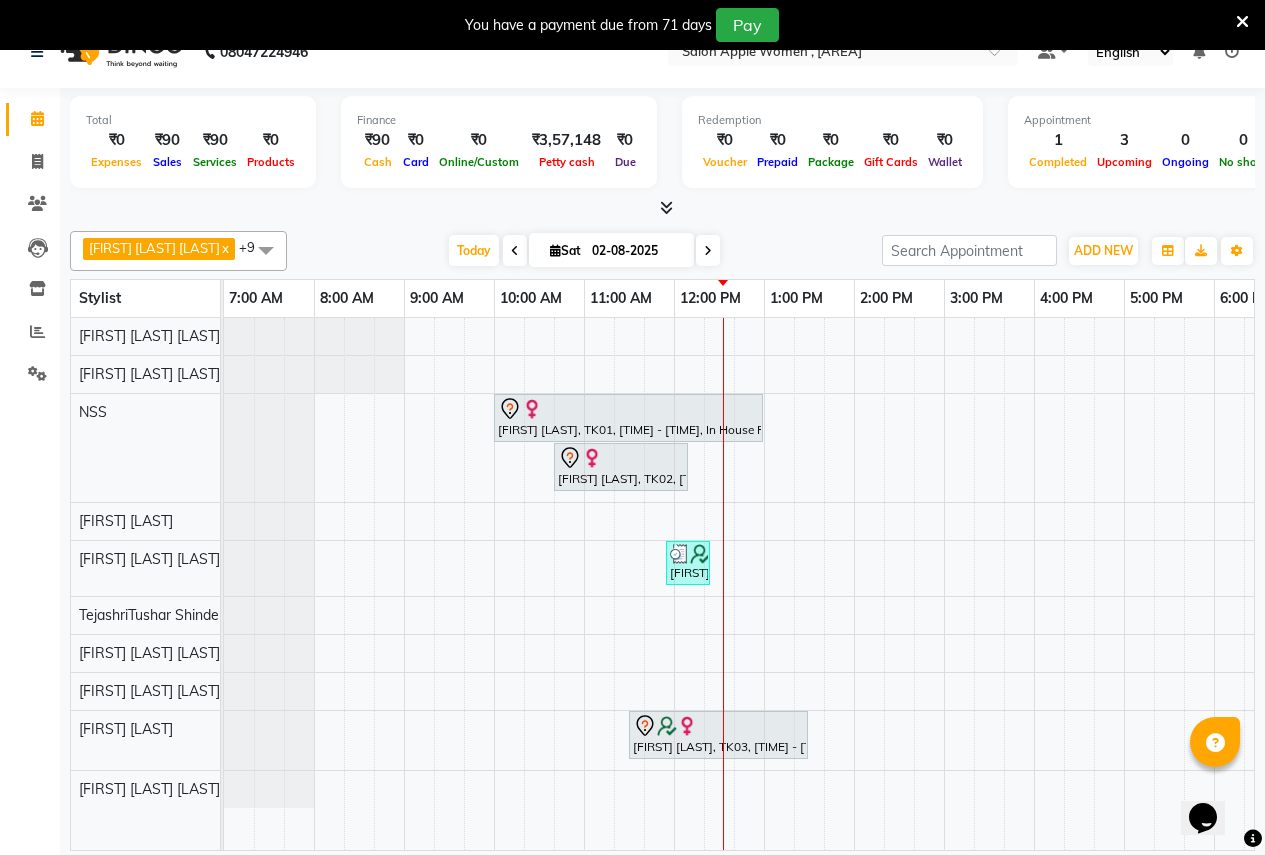 scroll, scrollTop: 50, scrollLeft: 0, axis: vertical 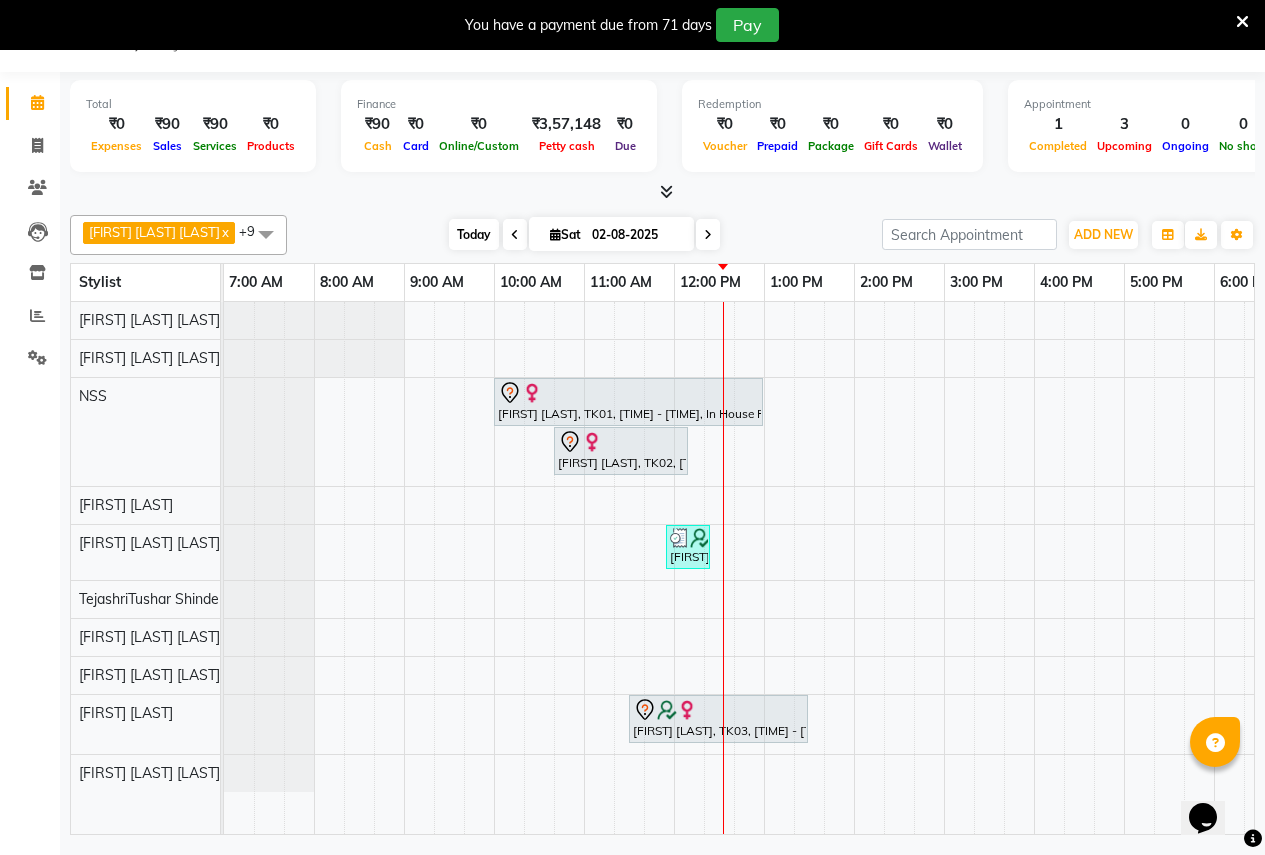 click on "Today" at bounding box center [474, 234] 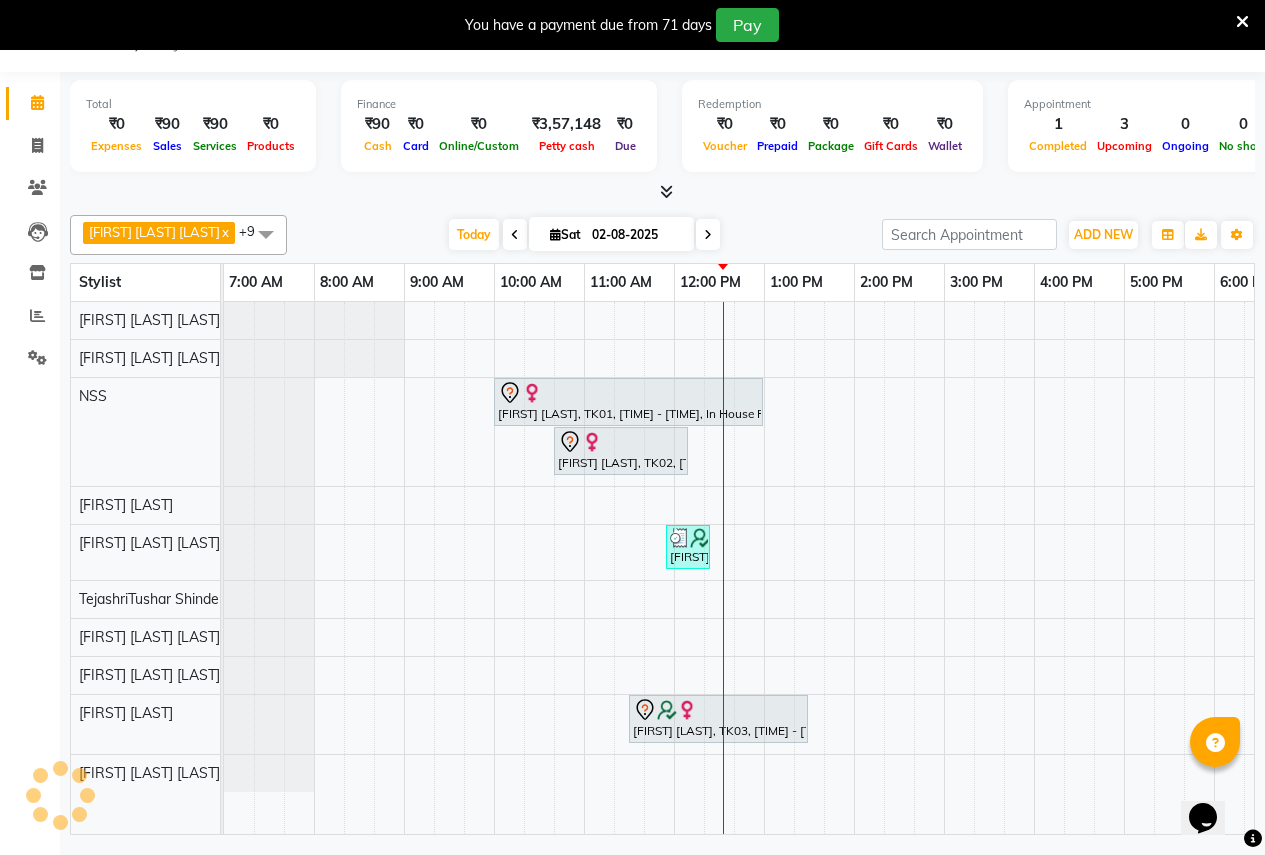 scroll, scrollTop: 0, scrollLeft: 410, axis: horizontal 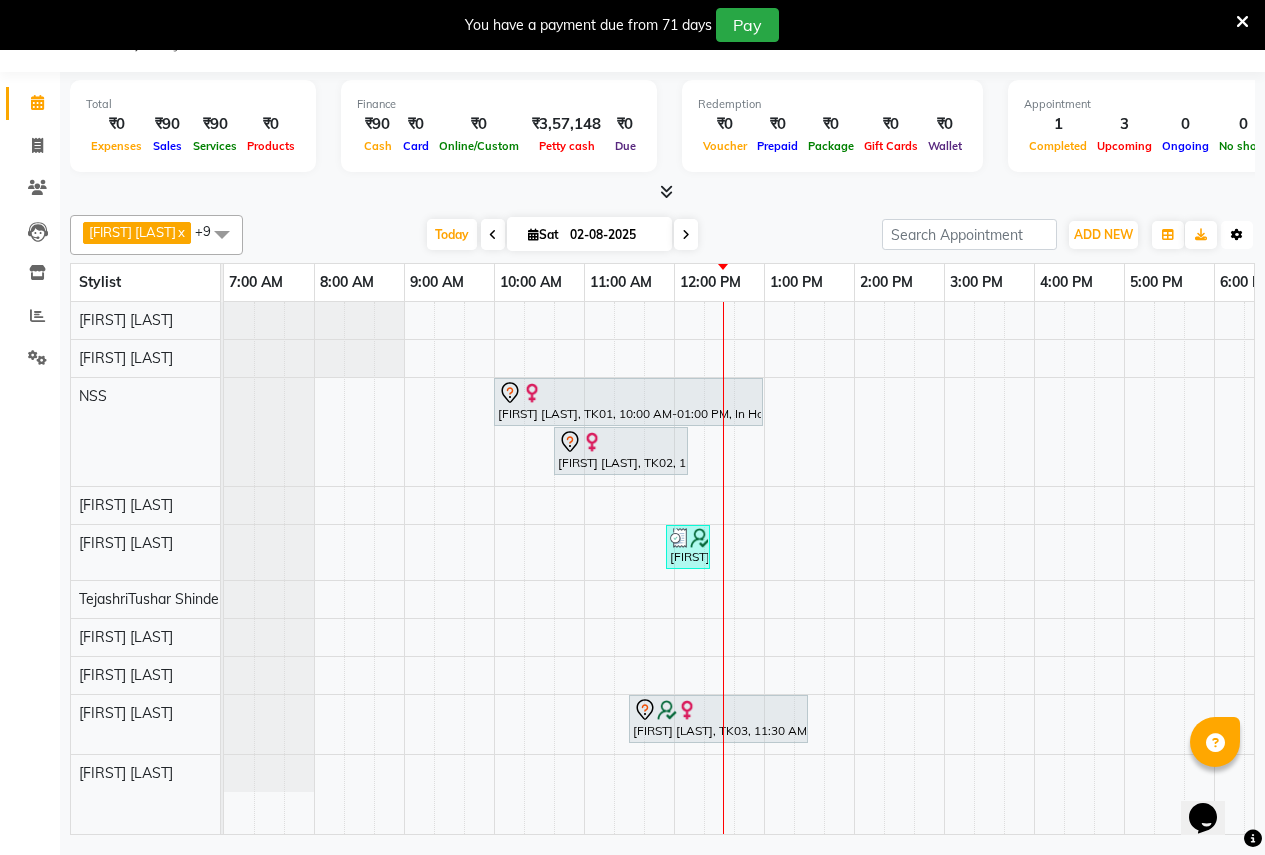 click at bounding box center (1237, 235) 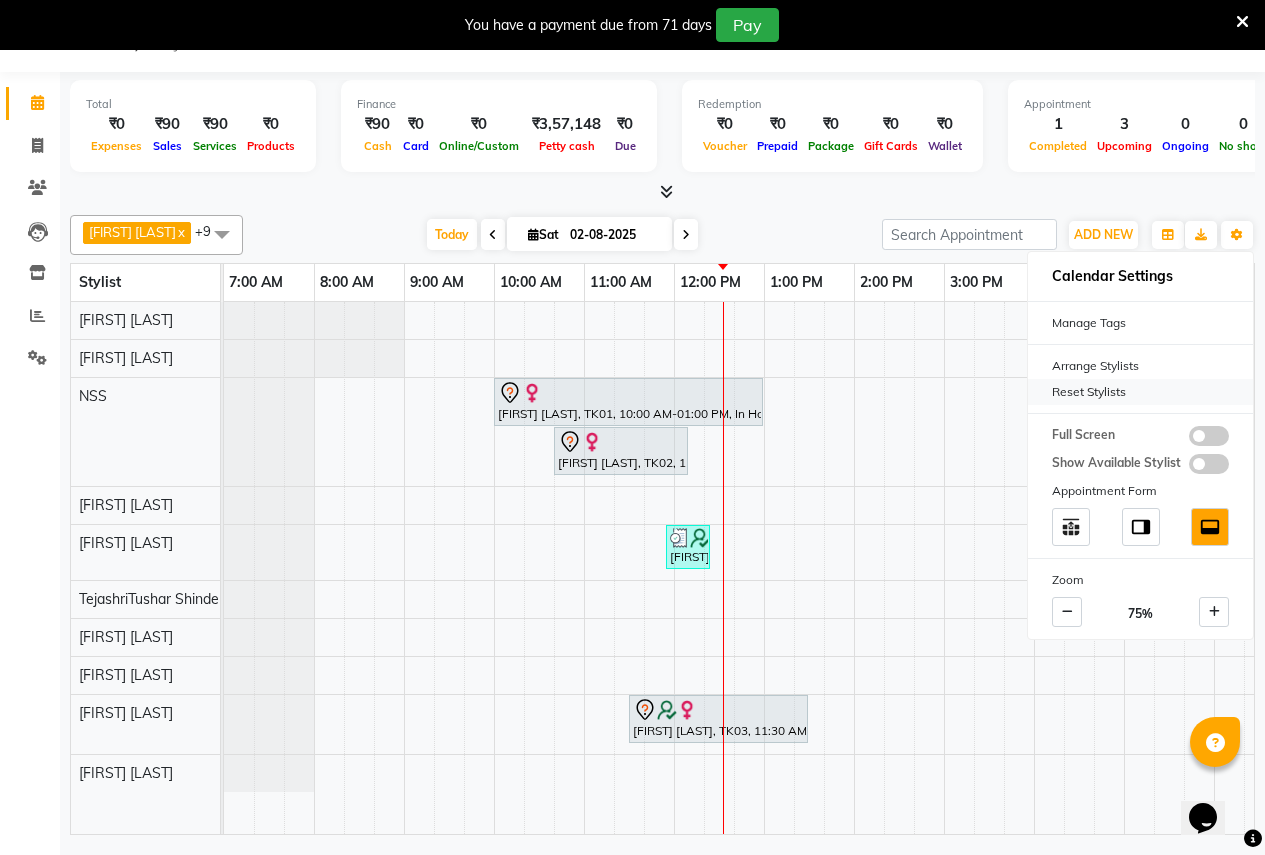 click on "Reset Stylists" at bounding box center [1140, 392] 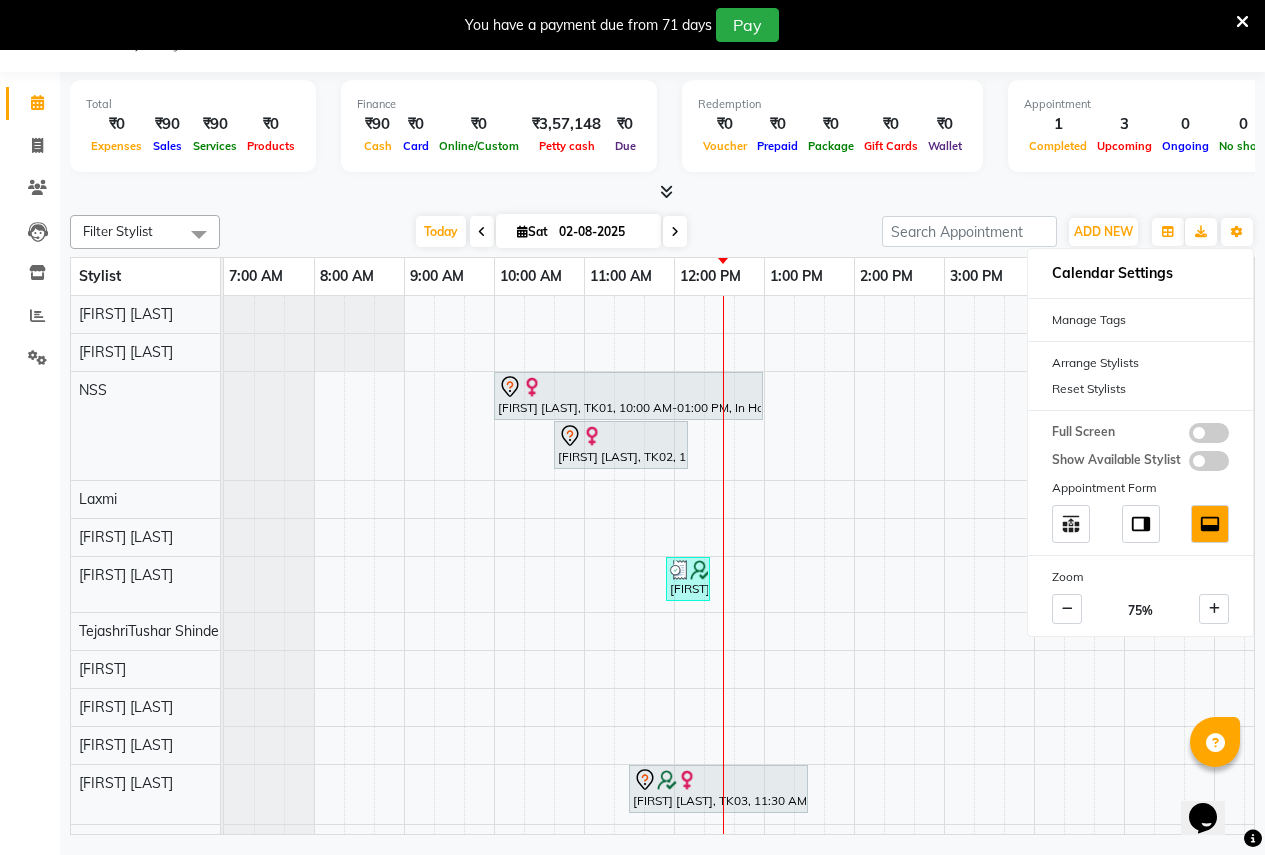 scroll, scrollTop: 81, scrollLeft: 0, axis: vertical 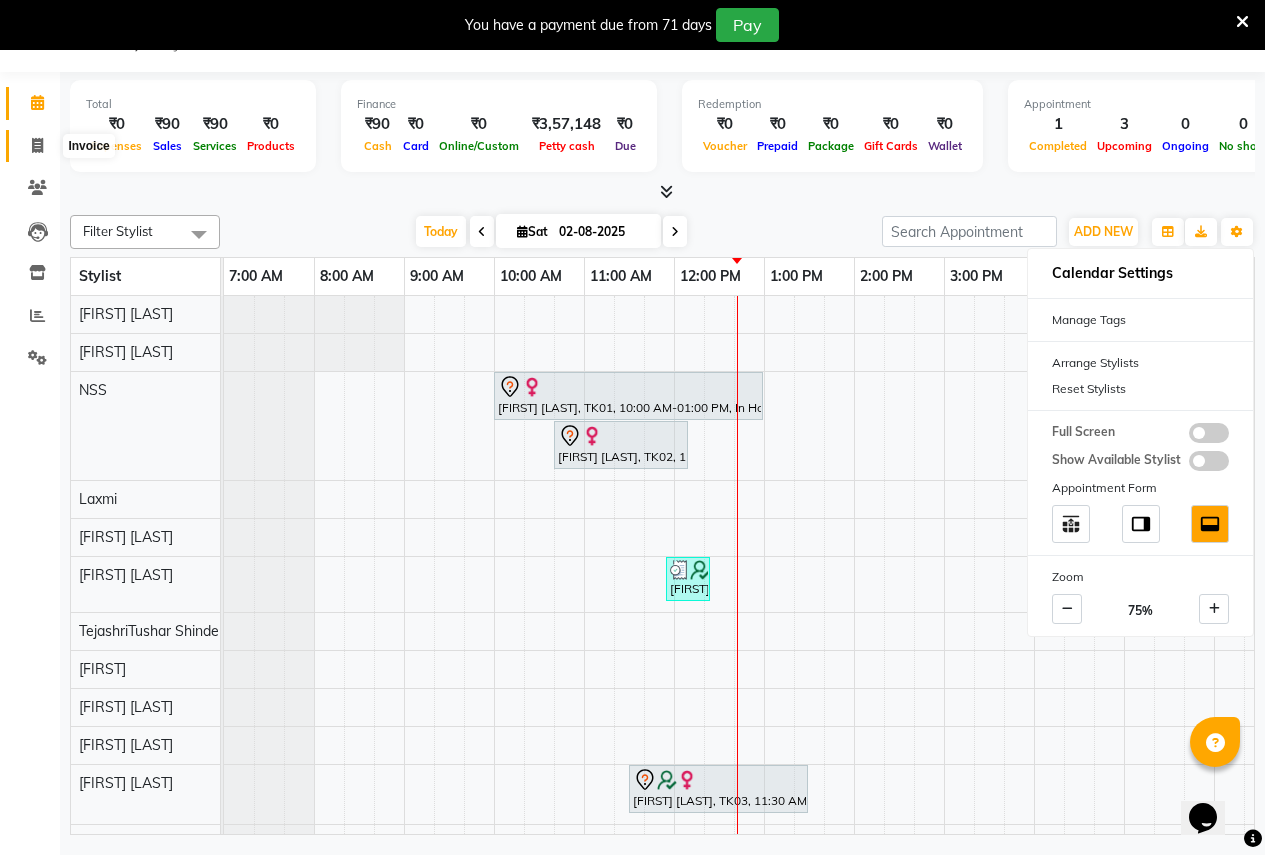 click 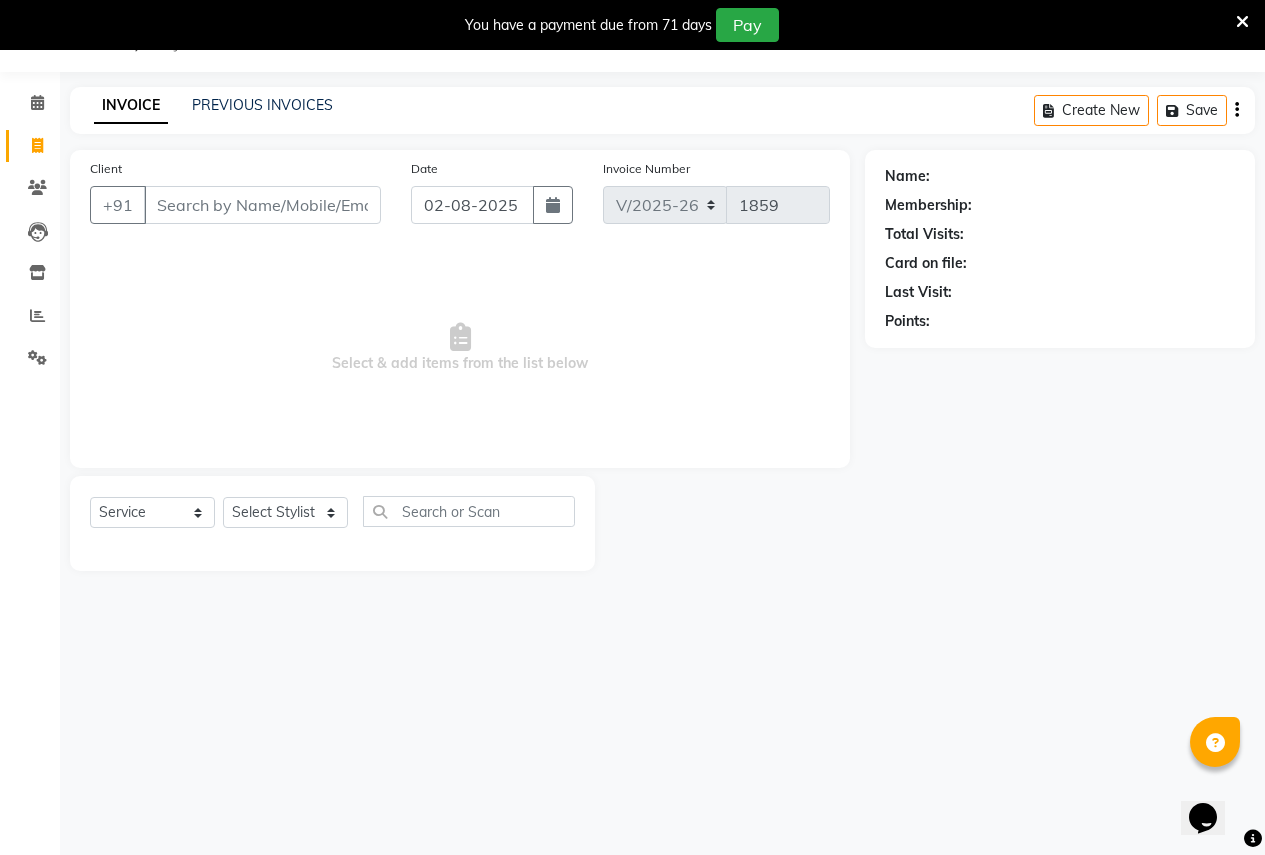 click on "Client" at bounding box center (262, 205) 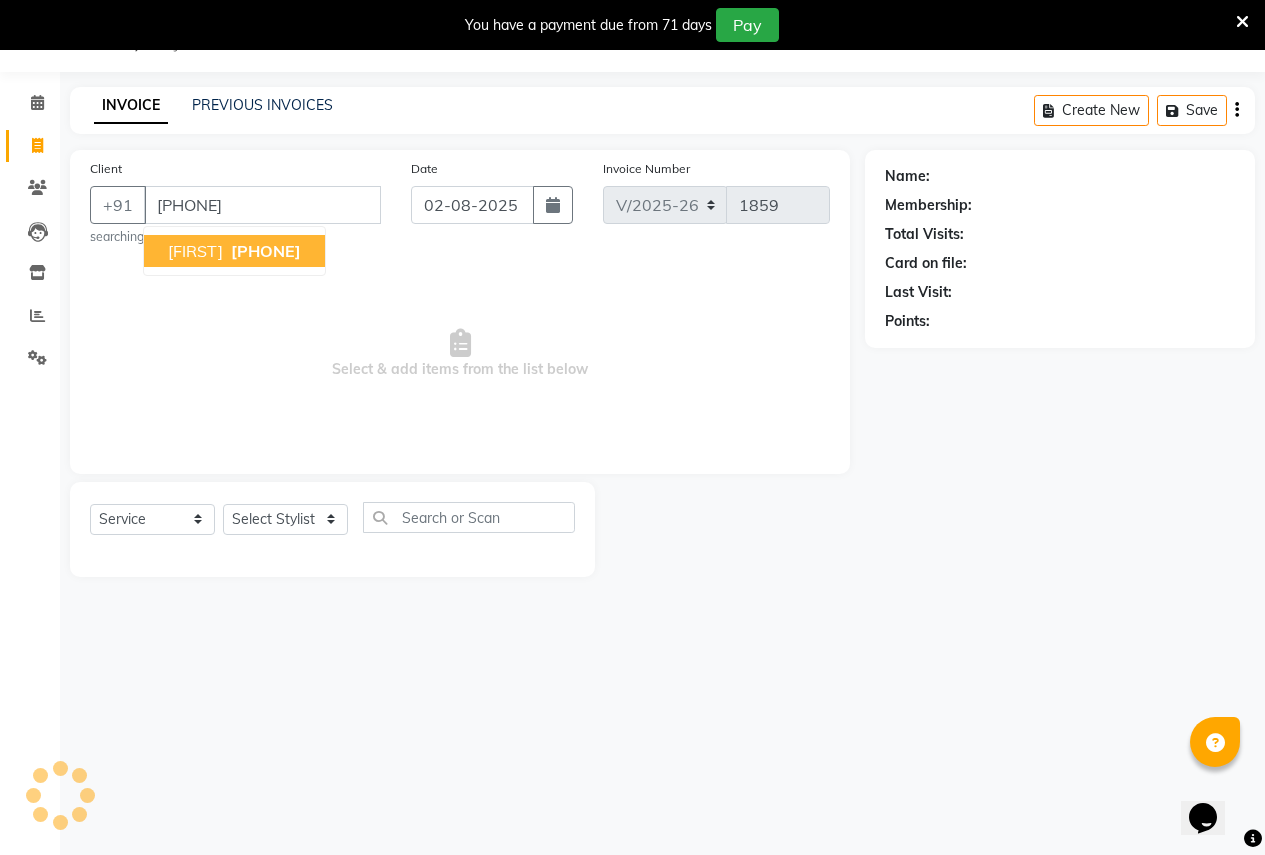 type on "[PHONE]" 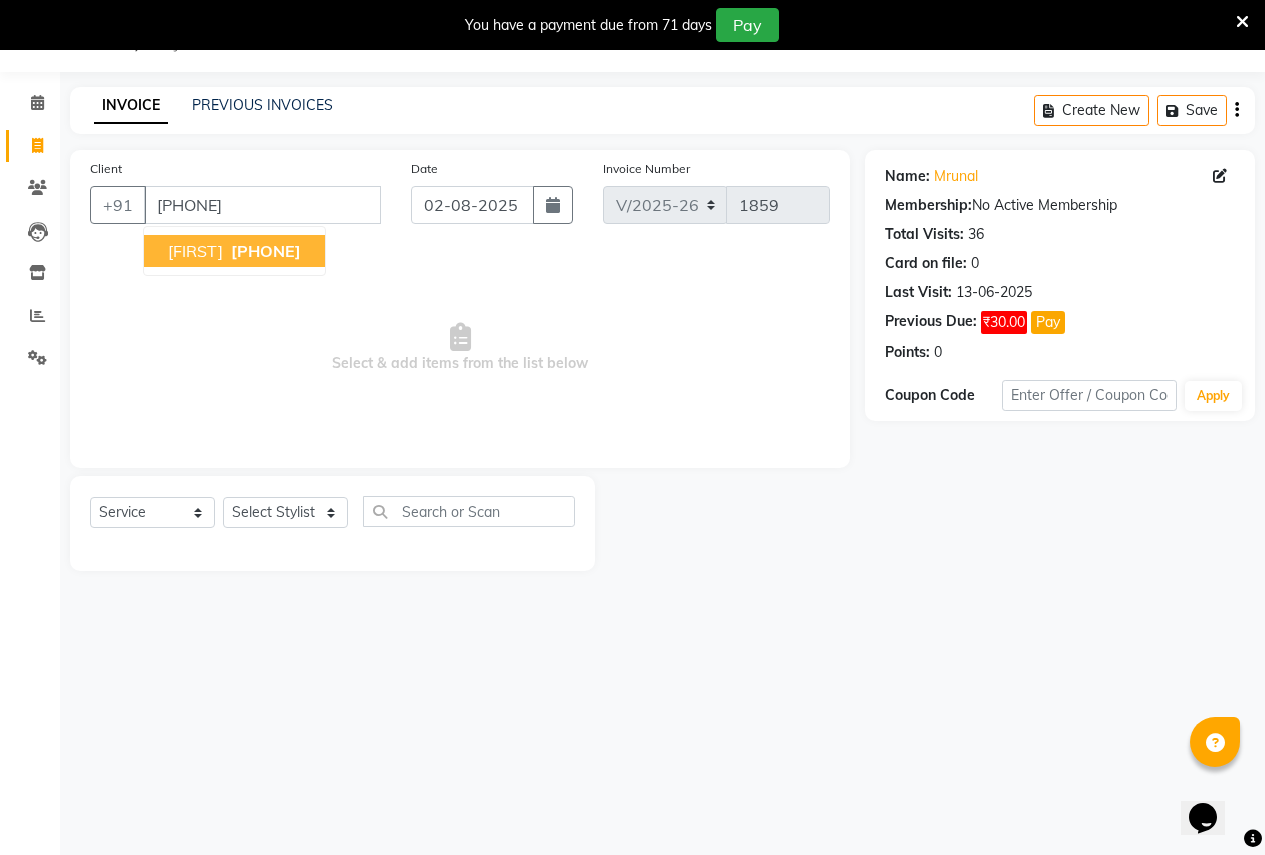 click on "[FIRST]   [PHONE]" at bounding box center [234, 251] 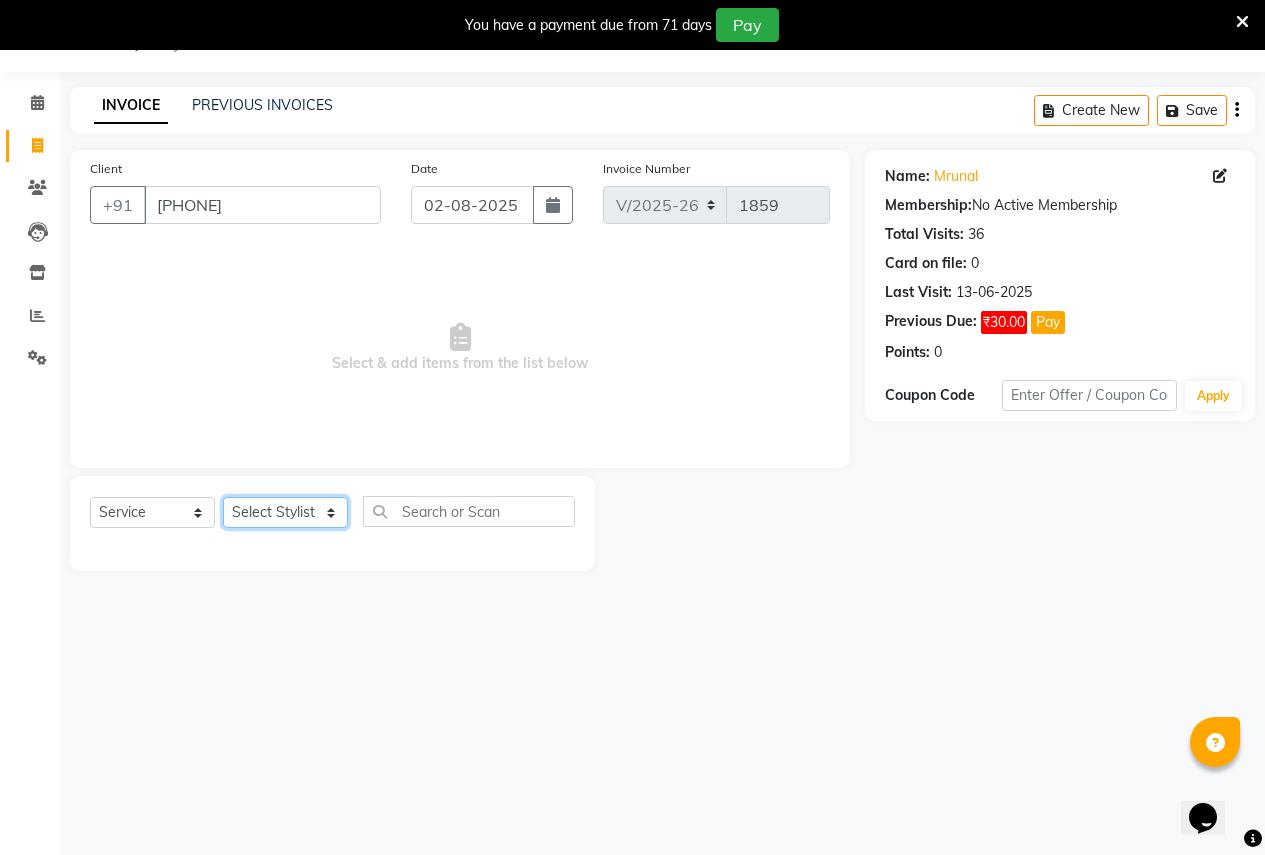click on "Select Stylist [FIRST] [LAST] [FIRST] [LAST] [FIRST] [LAST] [FIRST] [LAST] [FIRST] [LAST] [FIRST] [LAST] [FIRST] [LAST] [FIRST] [LAST] [FIRST] [LAST] [FIRST] [LAST] [FIRST] [LAST] [FIRST] [LAST]" 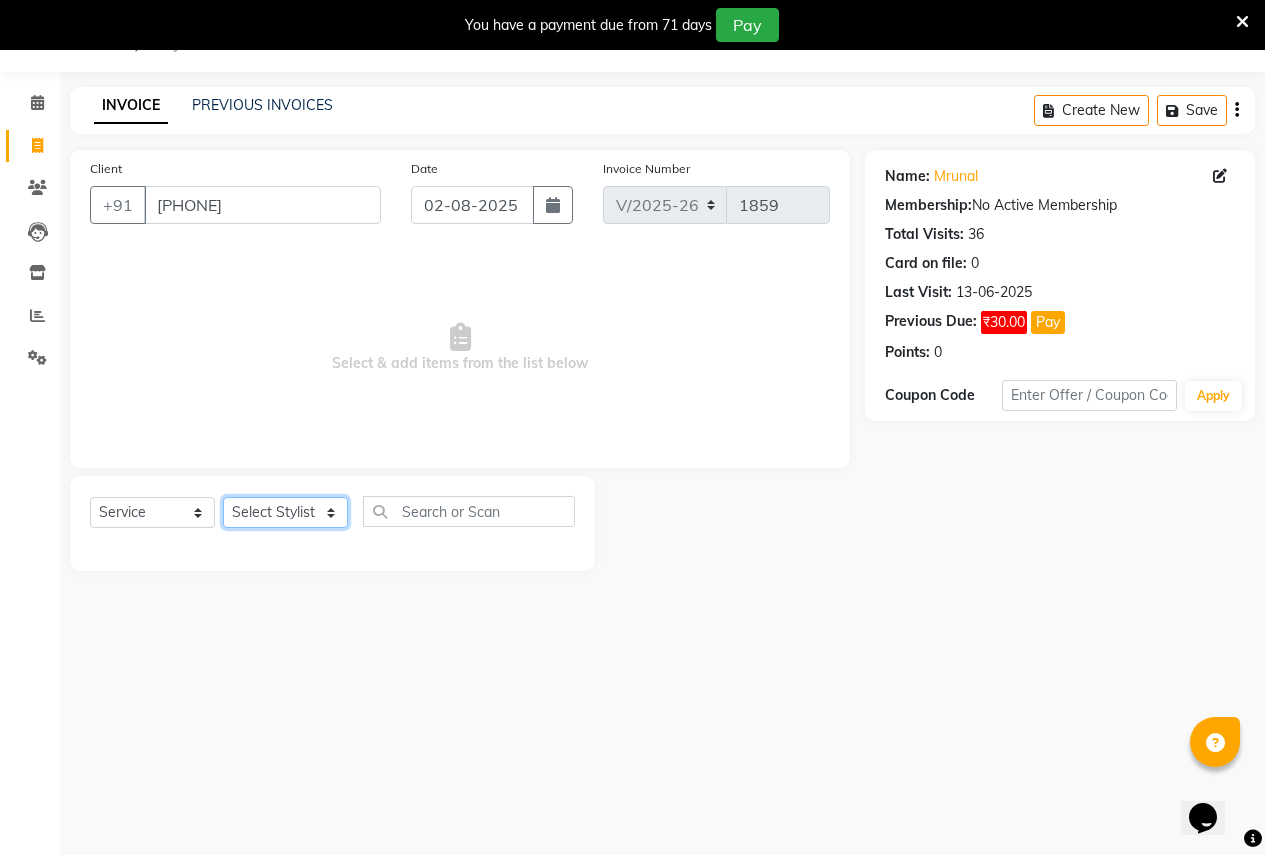 select on "3151" 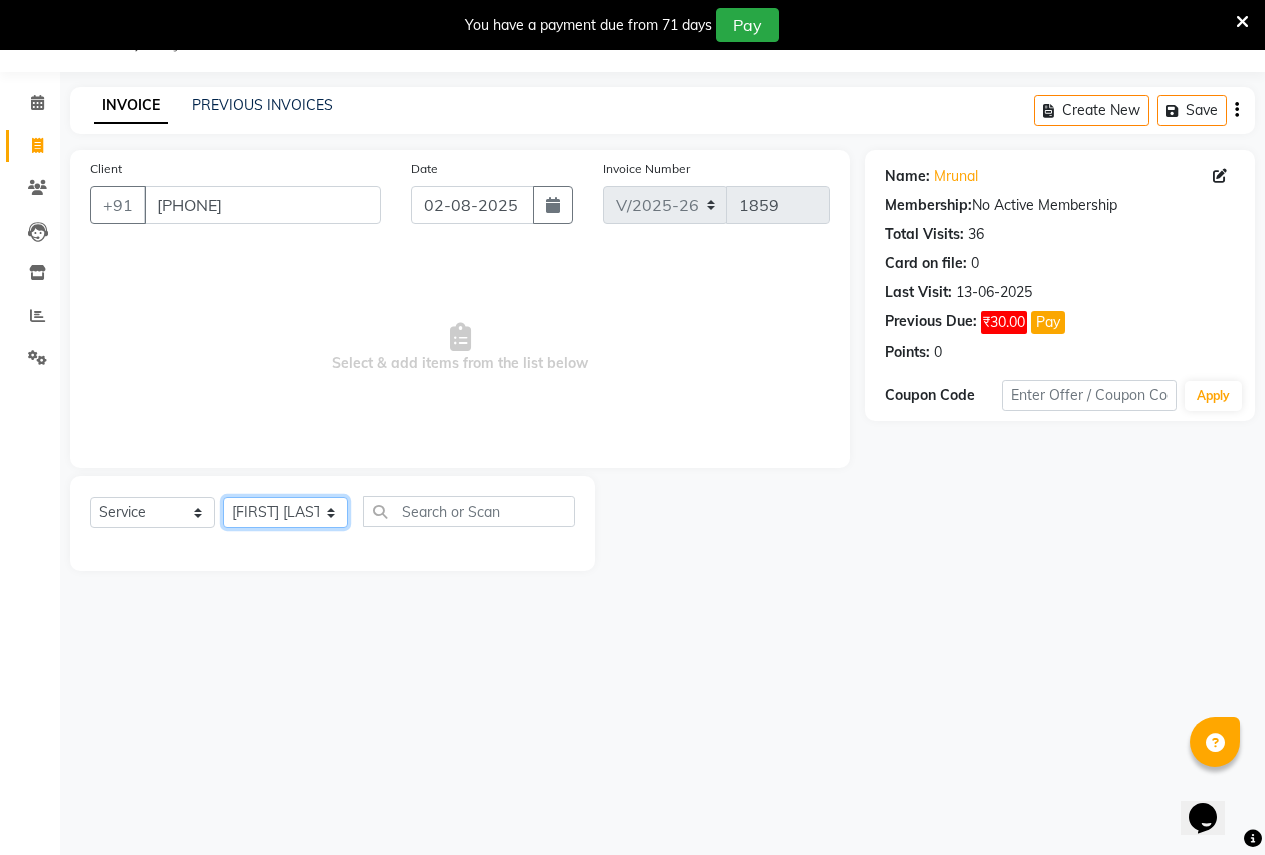 click on "Select Stylist [FIRST] [LAST] [FIRST] [LAST] [FIRST] [LAST] [FIRST] [LAST] [FIRST] [LAST] [FIRST] [LAST] [FIRST] [LAST] [FIRST] [LAST] [FIRST] [LAST] [FIRST] [LAST] [FIRST] [LAST] [FIRST] [LAST]" 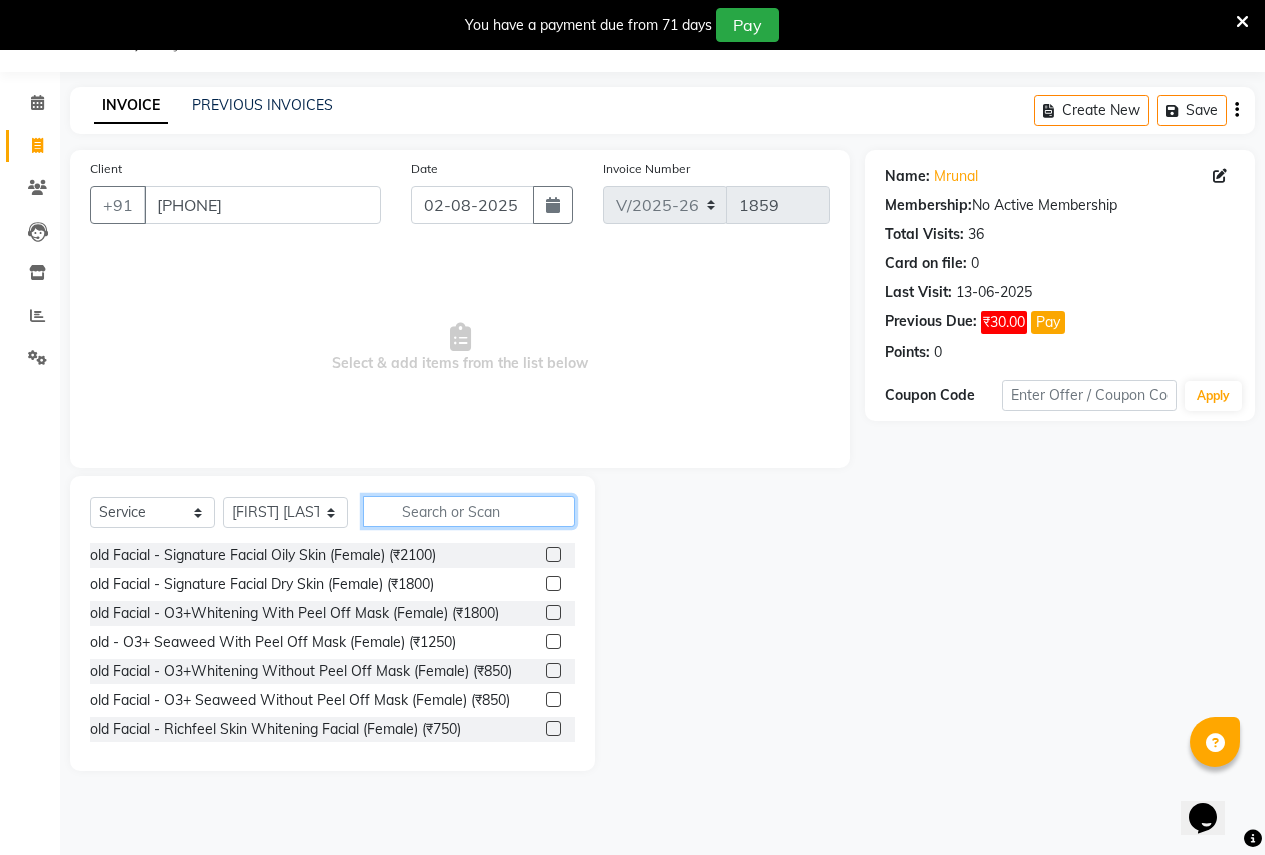 click 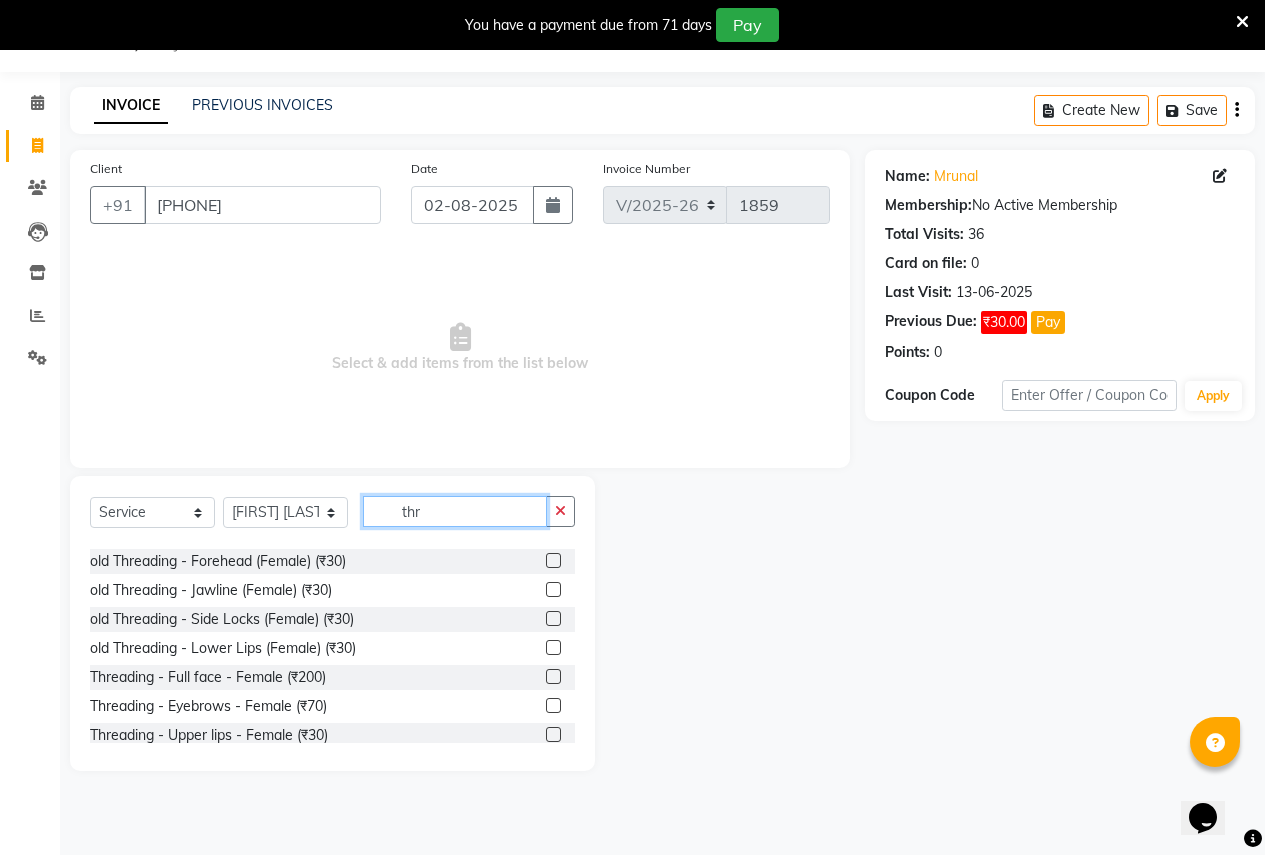 scroll, scrollTop: 264, scrollLeft: 0, axis: vertical 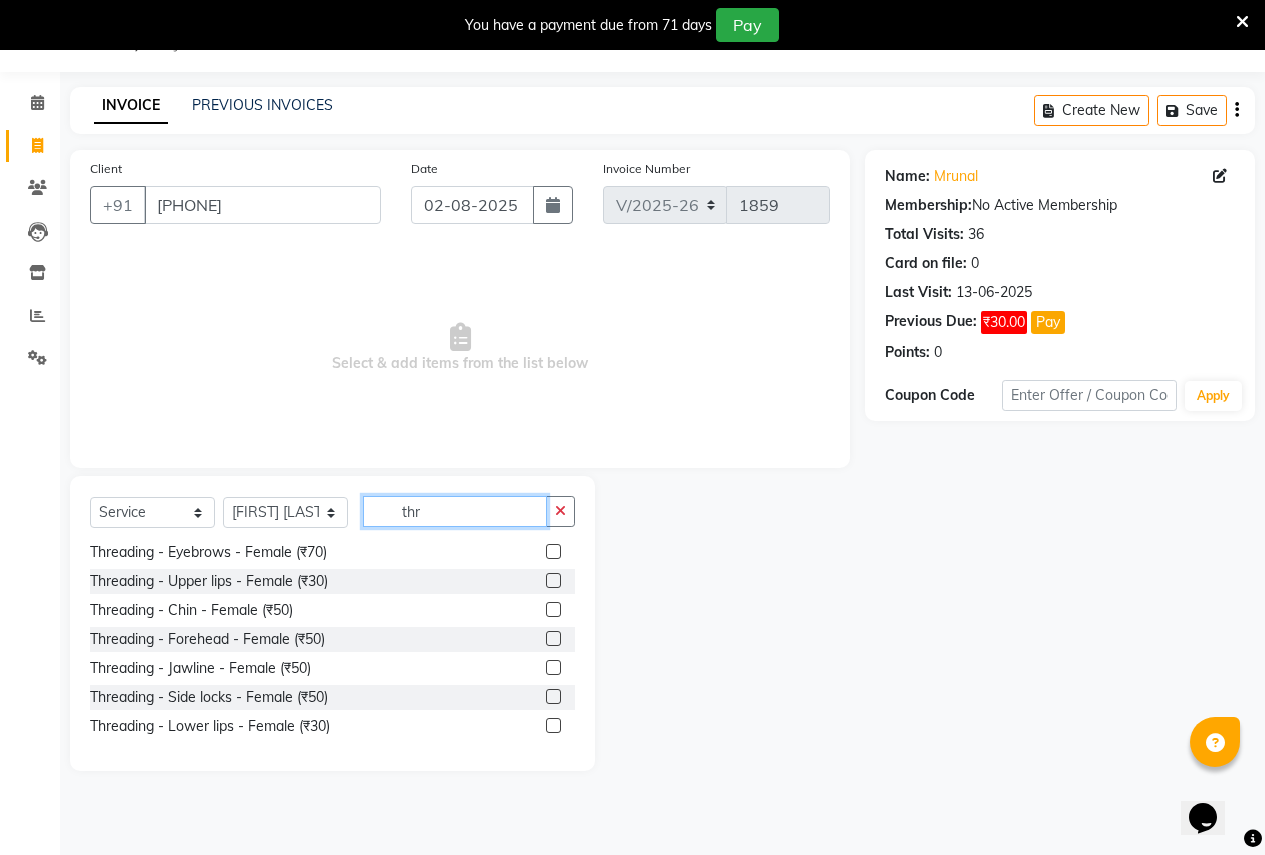 type on "thr" 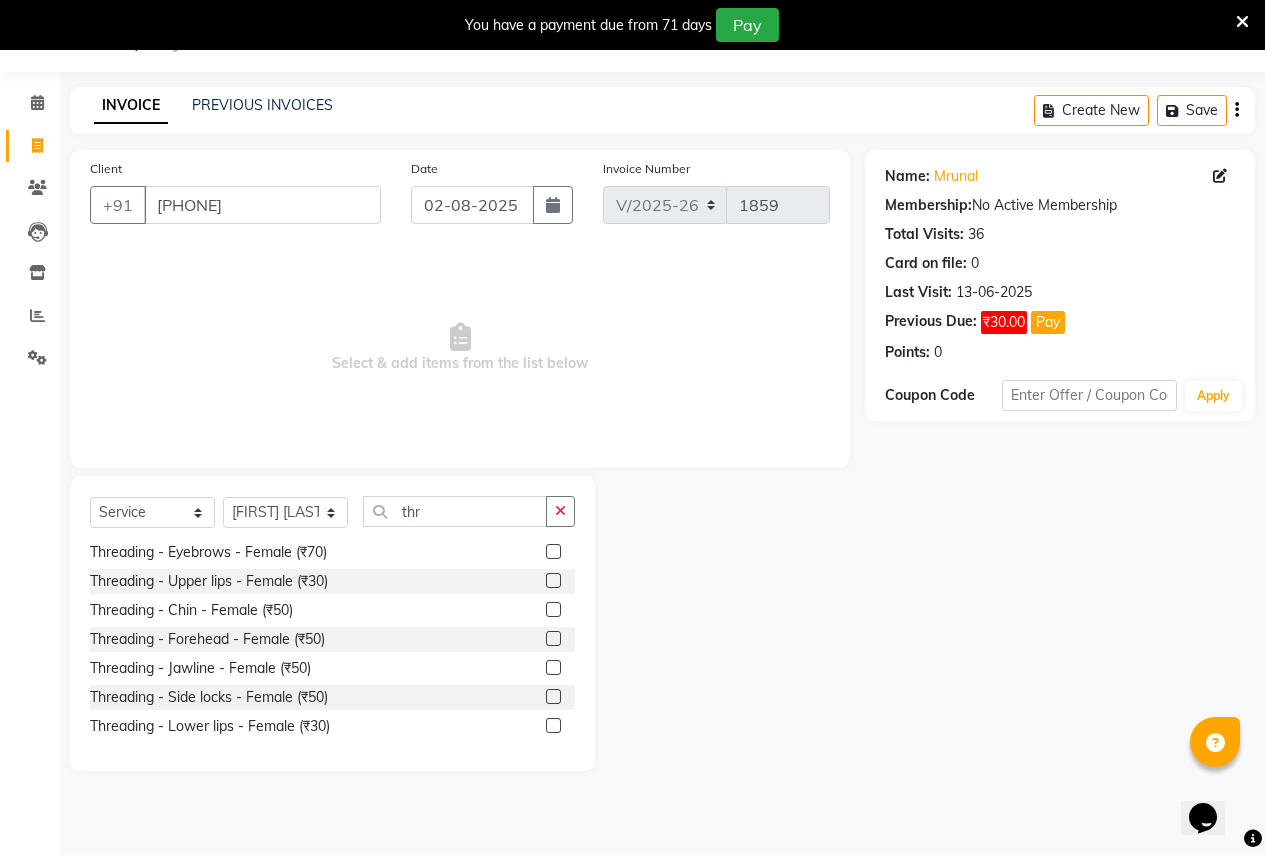 click 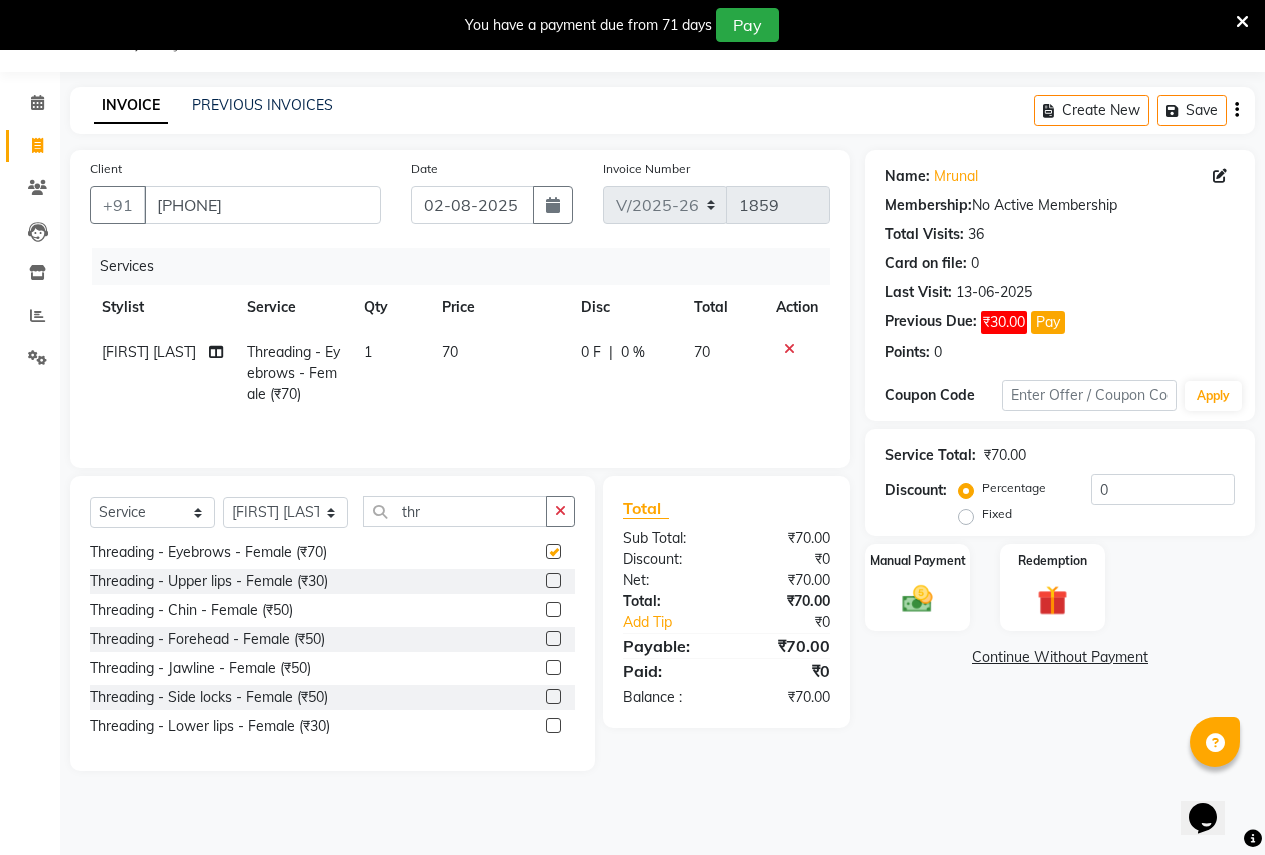 checkbox on "false" 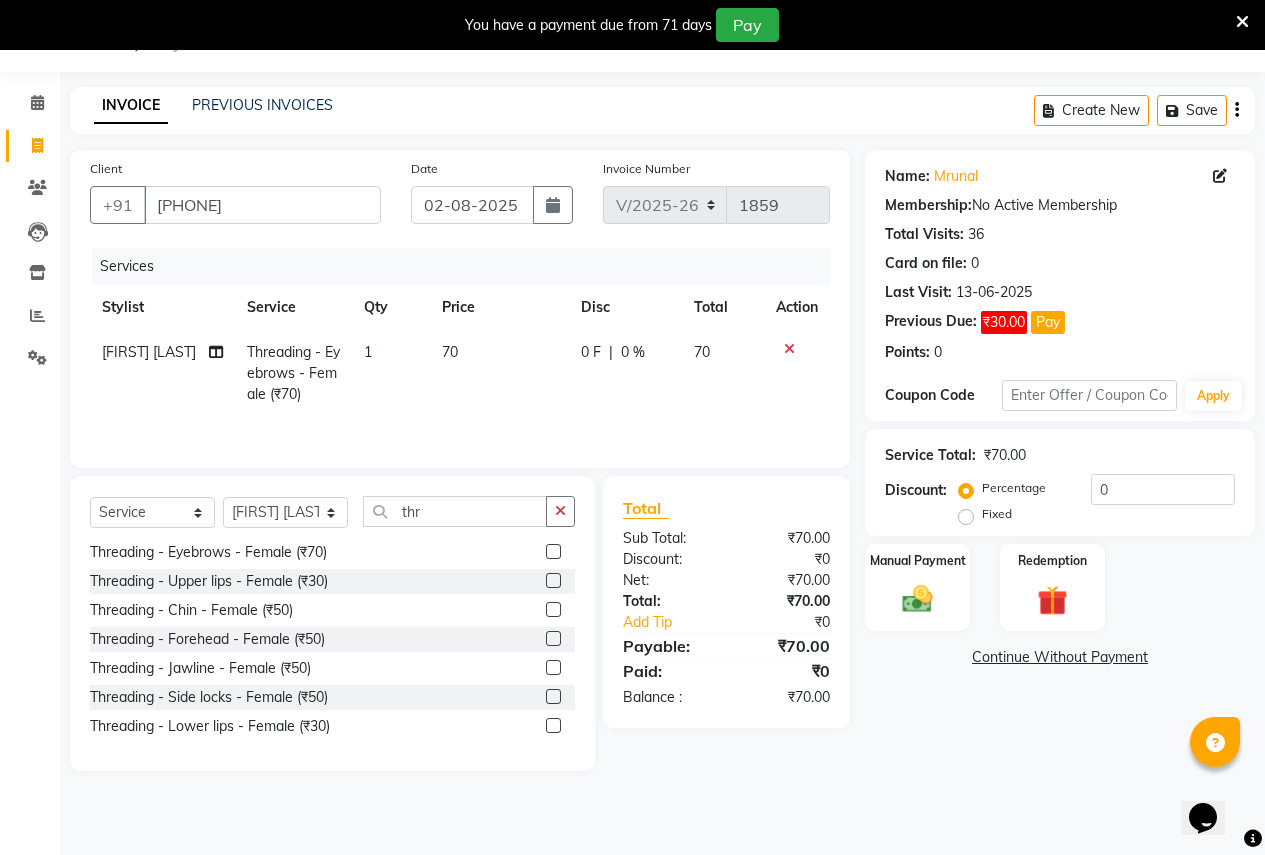 click 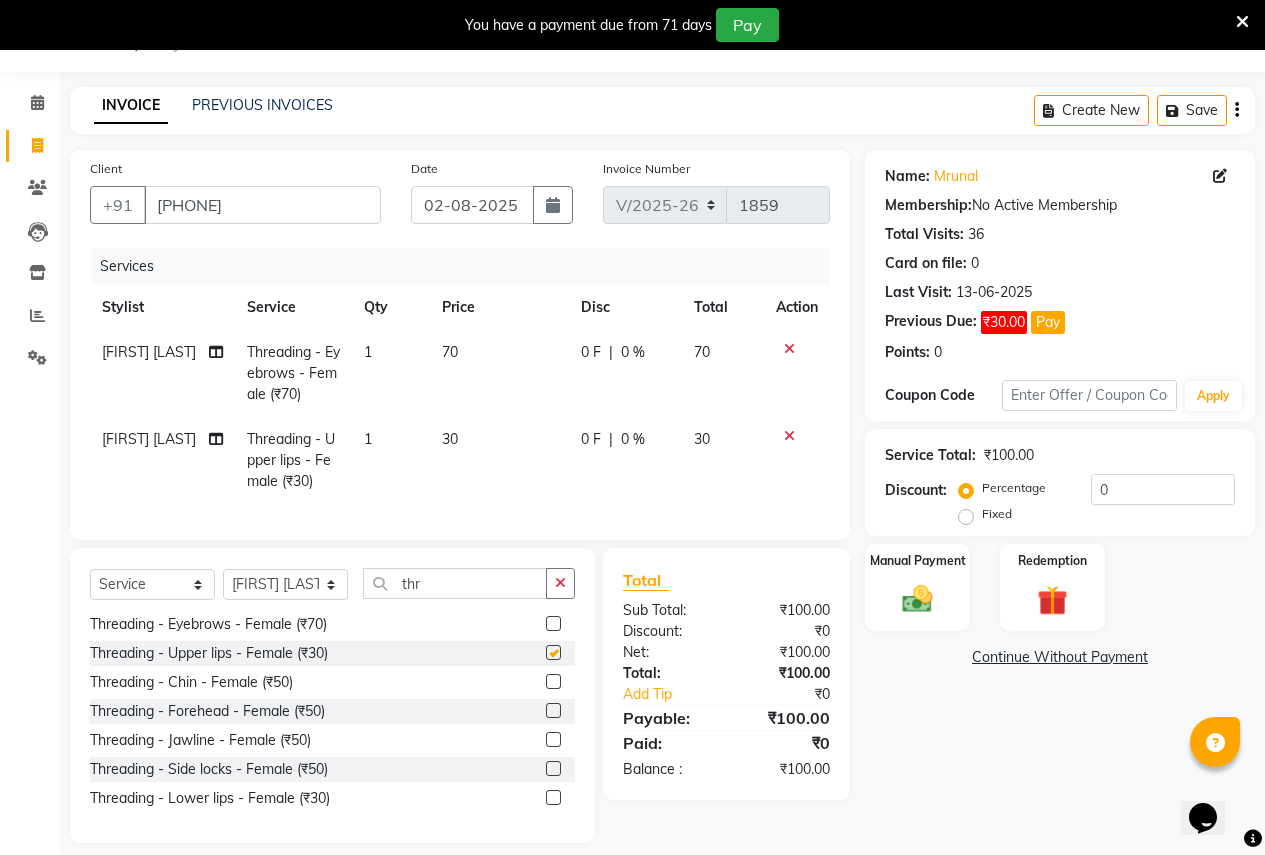checkbox on "false" 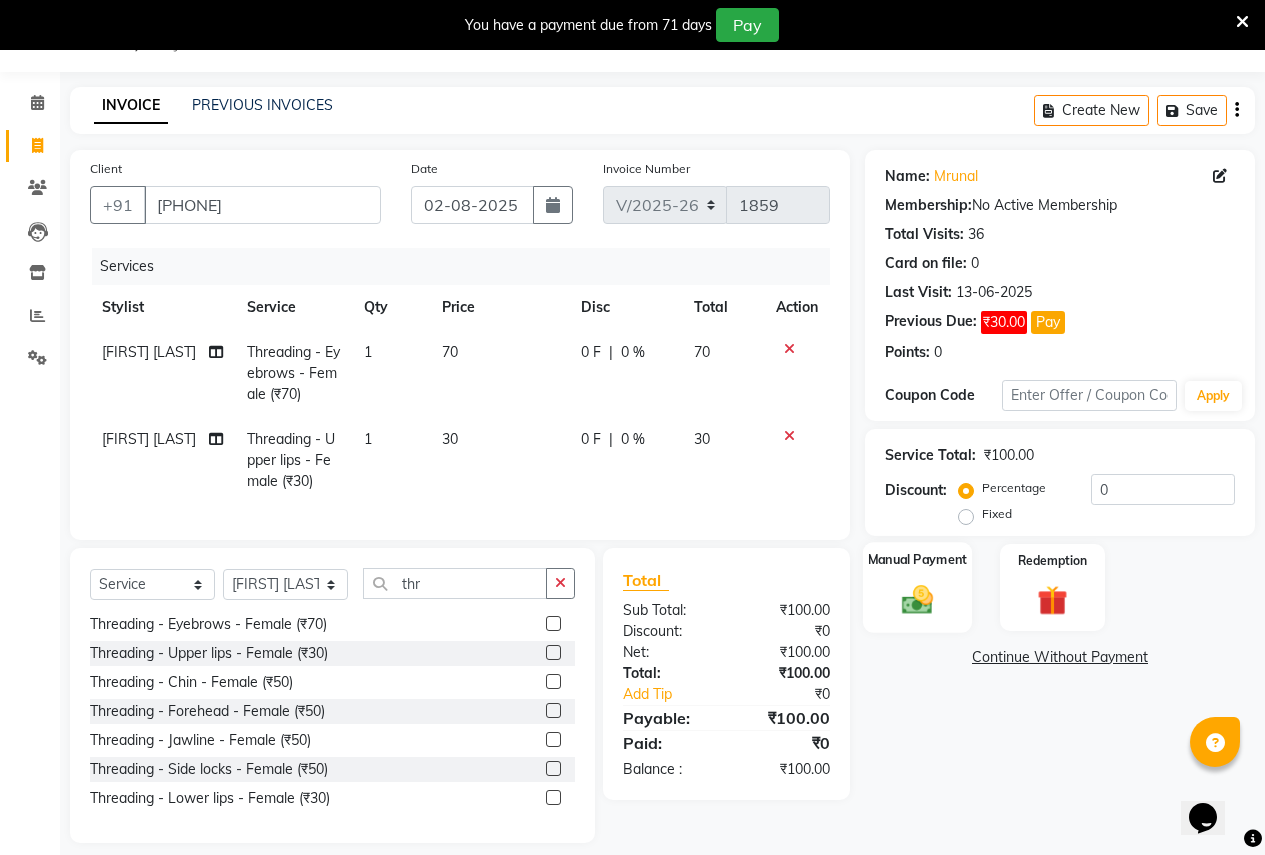 click on "Manual Payment" 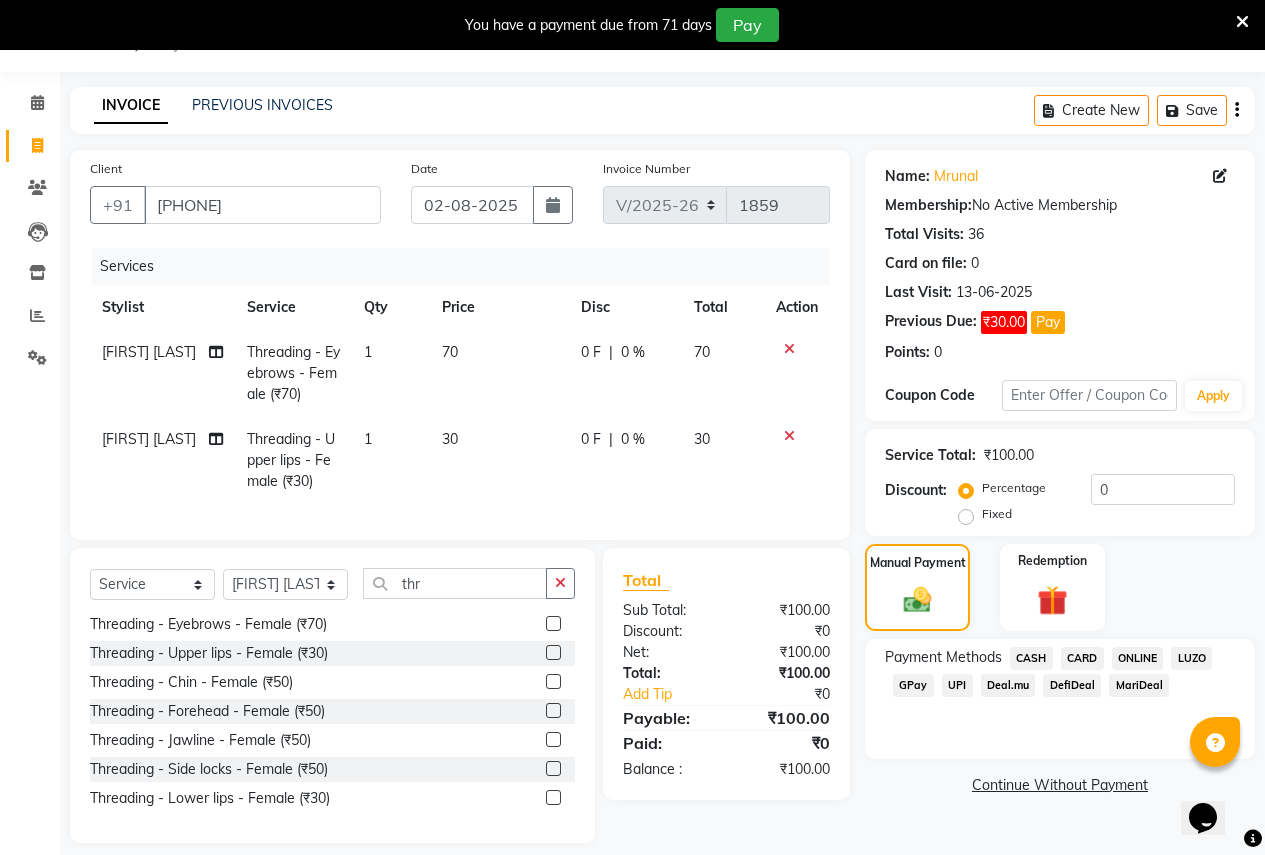 click on "CASH" 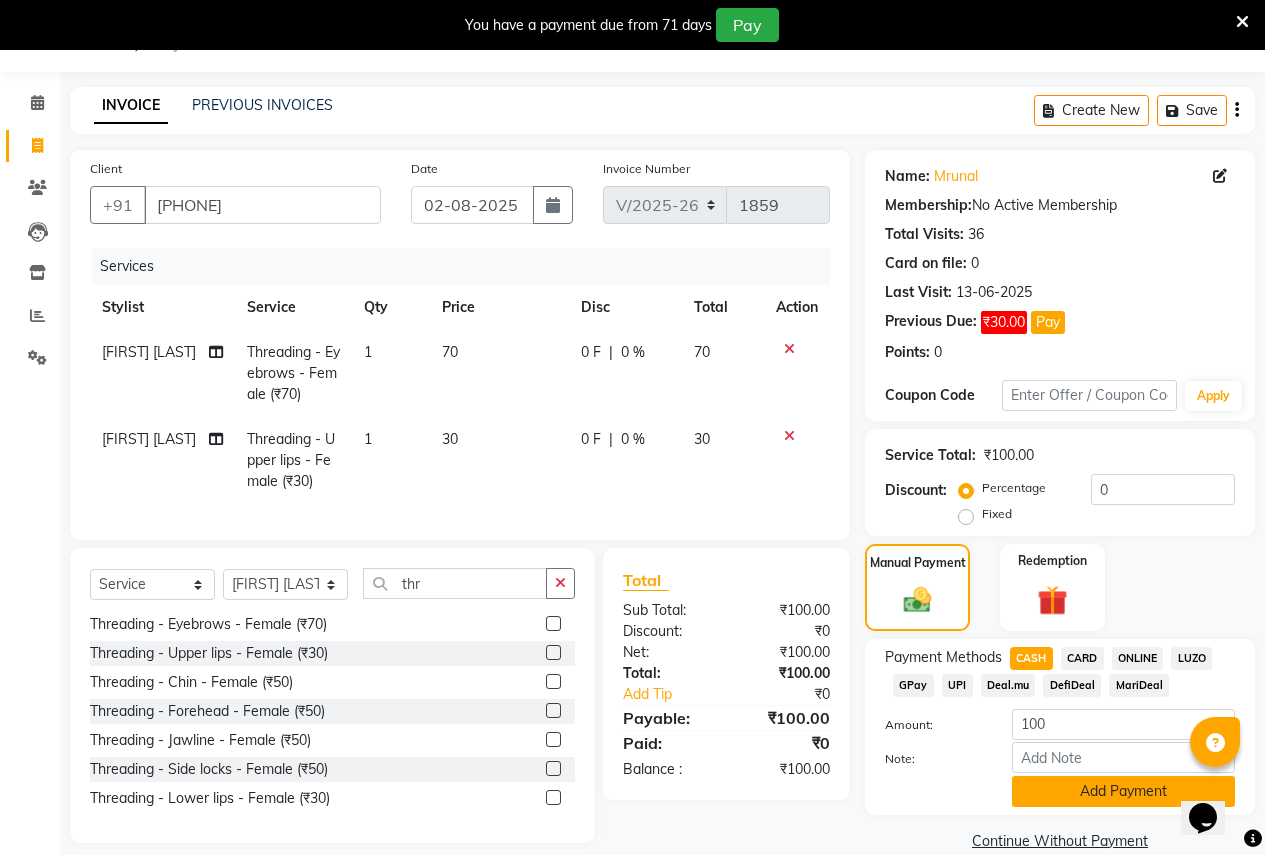click on "Add Payment" 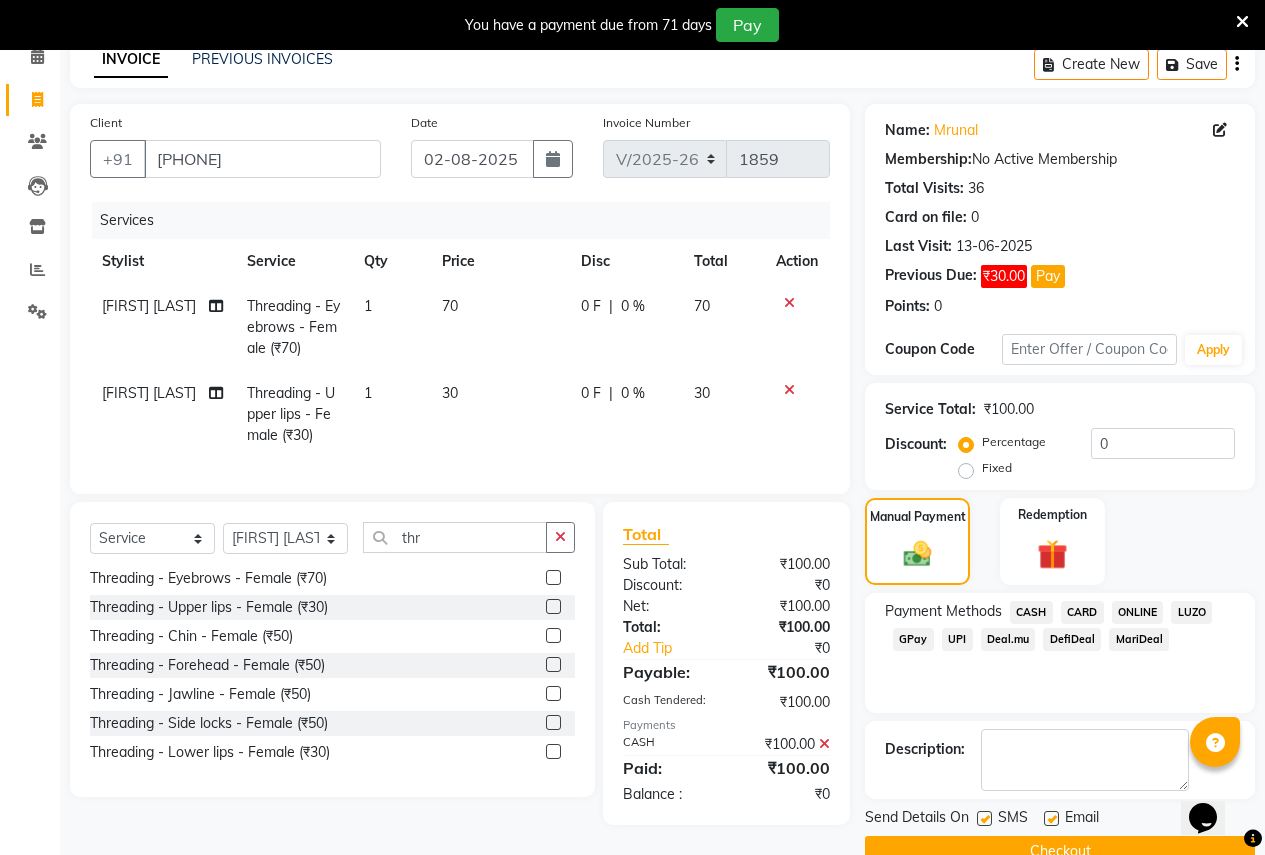 scroll, scrollTop: 138, scrollLeft: 0, axis: vertical 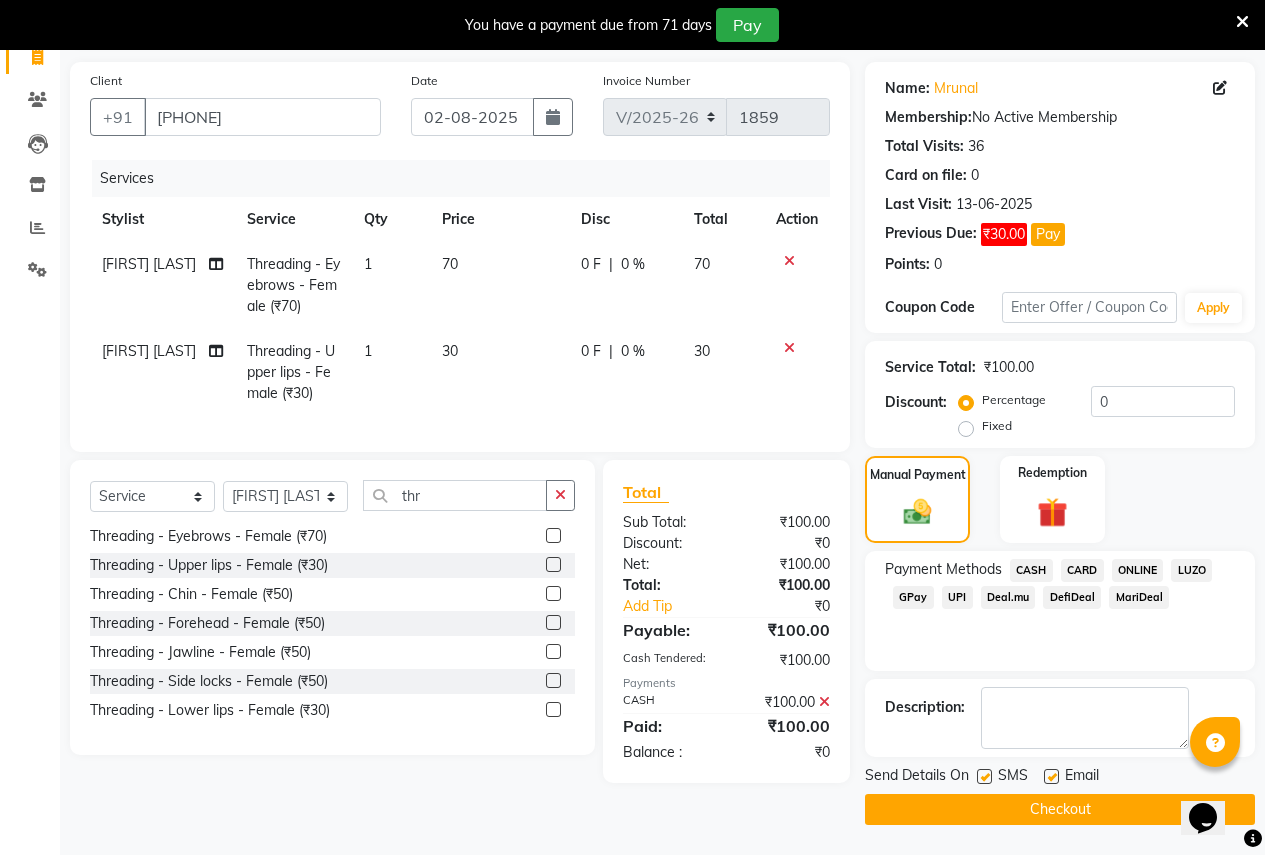 click on "Checkout" 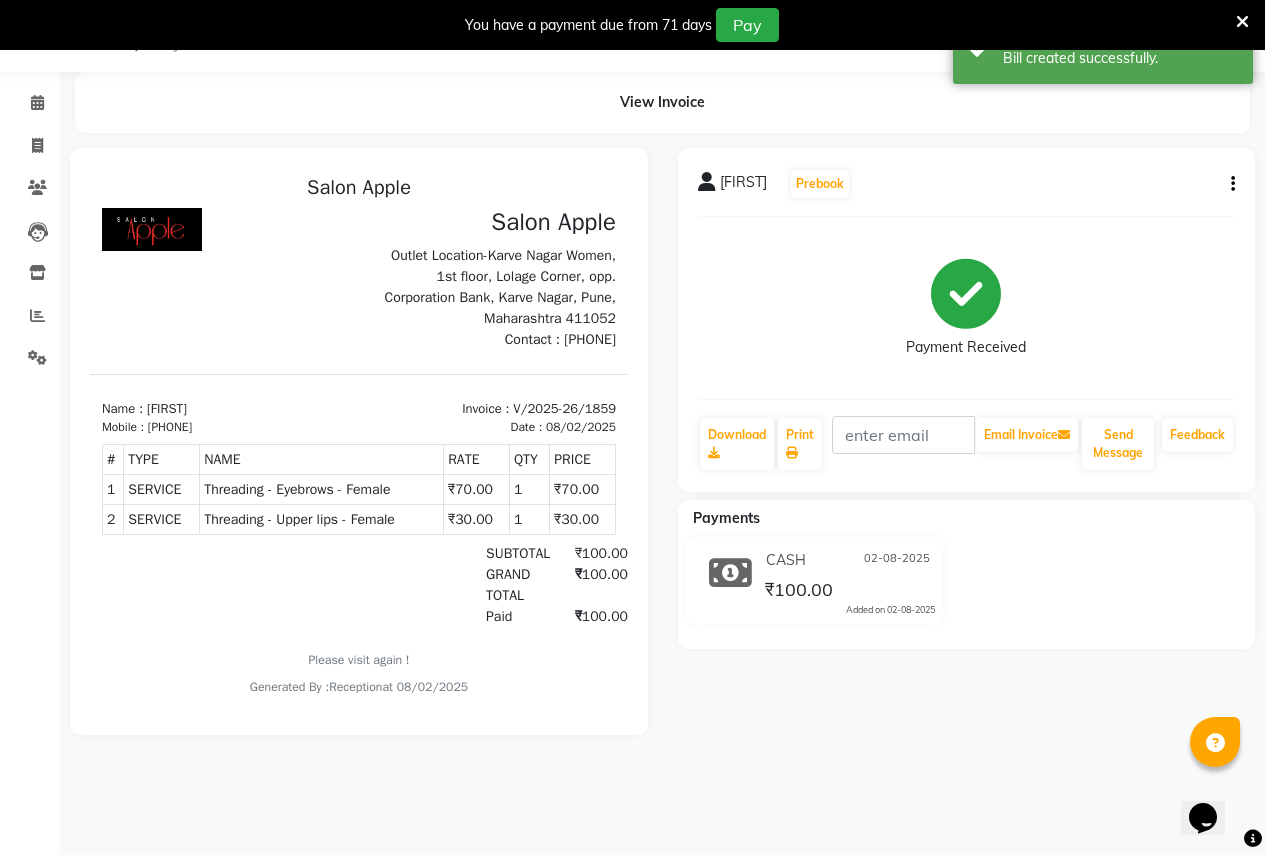 scroll, scrollTop: 0, scrollLeft: 0, axis: both 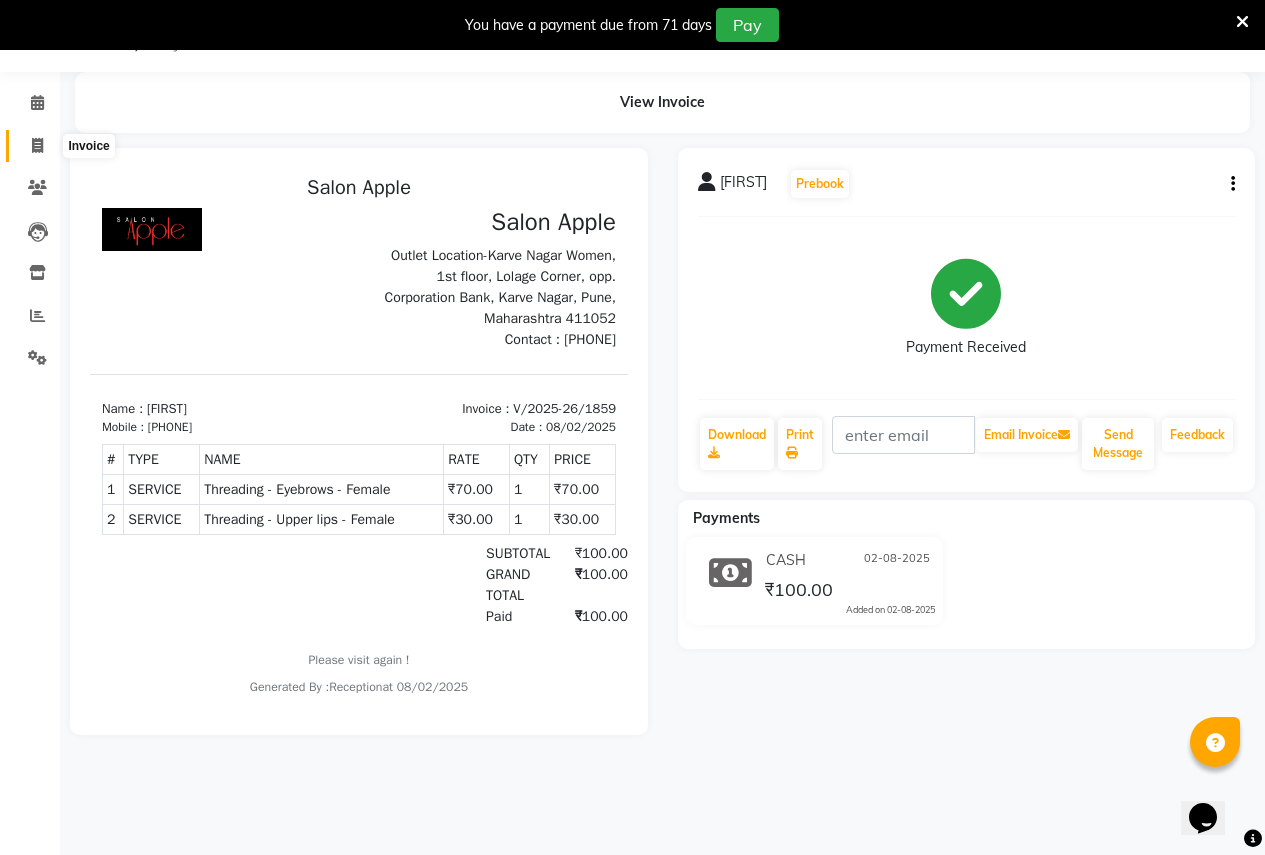 click 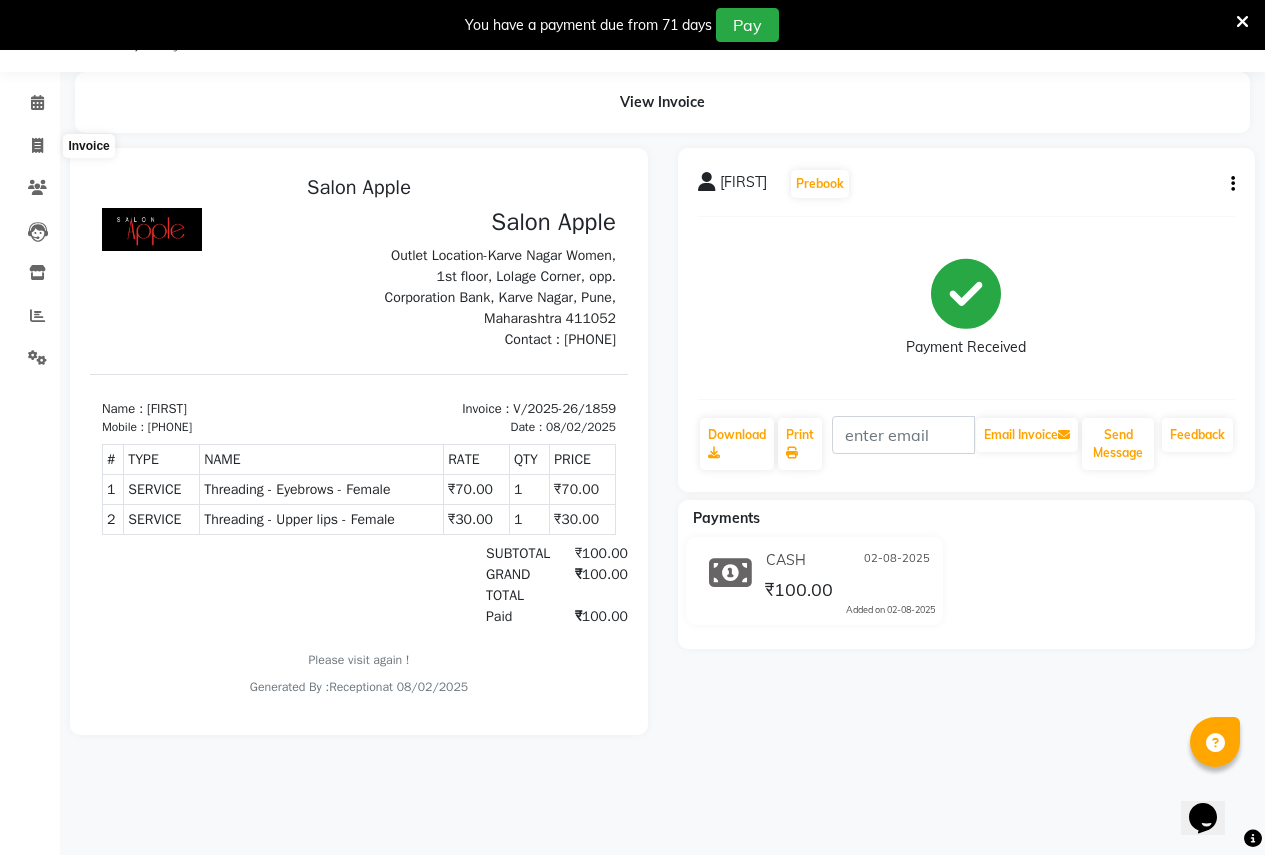 select on "service" 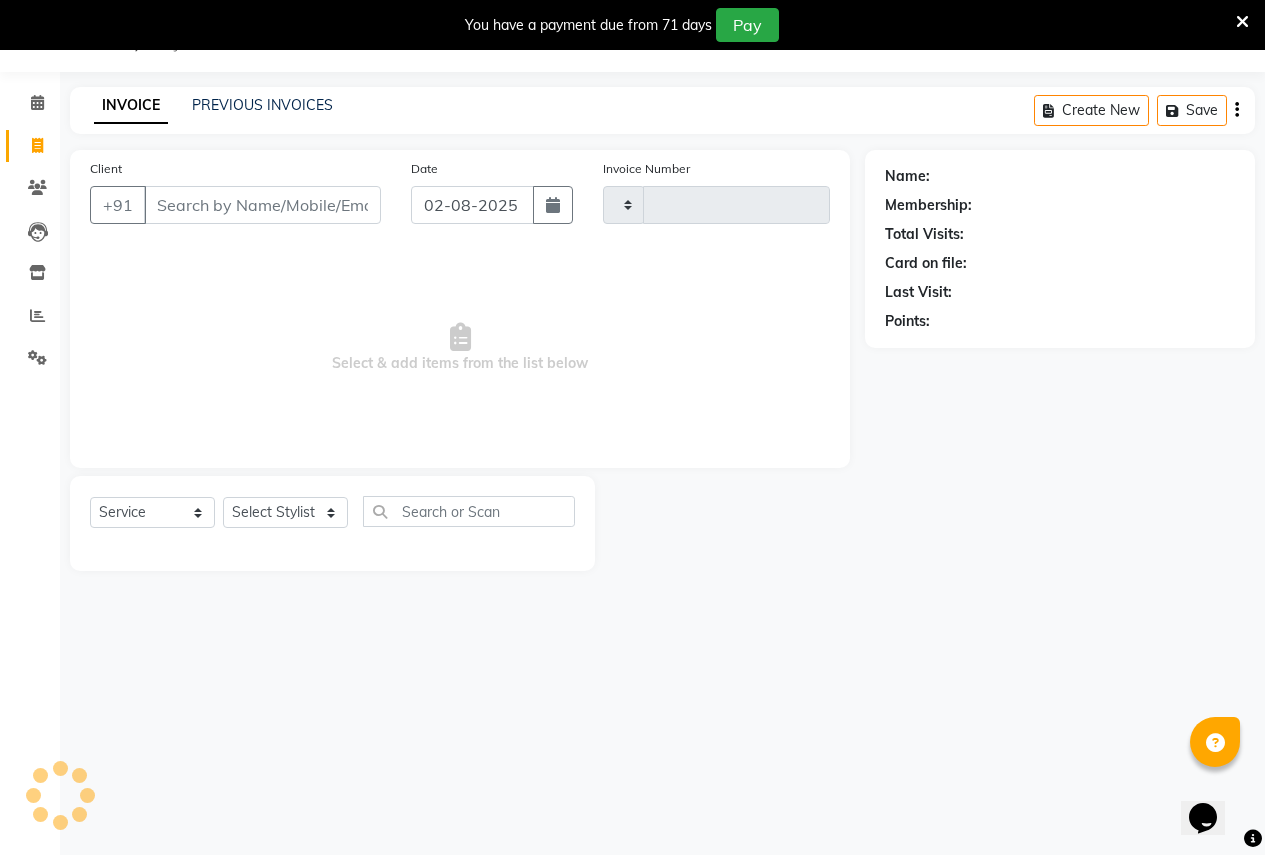 type on "1860" 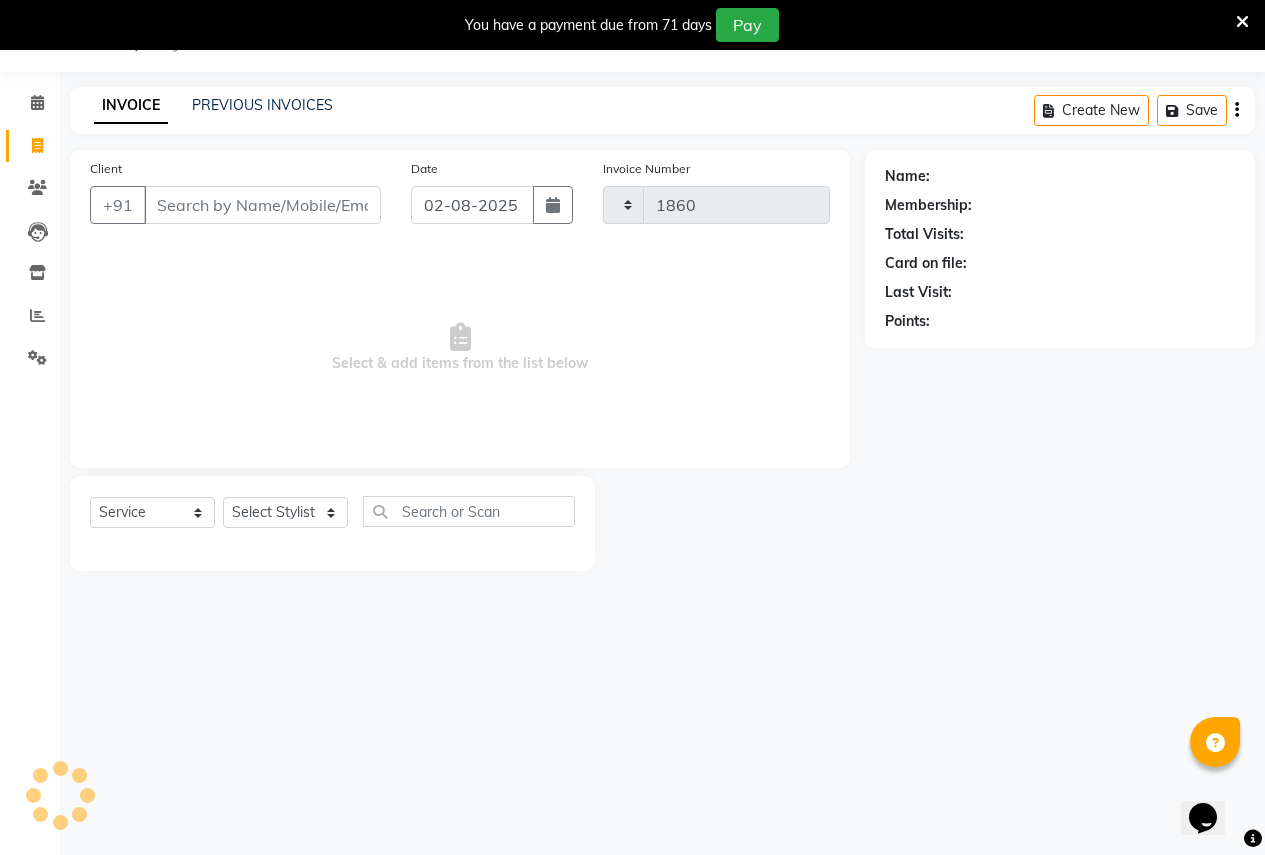 select on "96" 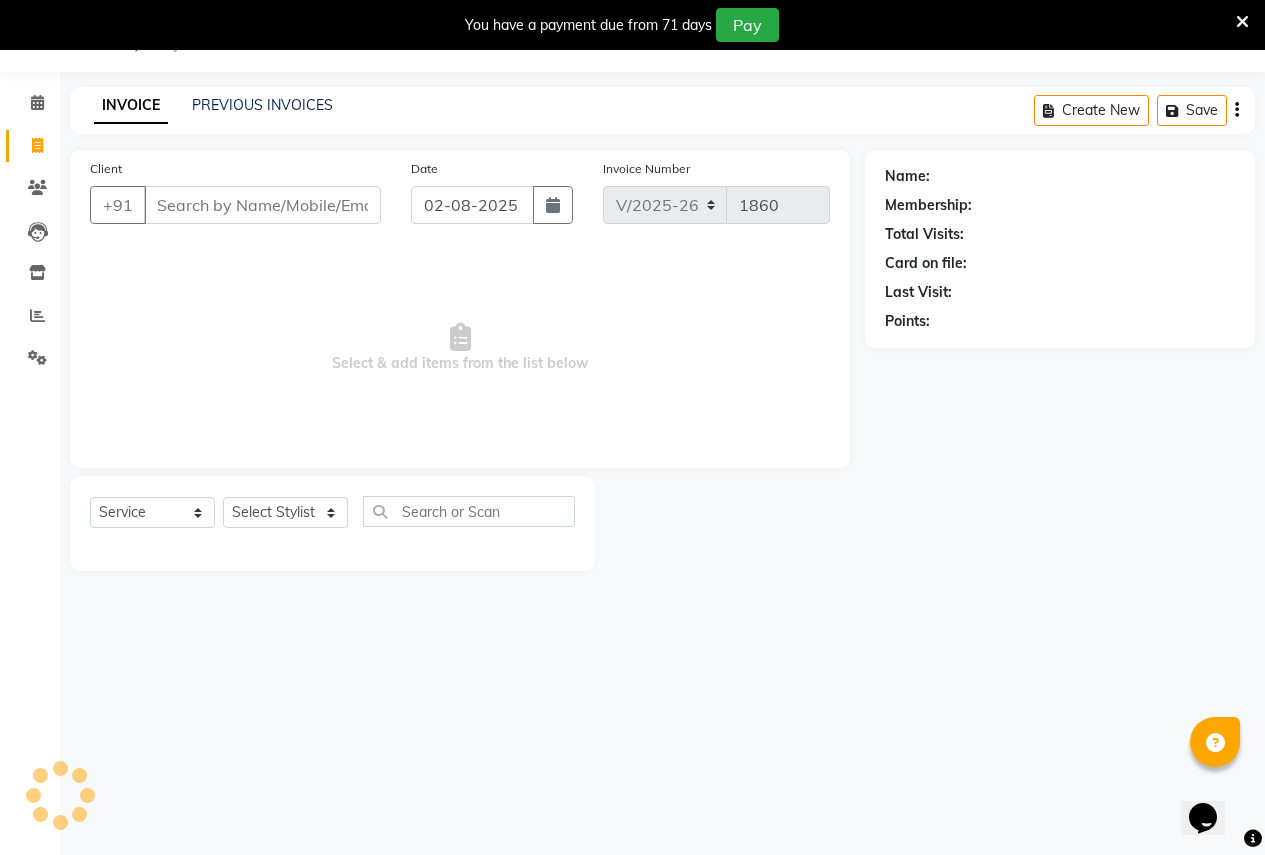 click on "Client" at bounding box center (262, 205) 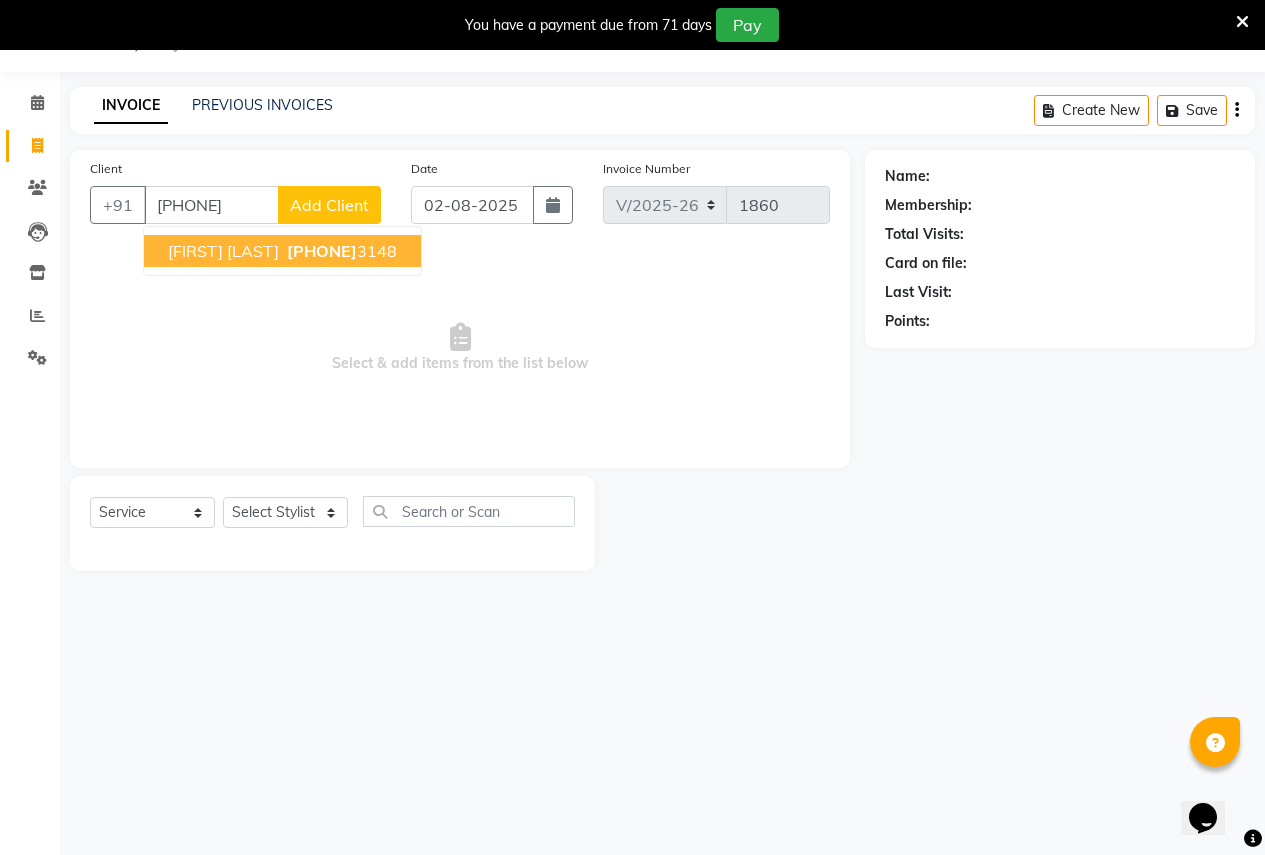 click on "[FIRST] [LAST]" at bounding box center (223, 251) 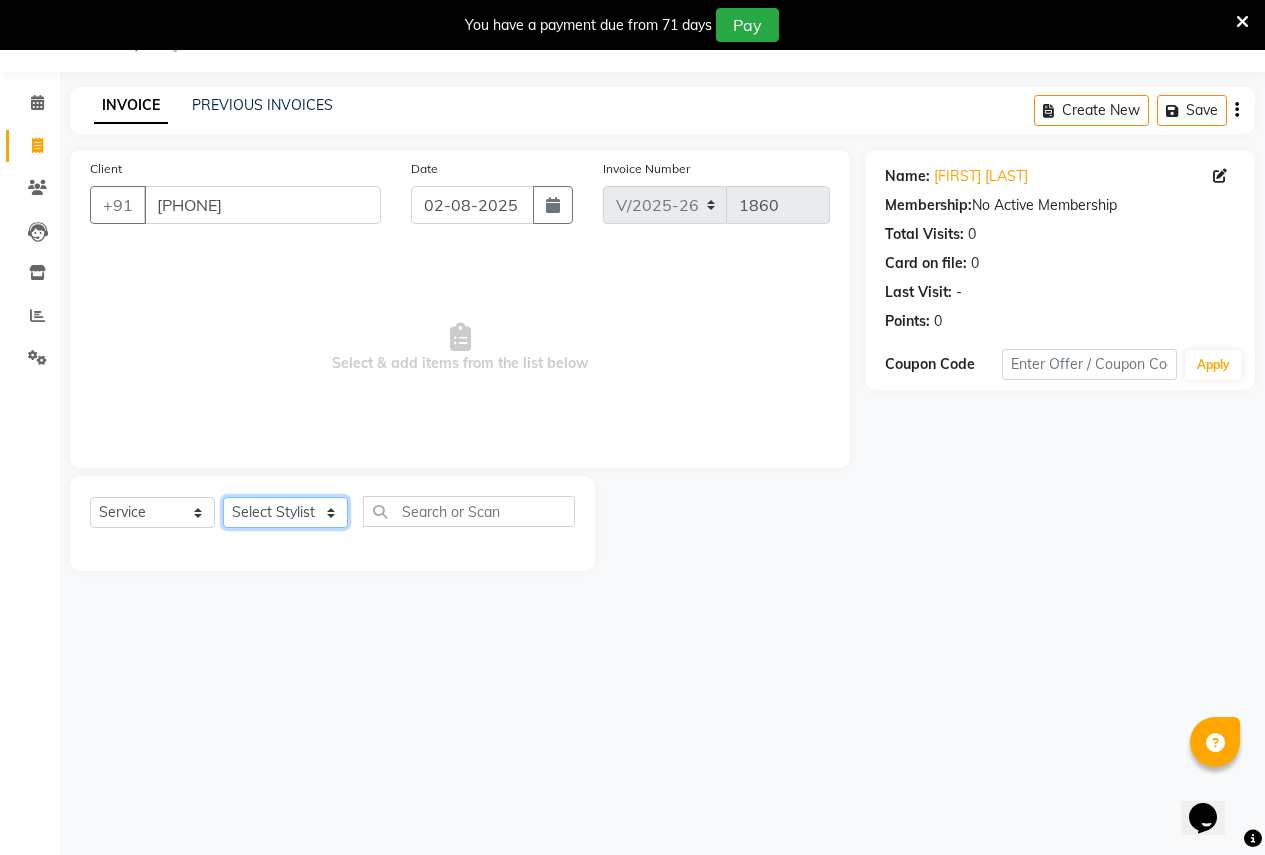 click on "Select Stylist [FIRST] [LAST] [FIRST] [LAST] [FIRST] [FIRST] [LAST] [FIRST] [FIRST] [LAST] [FIRST] [FIRST] [LAST] [FIRST] [LAST] [FIRST] [LAST] [FIRST] [LAST] [FIRST] [LAST] [FIRST] [LAST] [FIRST] [LAST] [FIRST] [LAST] [FIRST] [LAST] [FIRST] [LAST]  Reception  [FIRST] [LAST] [FIRST] [LAST]" 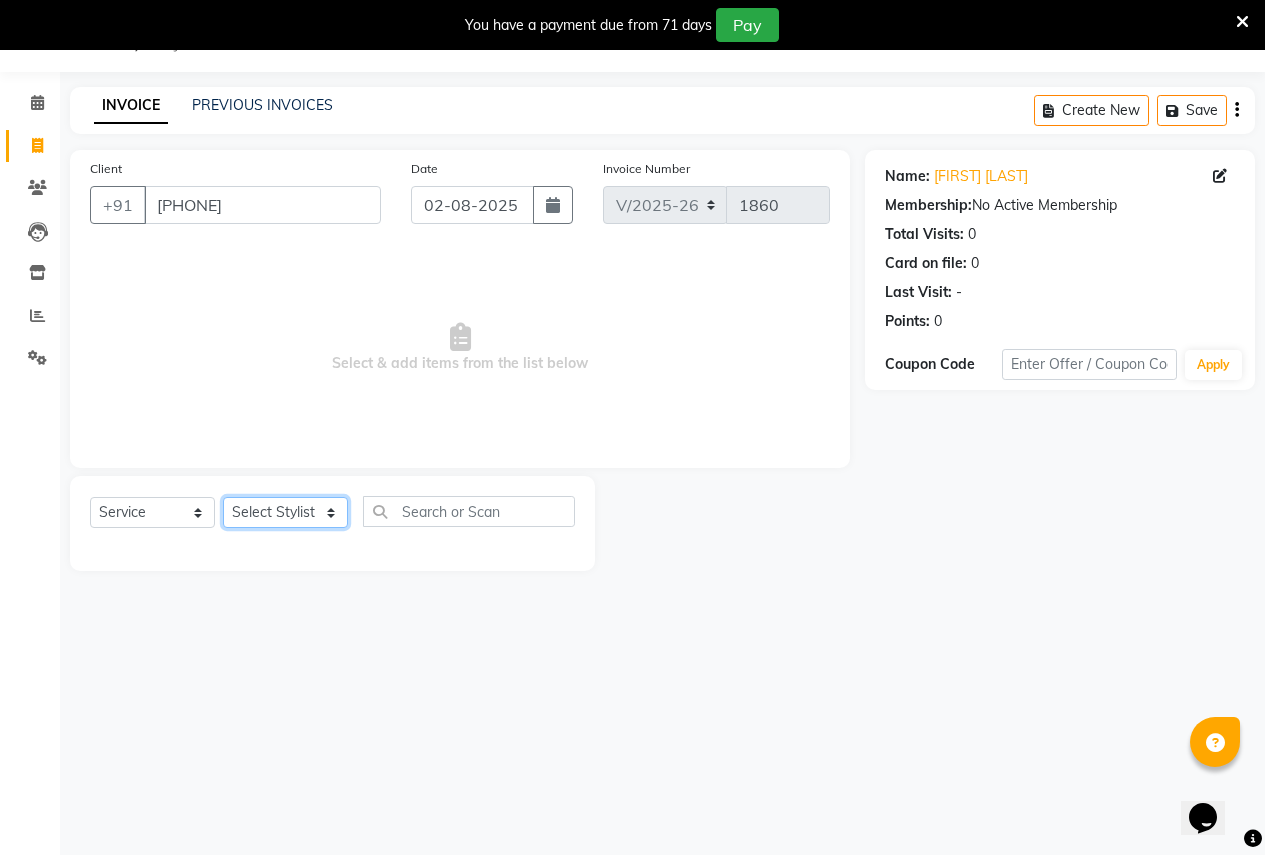 select on "57564" 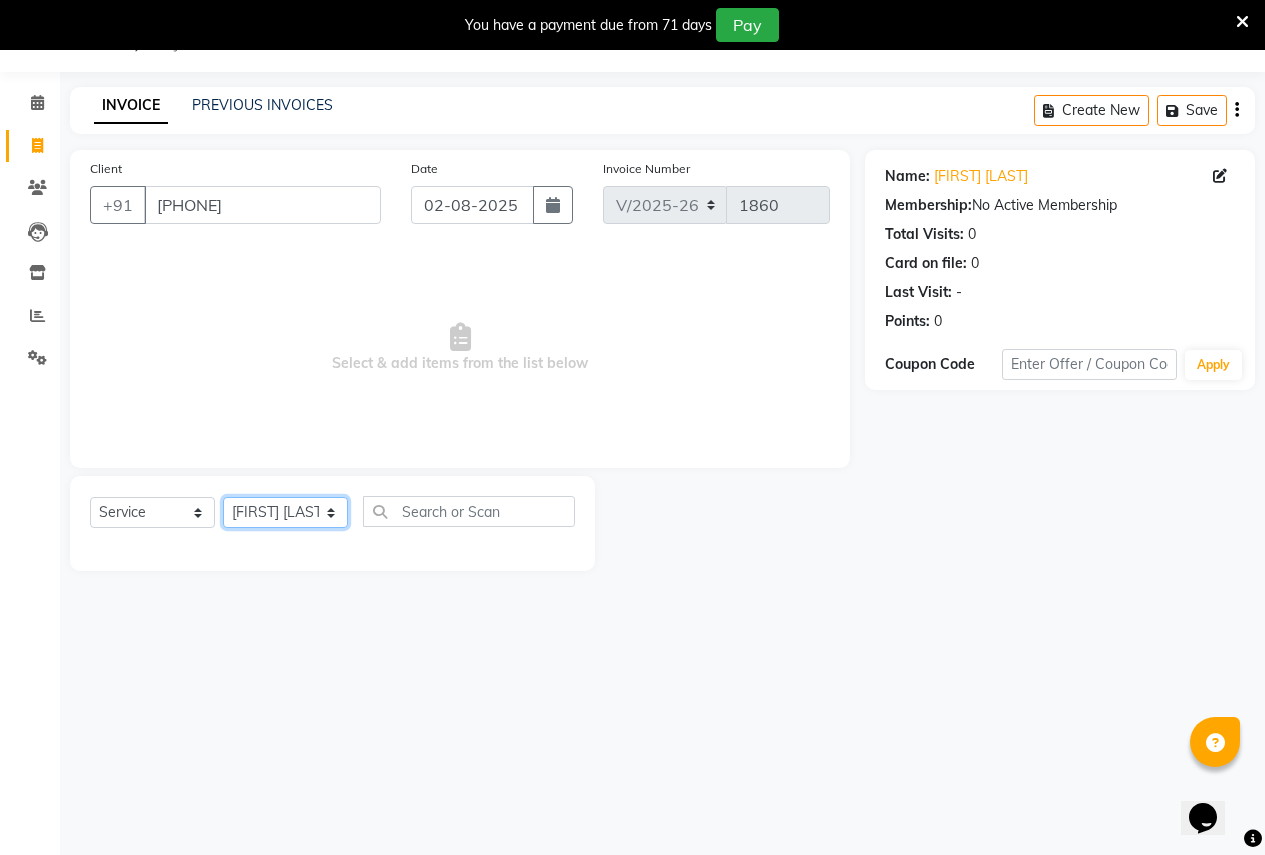 click on "Select Stylist [FIRST] [LAST] [FIRST] [LAST] [FIRST] [FIRST] [LAST] [FIRST] [FIRST] [LAST] [FIRST] [FIRST] [LAST] [FIRST] [LAST] [FIRST] [LAST] [FIRST] [LAST] [FIRST] [LAST] [FIRST] [LAST] [FIRST] [LAST] [FIRST] [LAST] [FIRST] [LAST] [FIRST] [LAST]  Reception  [FIRST] [LAST] [FIRST] [LAST]" 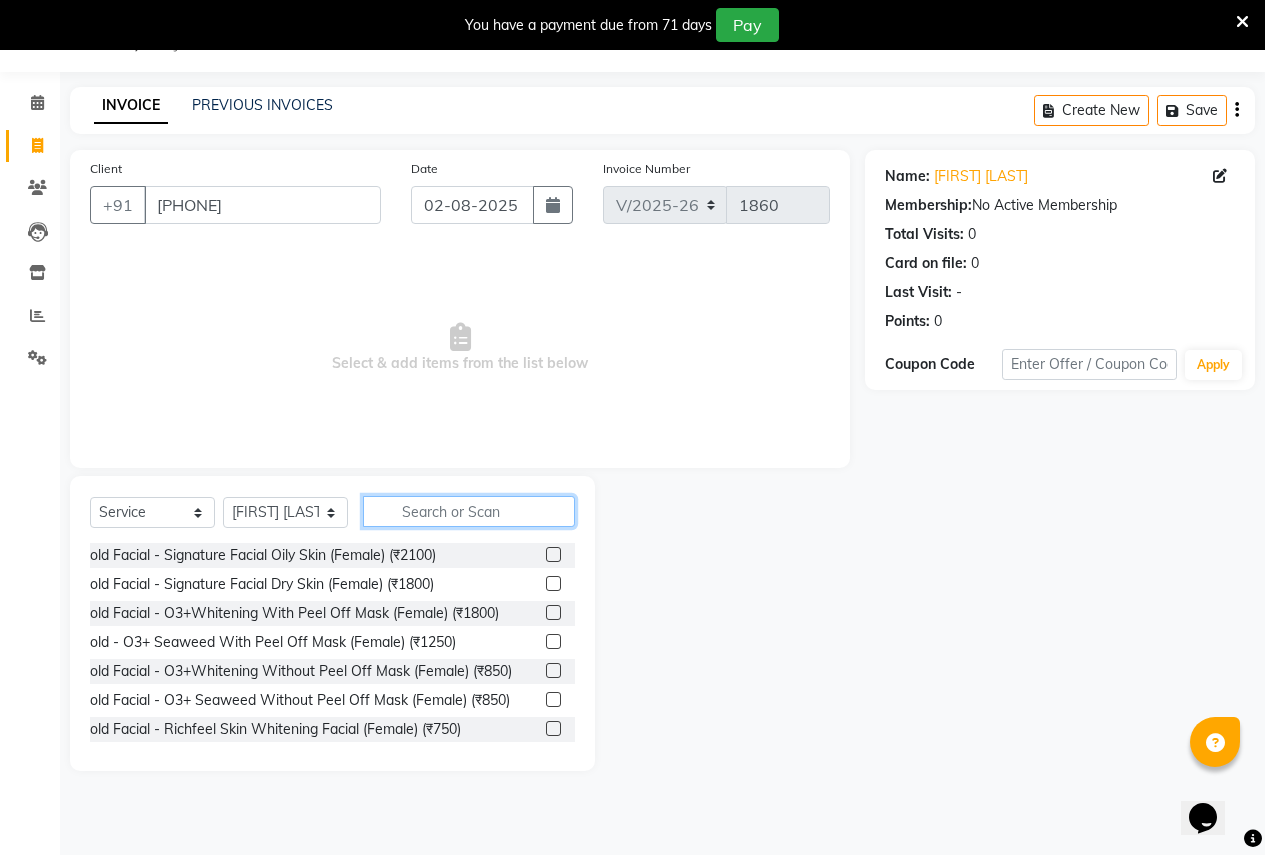 click 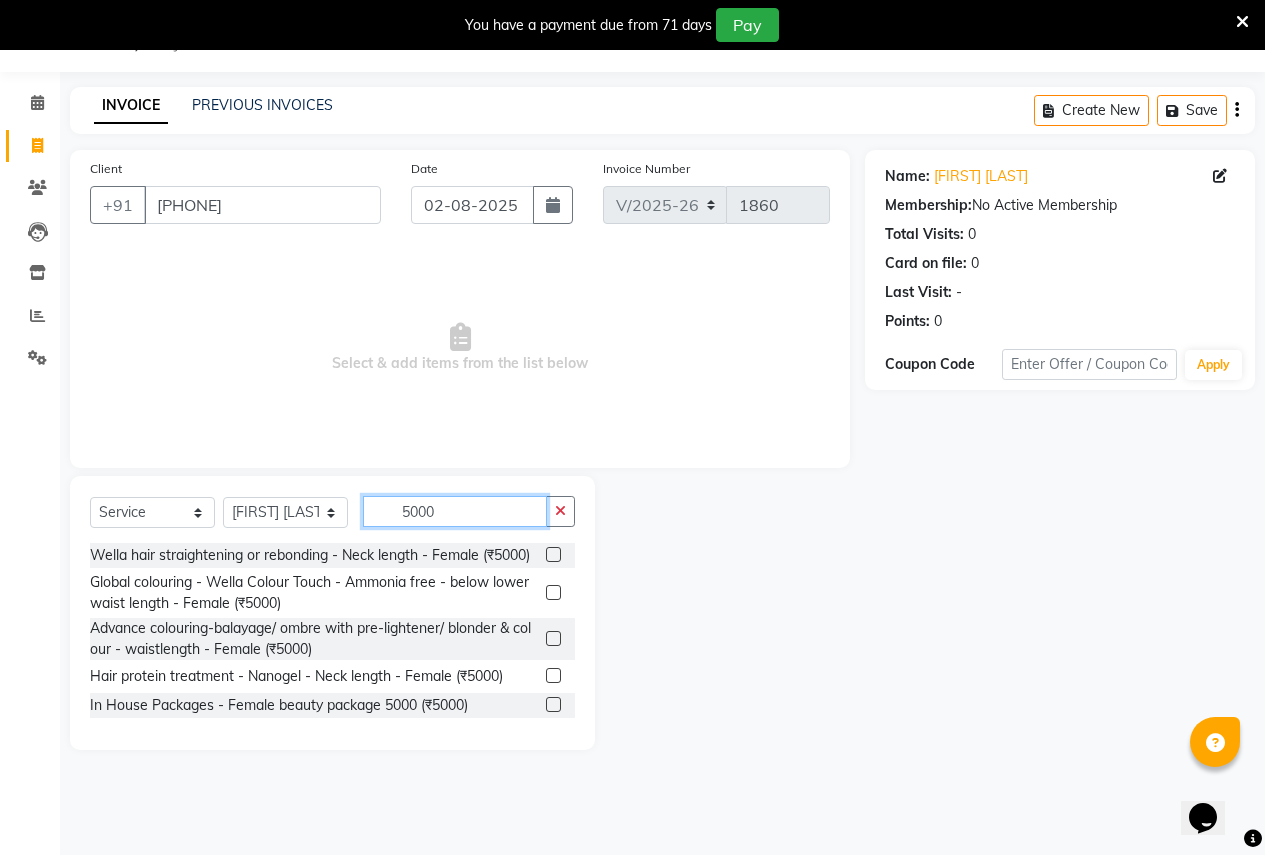 type on "5000" 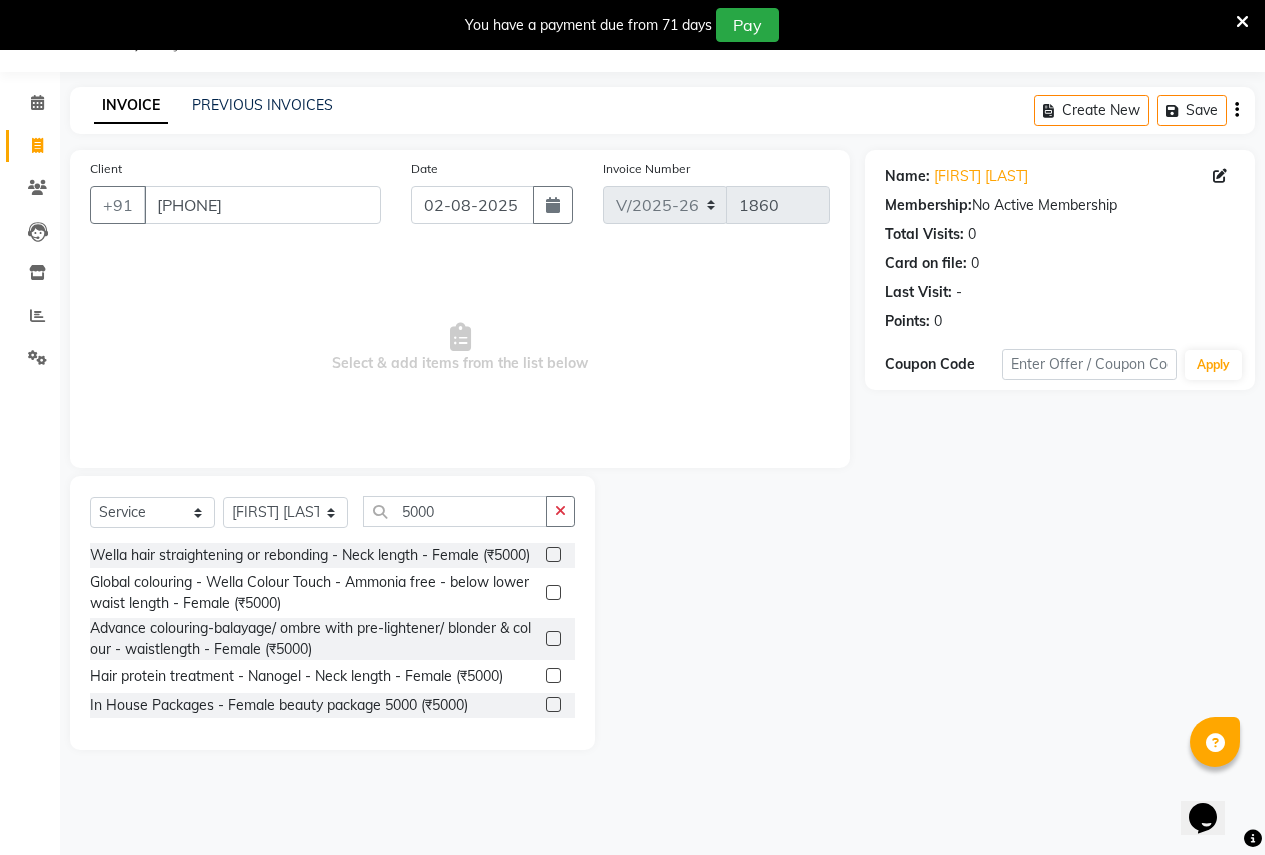 click 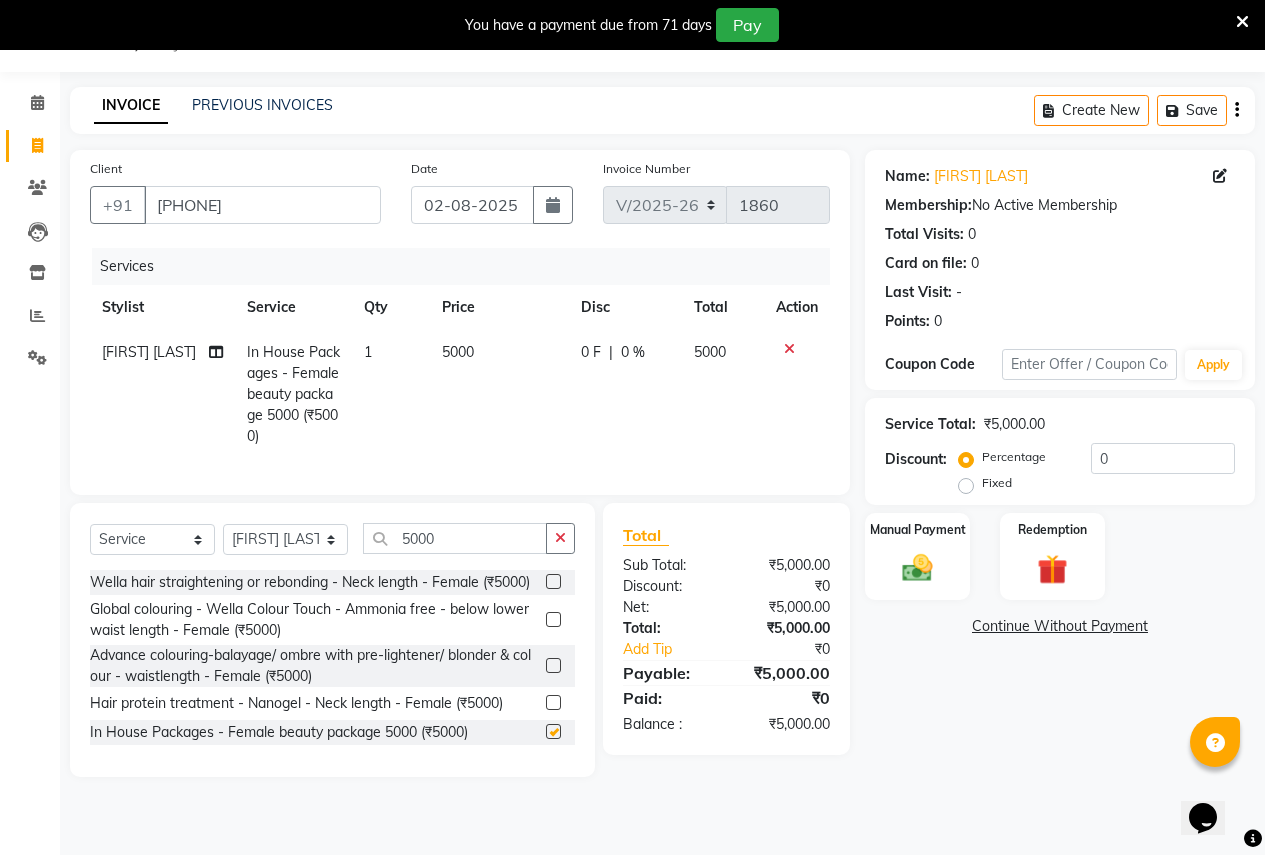 checkbox on "false" 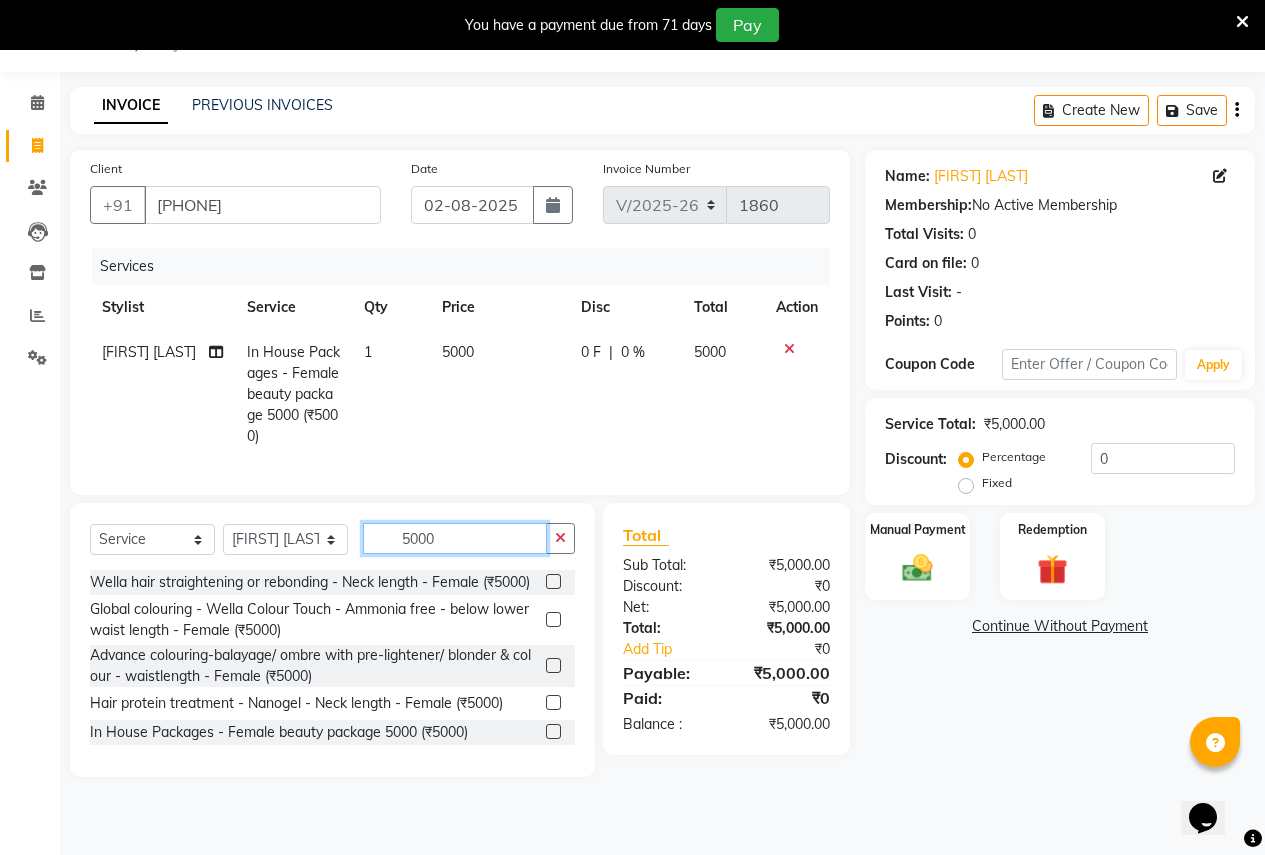 click on "5000" 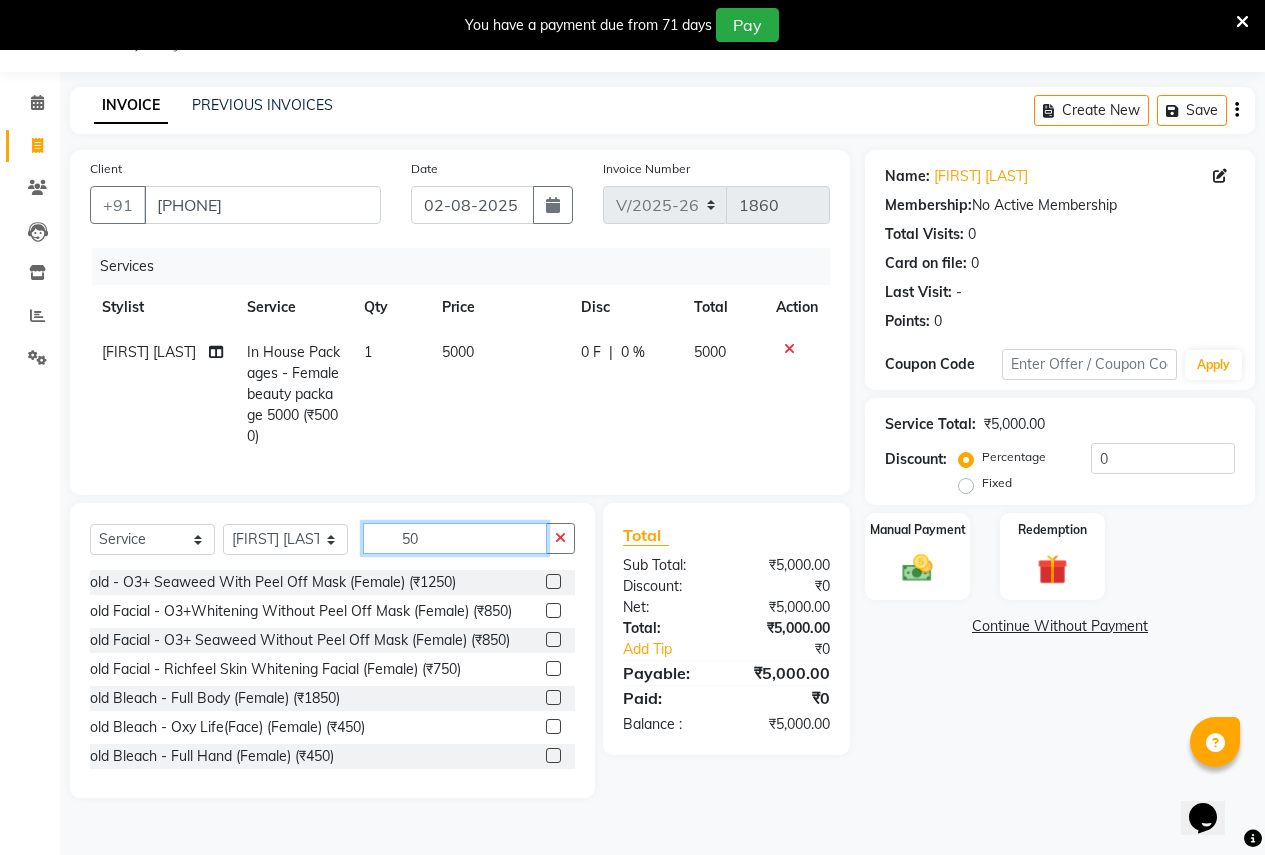 type on "5" 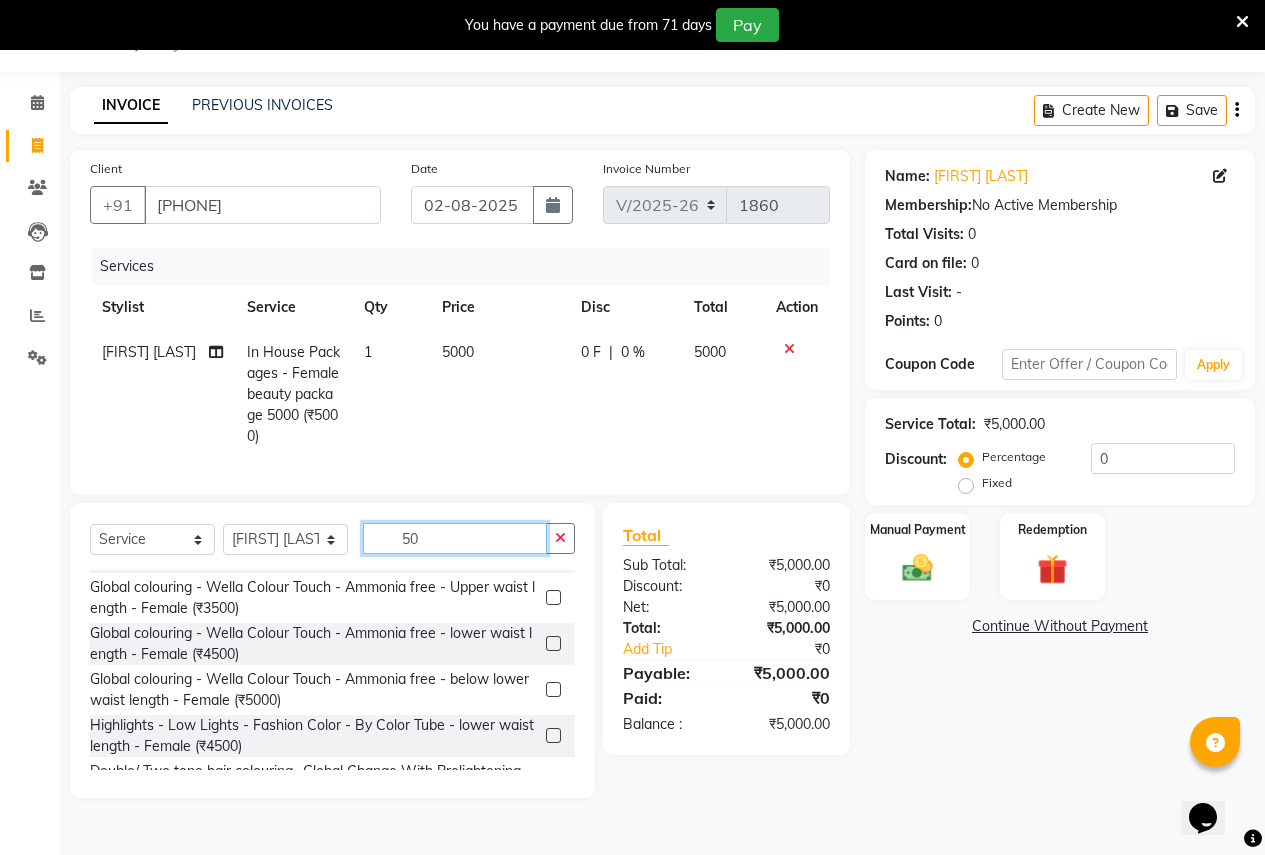 scroll, scrollTop: 1284, scrollLeft: 0, axis: vertical 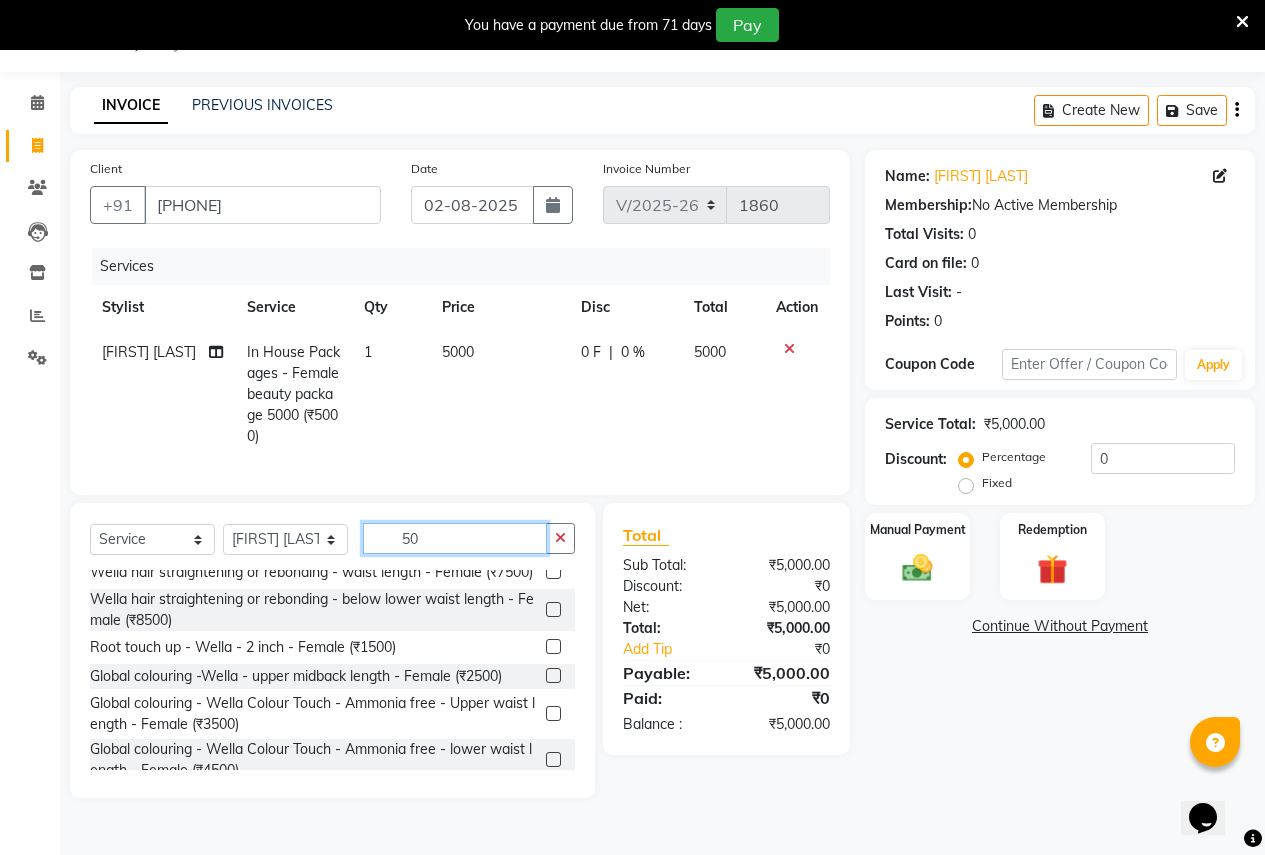 type on "5" 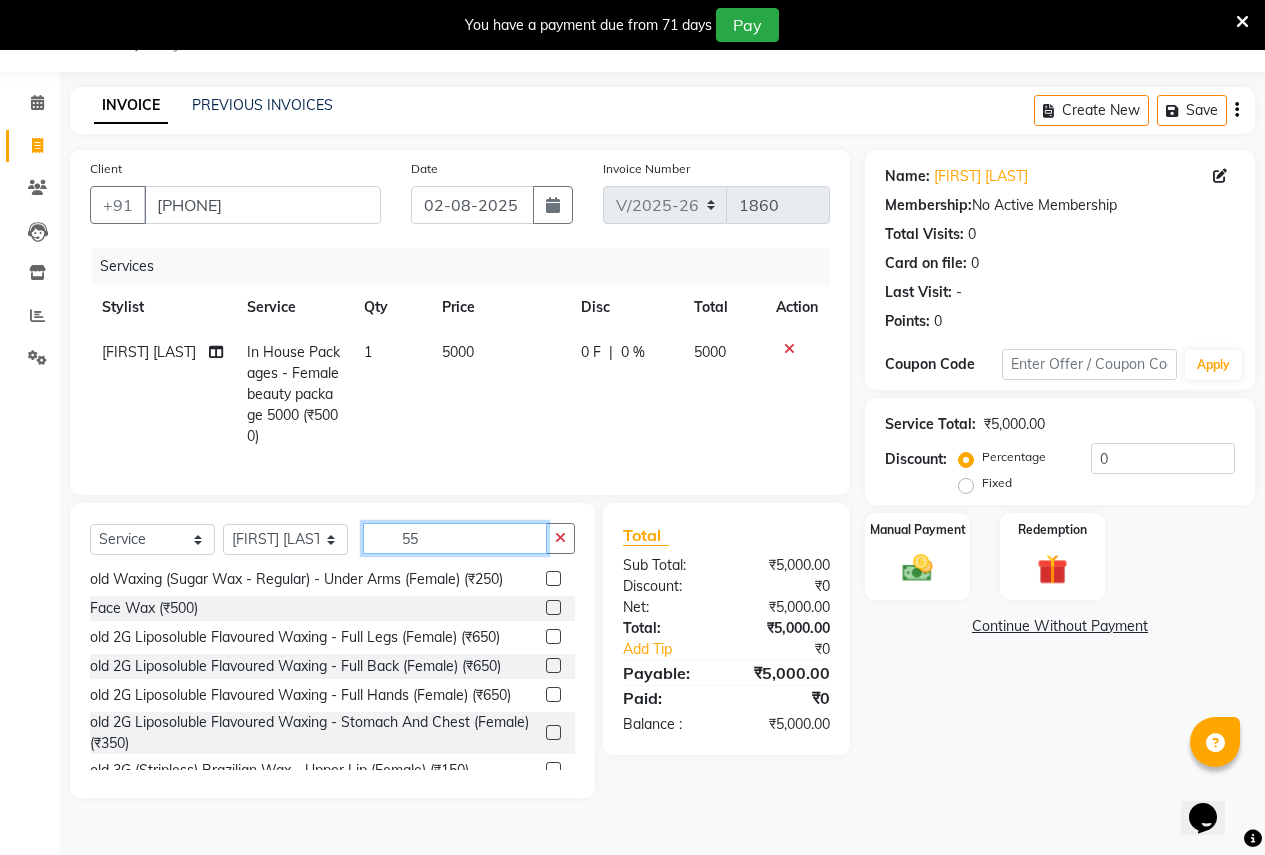 scroll, scrollTop: 332, scrollLeft: 0, axis: vertical 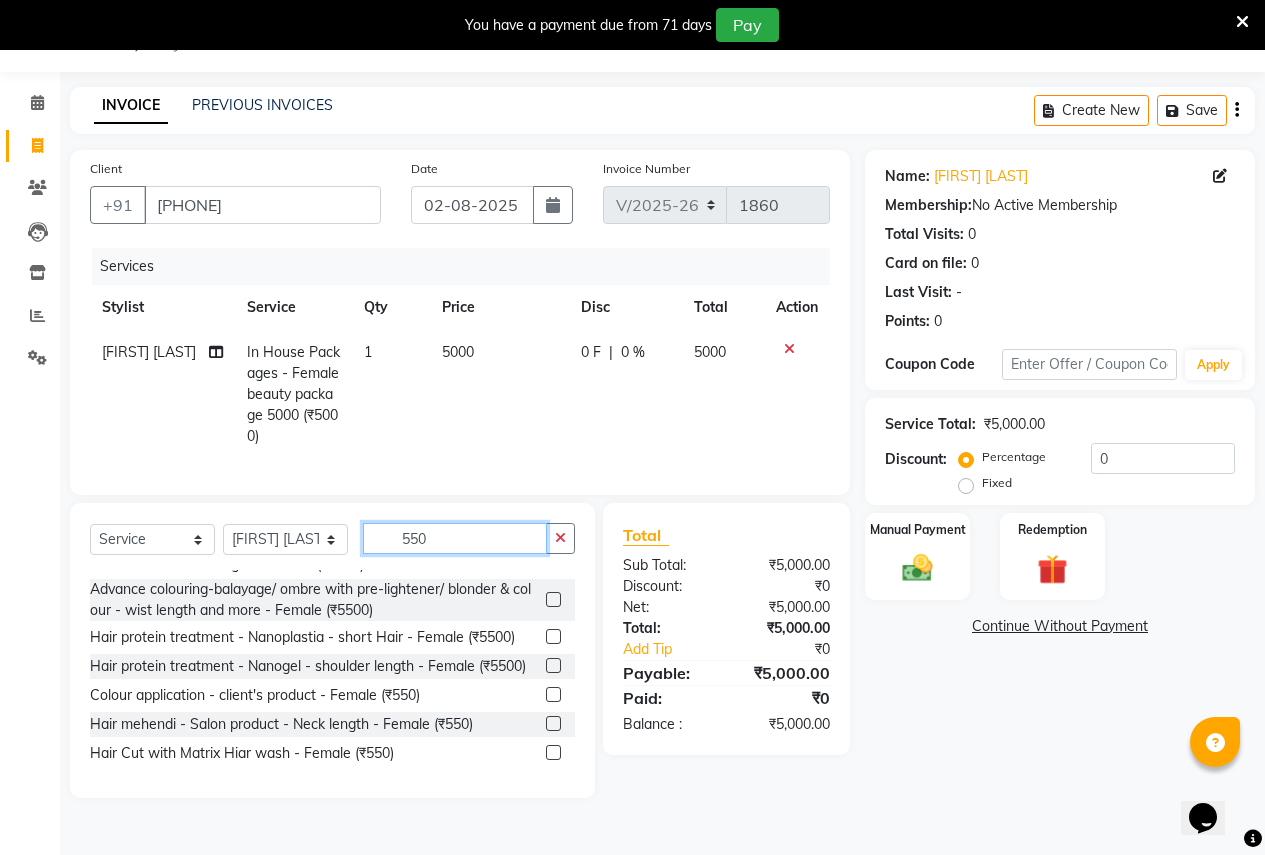 type on "550" 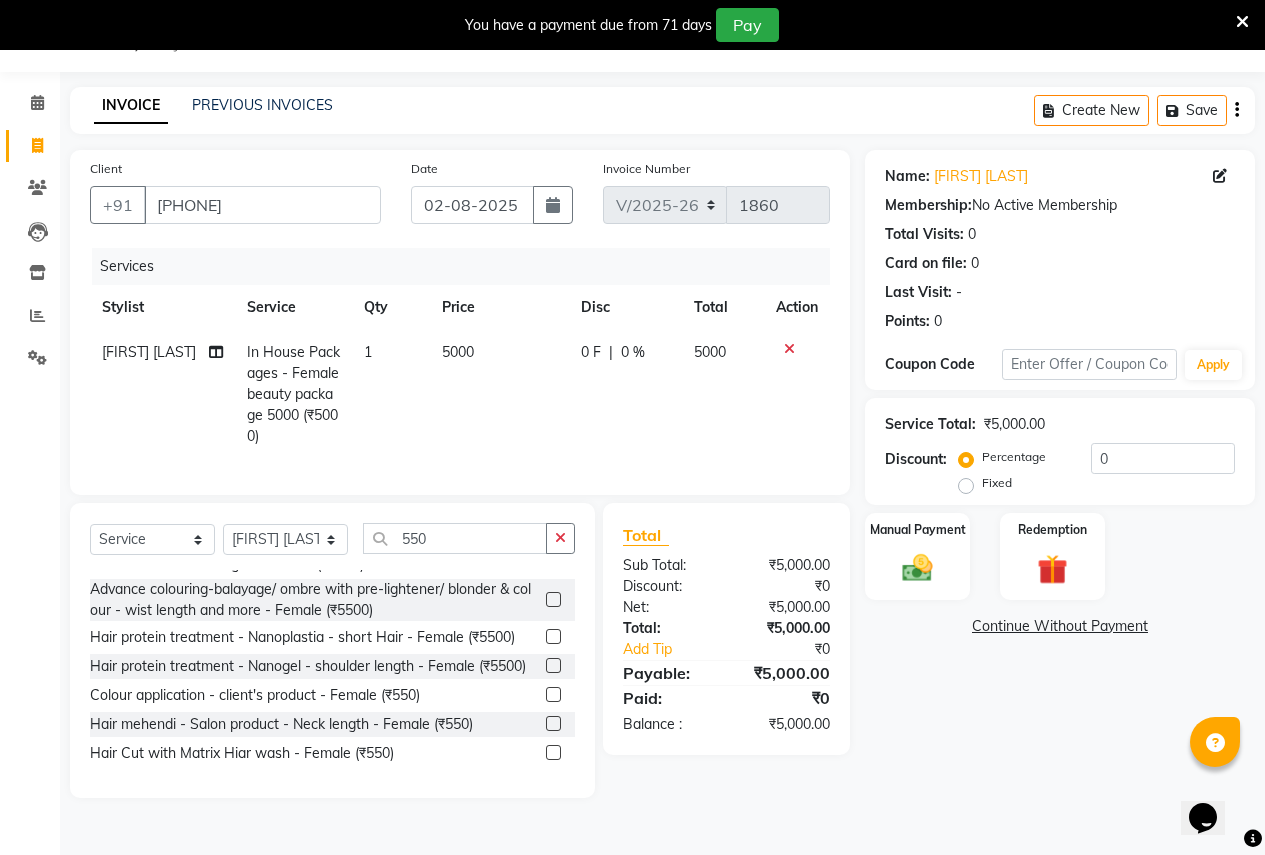 click 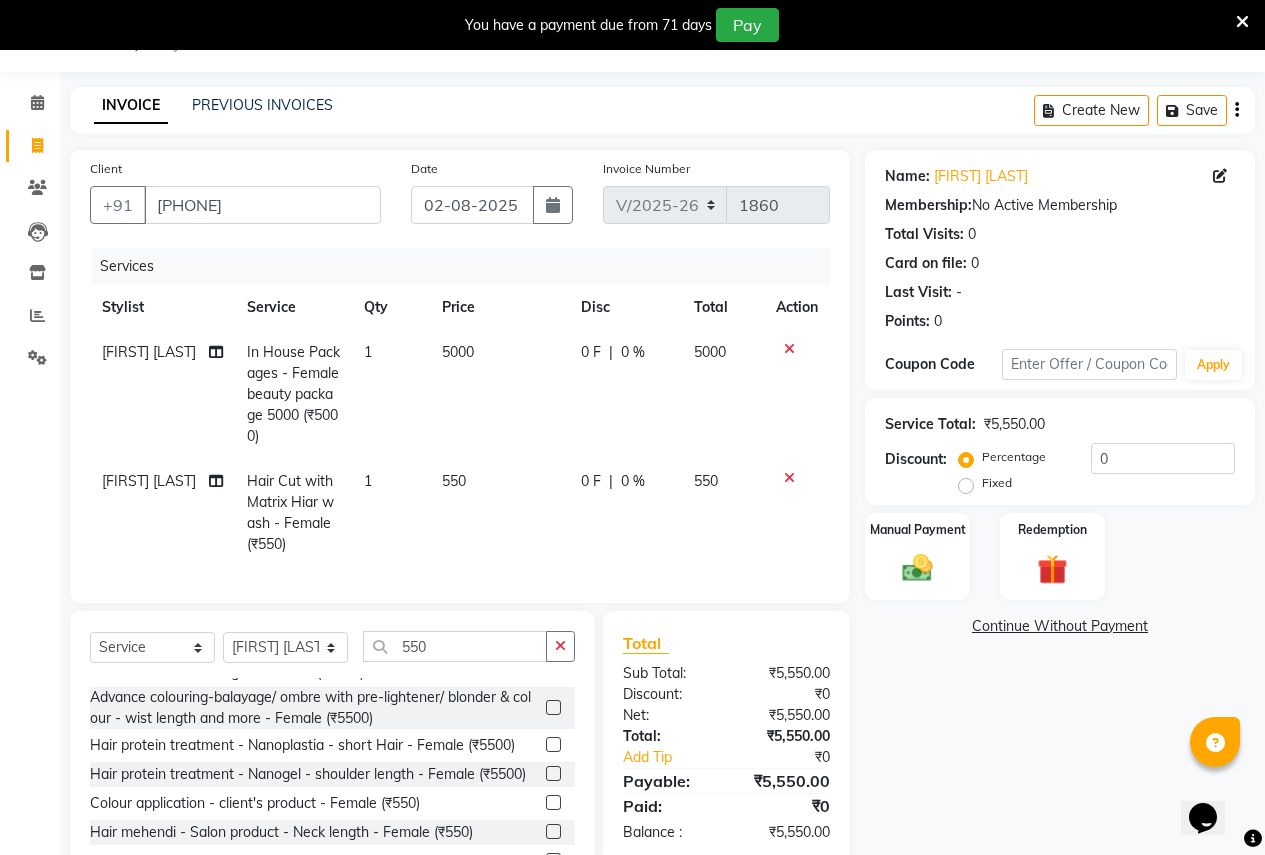 checkbox on "false" 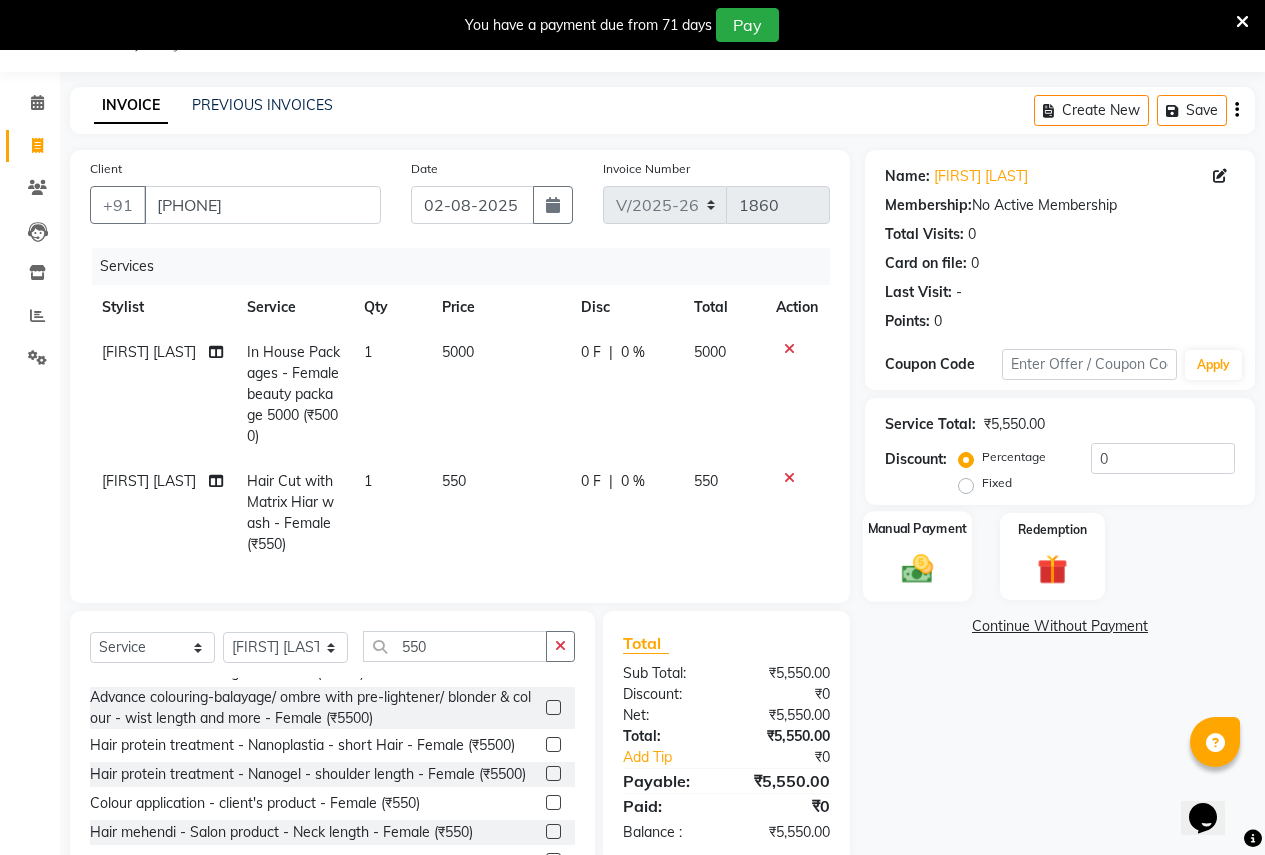 click 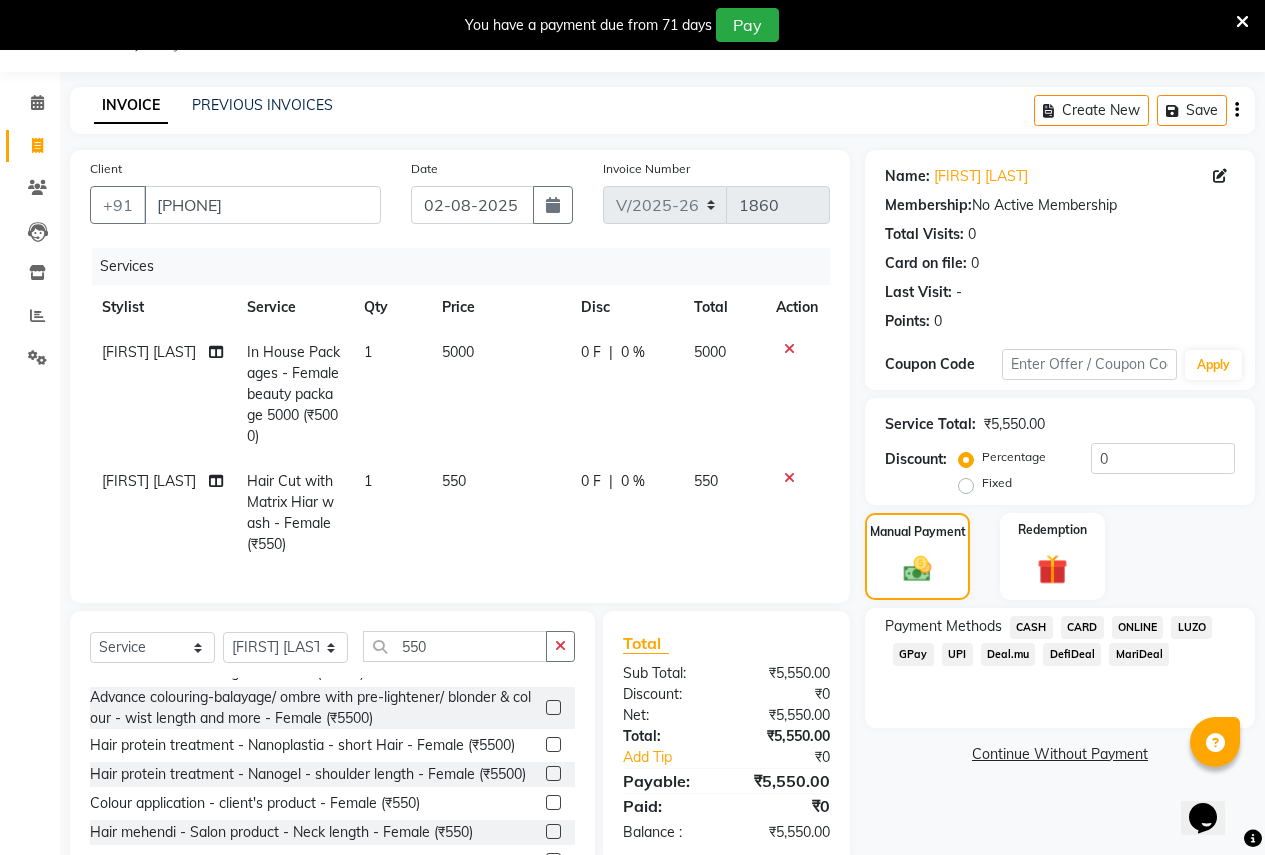 click on "ONLINE" 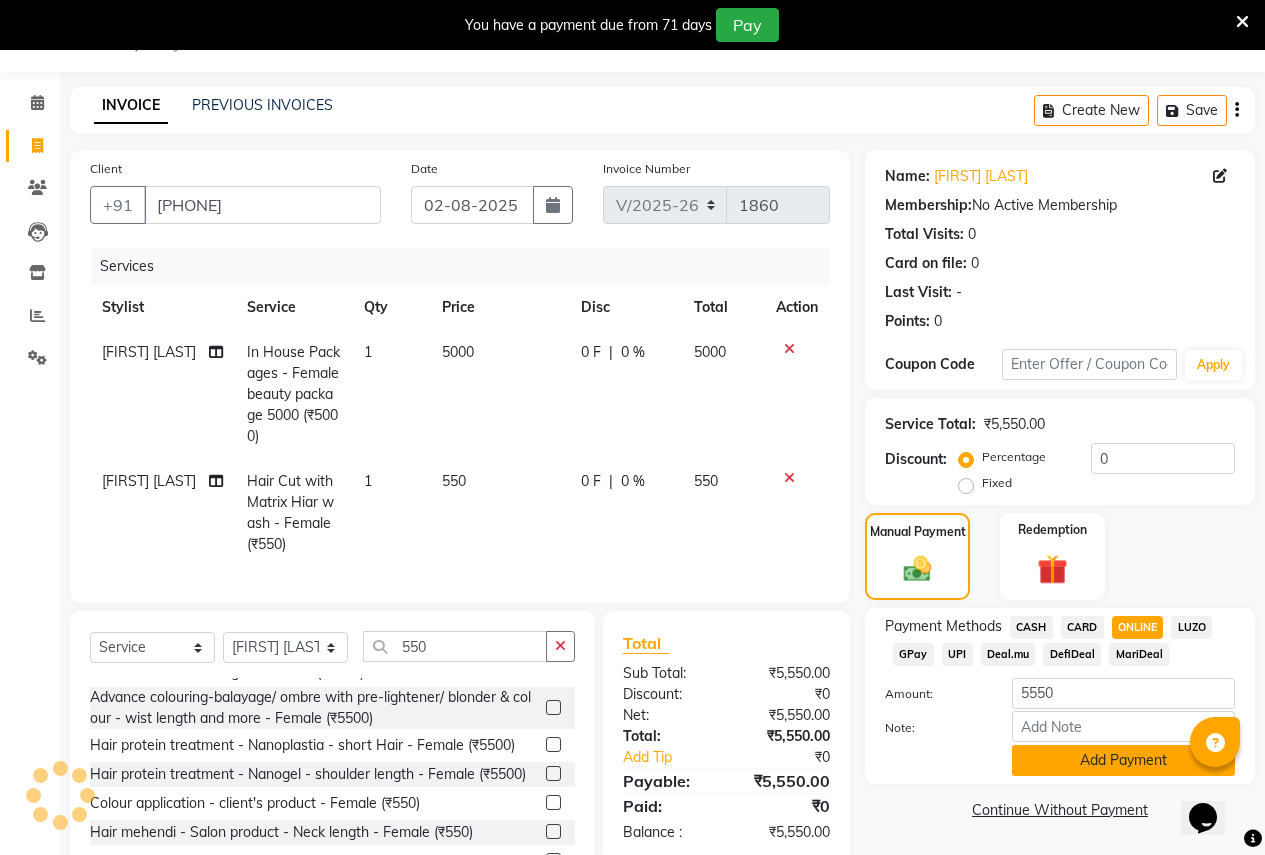 click on "Add Payment" 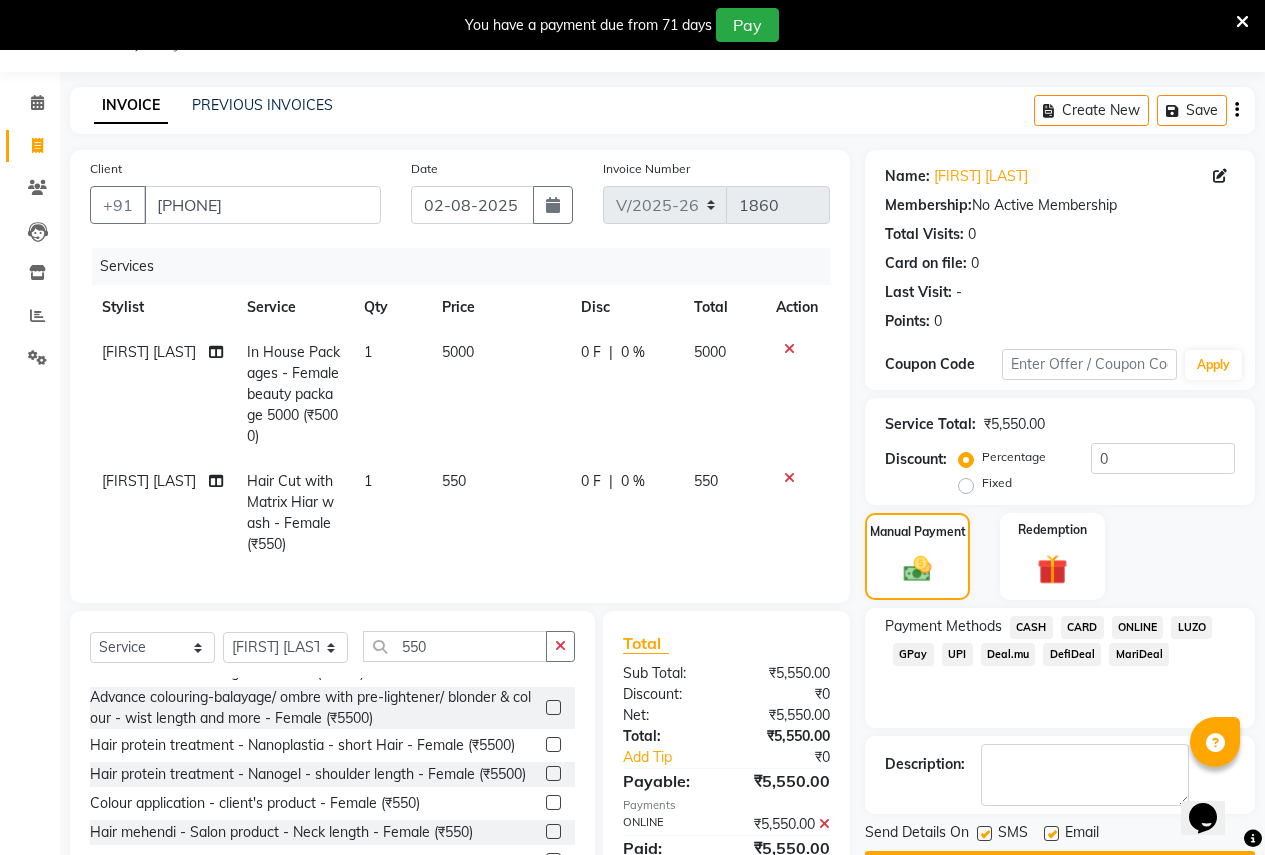 click 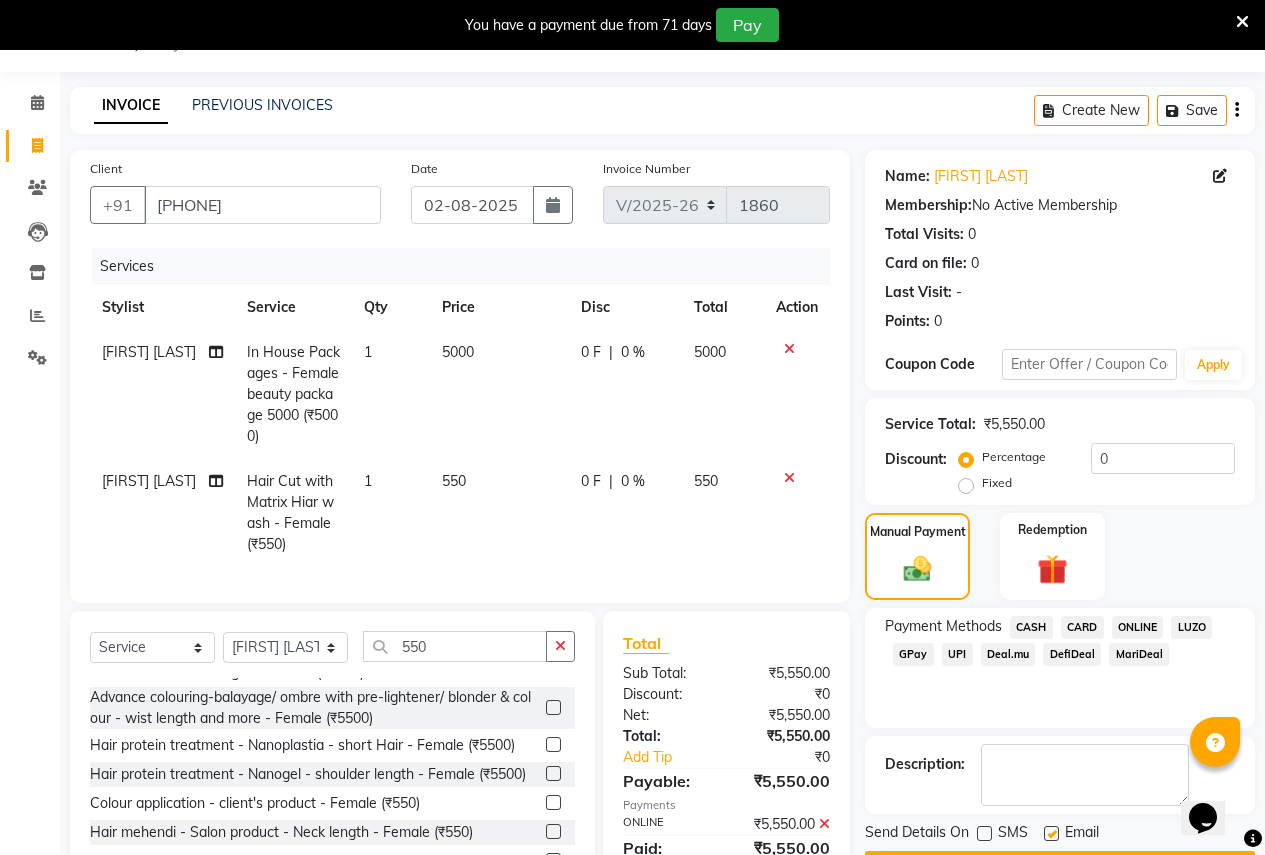 click on "Email" 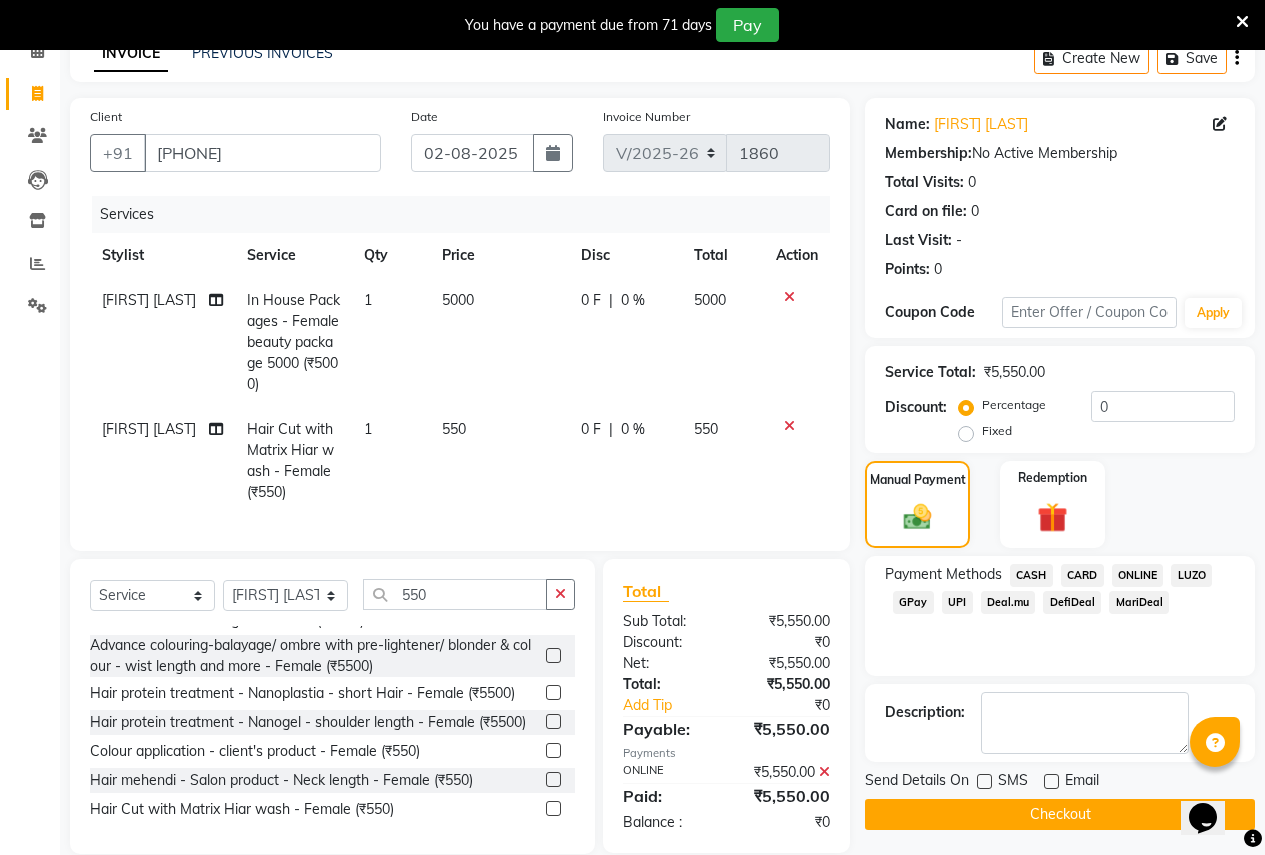 scroll, scrollTop: 146, scrollLeft: 0, axis: vertical 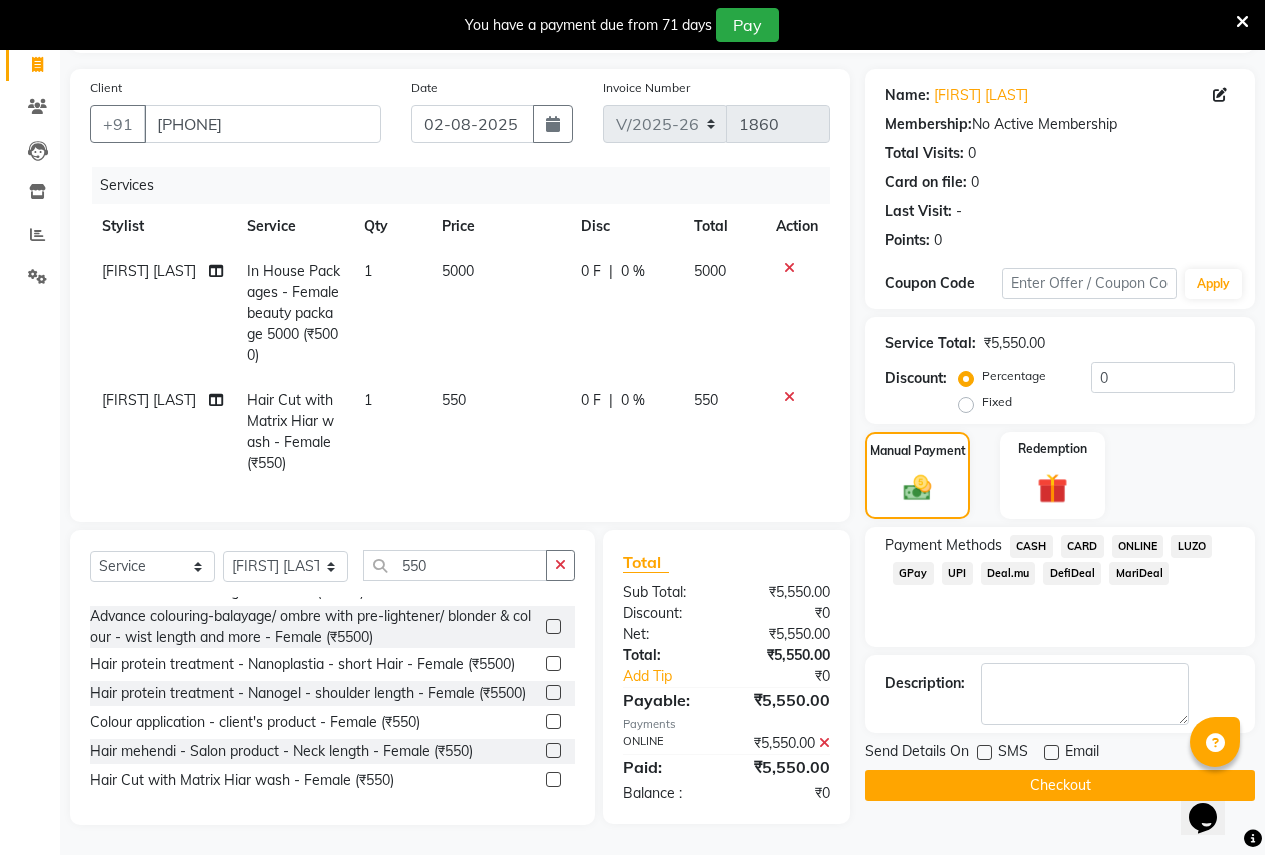 drag, startPoint x: 1048, startPoint y: 767, endPoint x: 1037, endPoint y: 768, distance: 11.045361 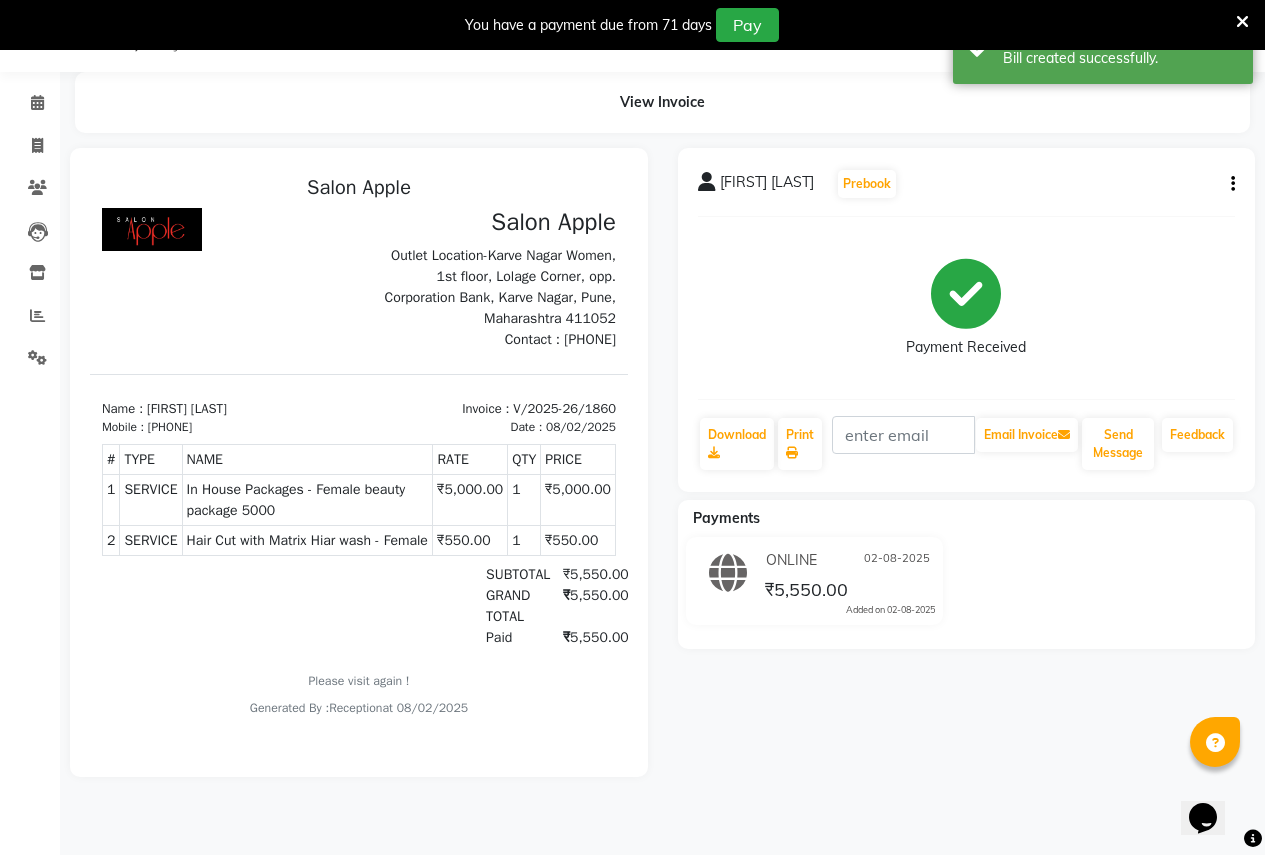 scroll, scrollTop: 0, scrollLeft: 0, axis: both 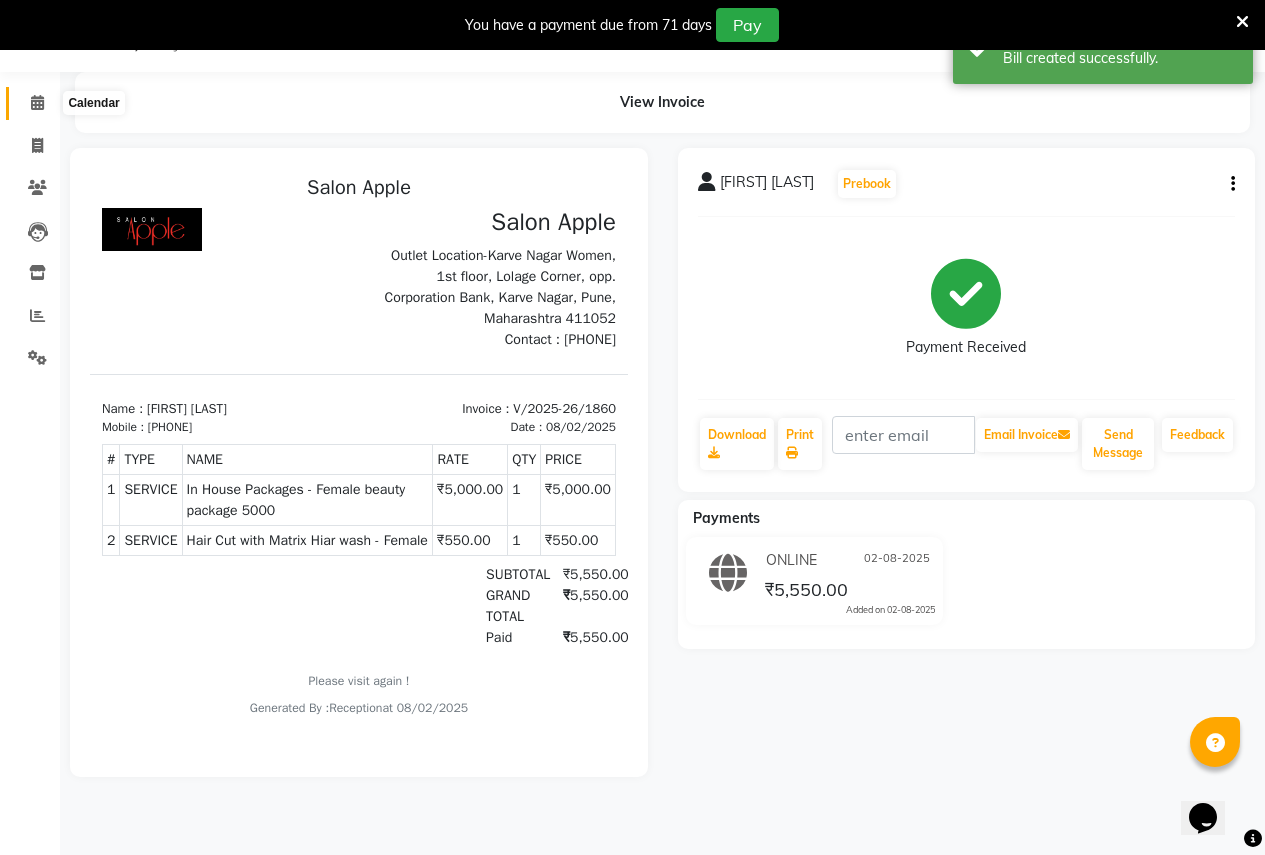 click 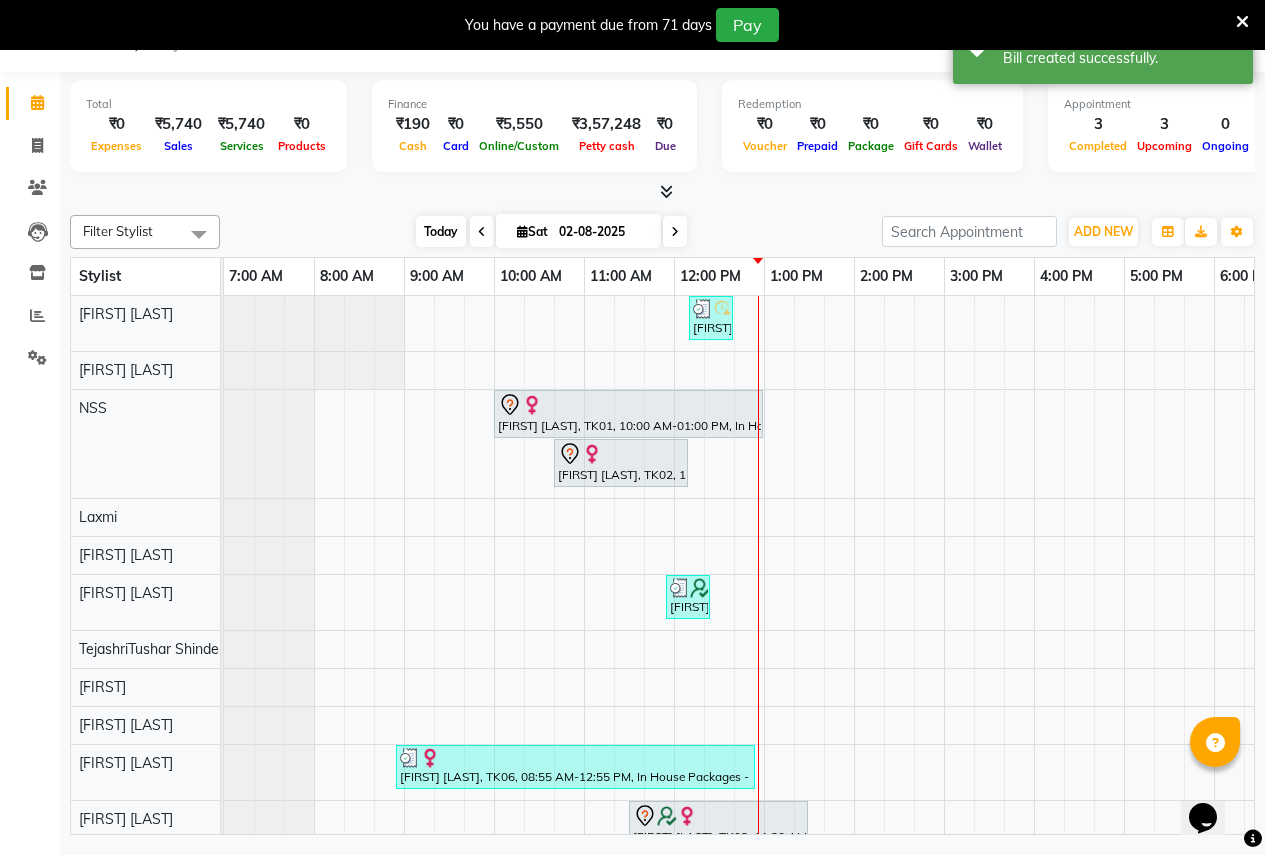 click on "Today" at bounding box center [441, 231] 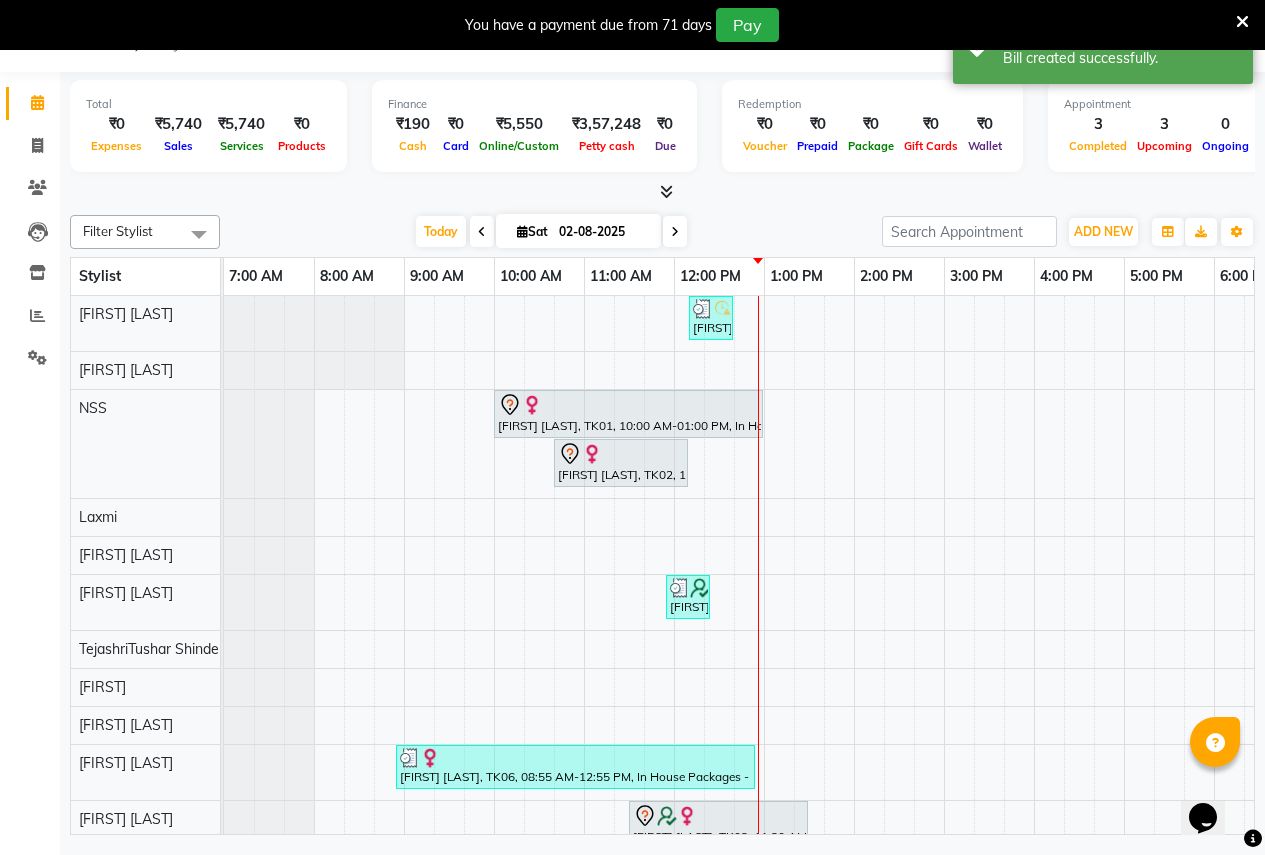 scroll, scrollTop: 0, scrollLeft: 410, axis: horizontal 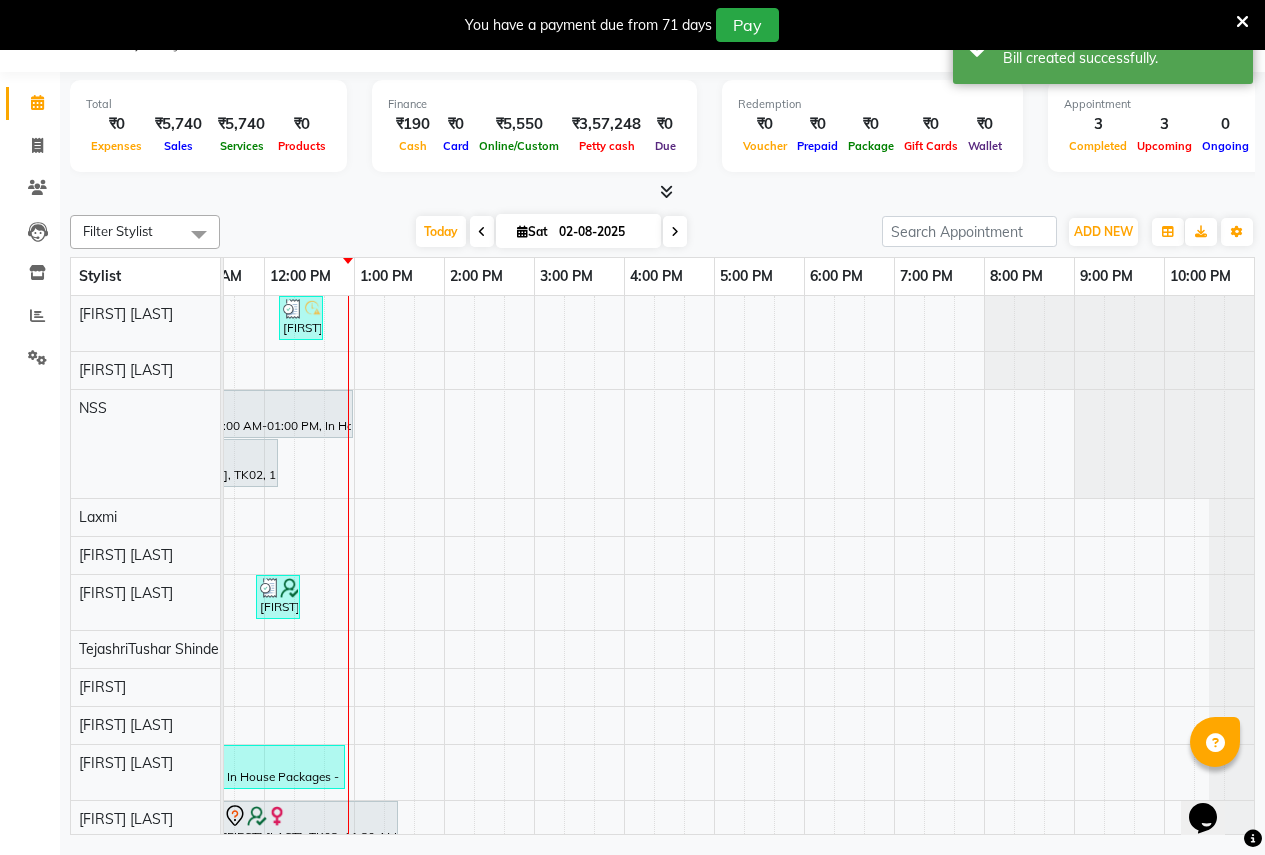click on "You have a payment due from 71 days   Pay" at bounding box center [632, 25] 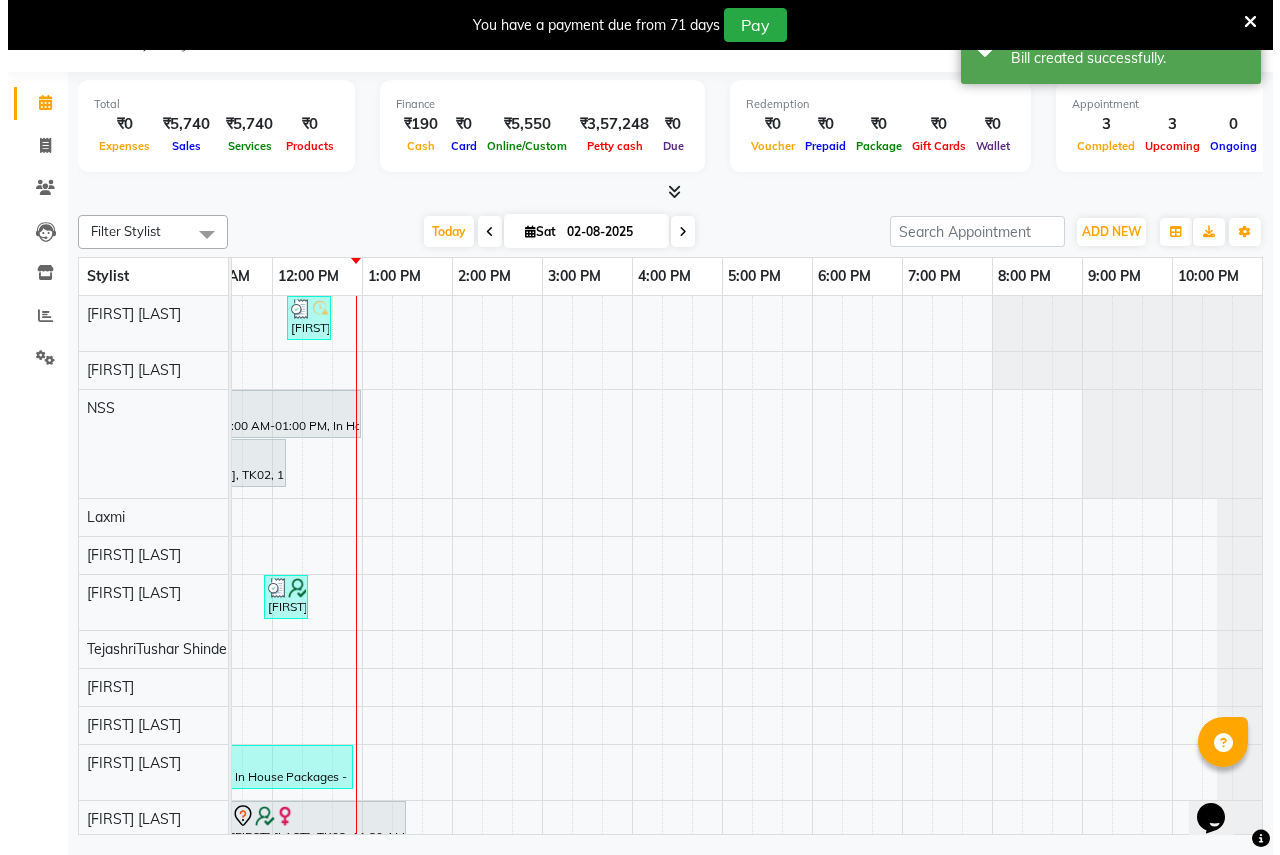 scroll, scrollTop: 0, scrollLeft: 0, axis: both 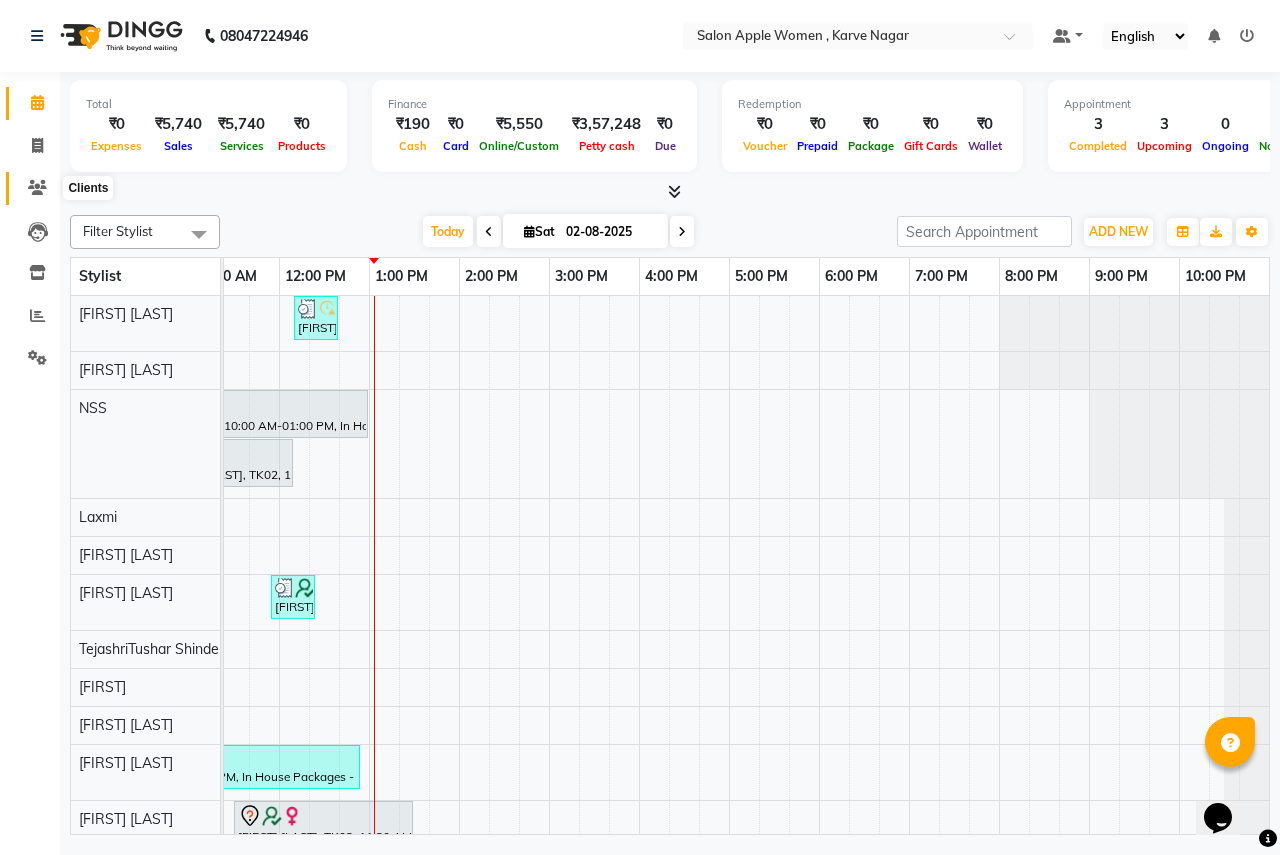 click 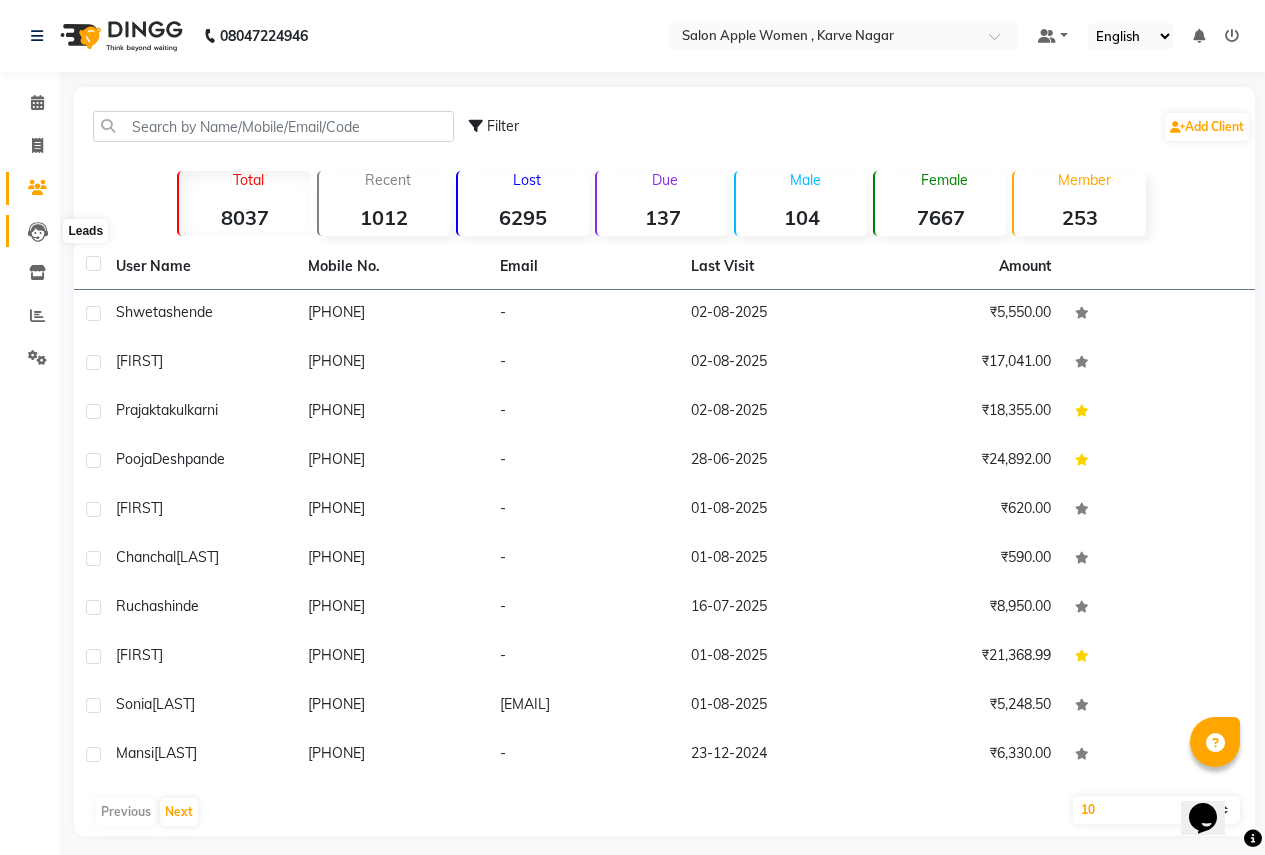 click 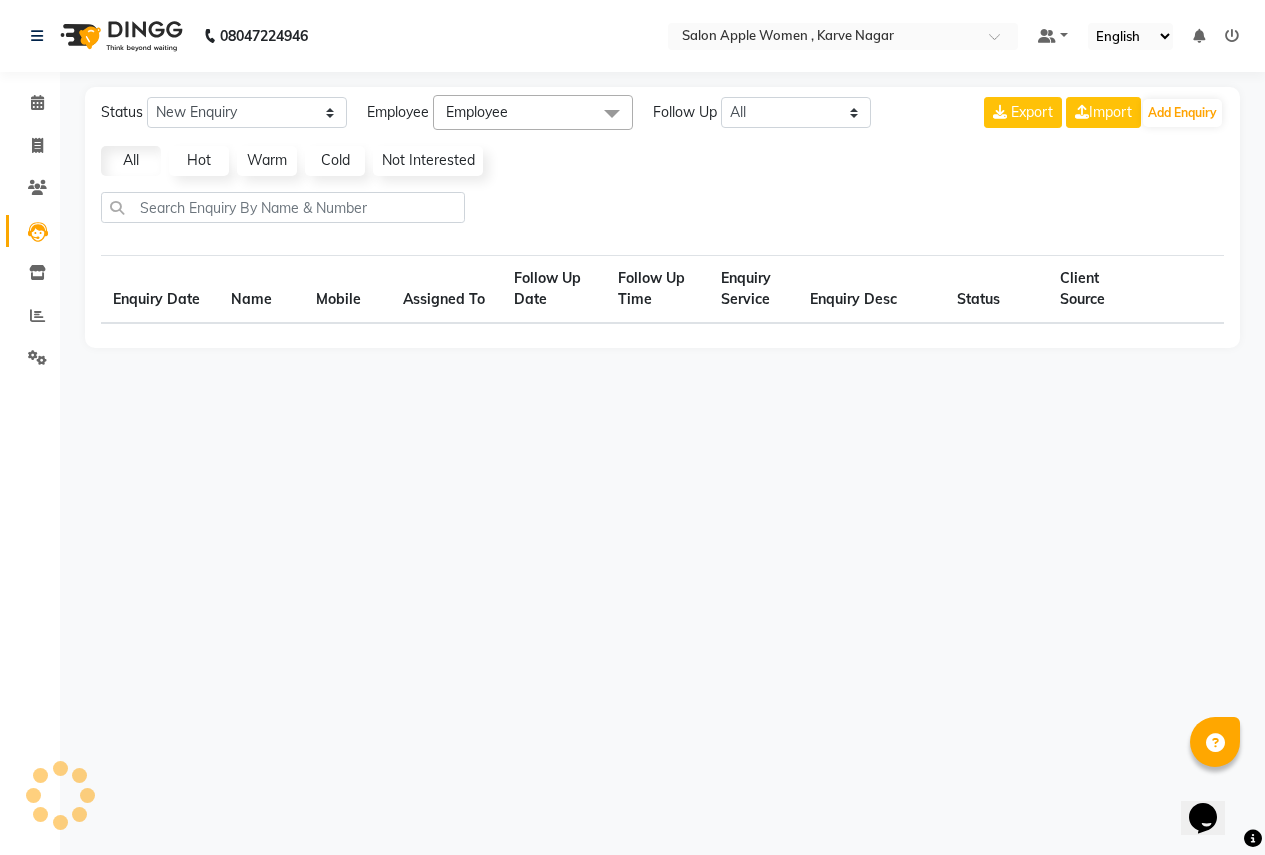 select on "10" 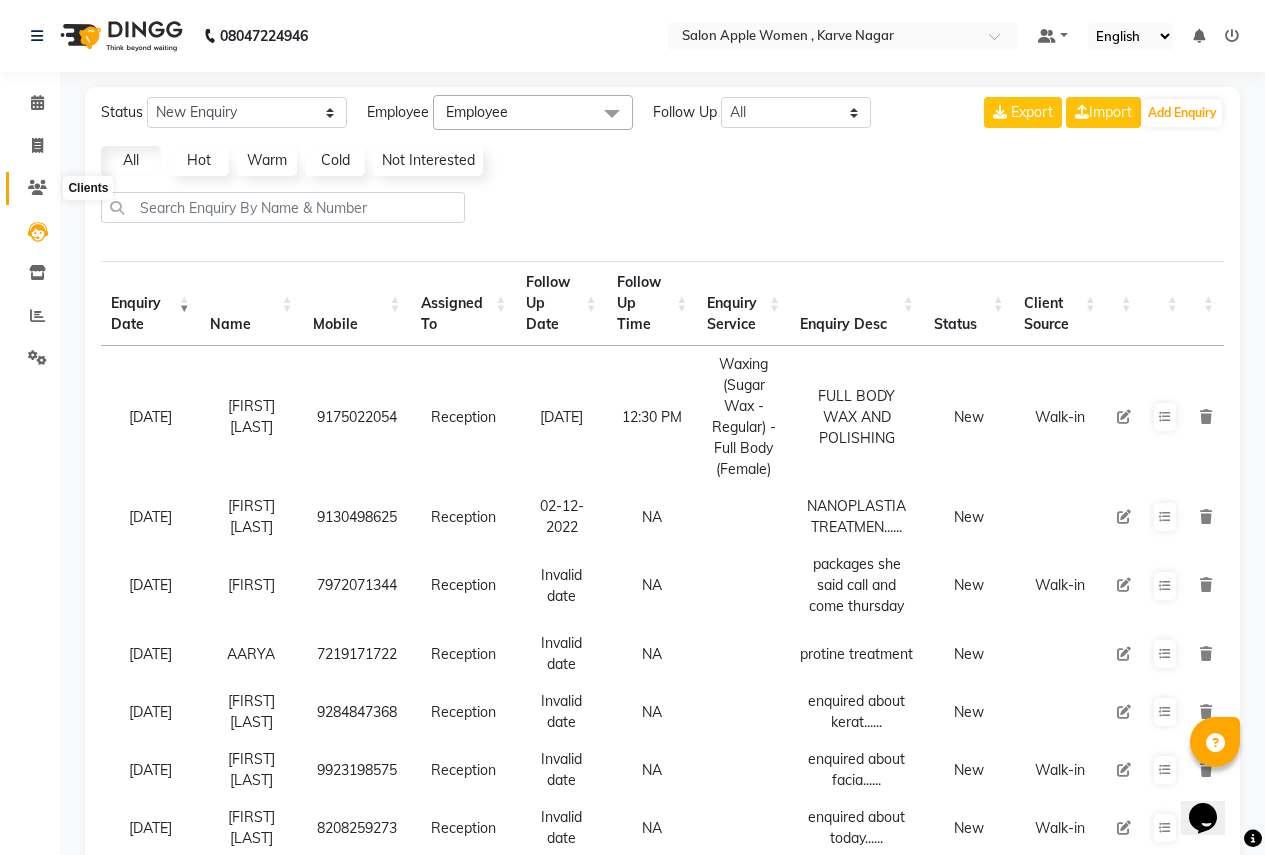 click 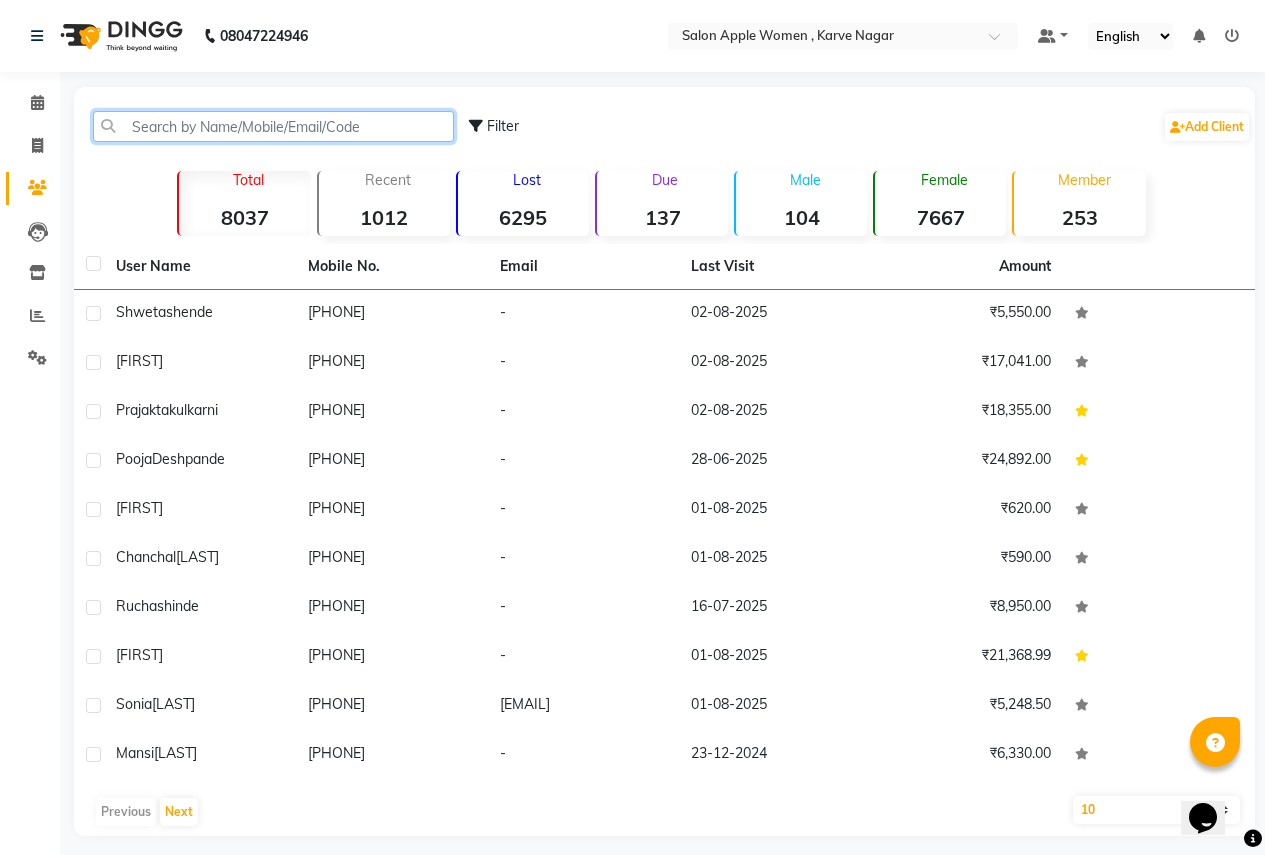 click 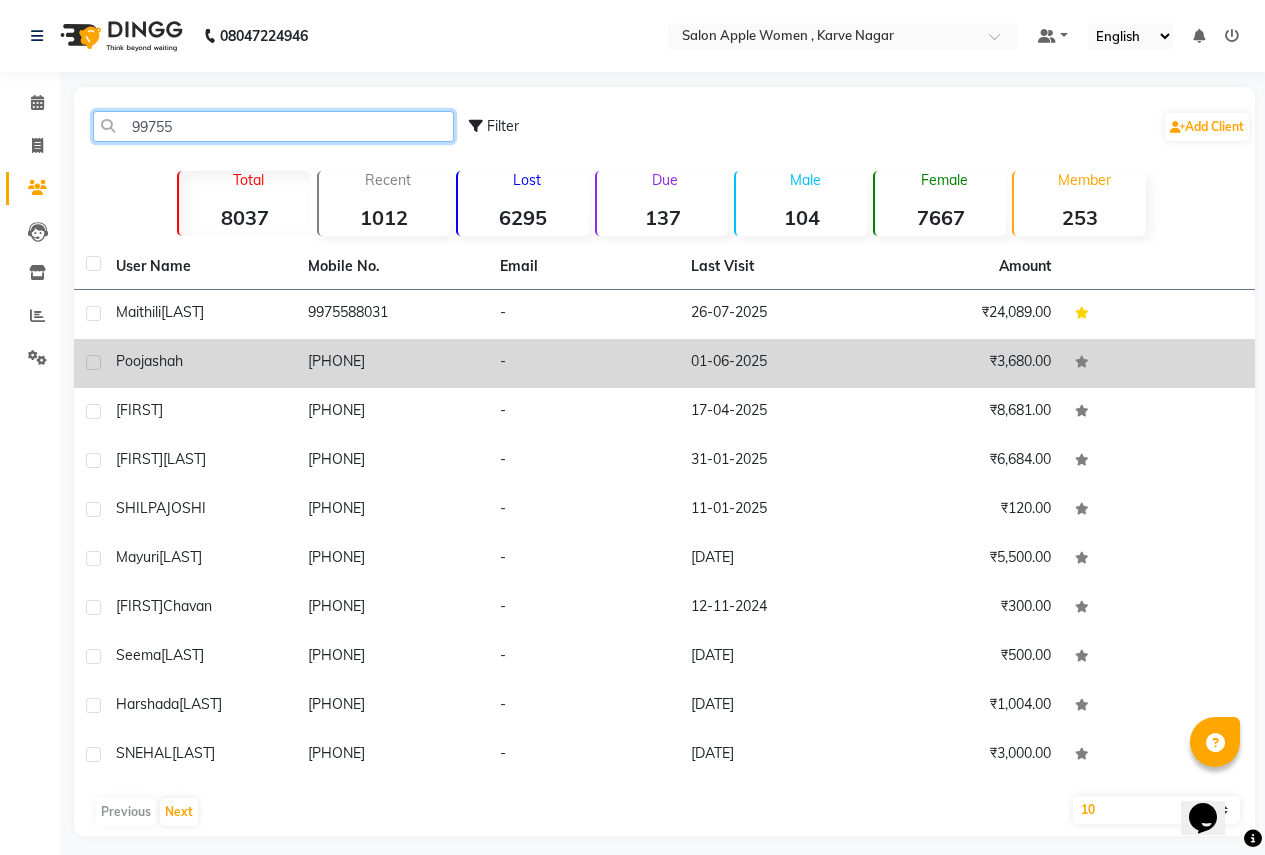 type on "99755" 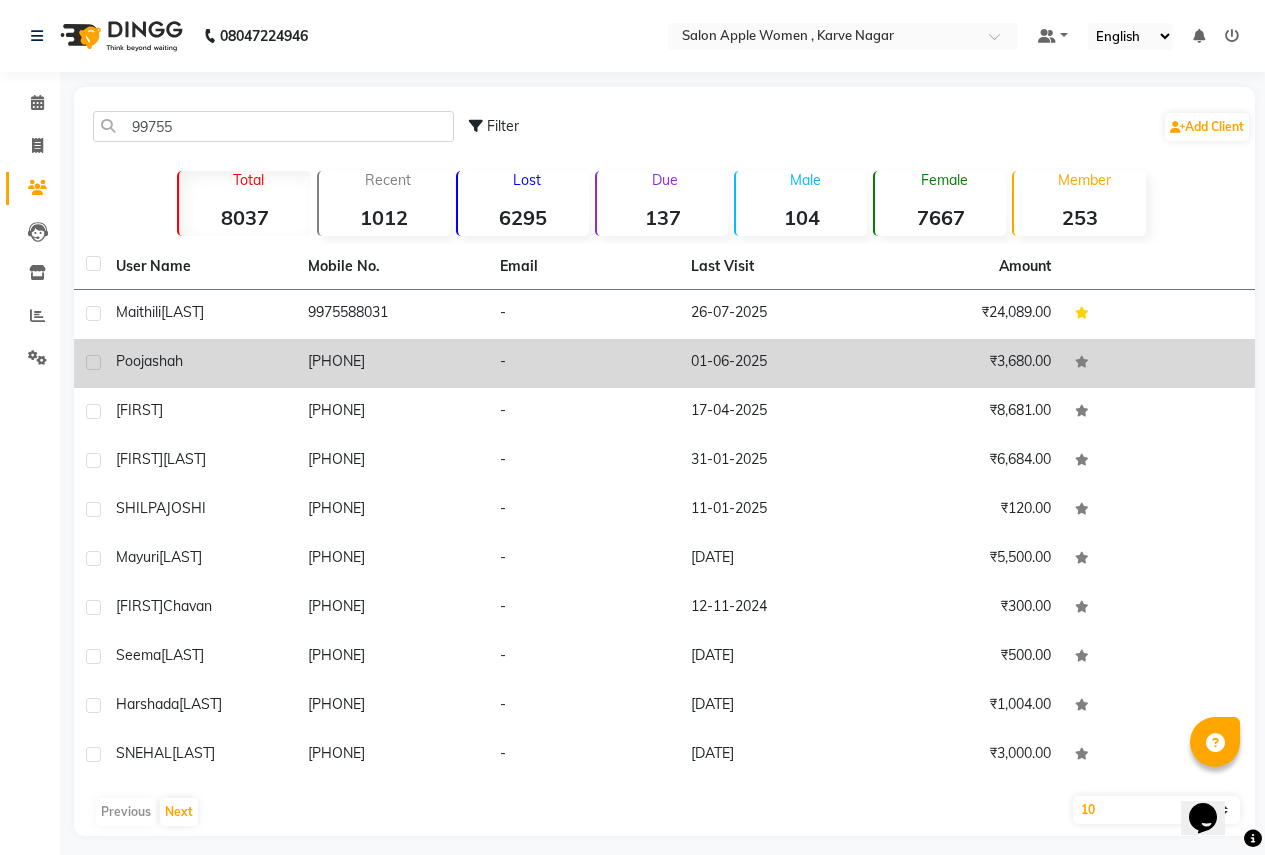click on "9975566025" 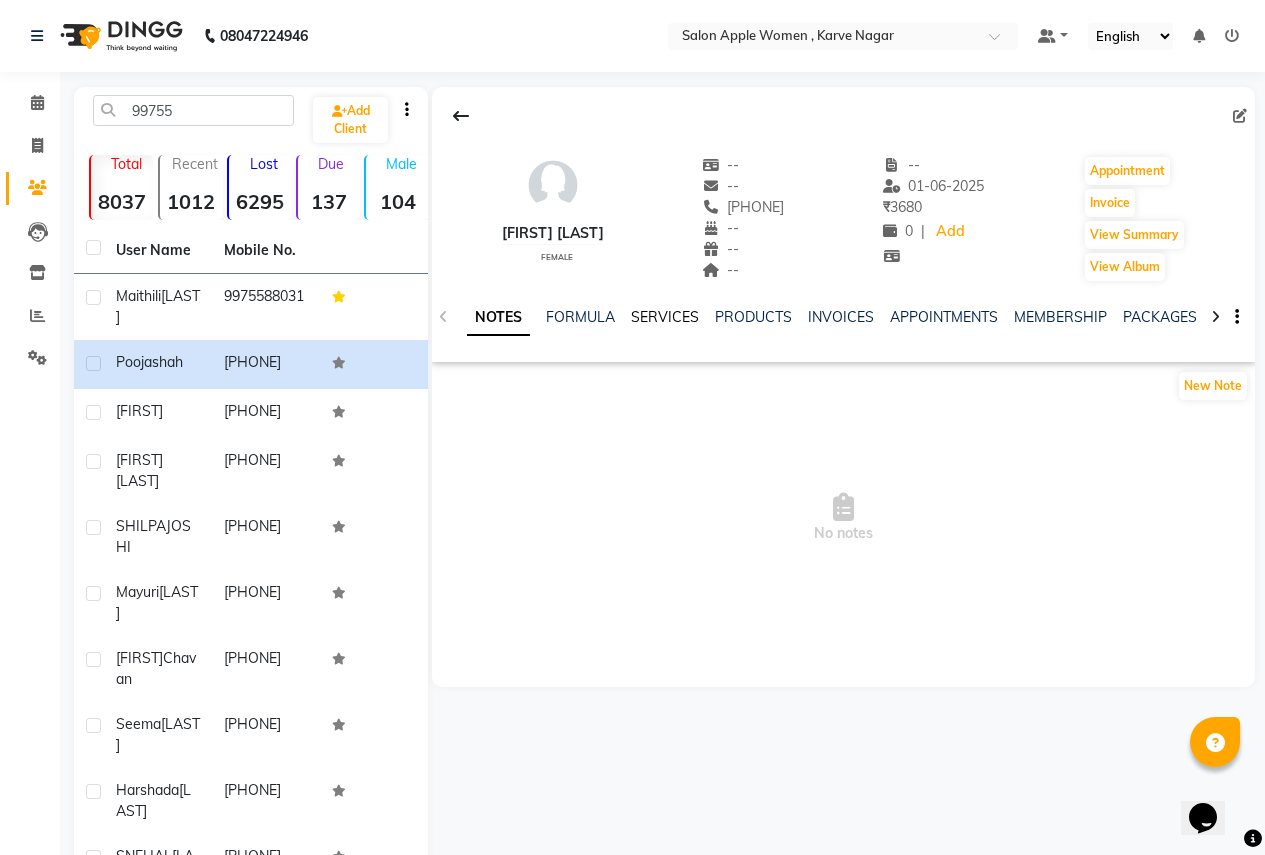 click on "SERVICES" 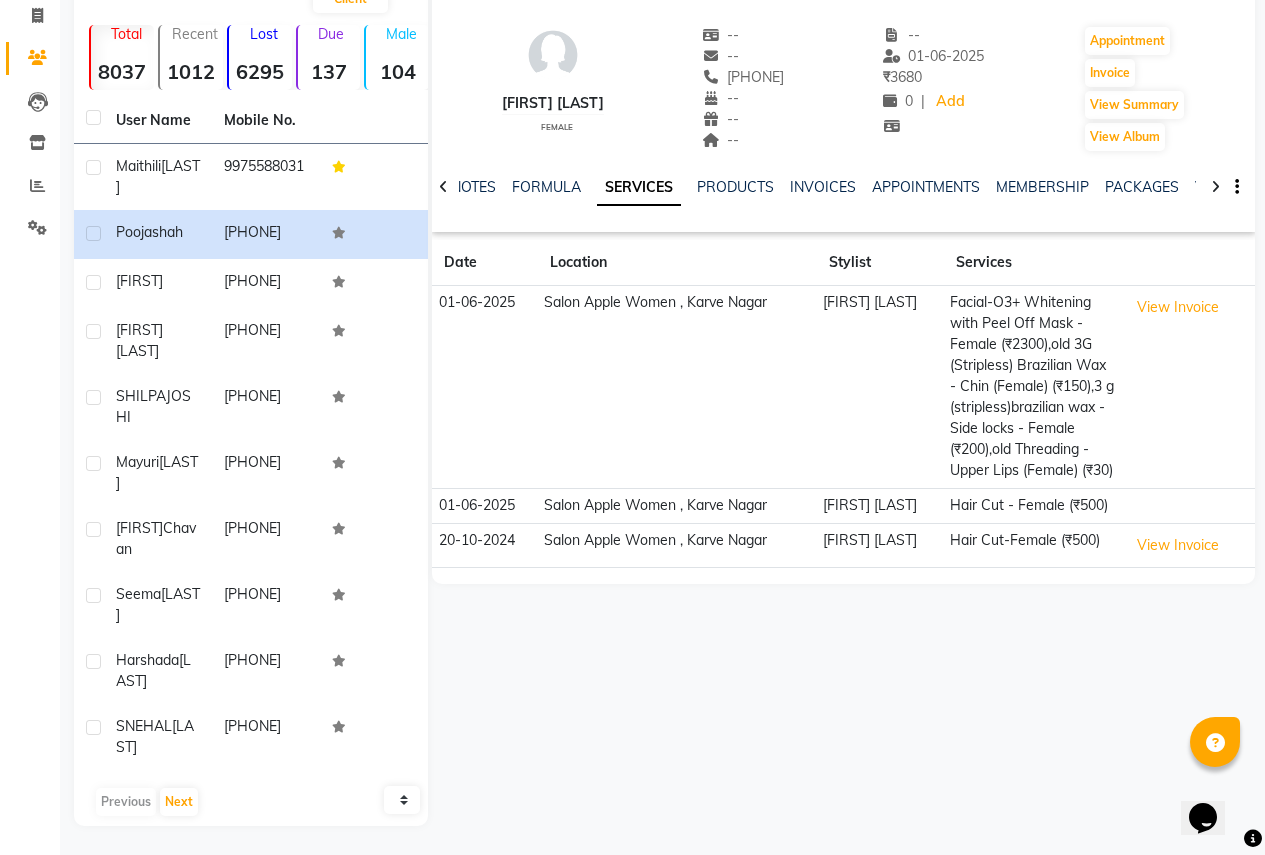 scroll, scrollTop: 131, scrollLeft: 0, axis: vertical 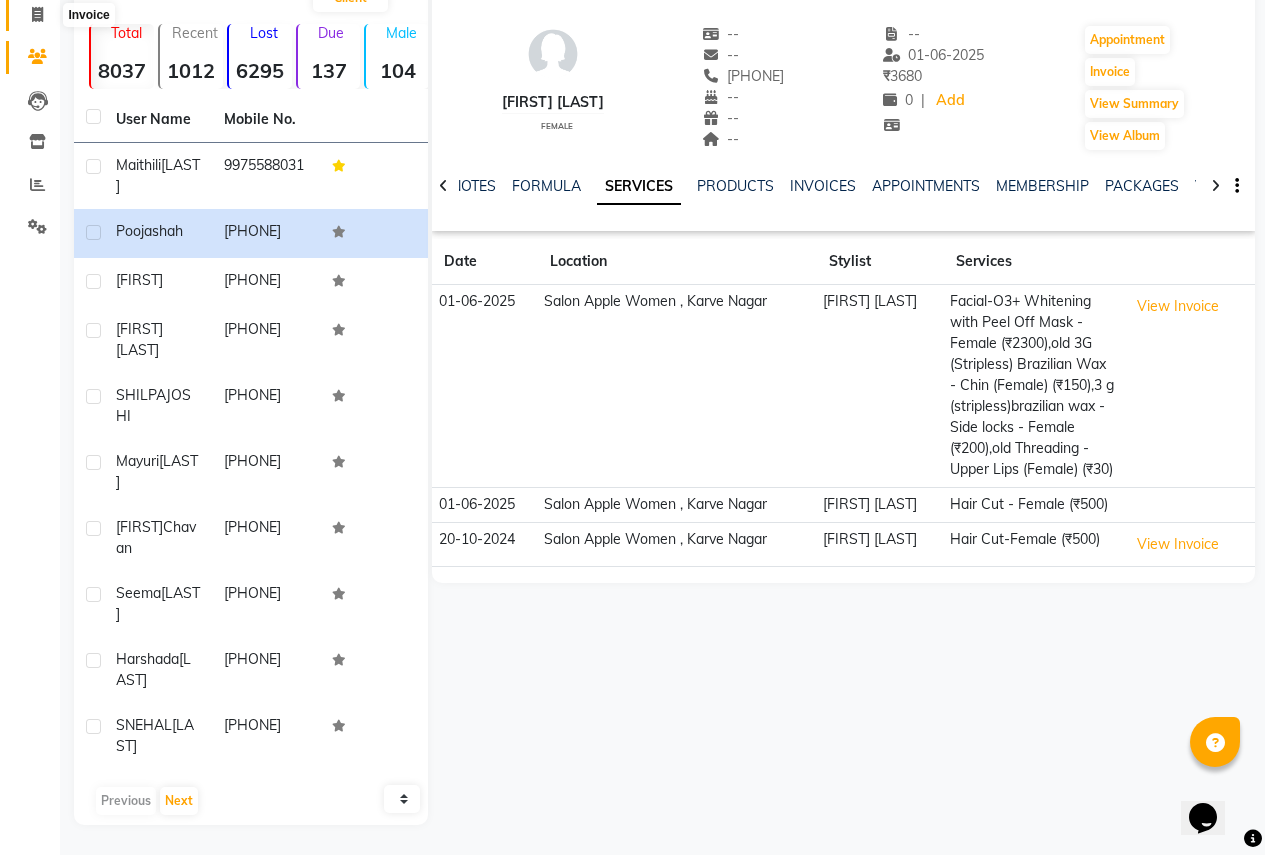 click 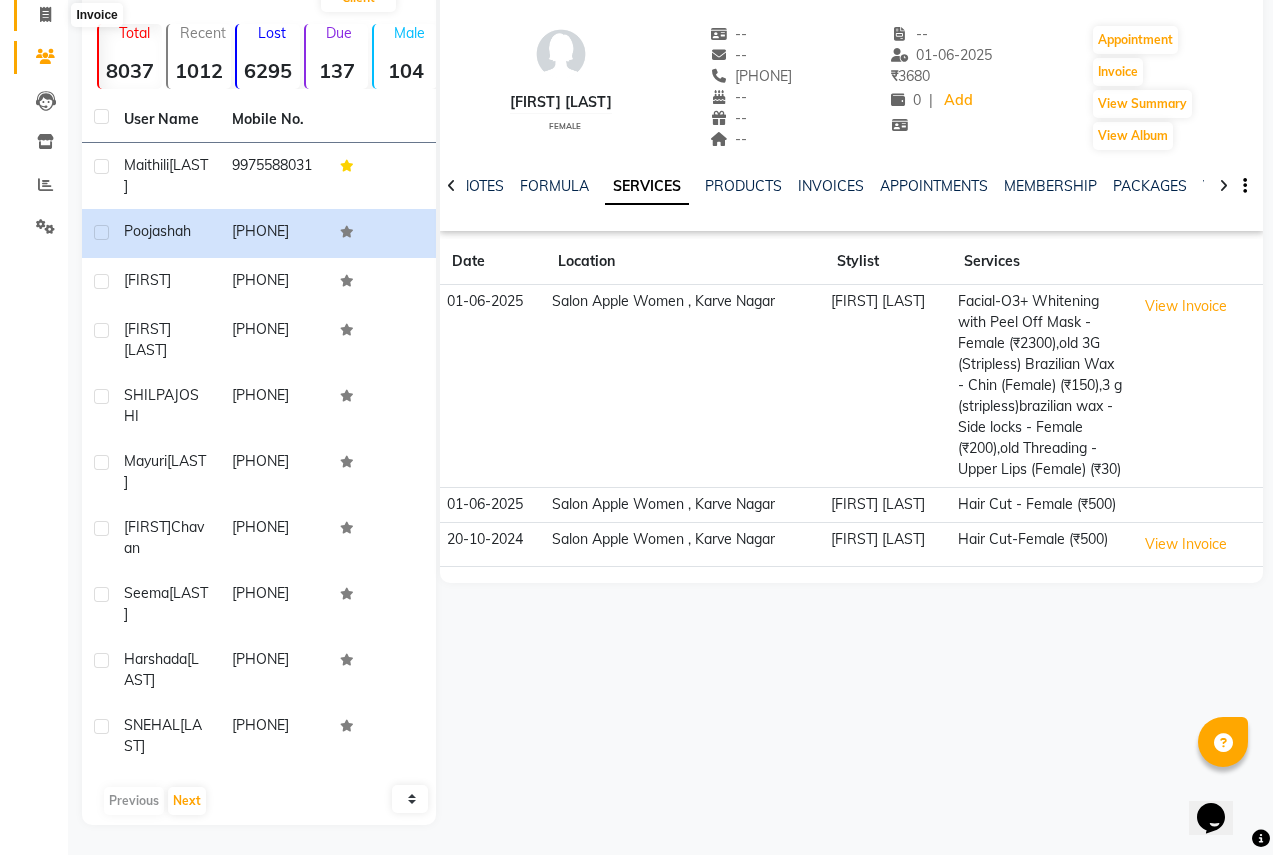 scroll, scrollTop: 0, scrollLeft: 0, axis: both 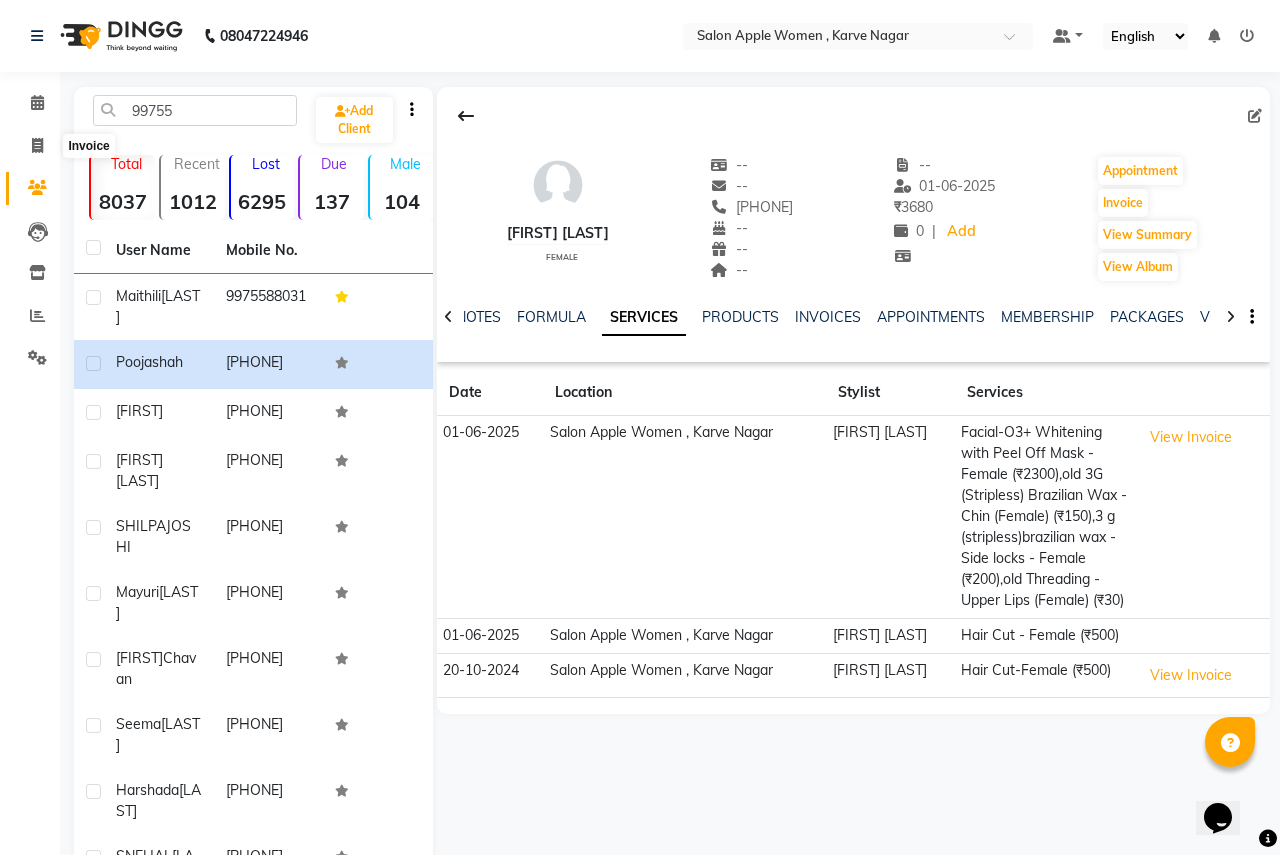 select on "96" 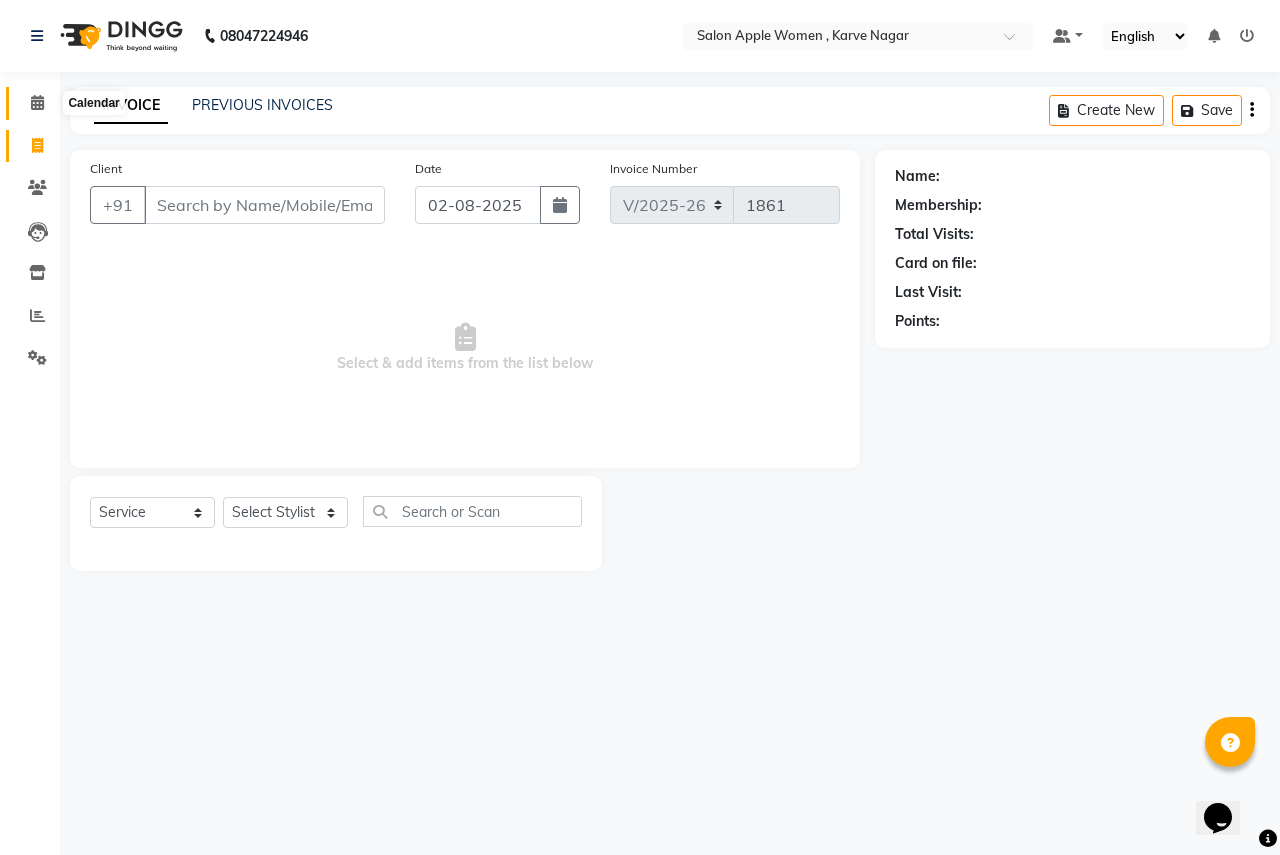 click 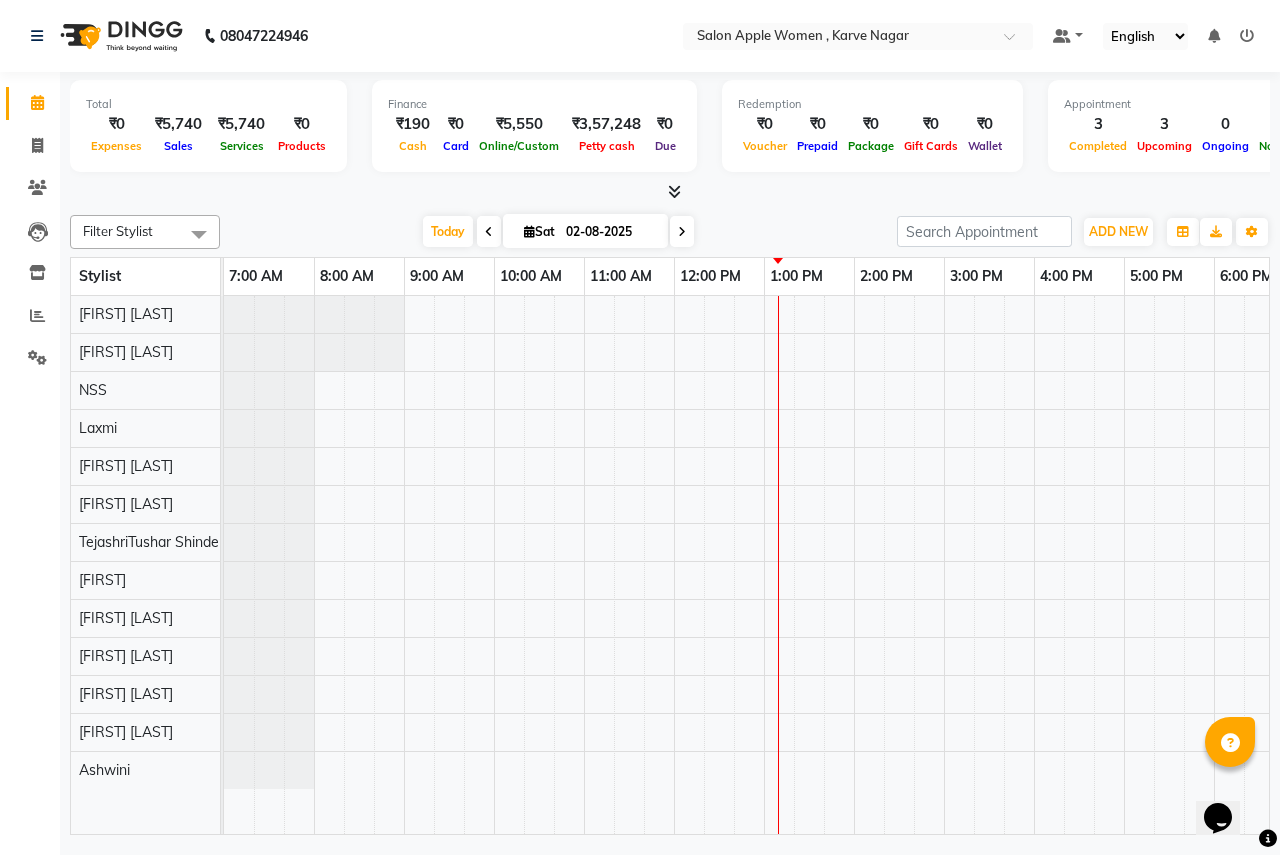 scroll, scrollTop: 0, scrollLeft: 0, axis: both 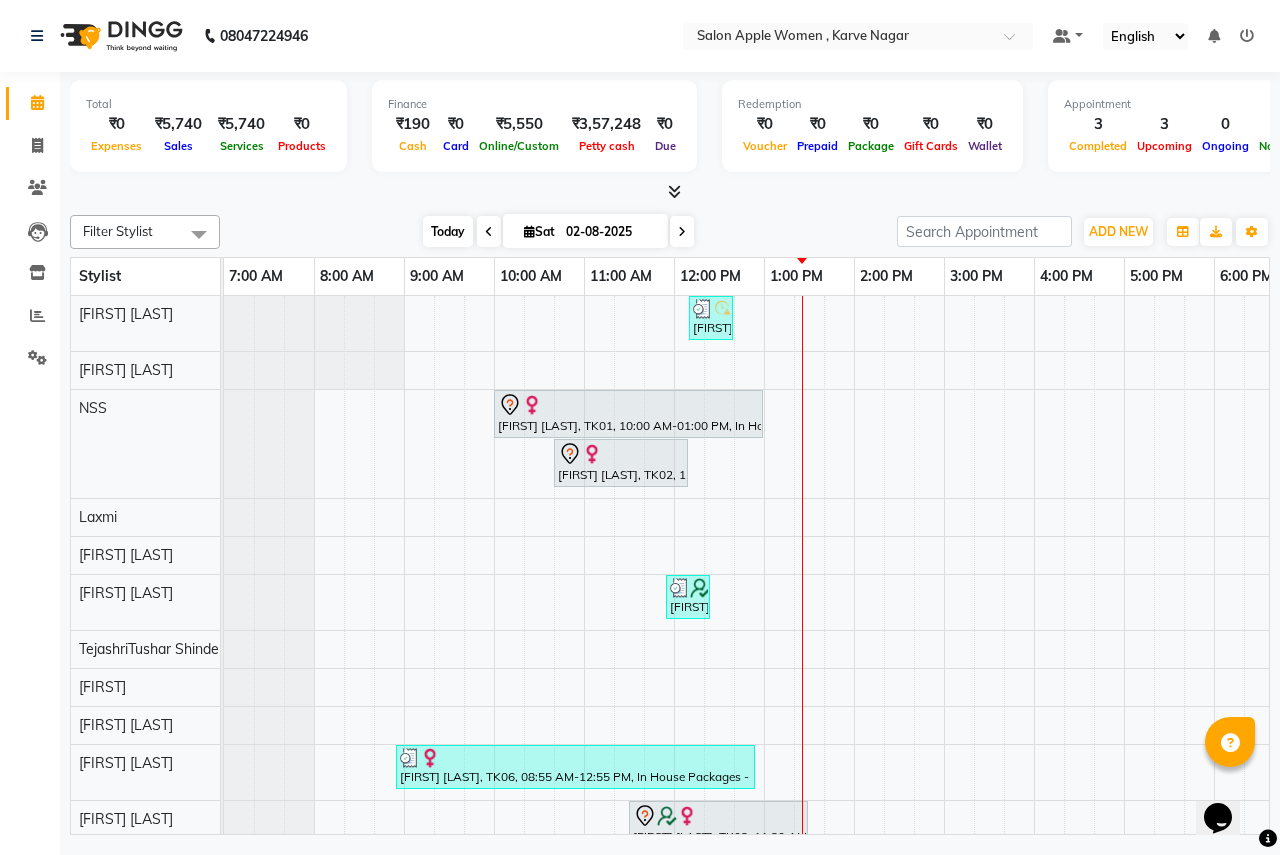 click on "Today" at bounding box center [448, 231] 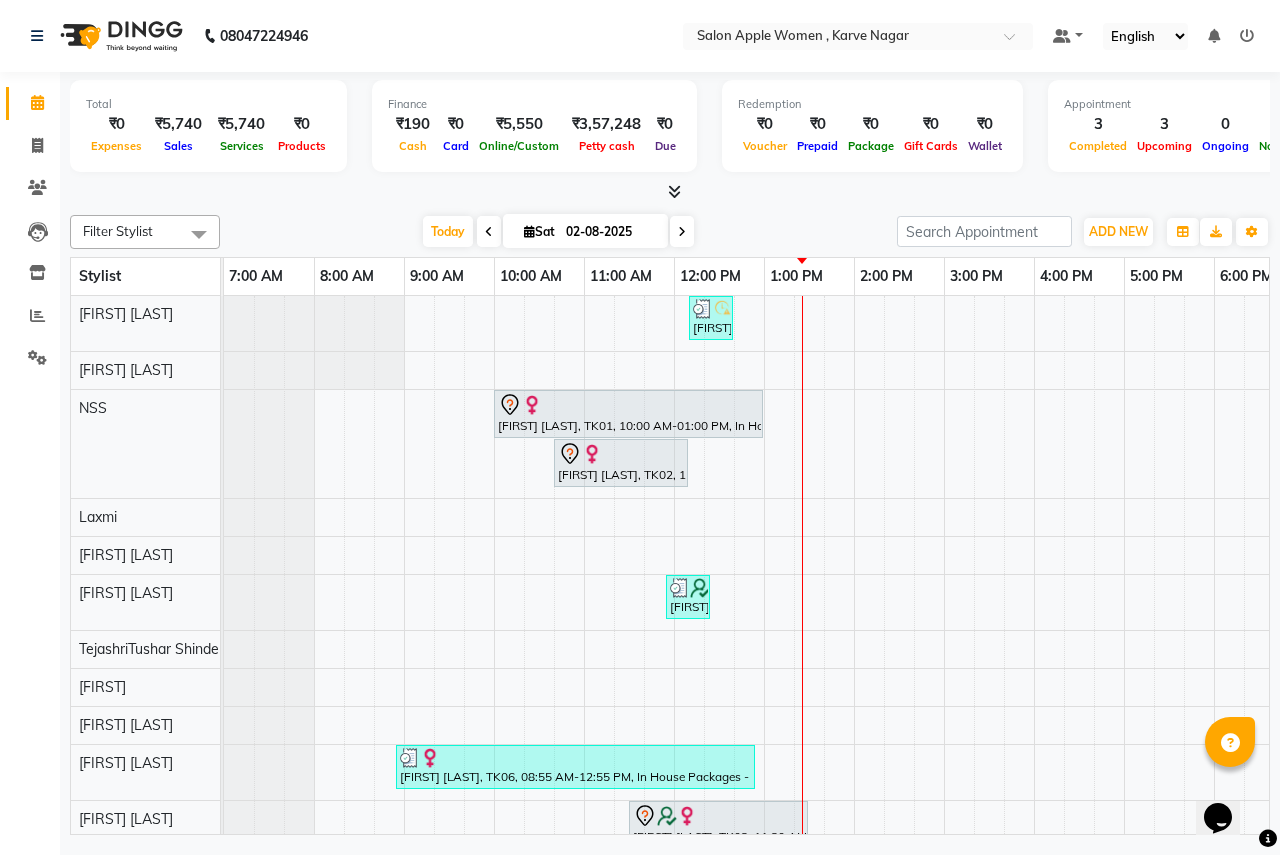 scroll, scrollTop: 0, scrollLeft: 395, axis: horizontal 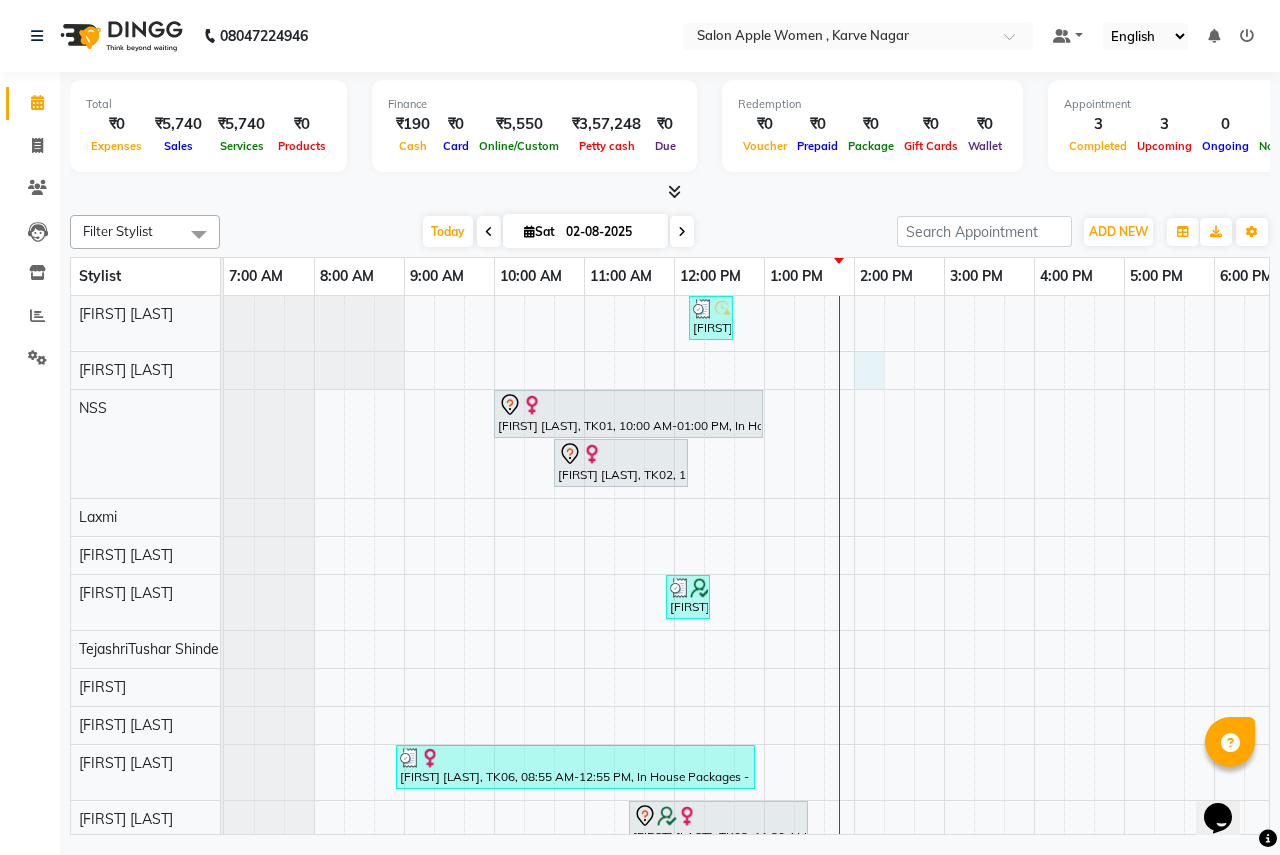 click on "mrunal, TK05, 12:10 PM-12:40 PM, Threading - Eyebrows - Female (₹70),Threading - Upper lips - Female (₹30)             sayli bhalerao, TK01, 10:00 AM-01:00 PM, In House Packages - Female beauty package 5000             shweta shende, TK02, 10:40 AM-12:10 PM, Root touch up - Wella Colour Touch Ammonia free- 1-inch - Female     Prajakta kulkarni, TK04, 11:55 AM-12:25 PM, Threading - Eyebrows - Female (₹70),Threading - Upper lips - Female (₹30)     shweta shende, TK06, 08:55 AM-12:55 PM, In House Packages - Female beauty package 5000 (₹5000),Hair Cut with Matrix Hiar wash - Female (₹550)             pooja Deshpande, TK03, 11:30 AM-01:30 PM, Hair protein treatment - Nanoplastia - shoulder length - Female" at bounding box center [944, 616] 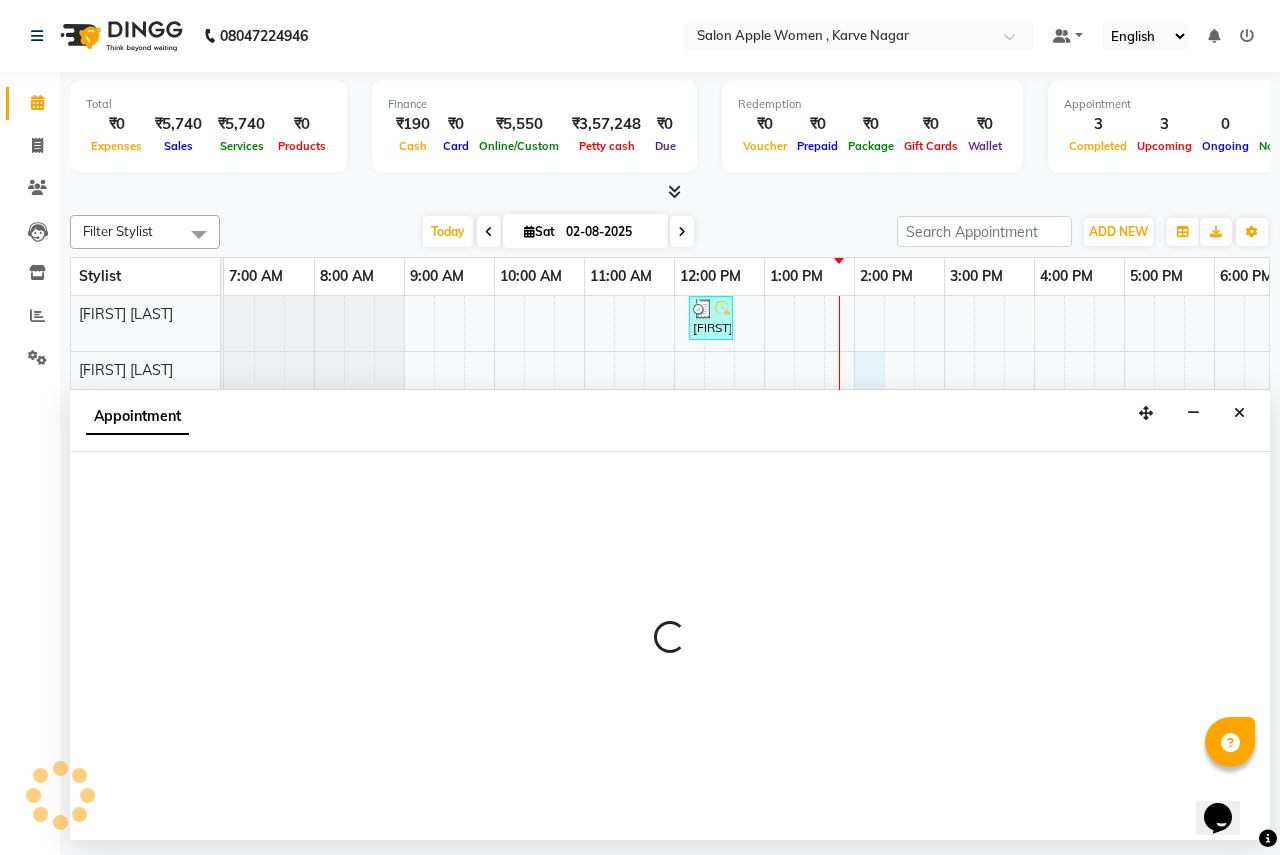 select on "3152" 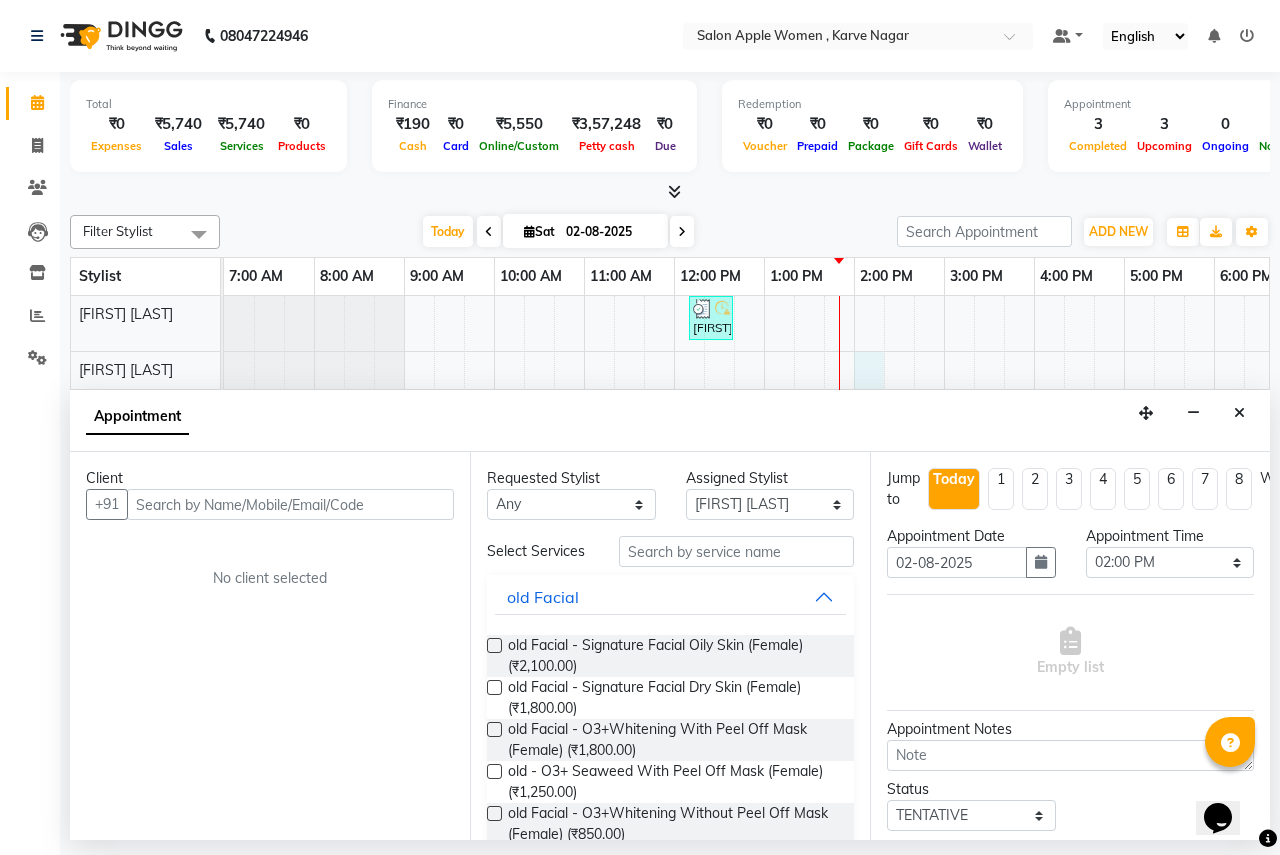 click at bounding box center (290, 504) 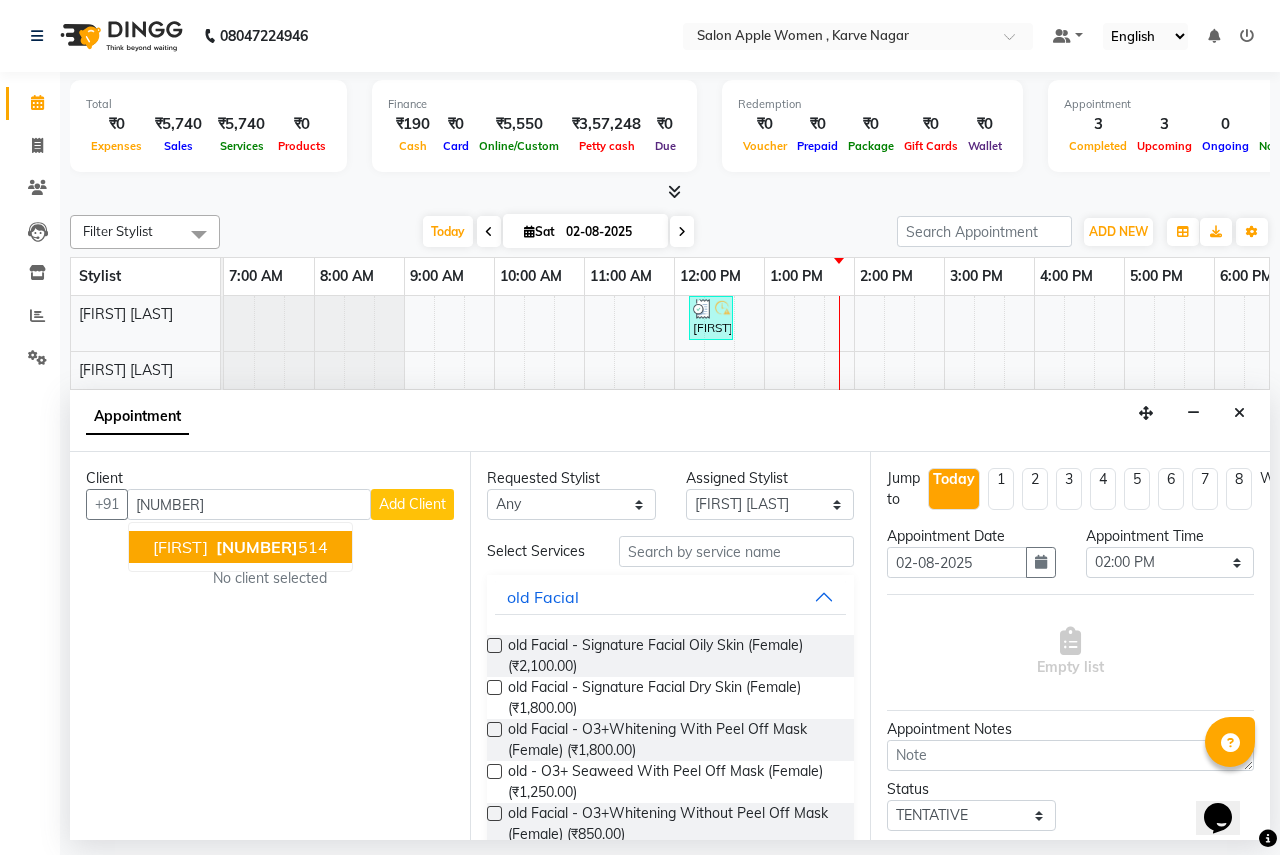 click on "9607853 514" at bounding box center (270, 547) 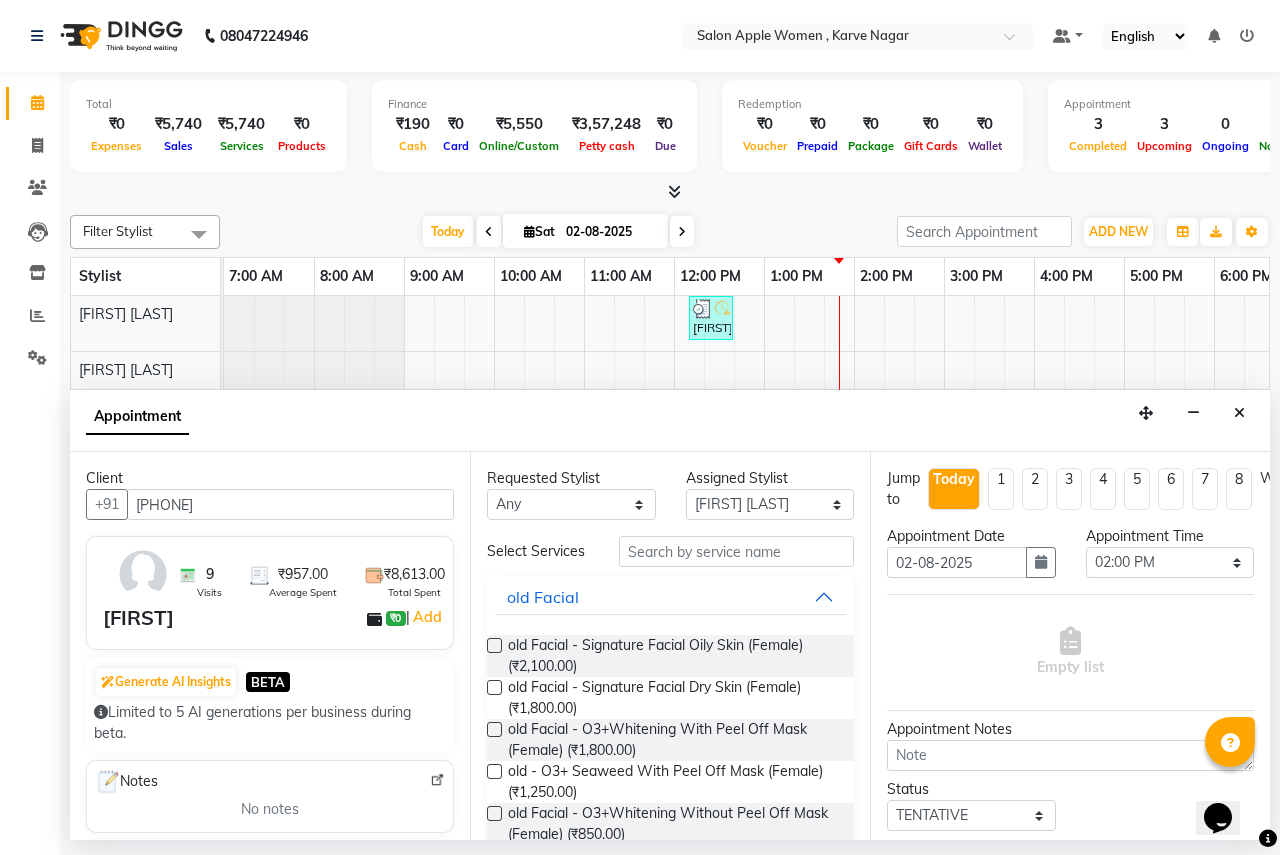 type on "9607853514" 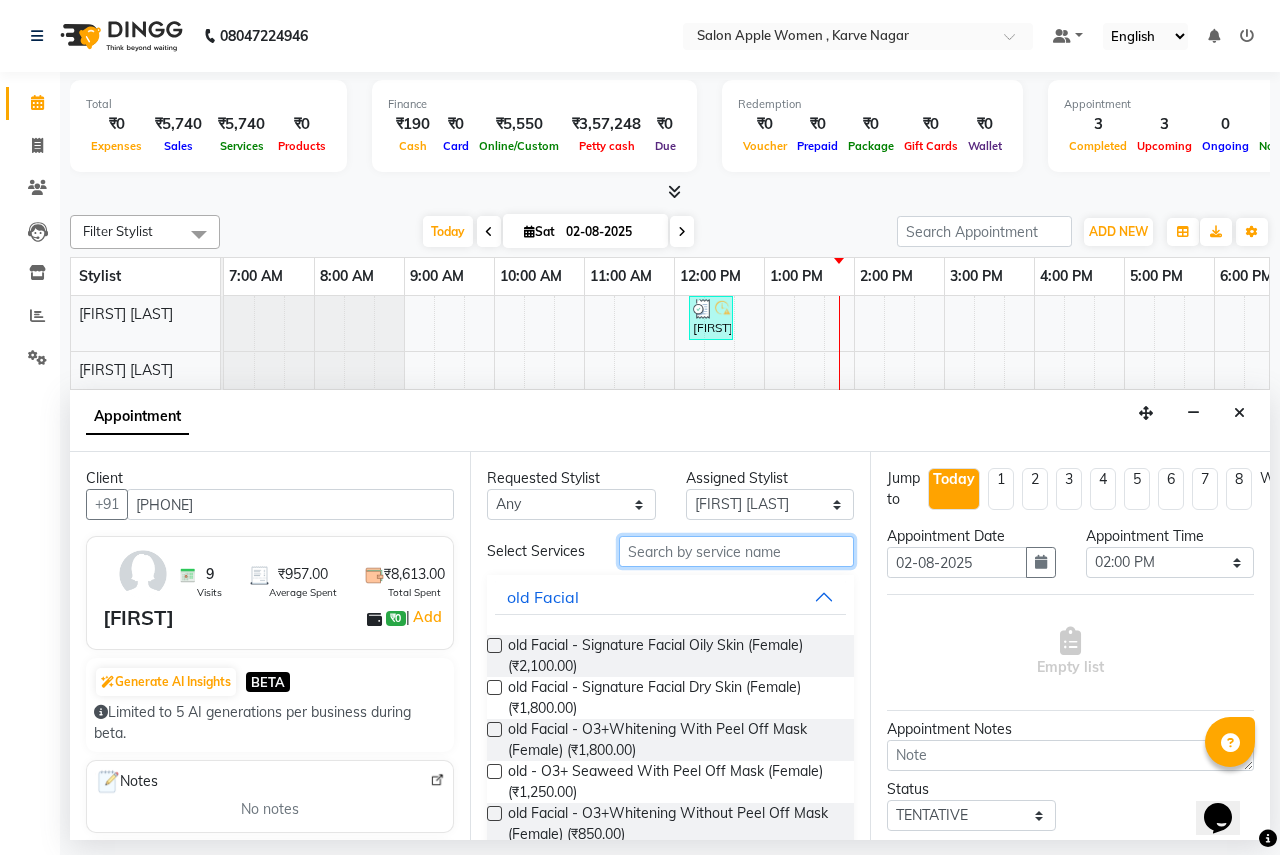 click at bounding box center [736, 551] 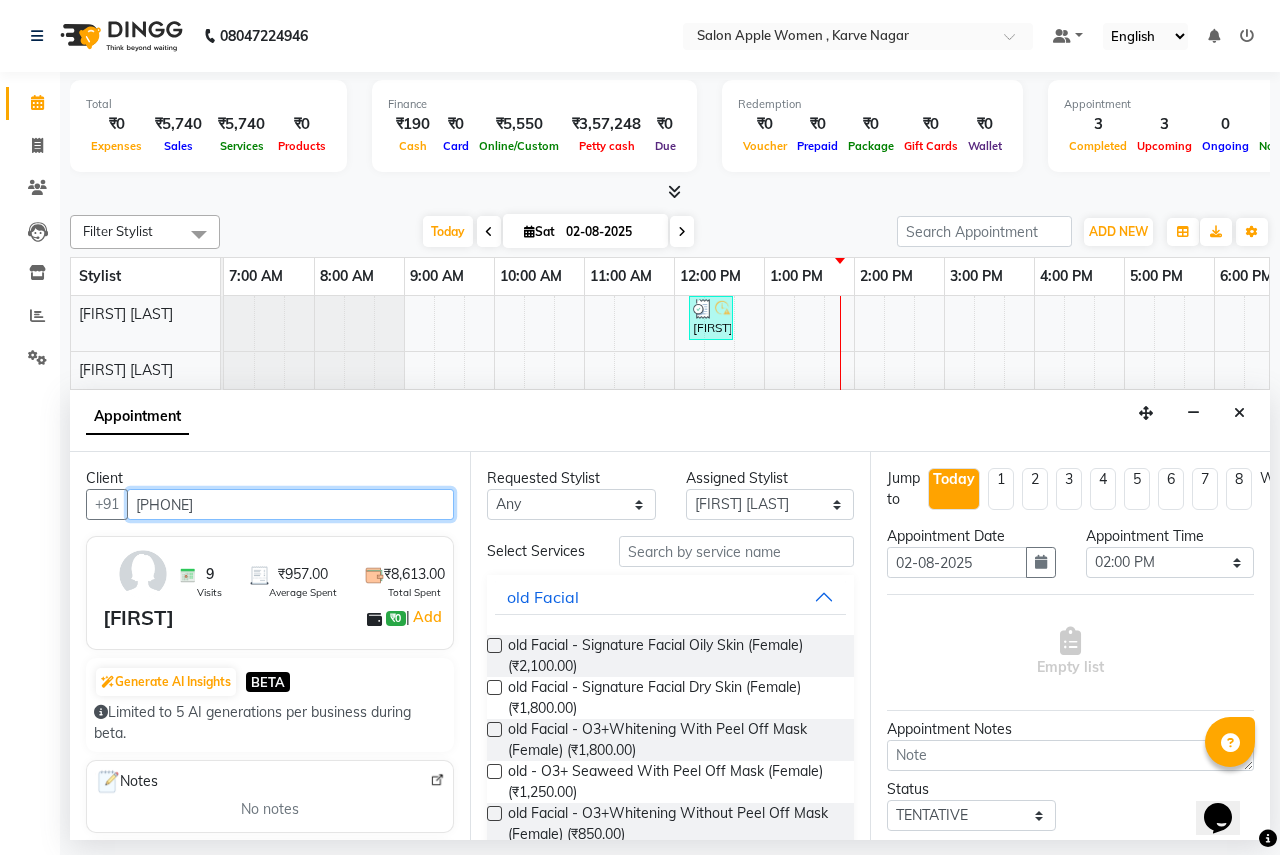 click on "9607853514" at bounding box center (290, 504) 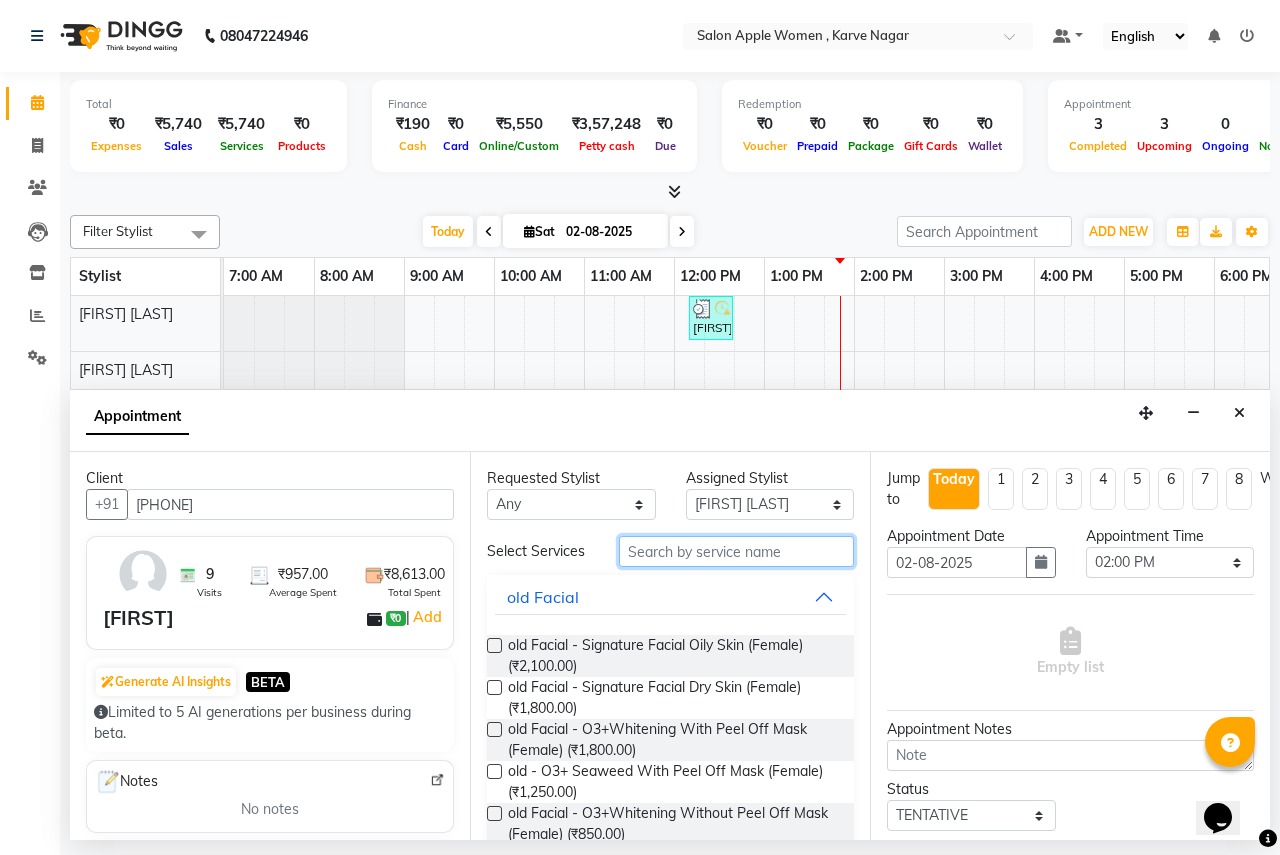 click at bounding box center [736, 551] 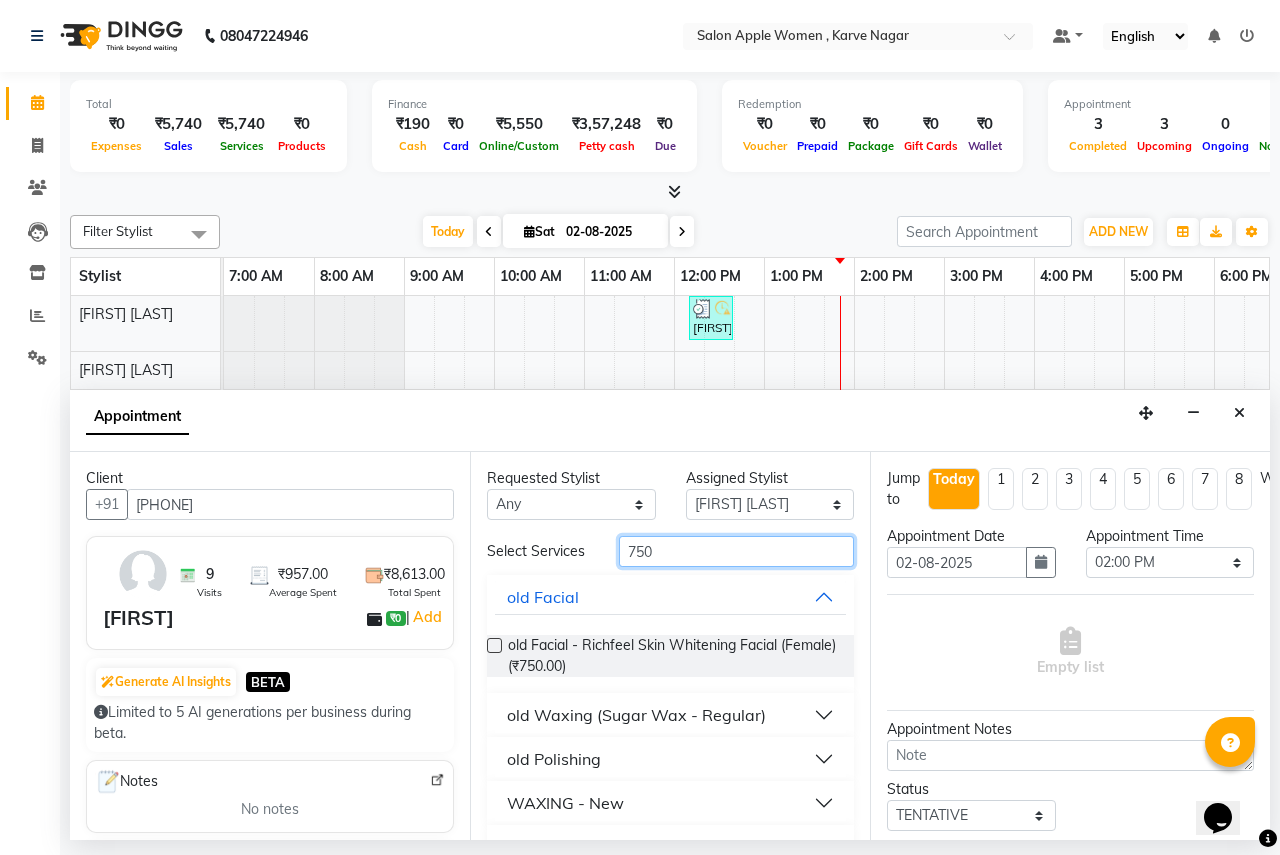 type on "750" 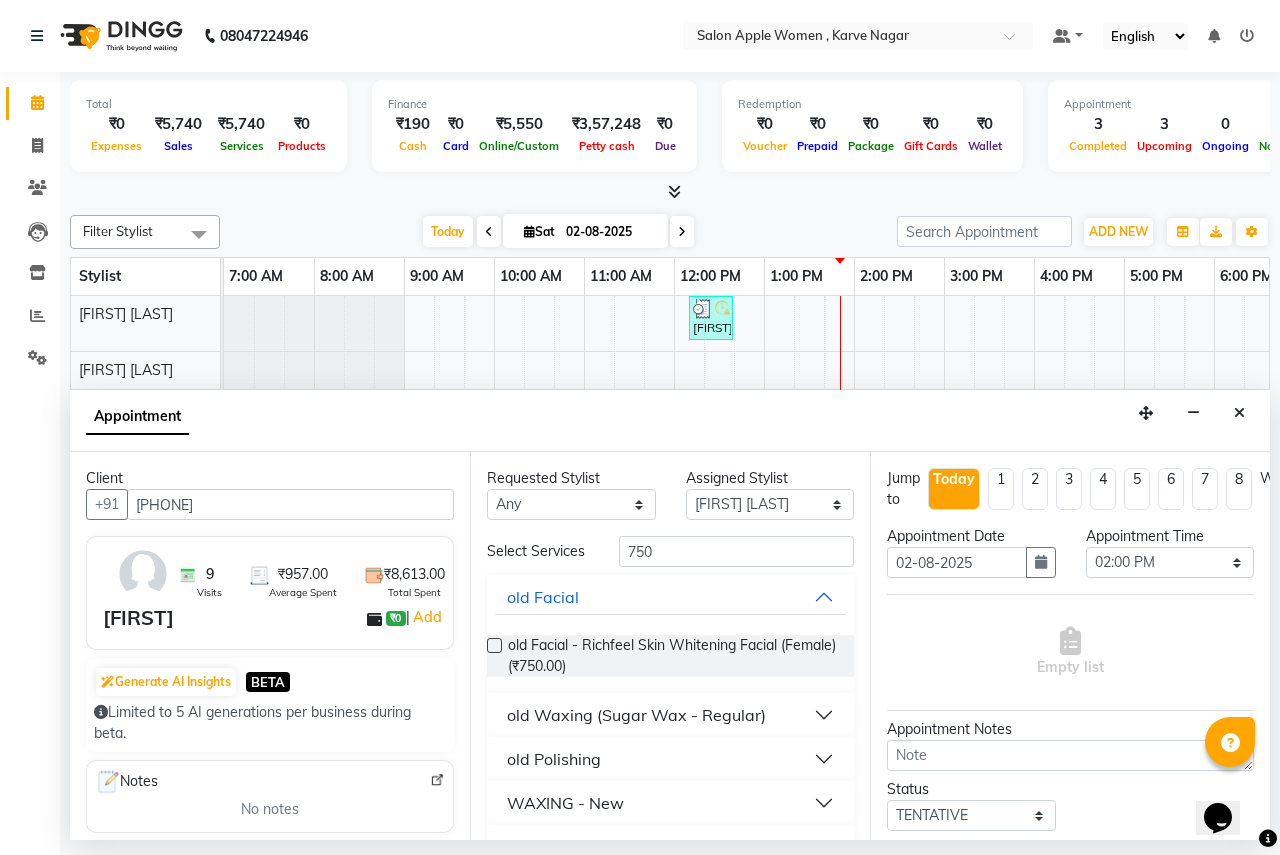 click on "WAXING - New" at bounding box center [565, 803] 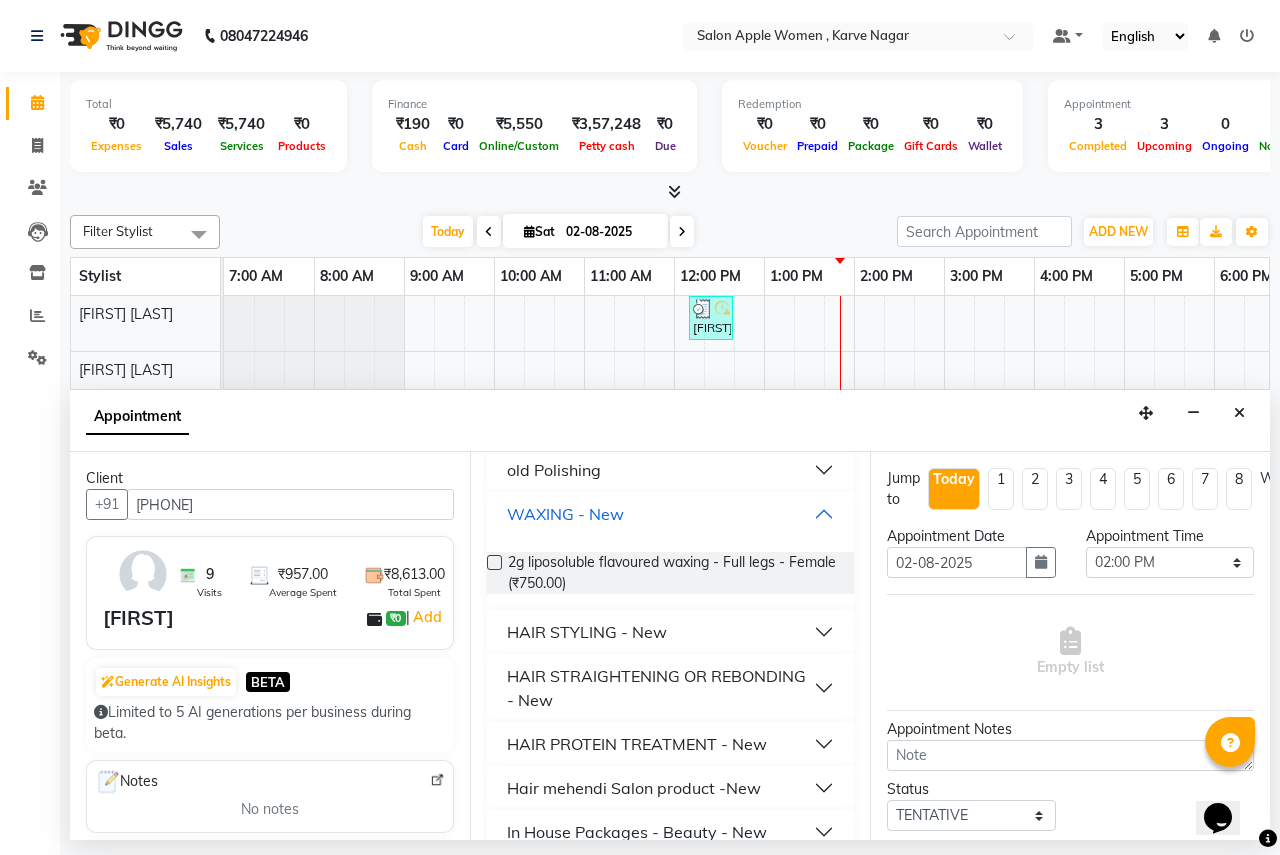 scroll, scrollTop: 300, scrollLeft: 0, axis: vertical 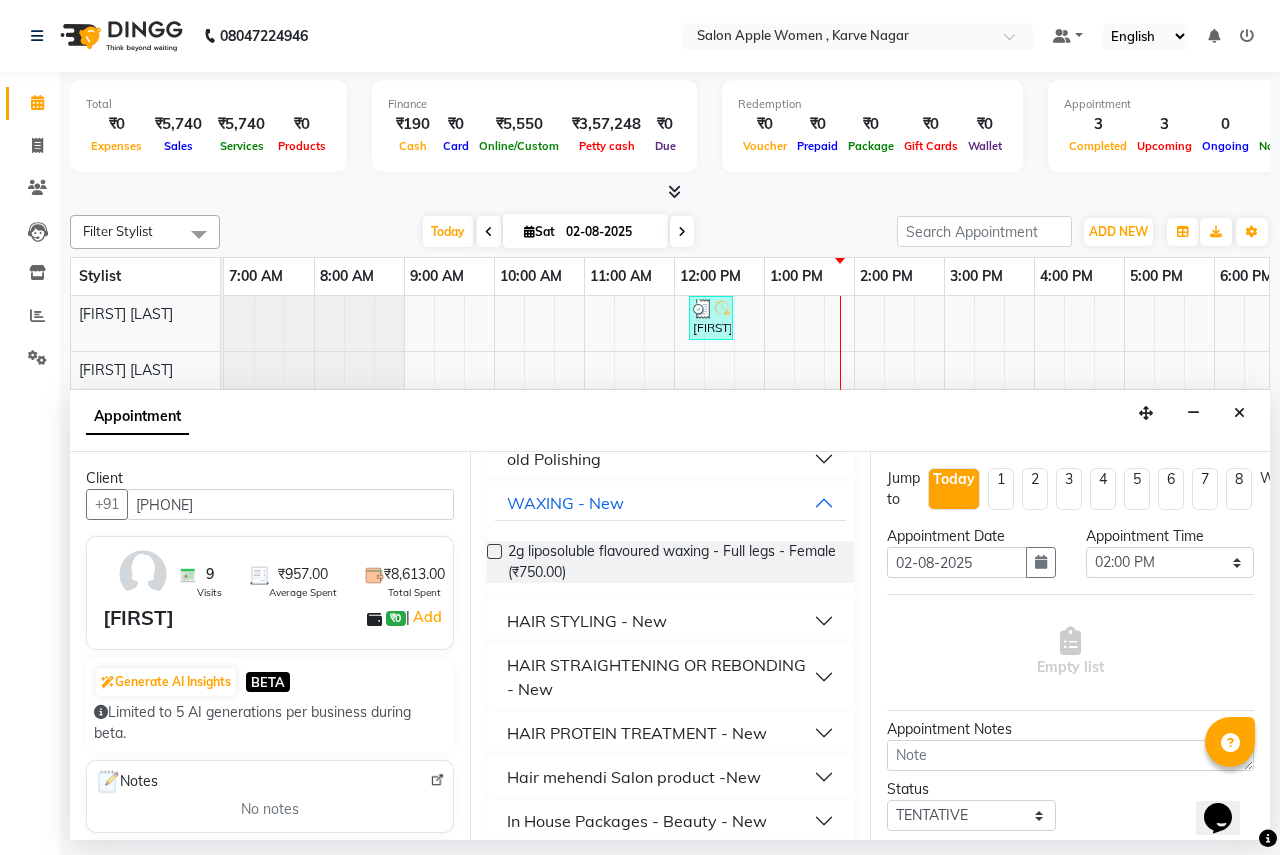 click at bounding box center (494, 551) 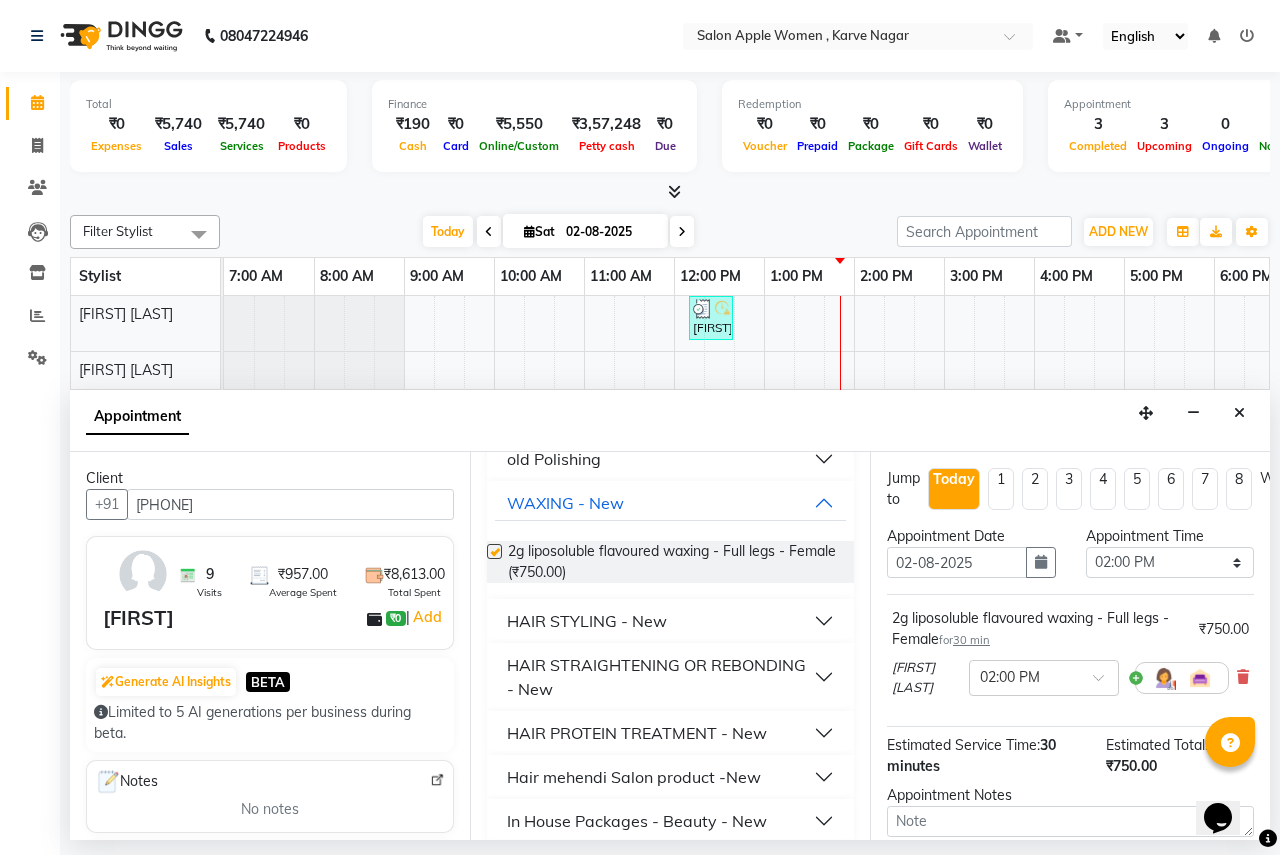 checkbox on "false" 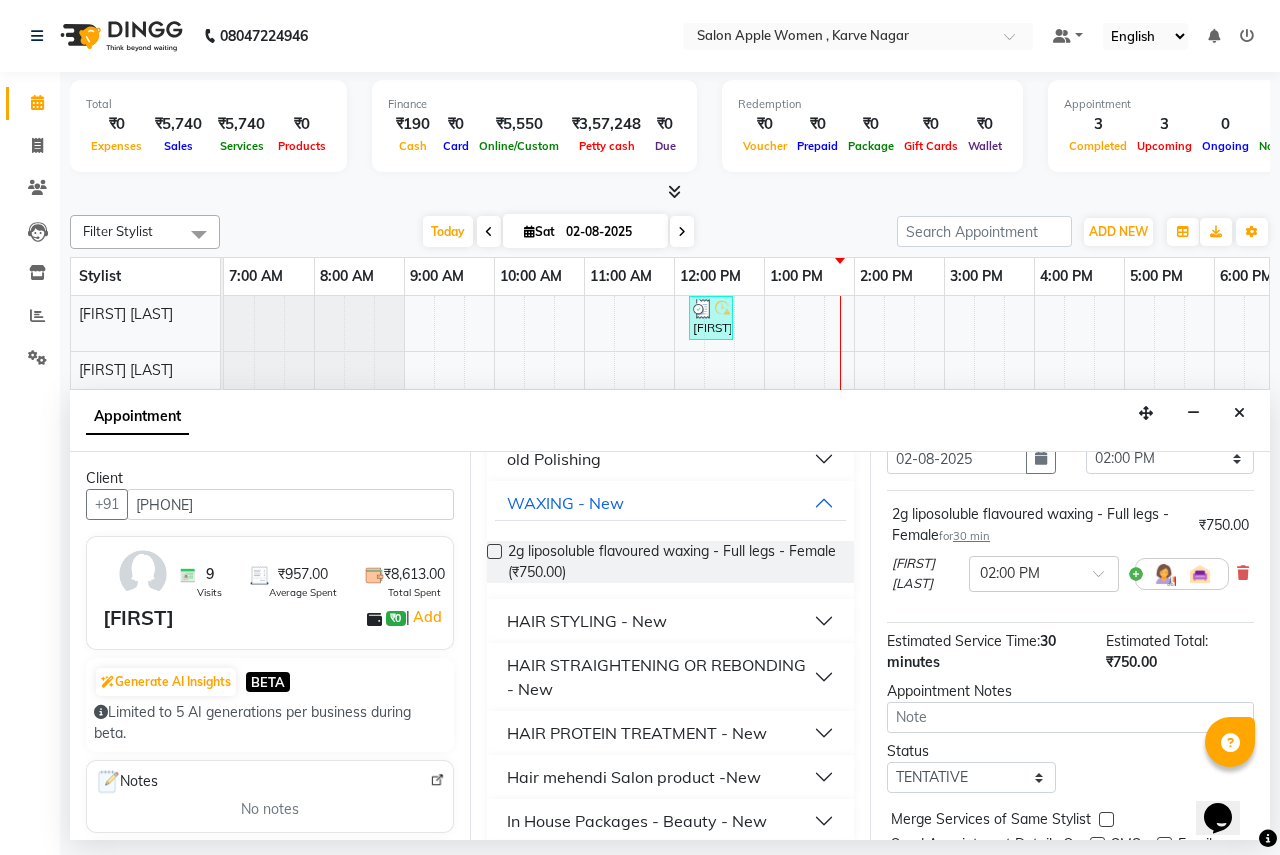 scroll, scrollTop: 198, scrollLeft: 0, axis: vertical 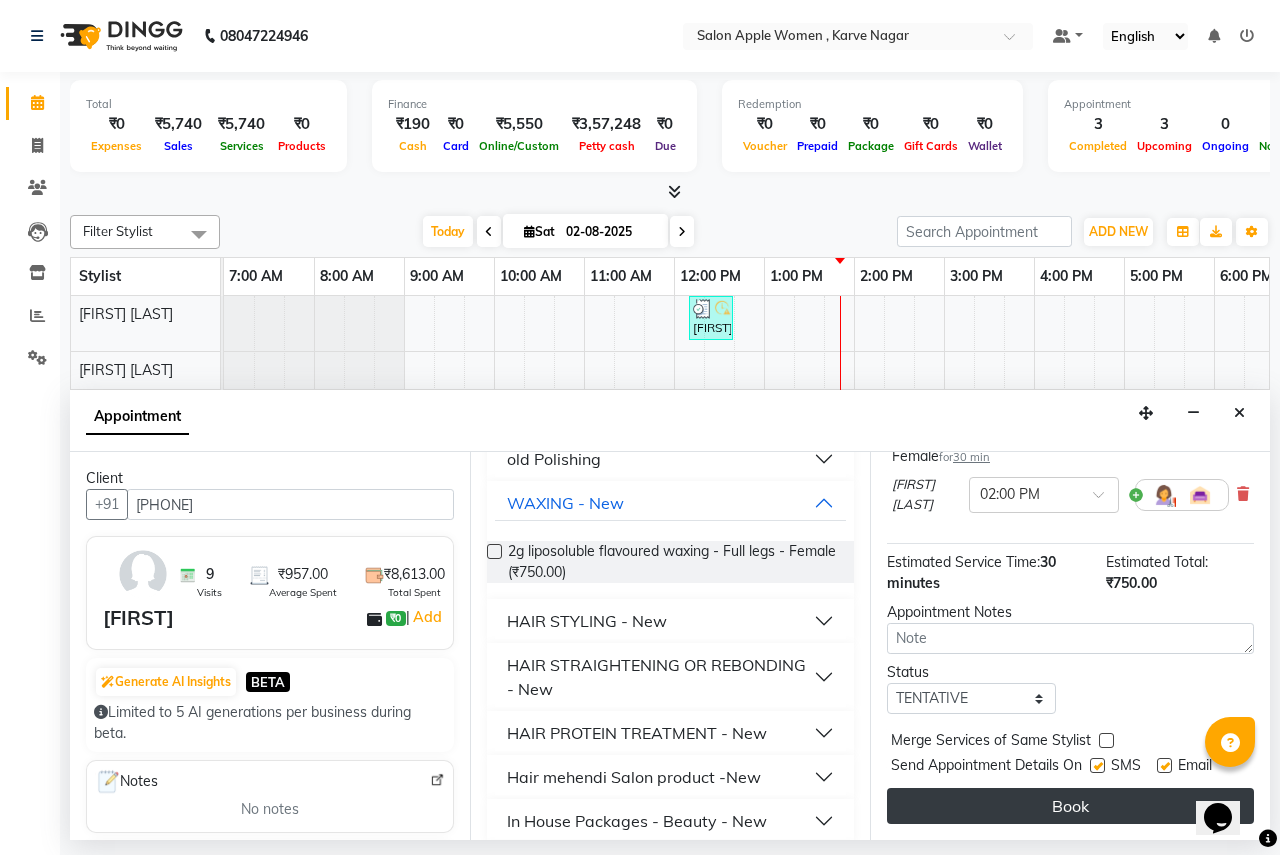 drag, startPoint x: 1041, startPoint y: 795, endPoint x: 970, endPoint y: 795, distance: 71 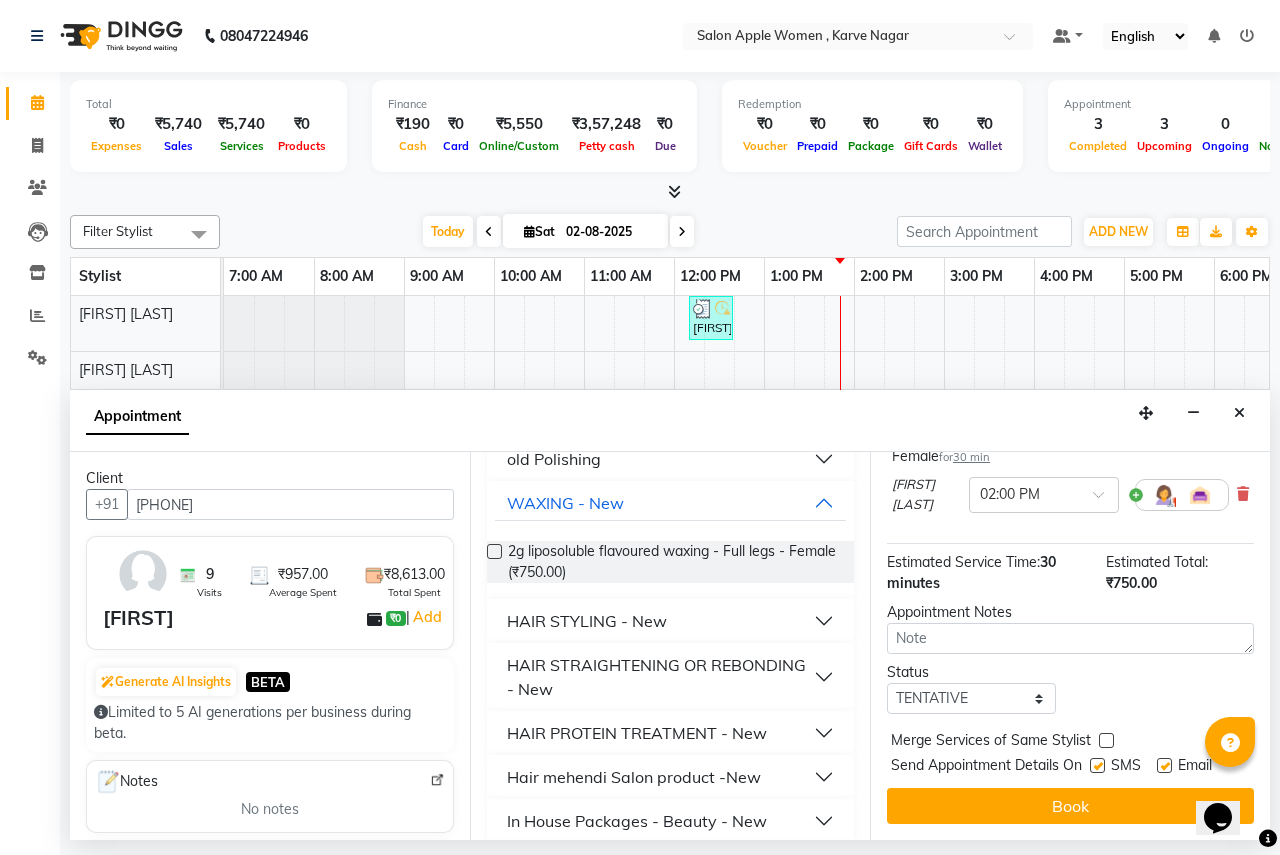 click on "Book" at bounding box center (1070, 806) 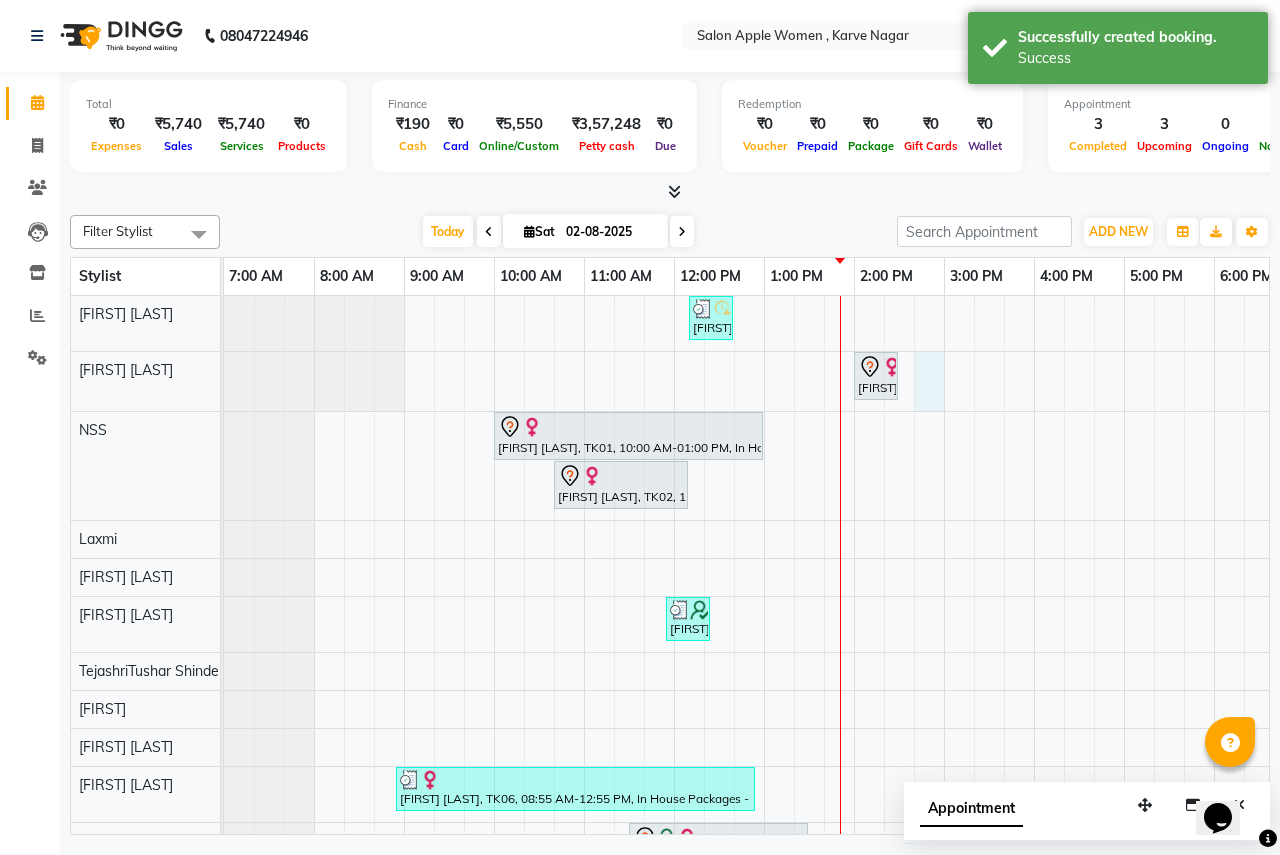 click on "mrunal, TK05, 12:10 PM-12:40 PM, Threading - Eyebrows - Female (₹70),Threading - Upper lips - Female (₹30)             nitisha, TK07, 02:00 PM-02:30 PM, 2g liposoluble flavoured waxing - Full legs - Female             sayli bhalerao, TK01, 10:00 AM-01:00 PM, In House Packages - Female beauty package 5000             shweta shende, TK02, 10:40 AM-12:10 PM, Root touch up - Wella Colour Touch Ammonia free- 1-inch - Female     Prajakta kulkarni, TK04, 11:55 AM-12:25 PM, Threading - Eyebrows - Female (₹70),Threading - Upper lips - Female (₹30)     shweta shende, TK06, 08:55 AM-12:55 PM, In House Packages - Female beauty package 5000 (₹5000),Hair Cut with Matrix Hiar wash - Female (₹550)             pooja Deshpande, TK03, 11:30 AM-01:30 PM, Hair protein treatment - Nanoplastia - shoulder length - Female" at bounding box center [944, 627] 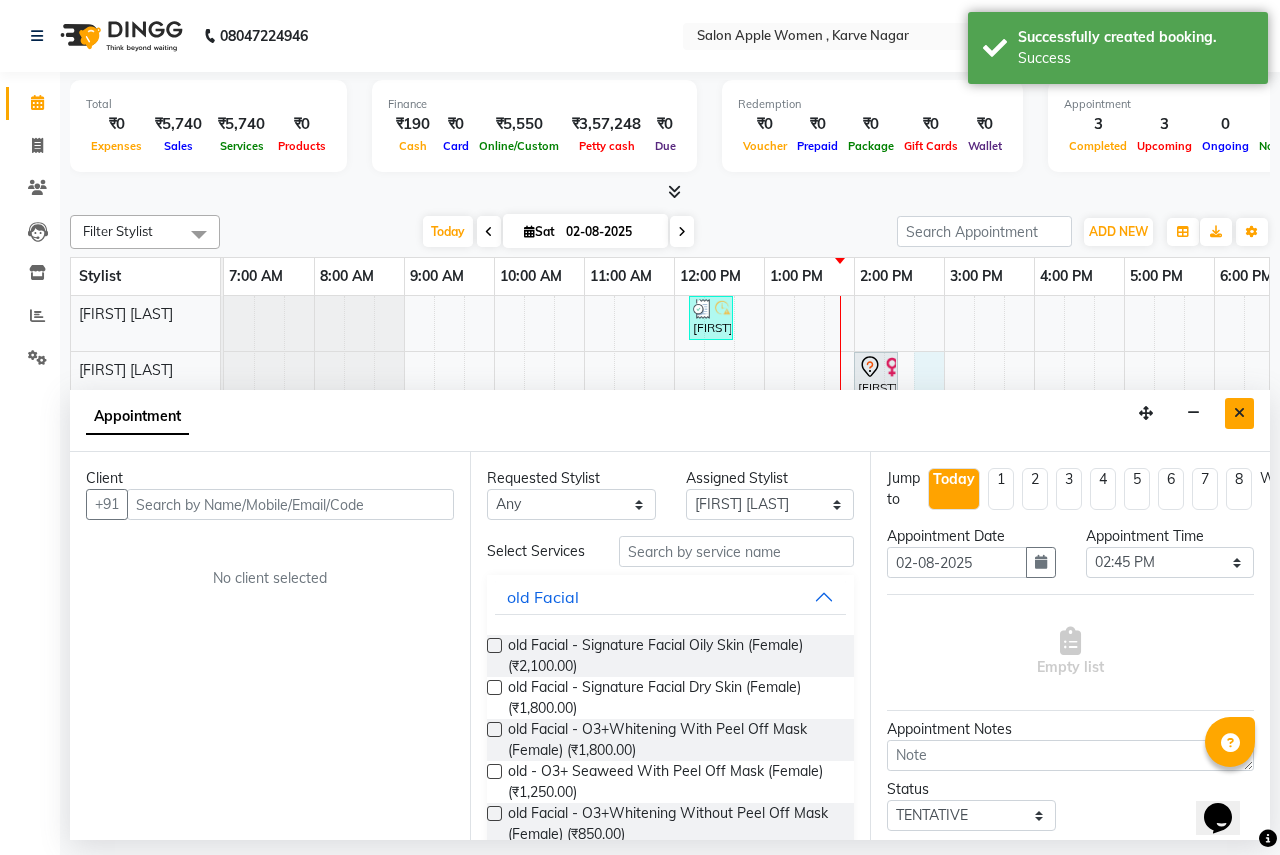 click at bounding box center [1239, 413] 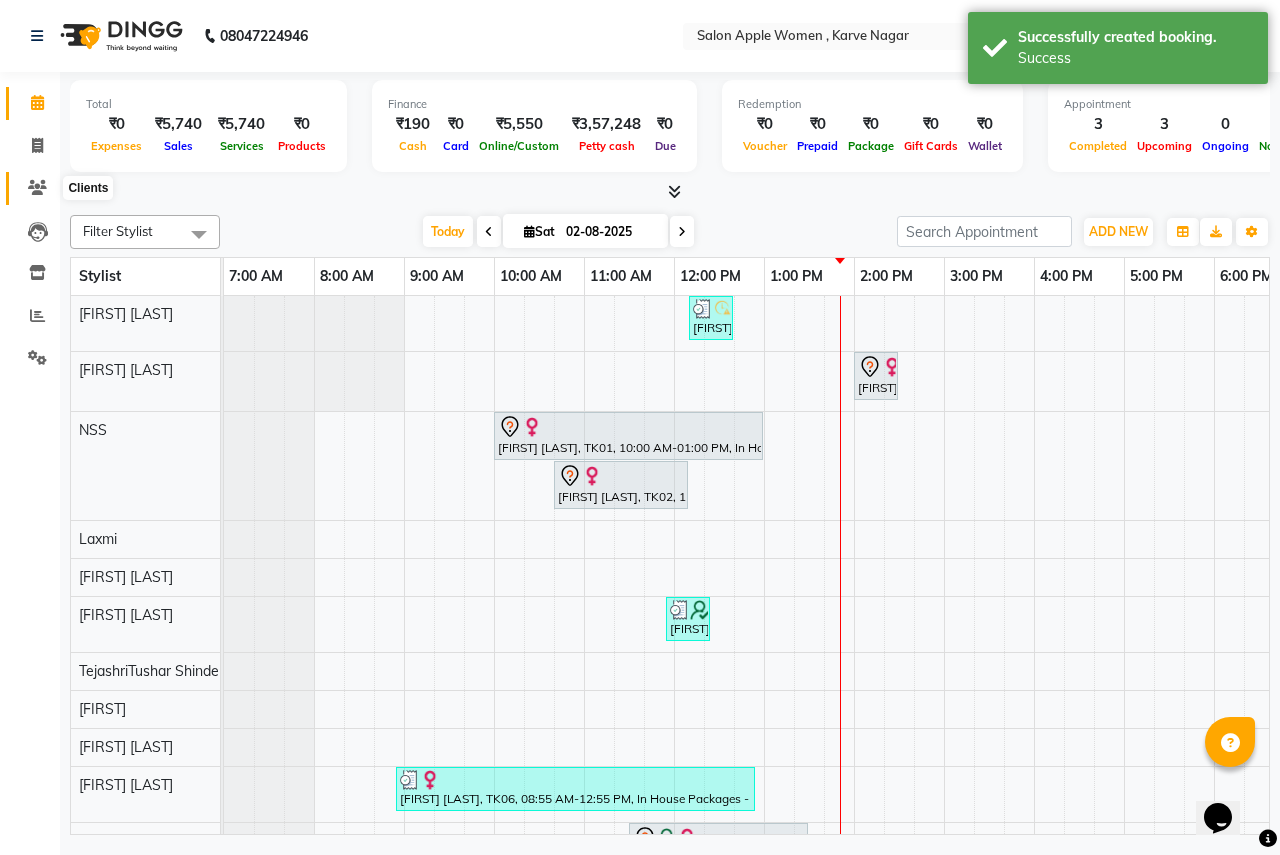 click 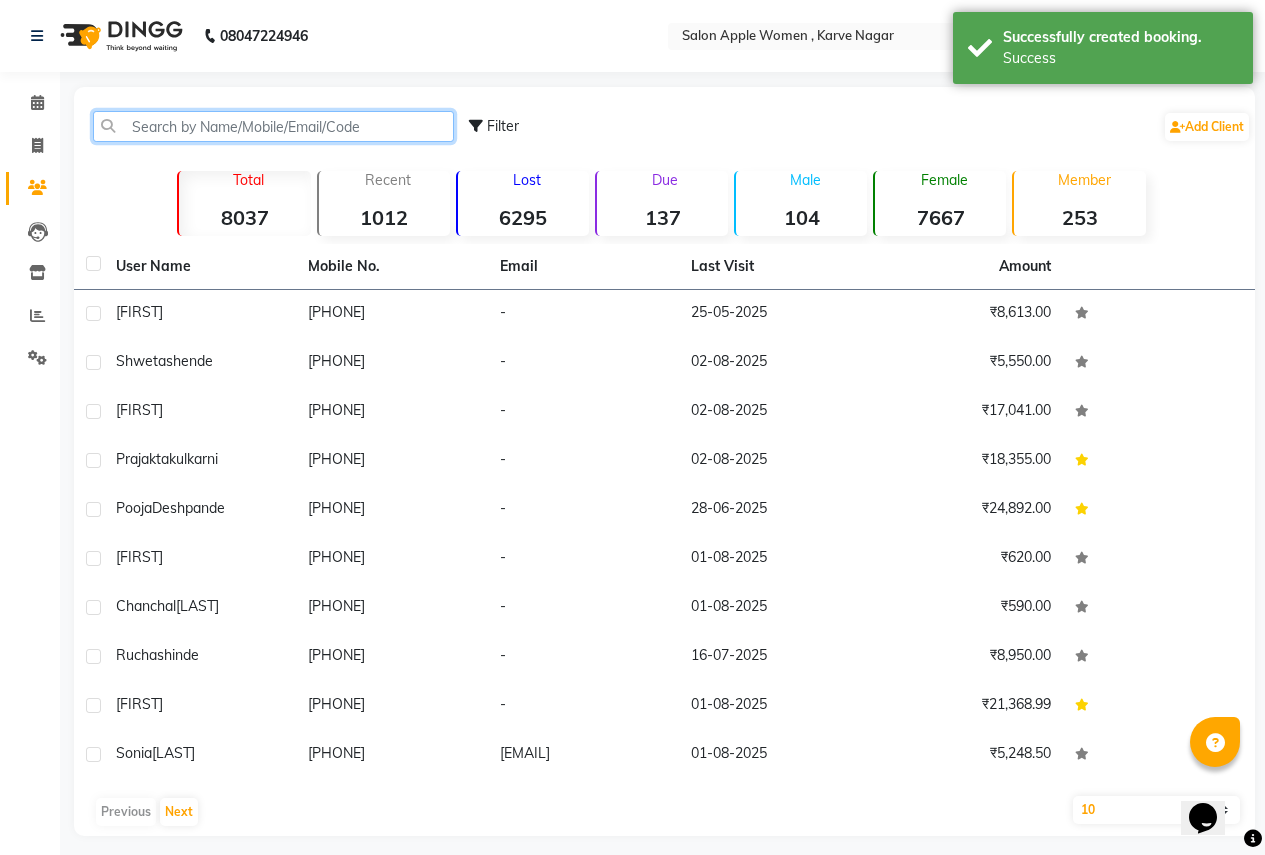 click 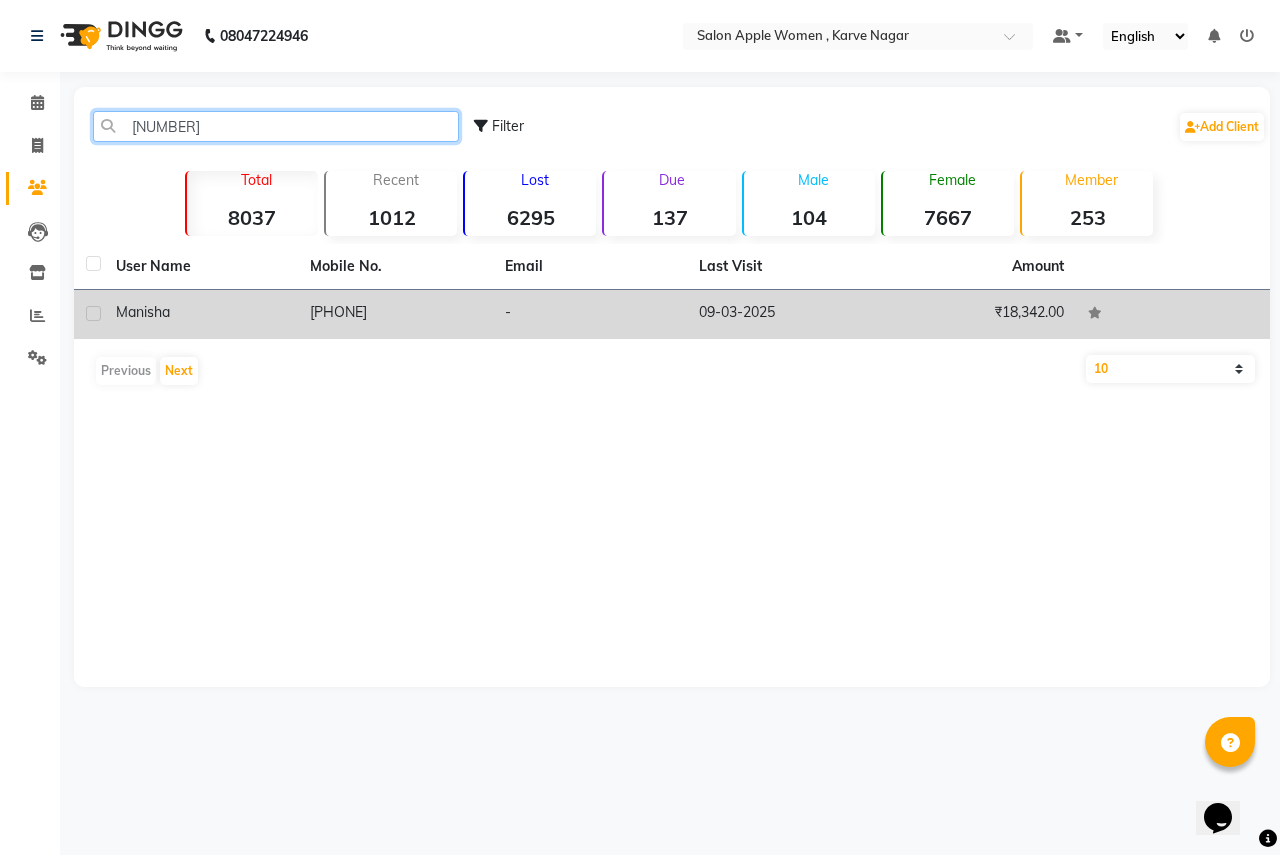 type on "91582576" 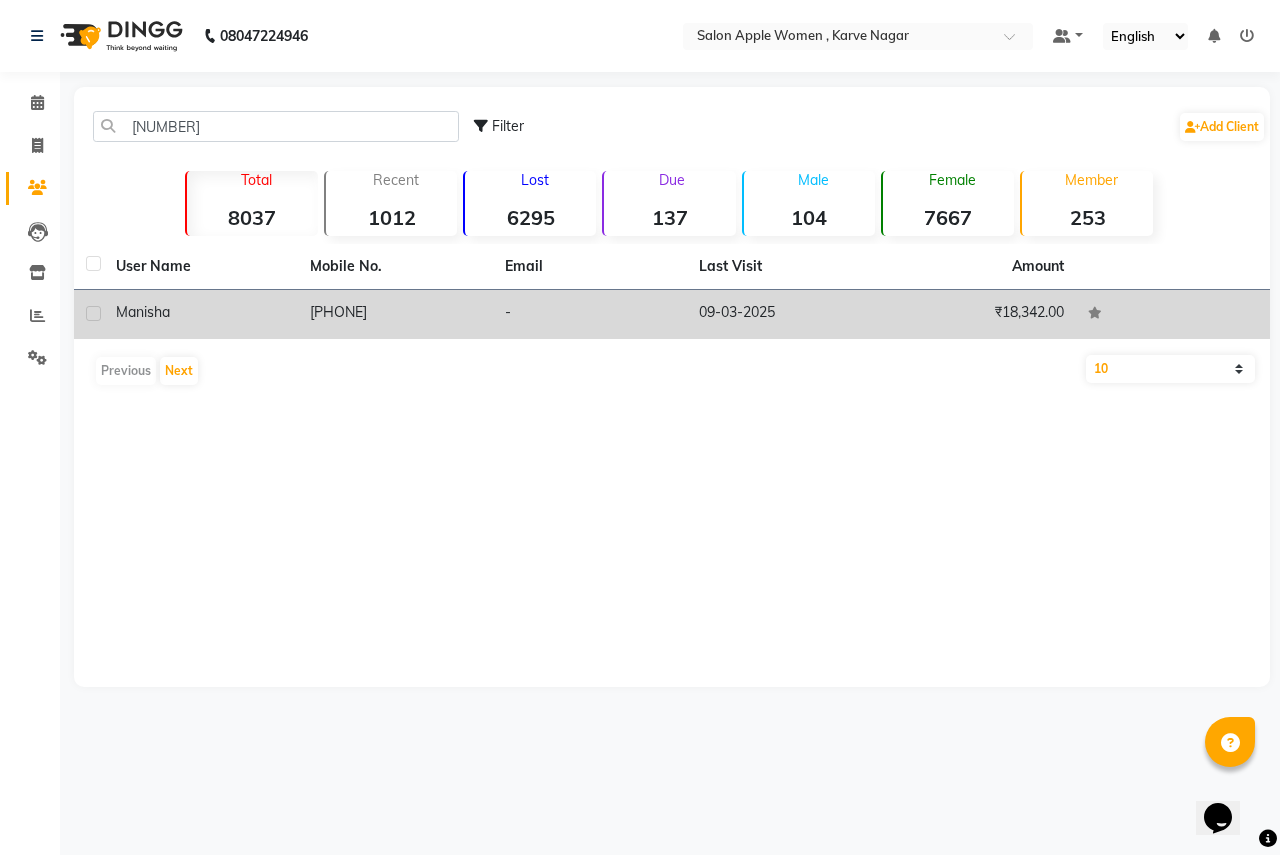 click on "9158257664" 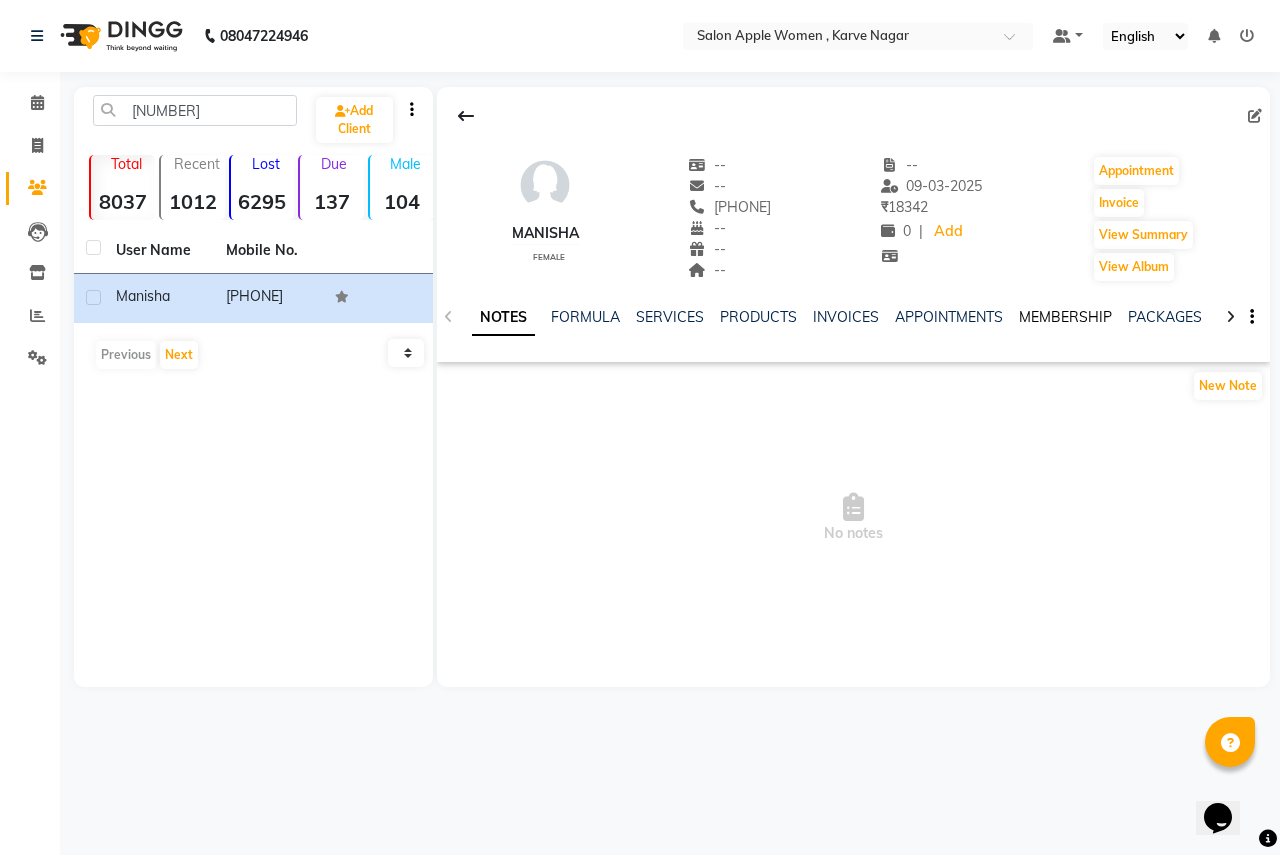click on "MEMBERSHIP" 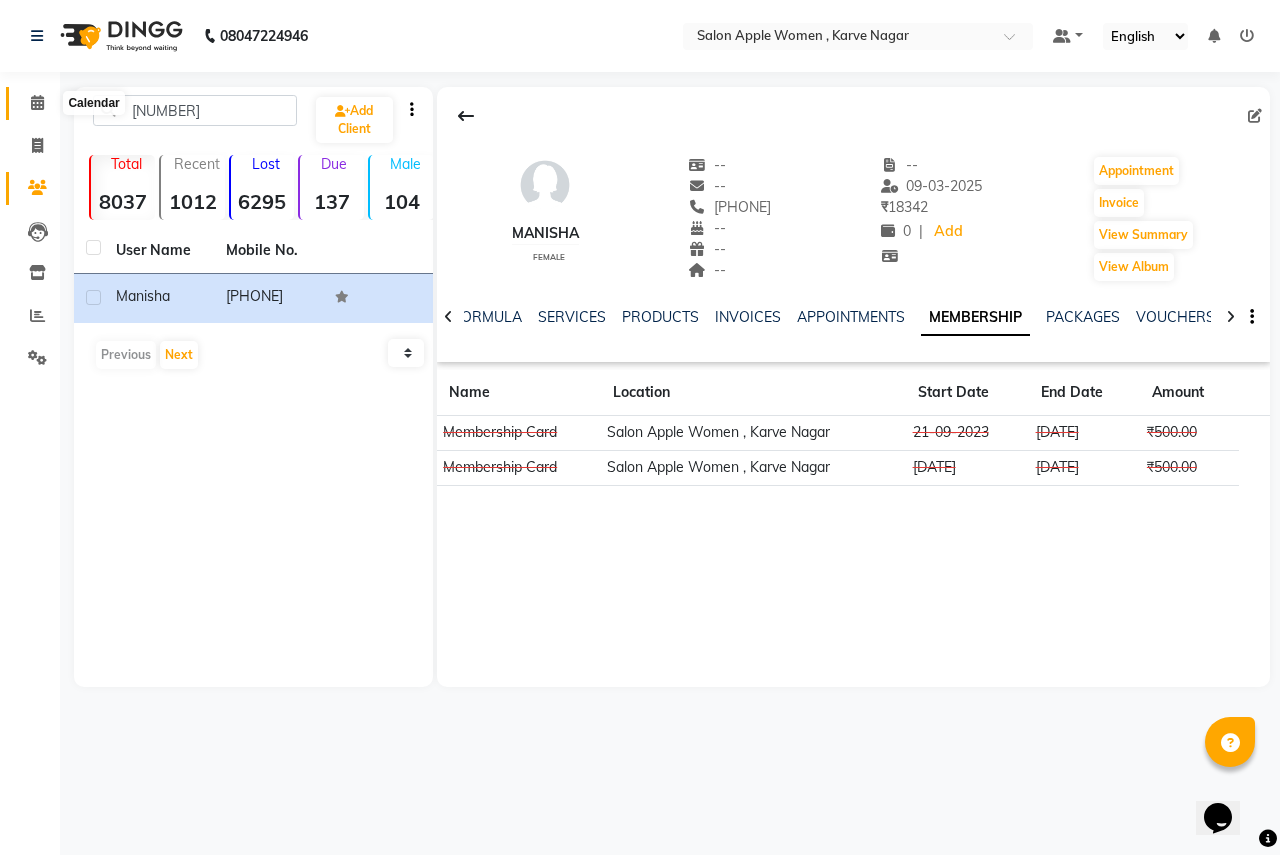 click 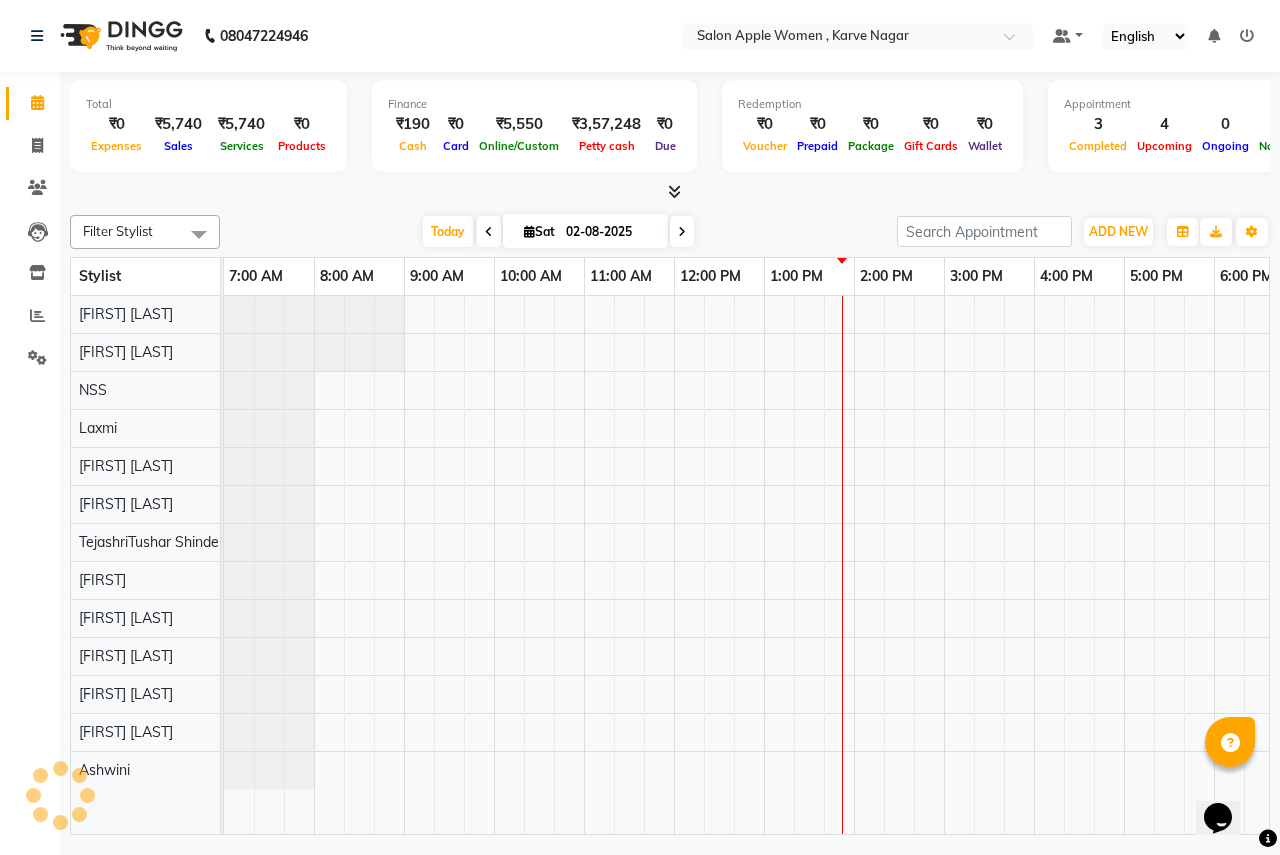 scroll, scrollTop: 0, scrollLeft: 0, axis: both 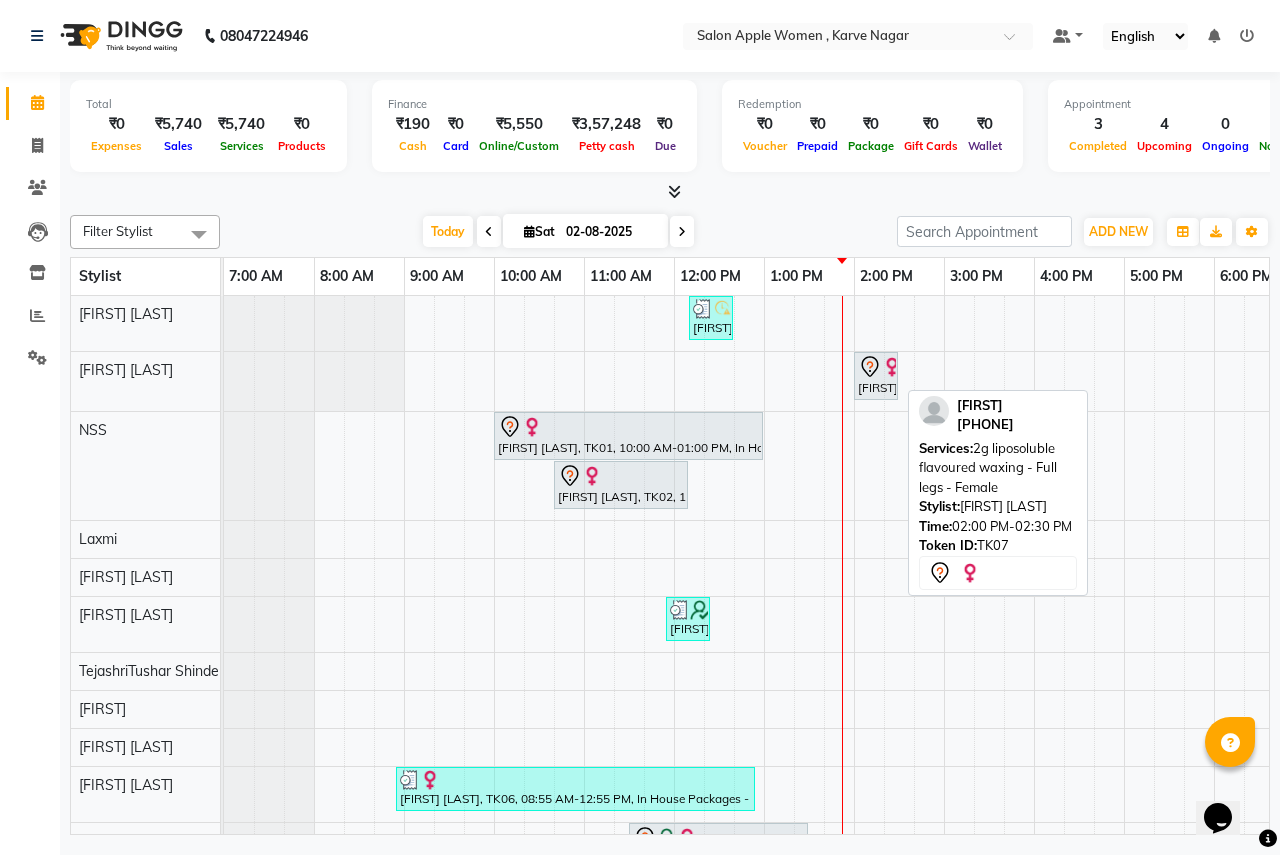 click 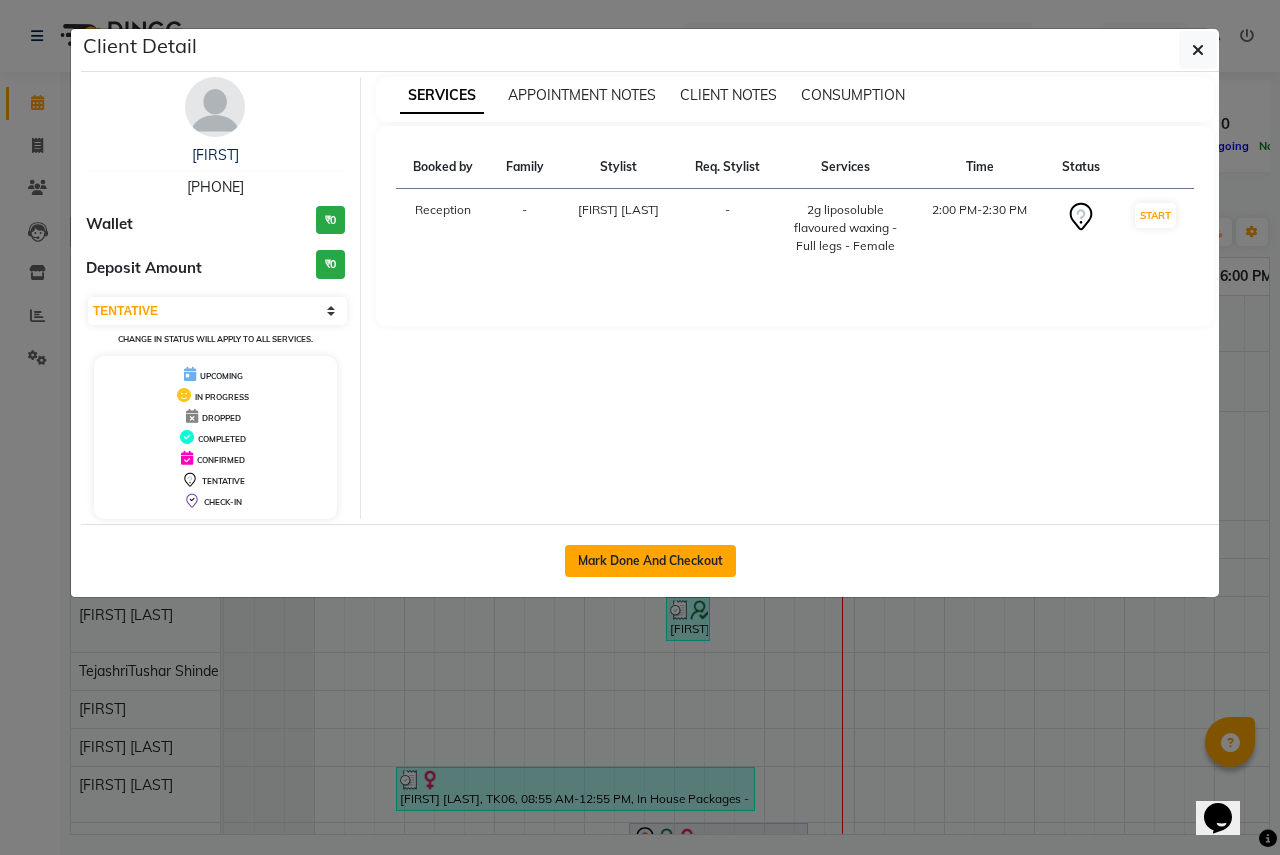click on "Mark Done And Checkout" 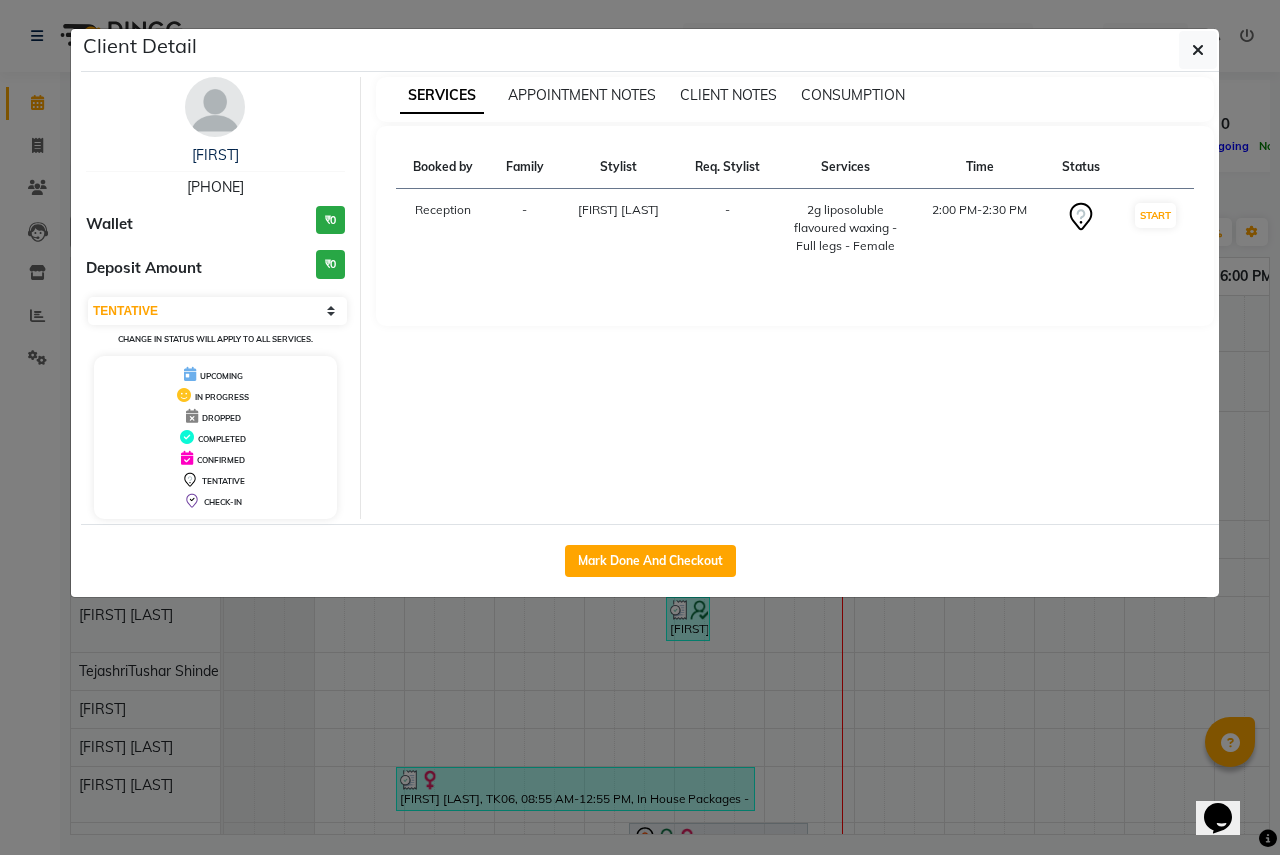 select on "96" 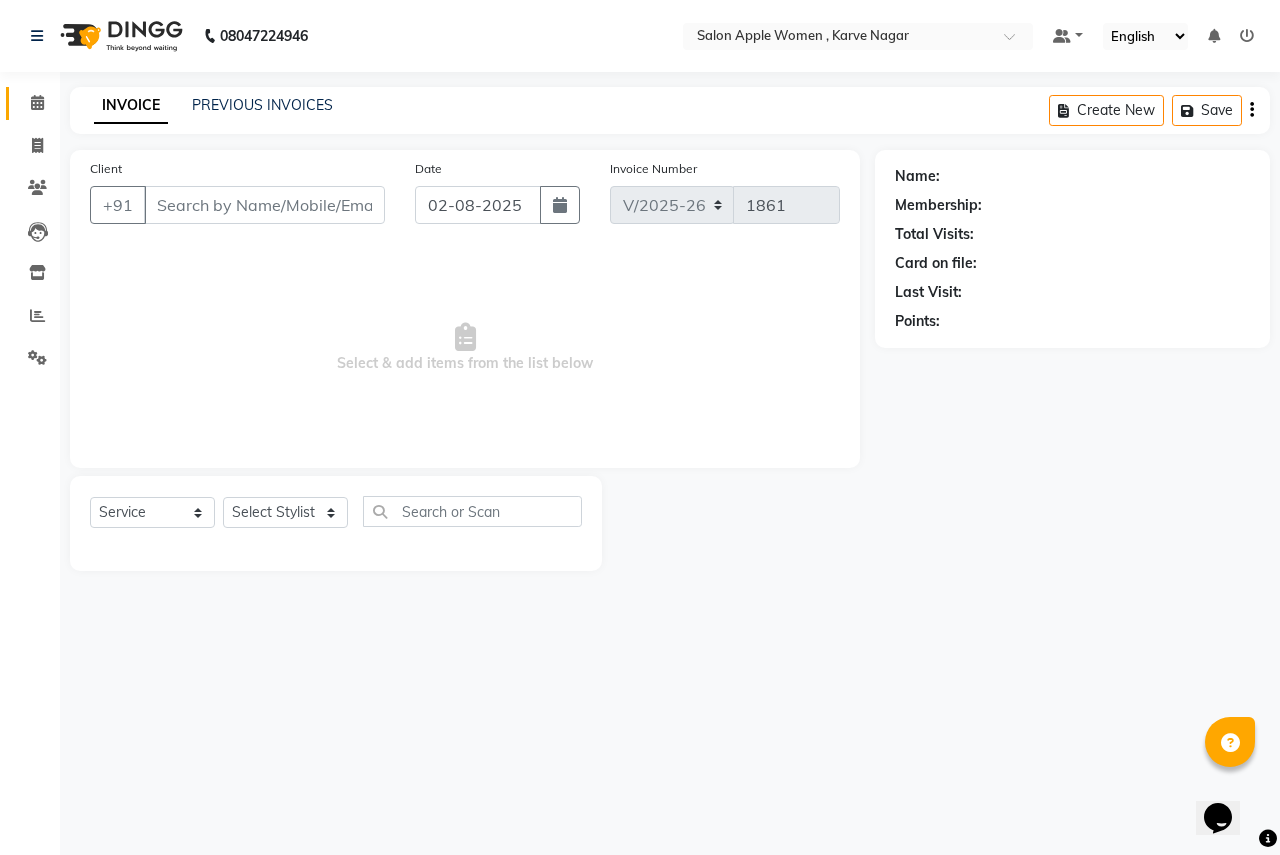 type on "9607853514" 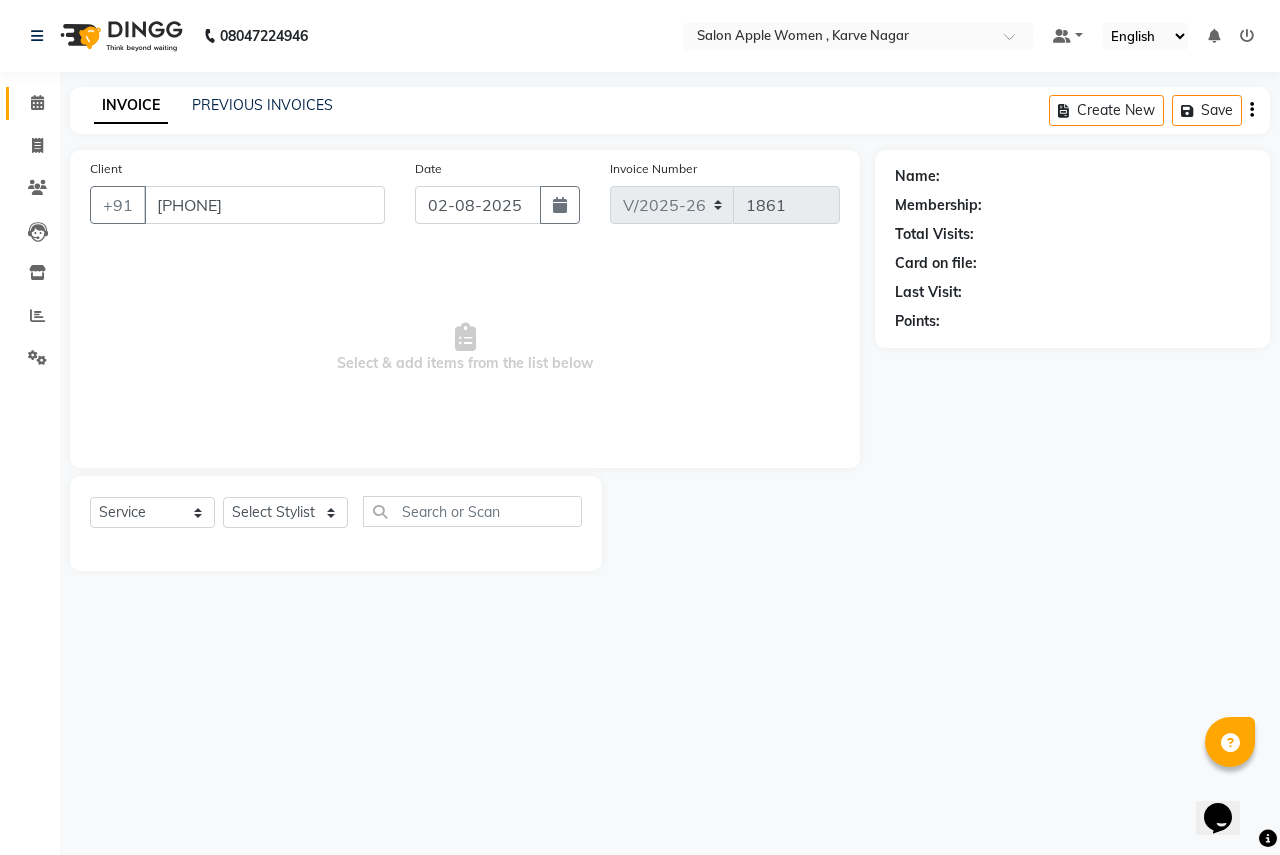 select on "3152" 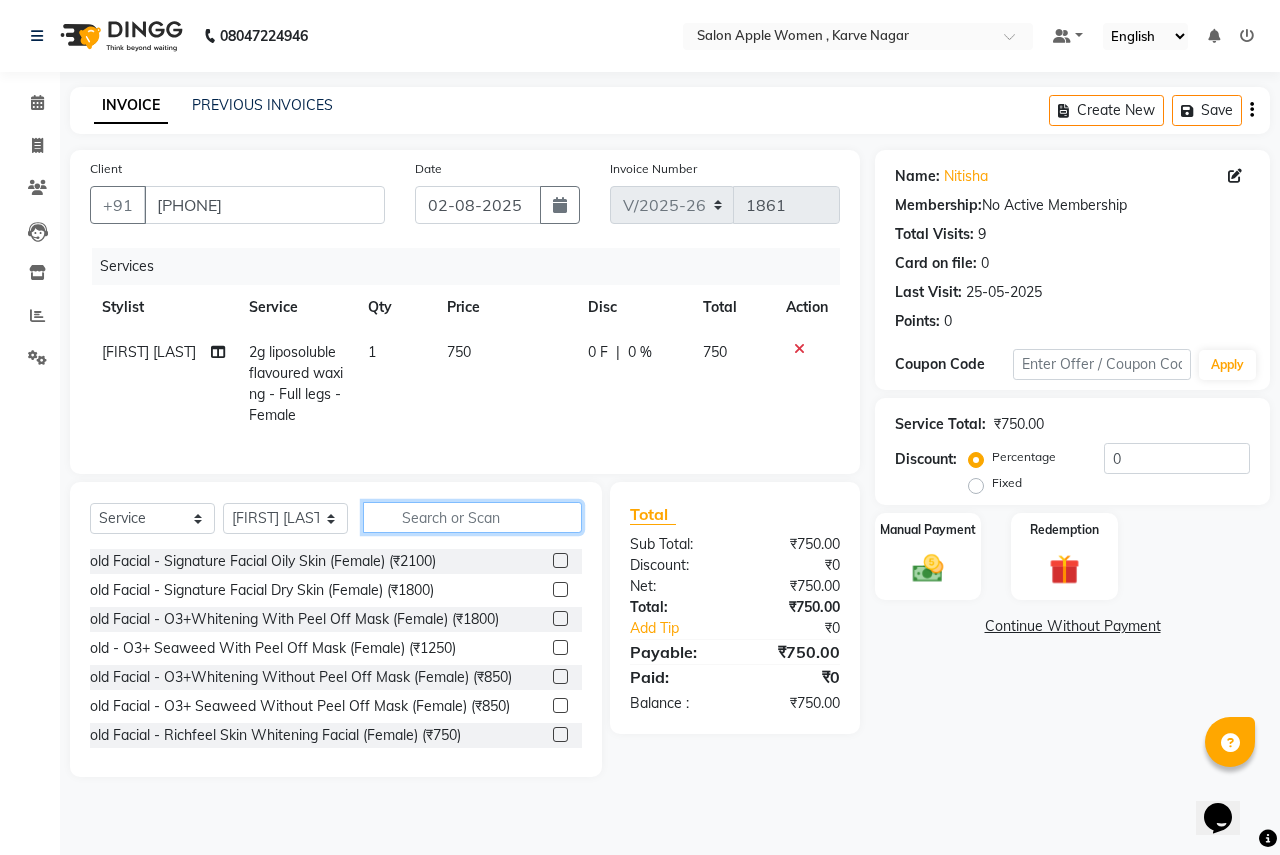 click 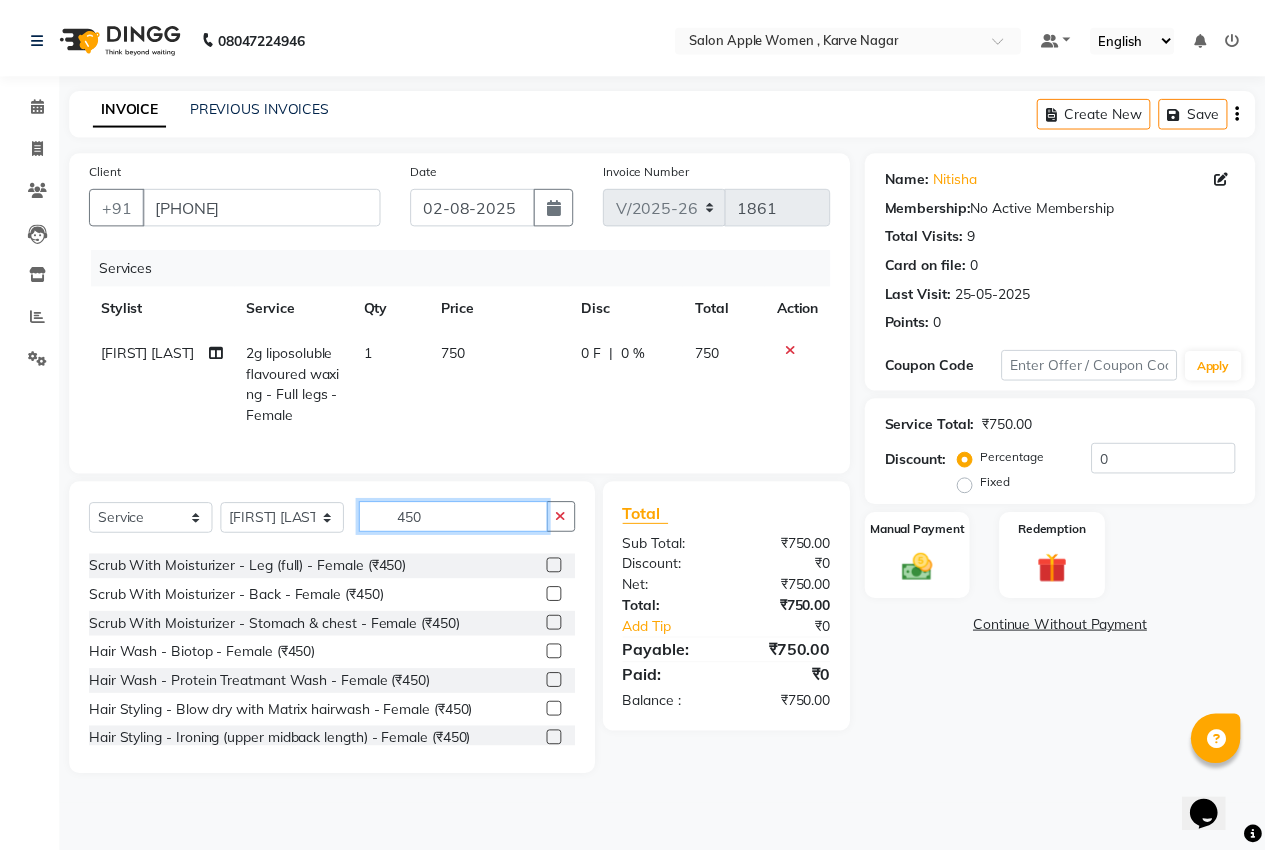 scroll, scrollTop: 300, scrollLeft: 0, axis: vertical 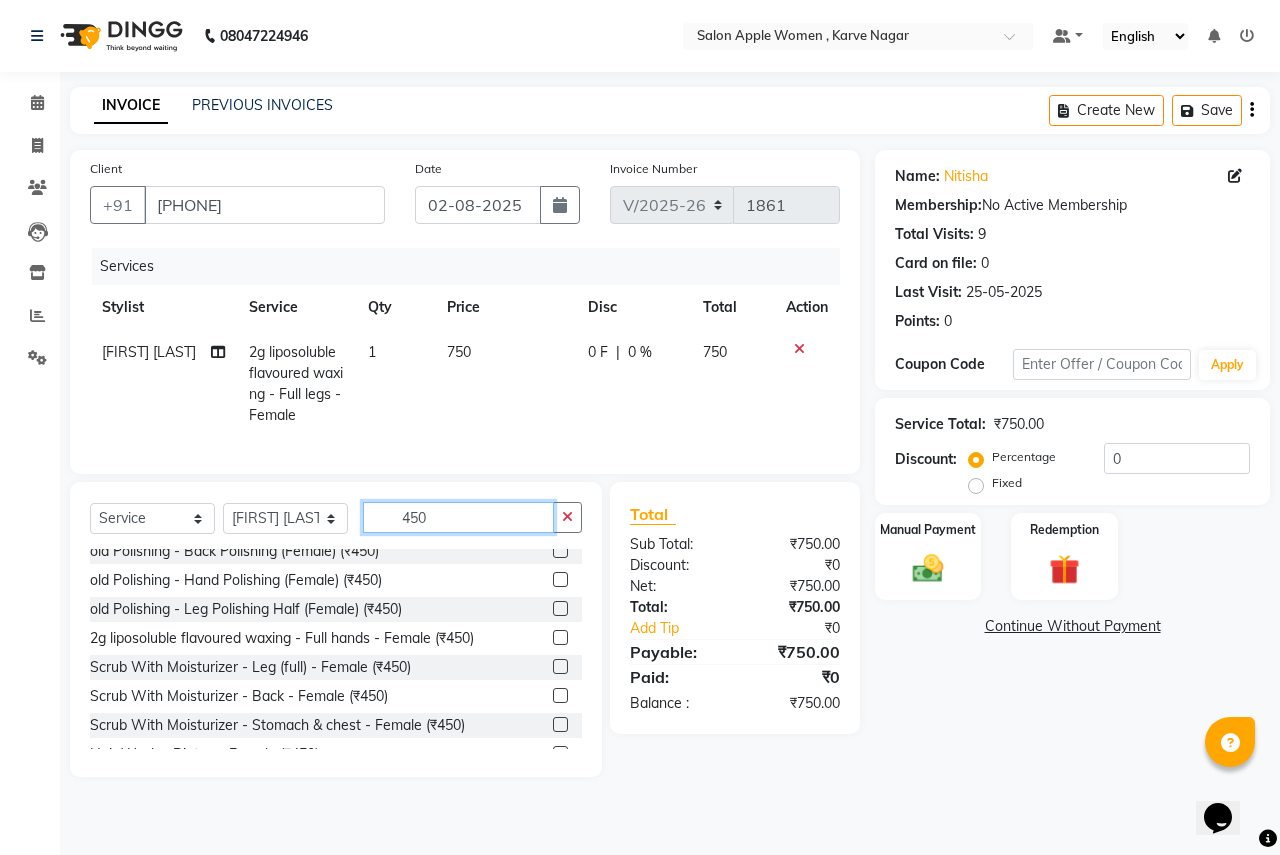 type on "450" 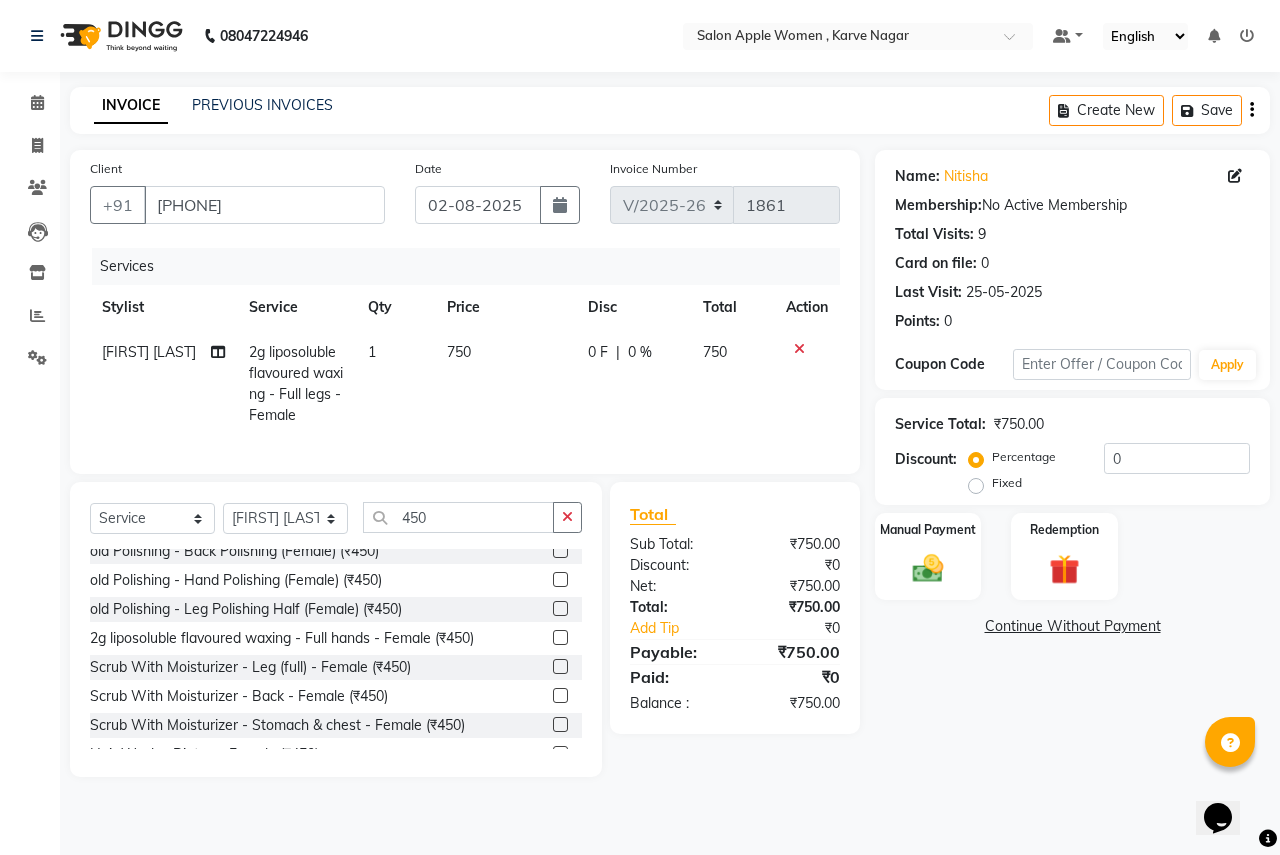 click 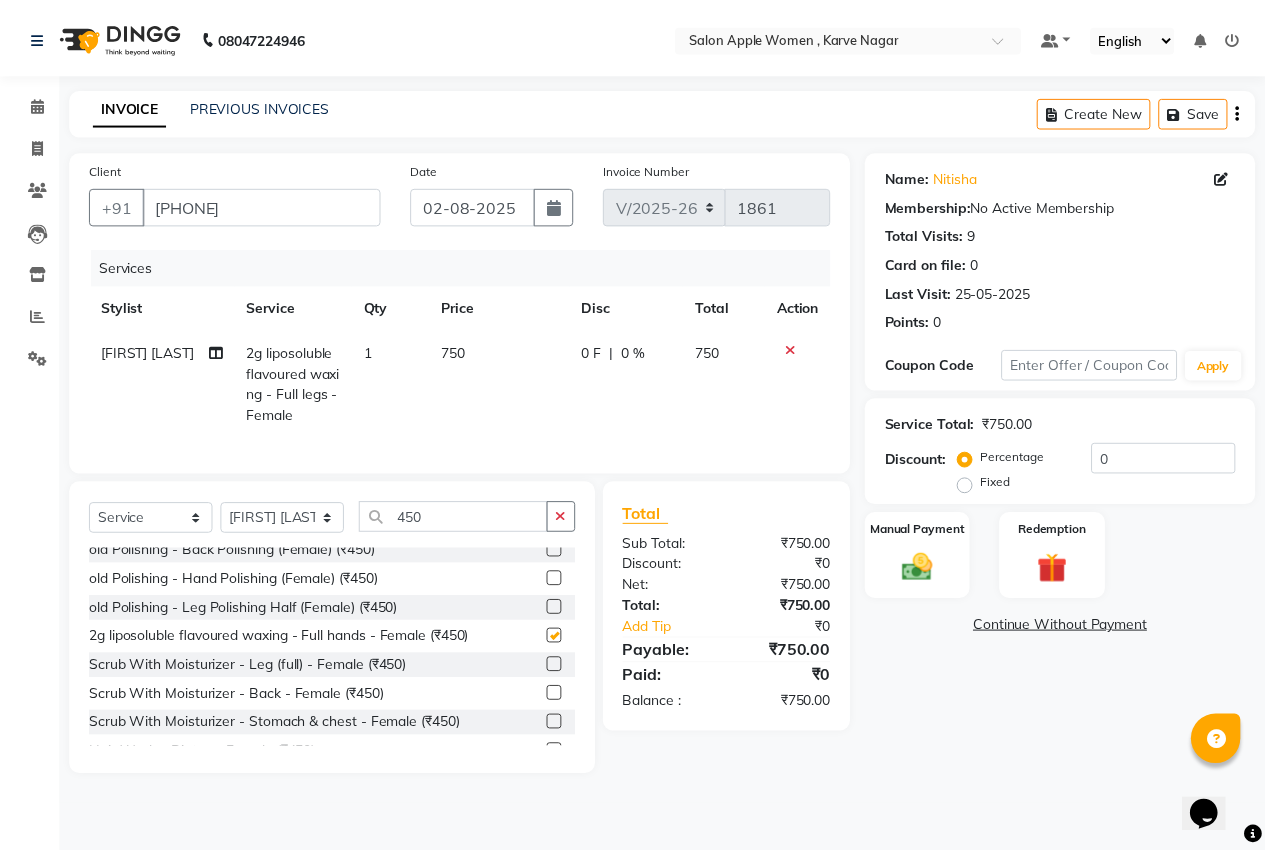 scroll, scrollTop: 317, scrollLeft: 0, axis: vertical 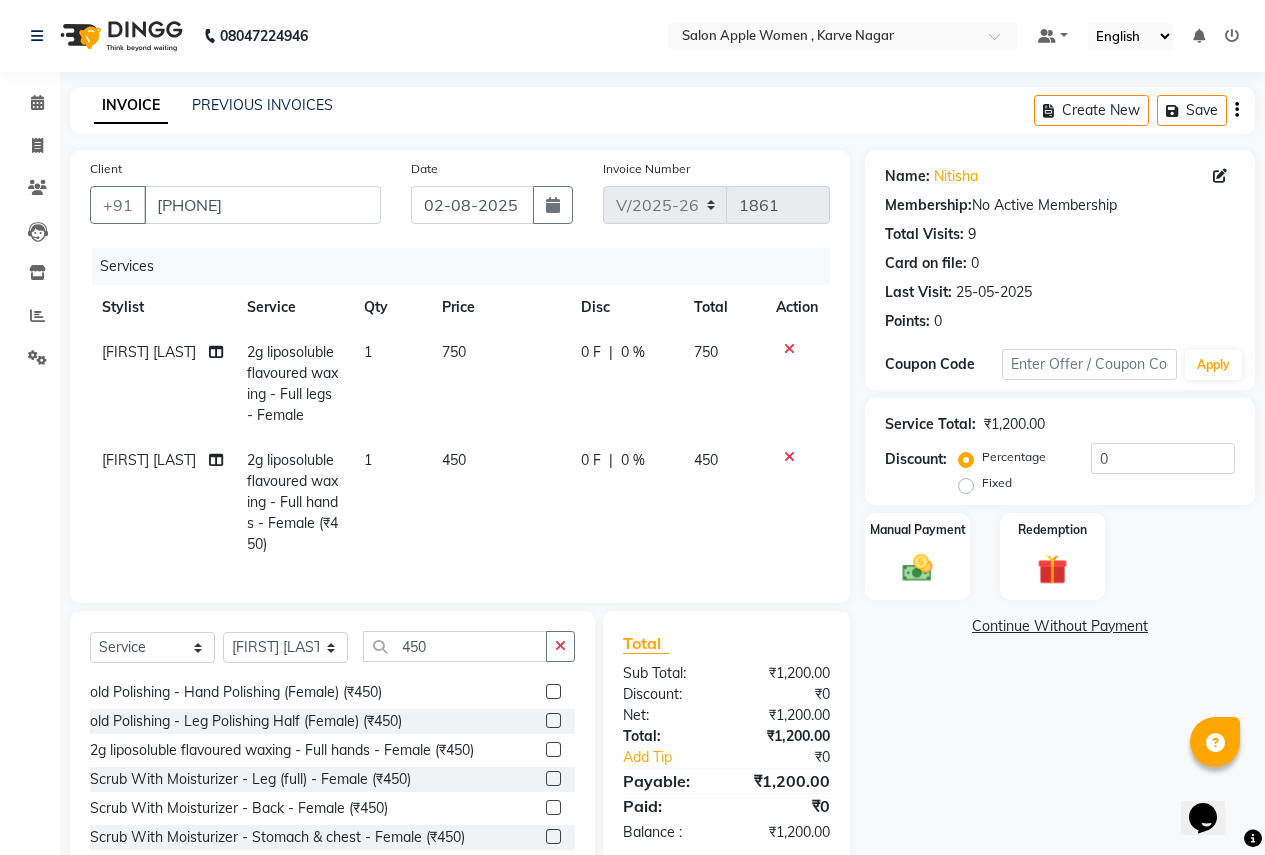 checkbox on "false" 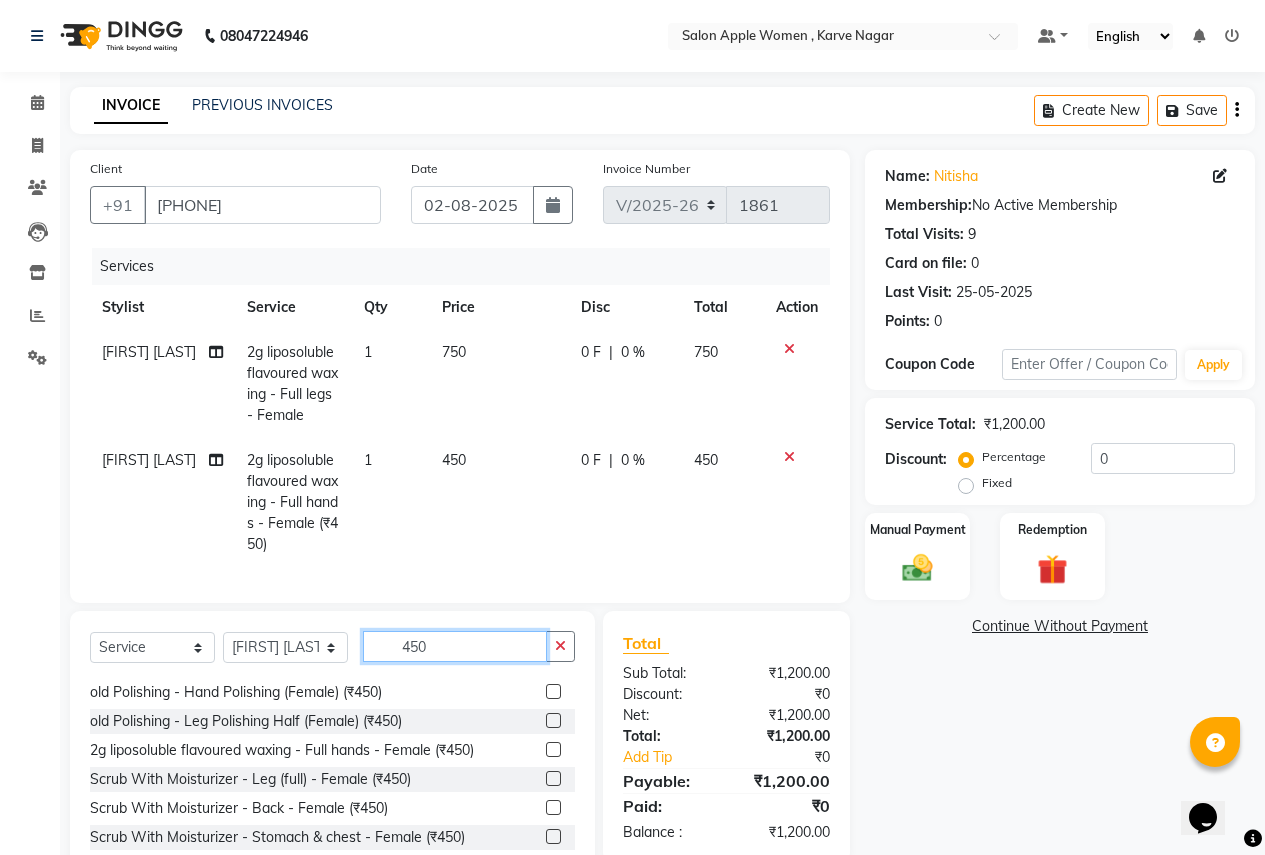 click on "450" 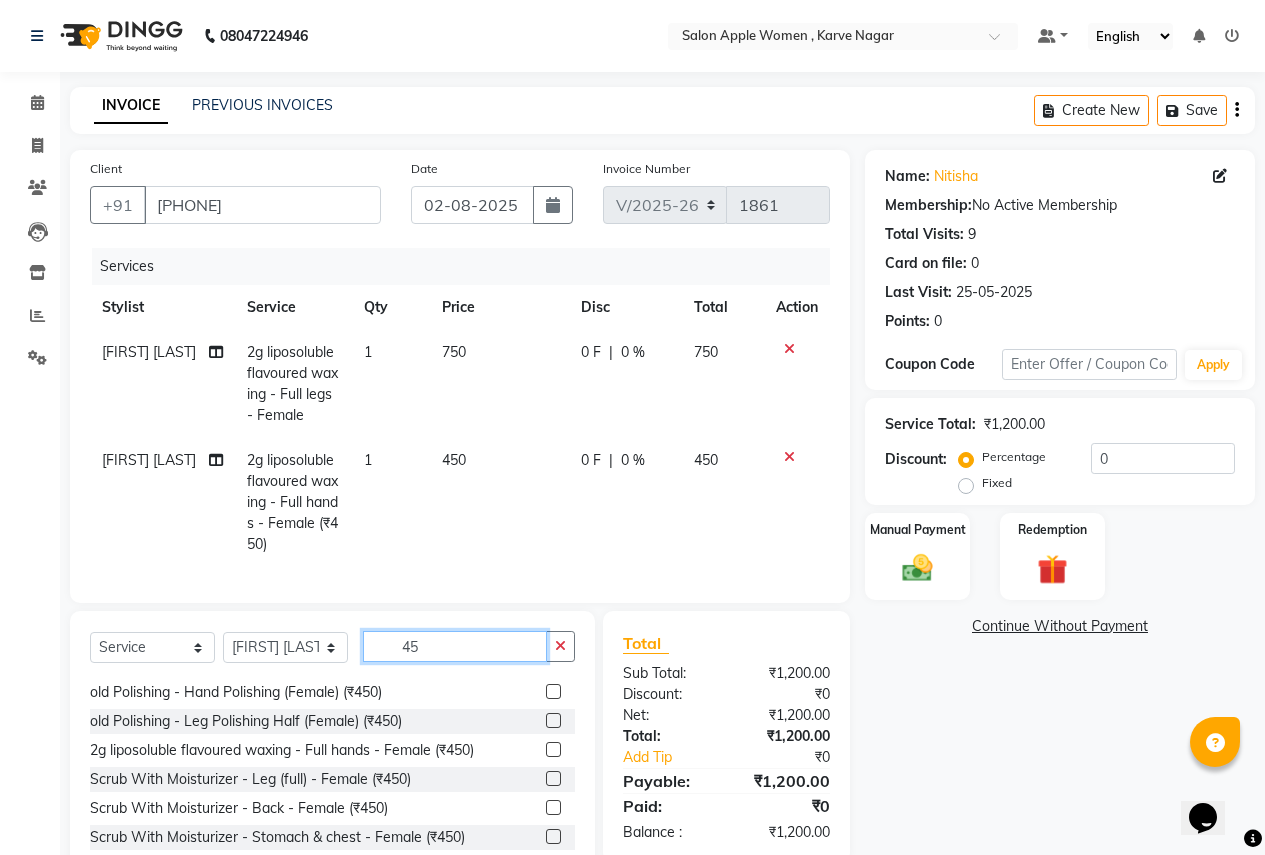 type on "4" 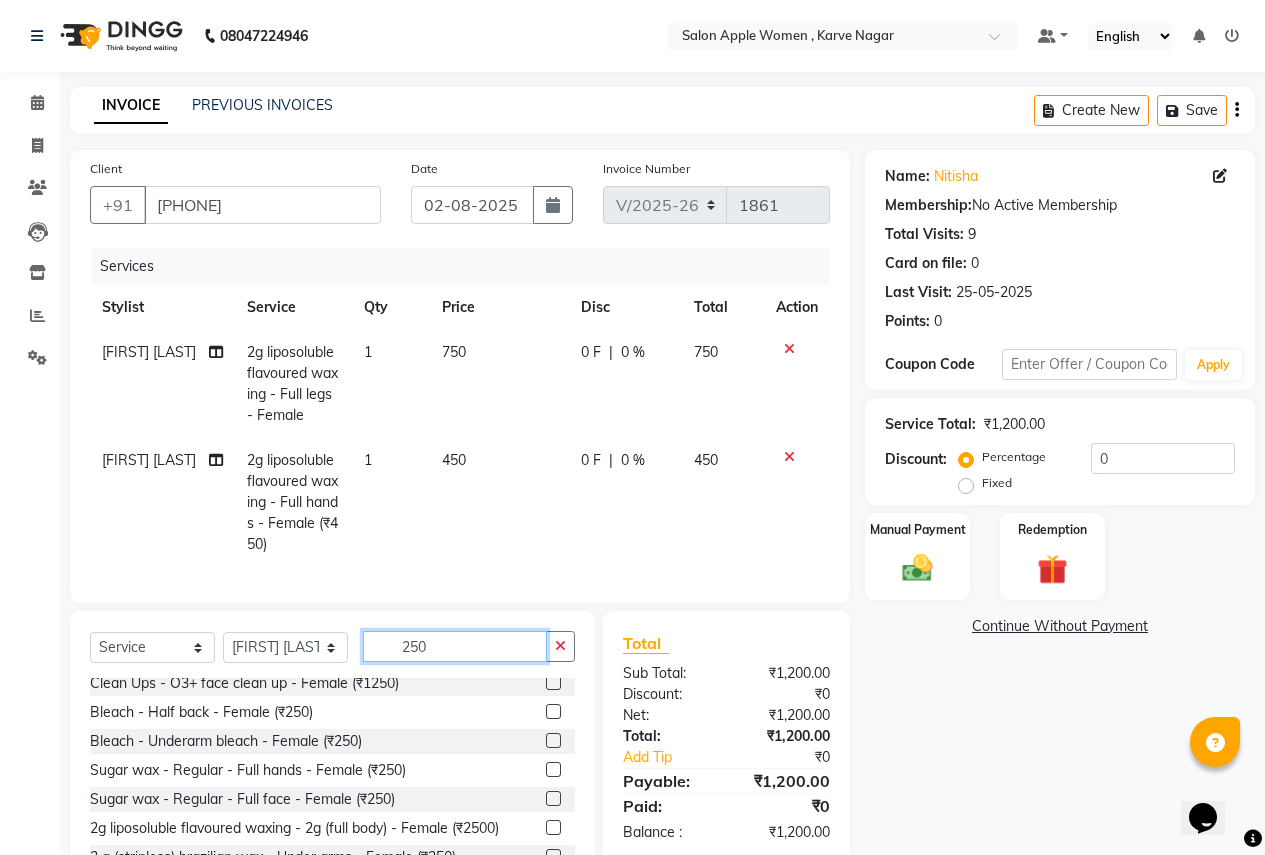 scroll, scrollTop: 400, scrollLeft: 0, axis: vertical 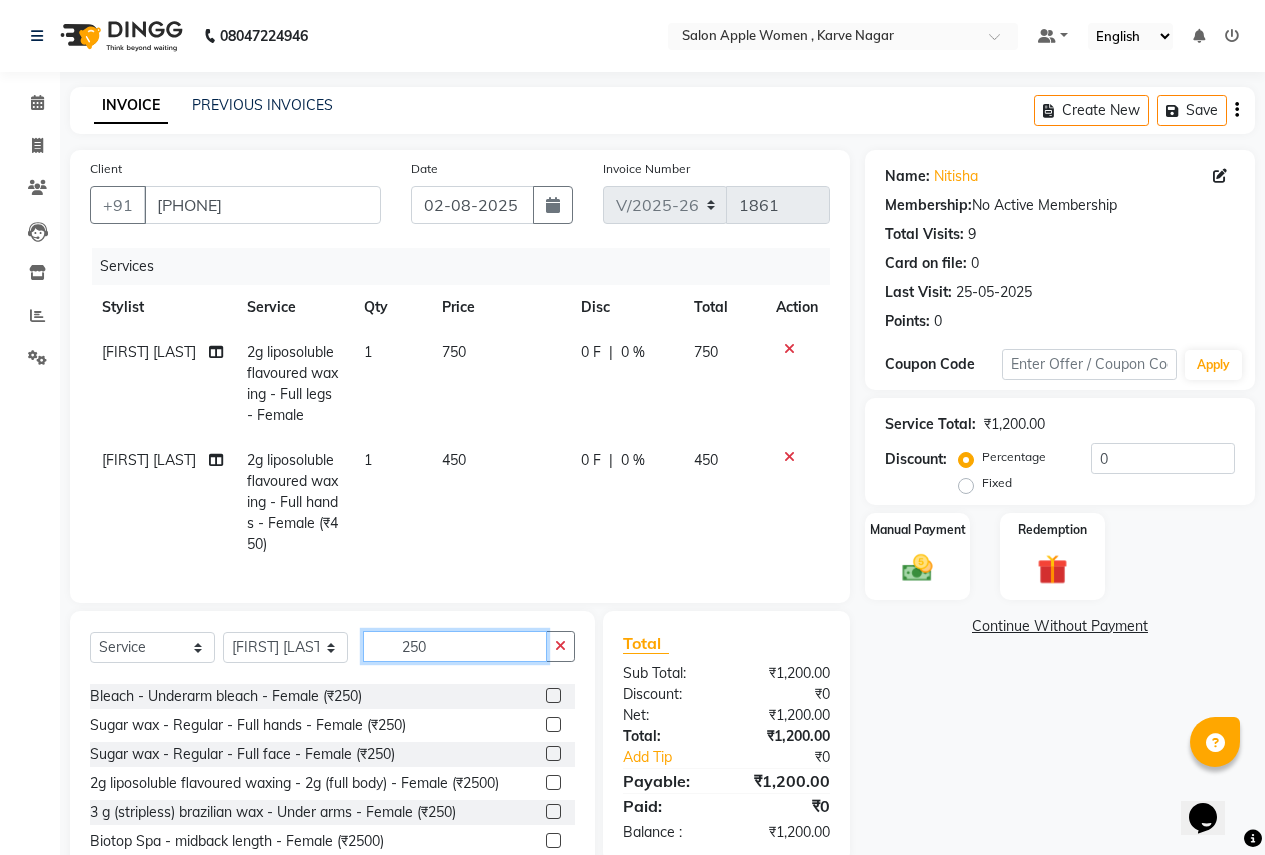 type on "250" 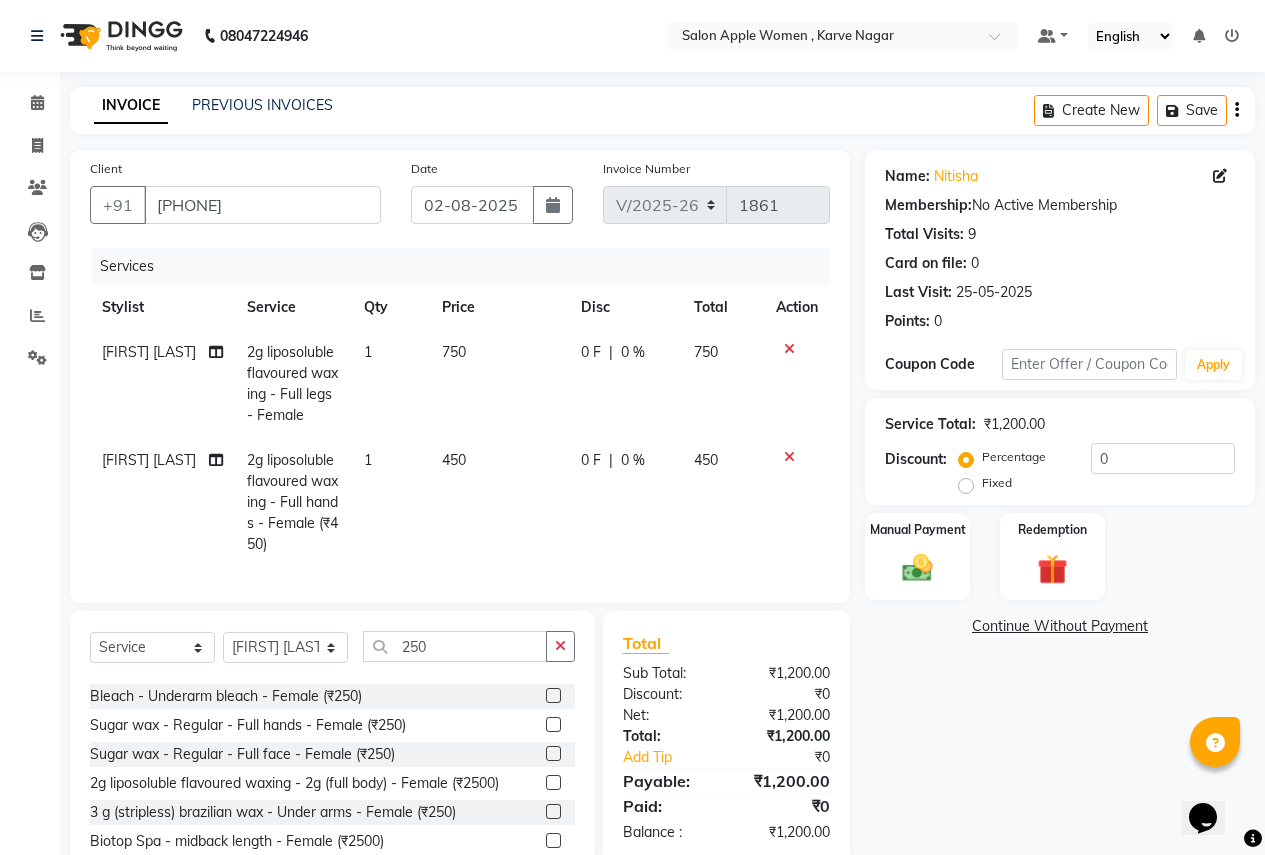 click 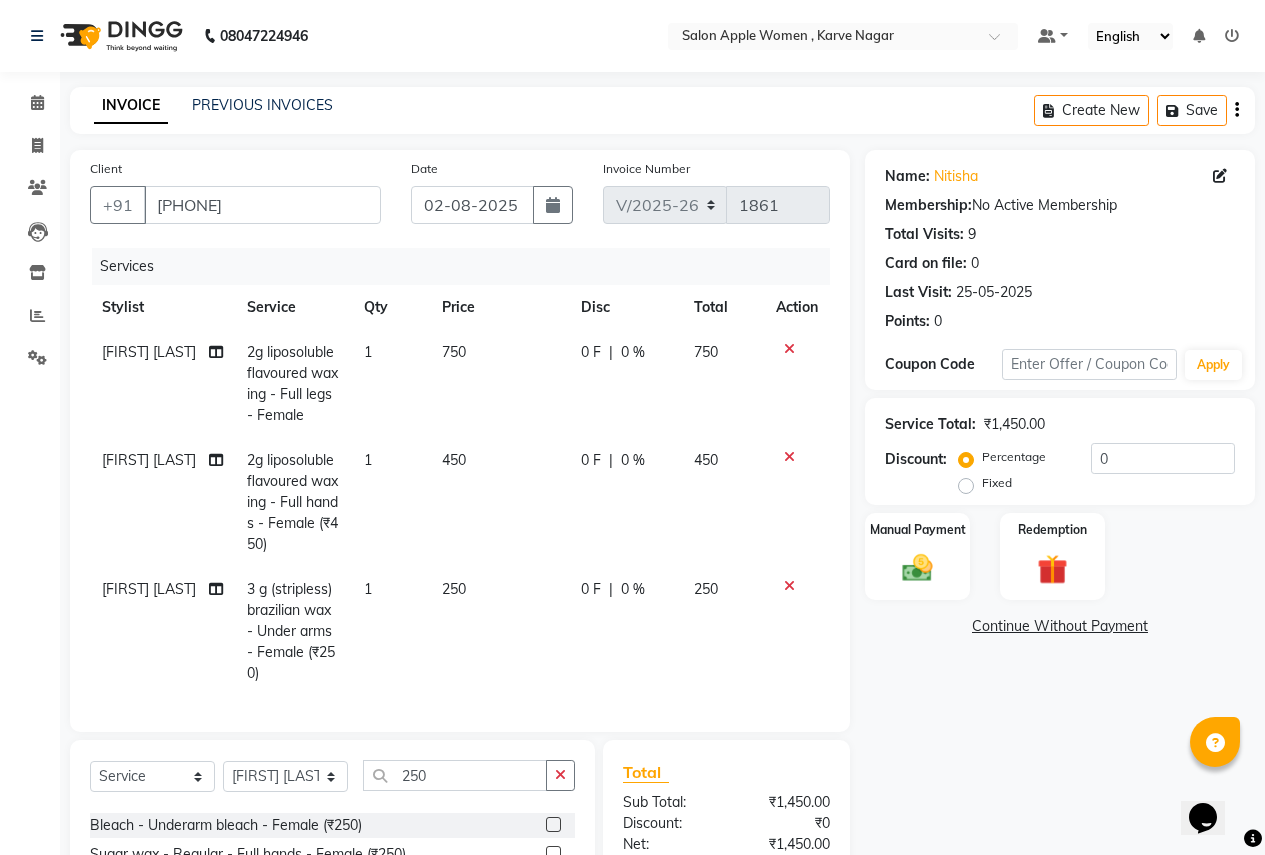 checkbox on "false" 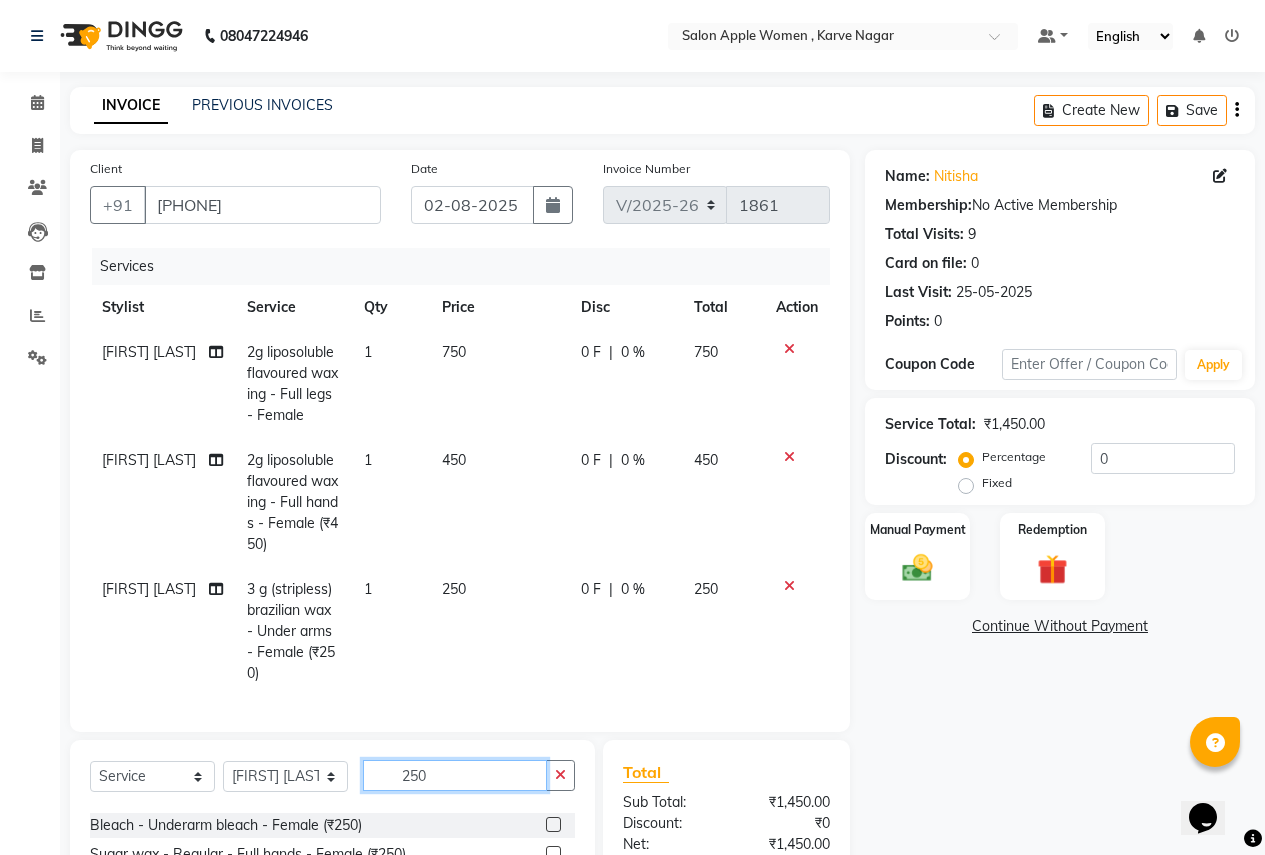 click on "250" 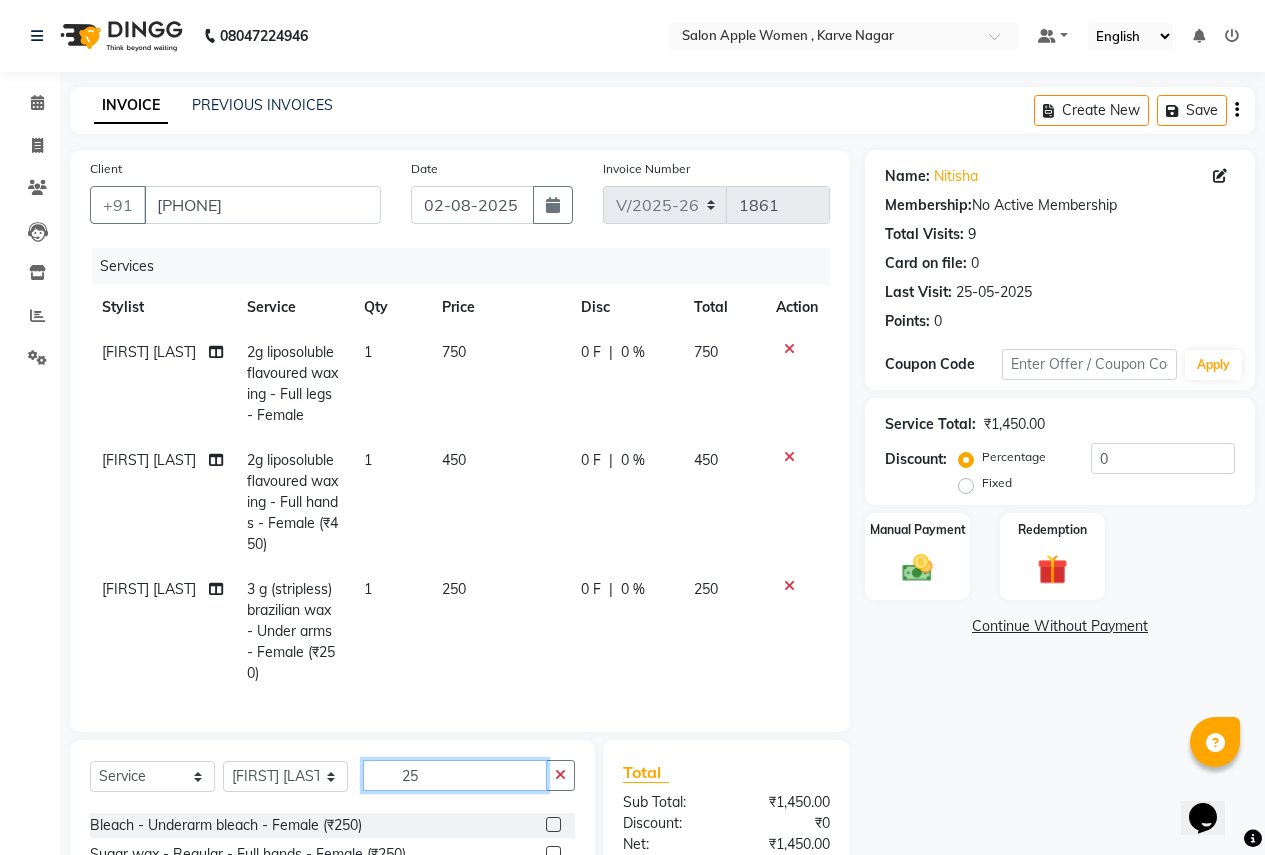 type on "2" 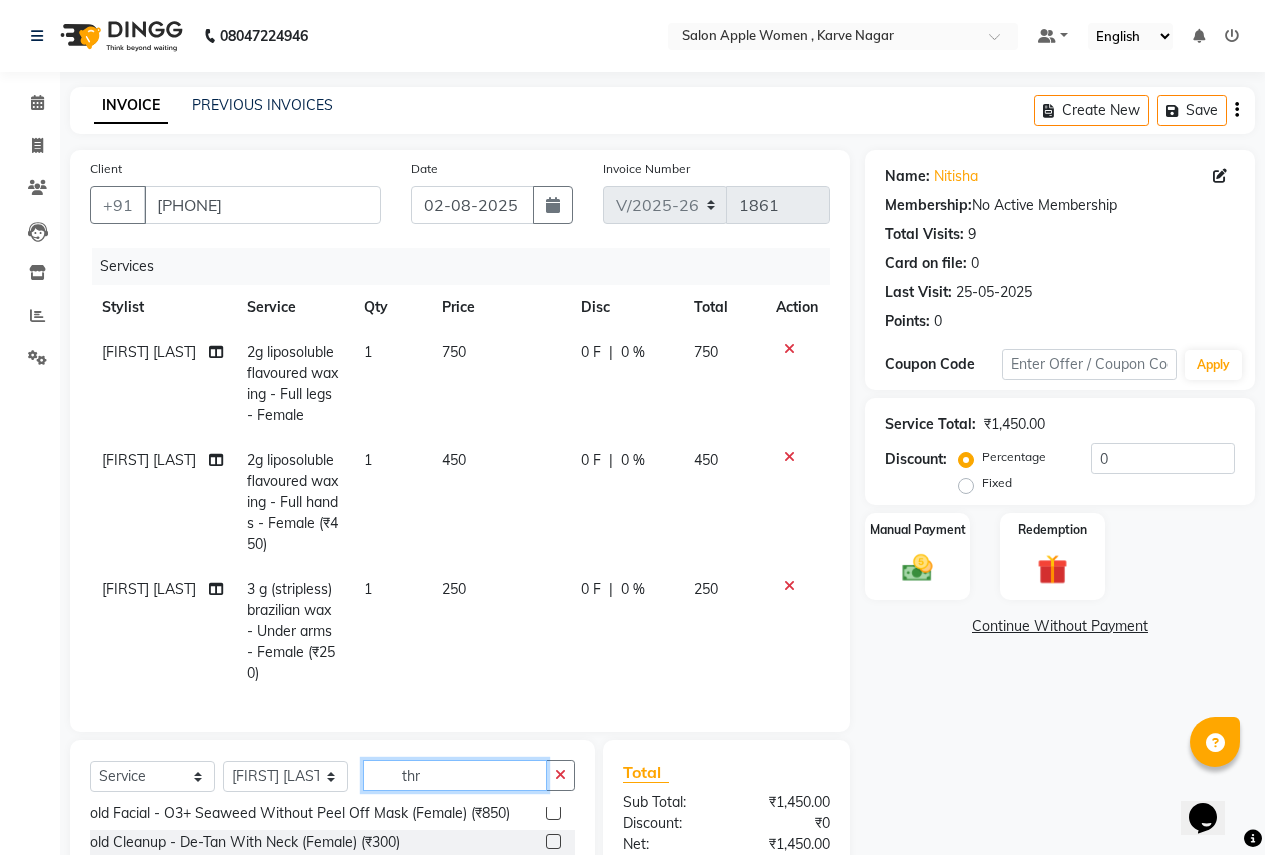 scroll, scrollTop: 0, scrollLeft: 0, axis: both 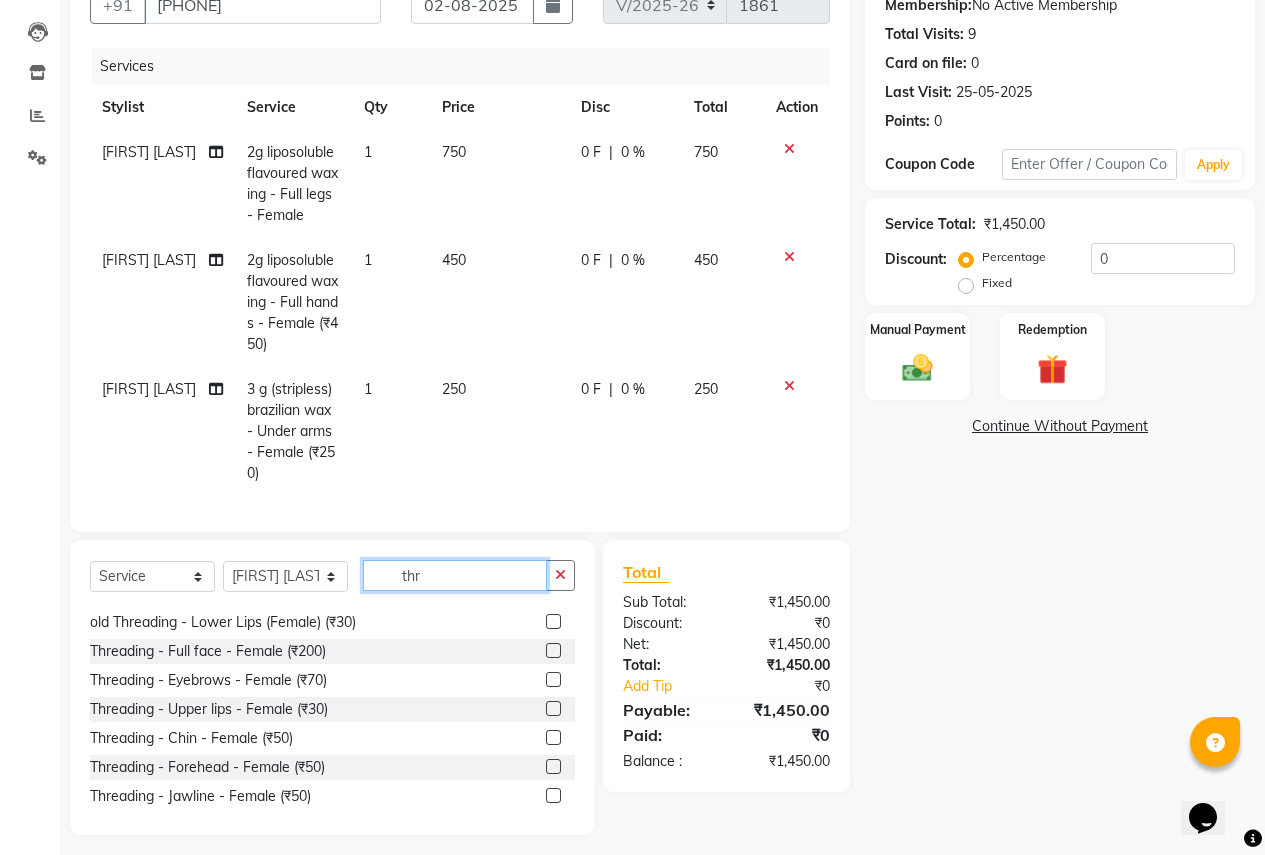 type on "thr" 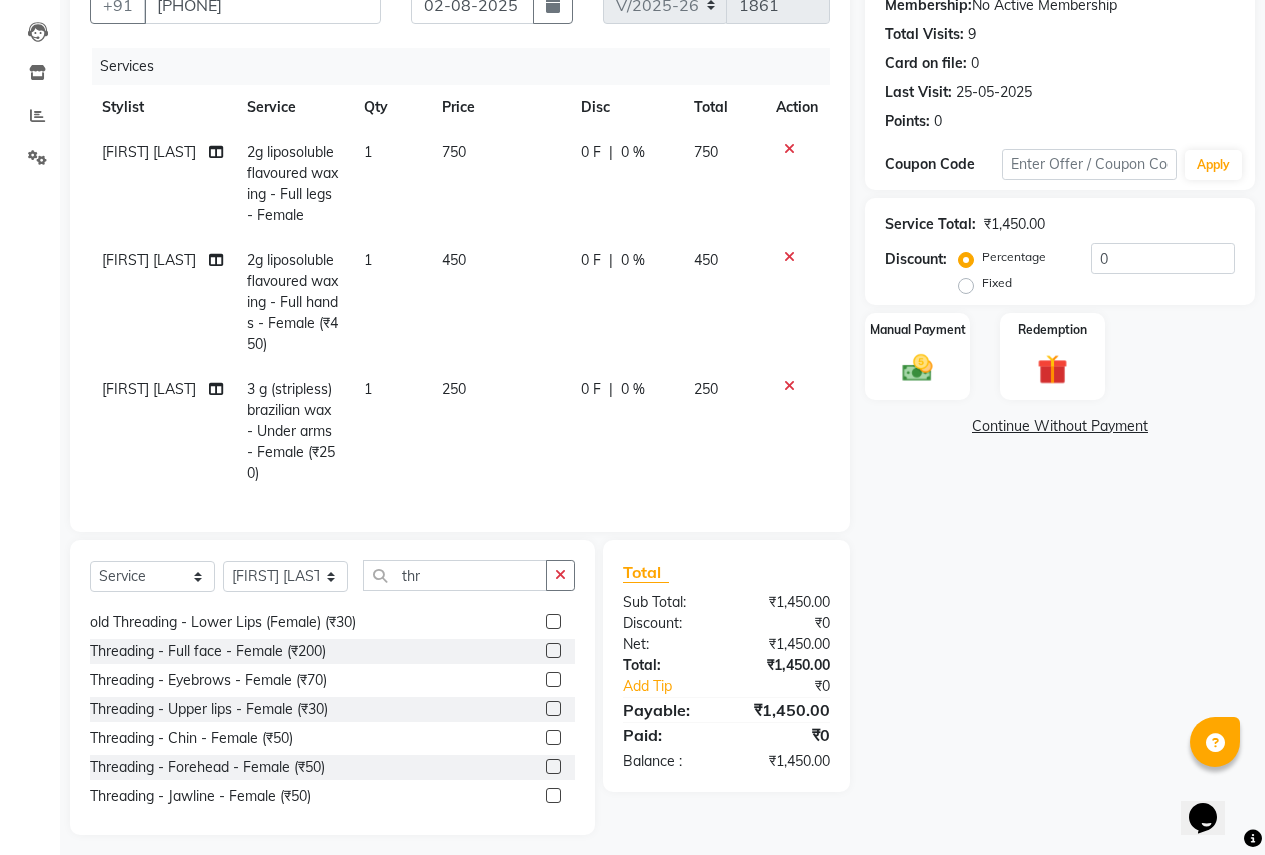 click 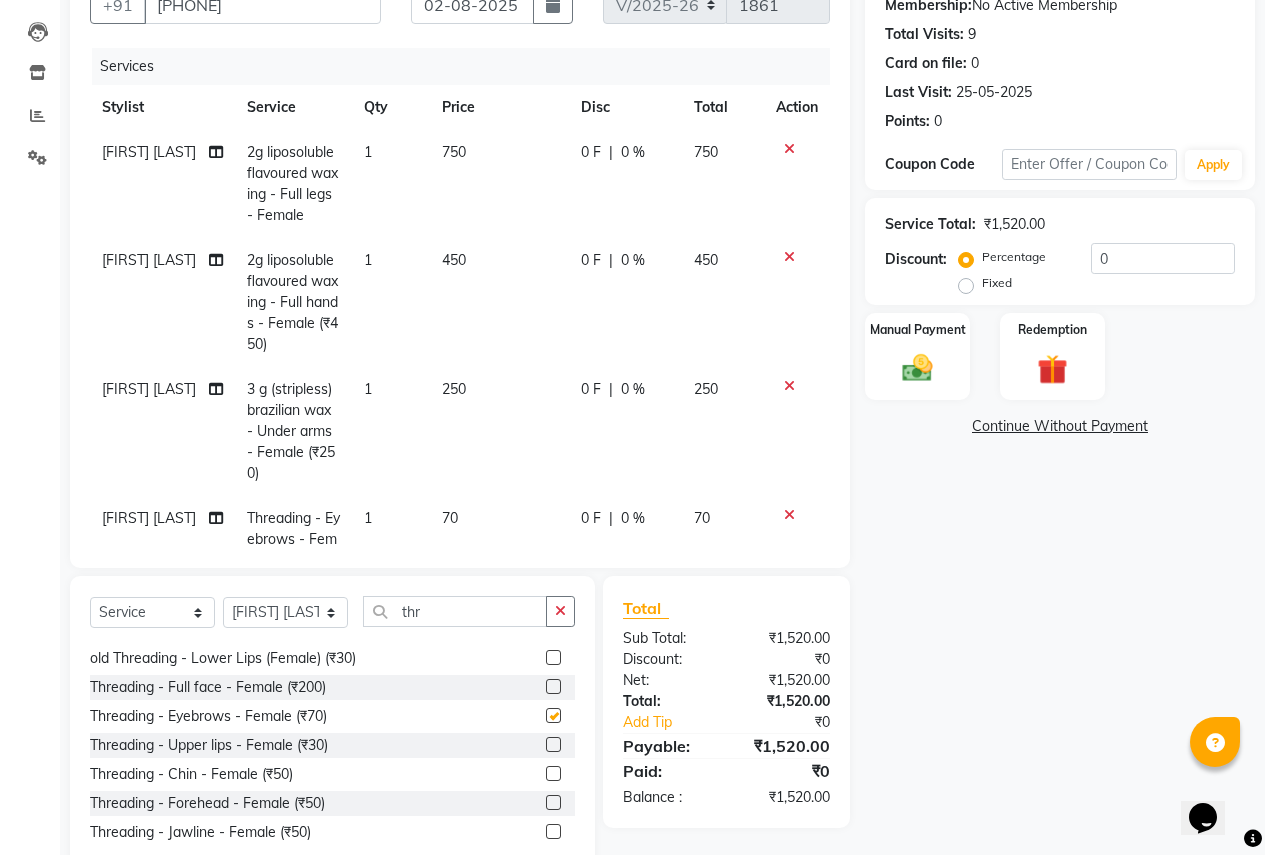 checkbox on "false" 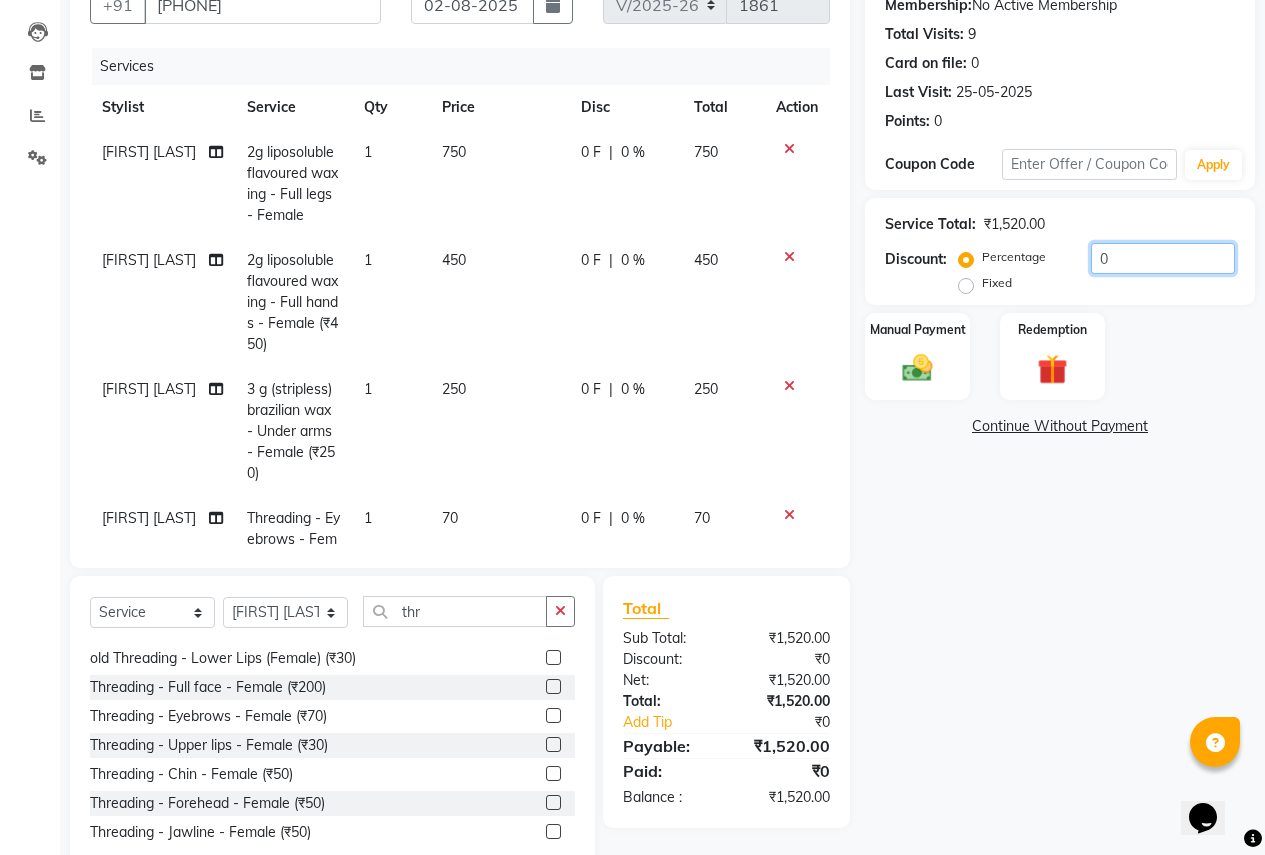 click on "0" 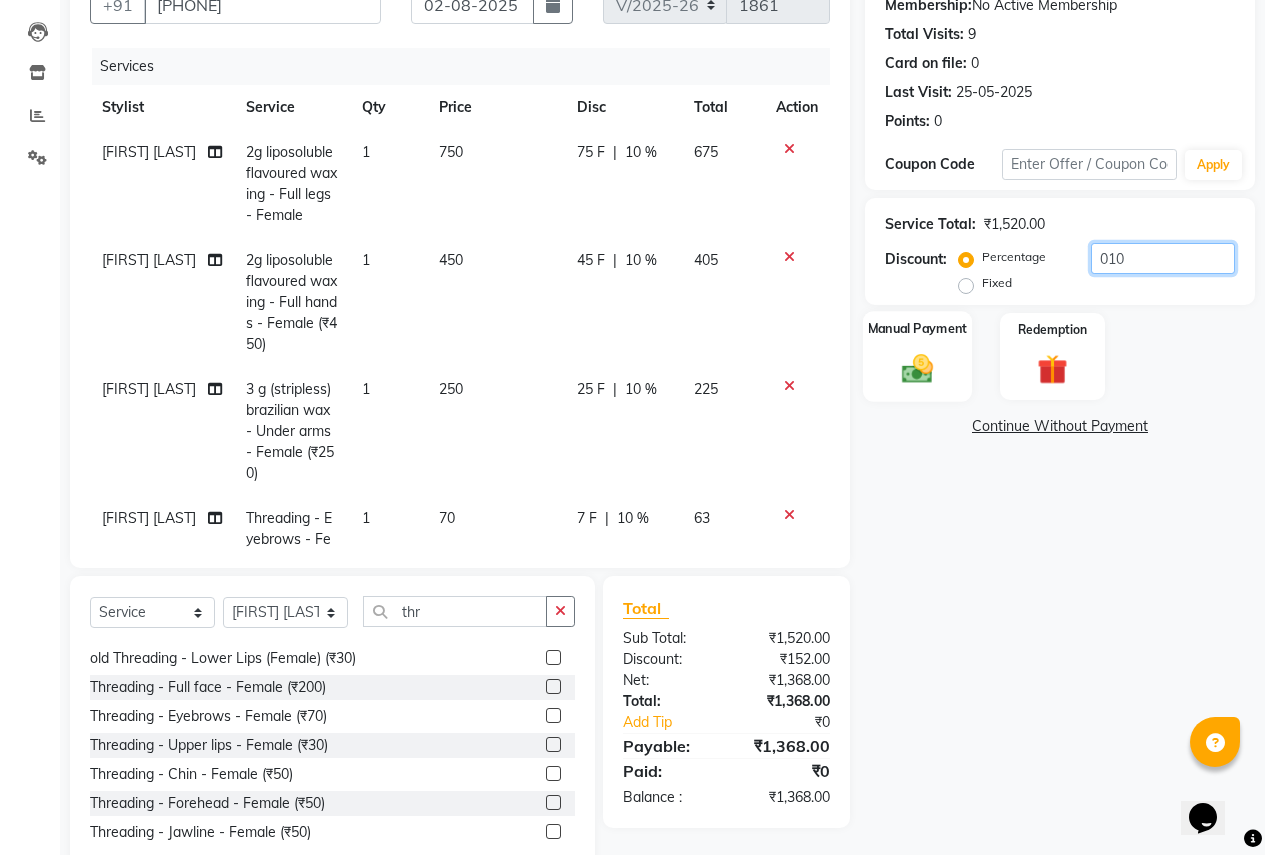type on "010" 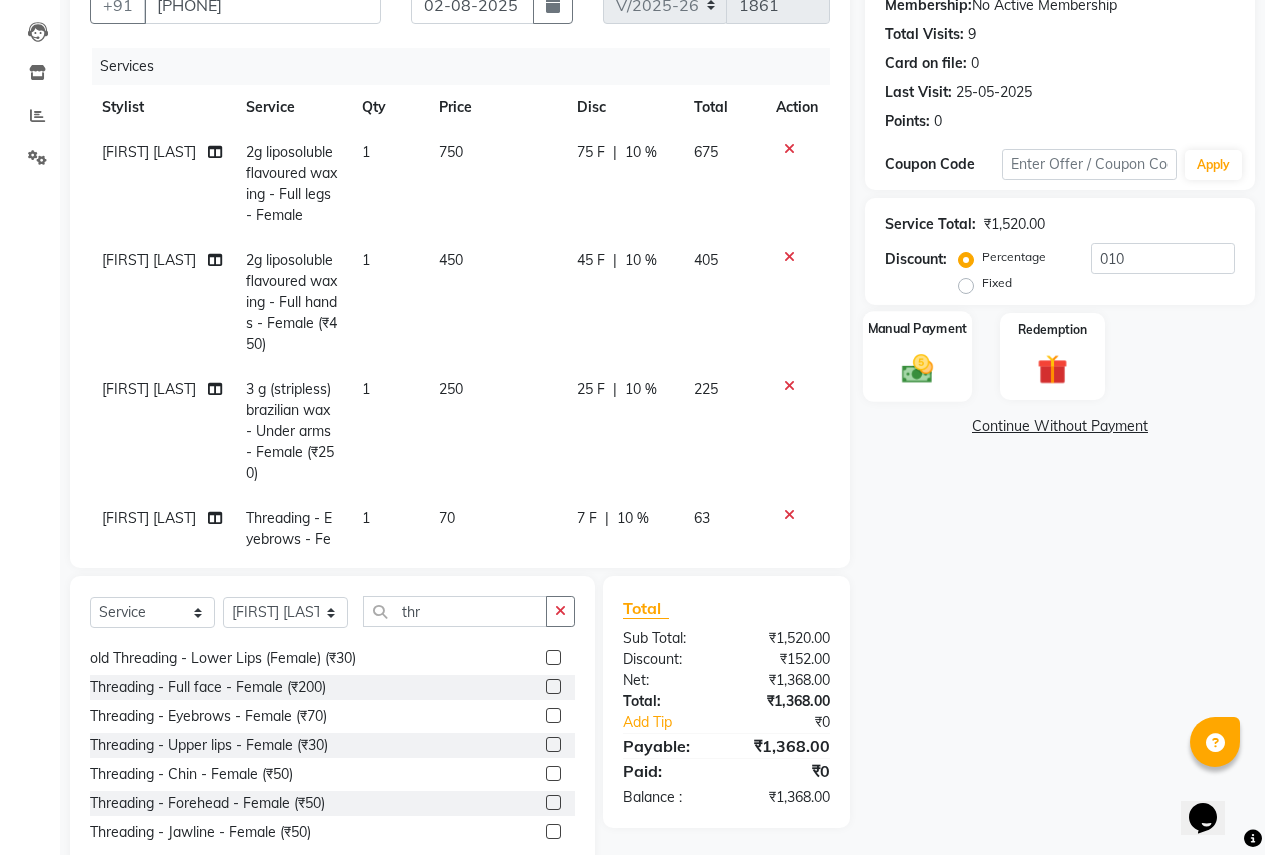 click on "Manual Payment" 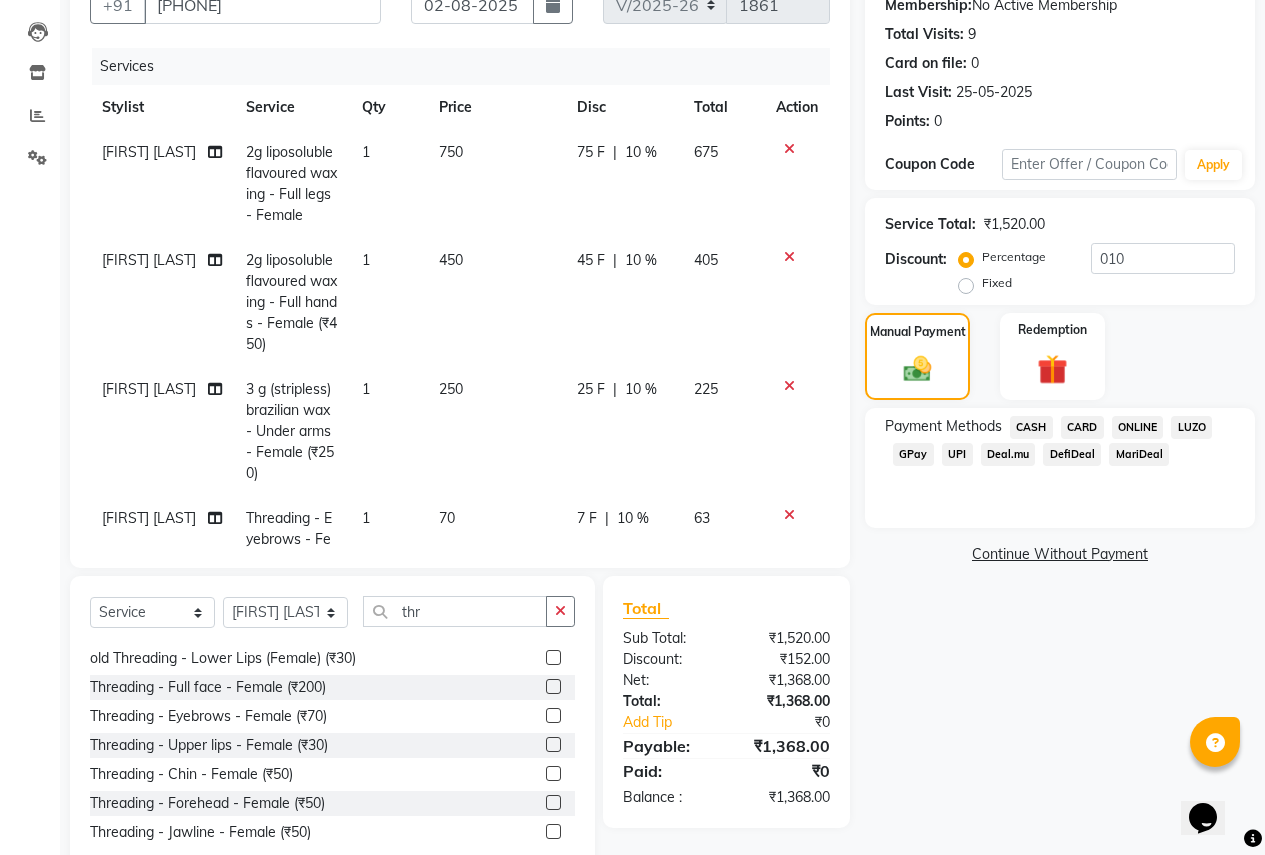 click on "ONLINE" 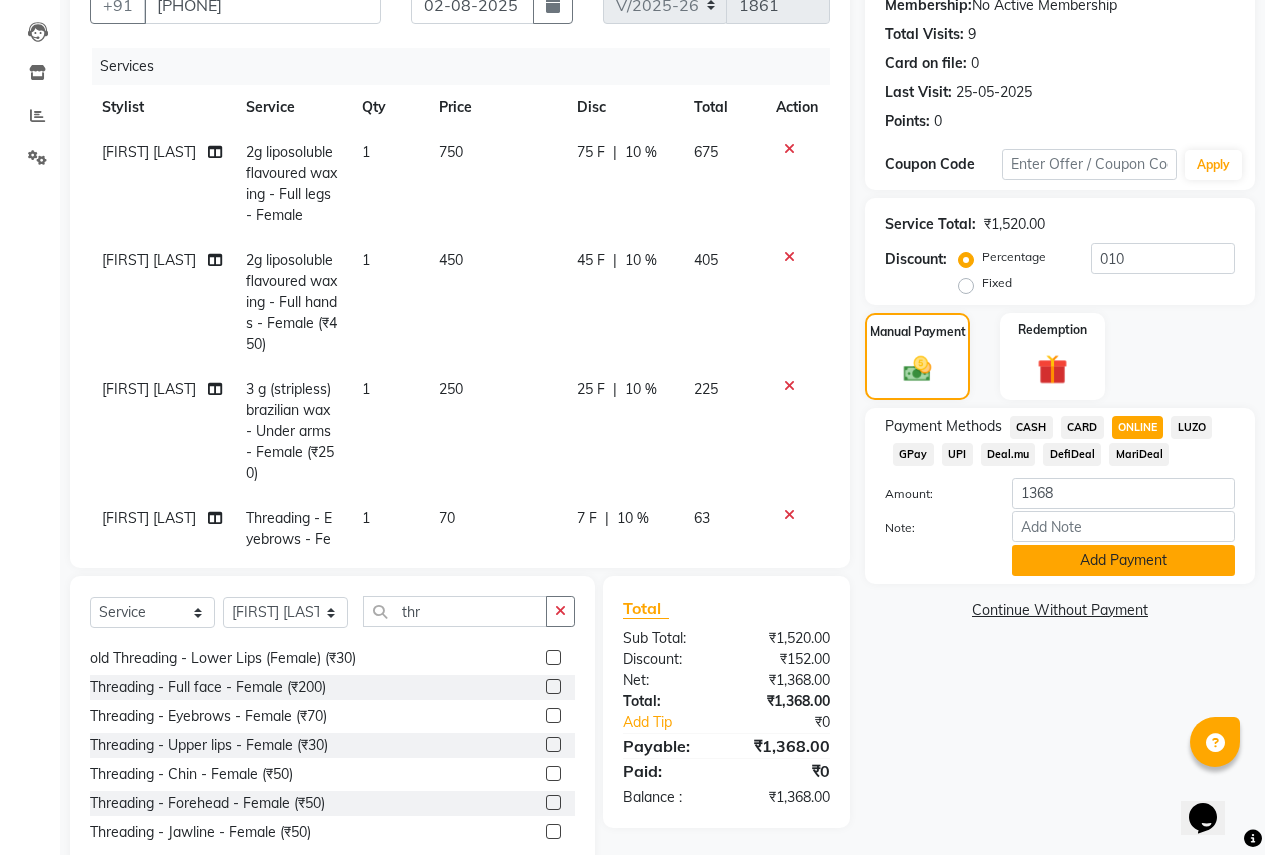 click on "Add Payment" 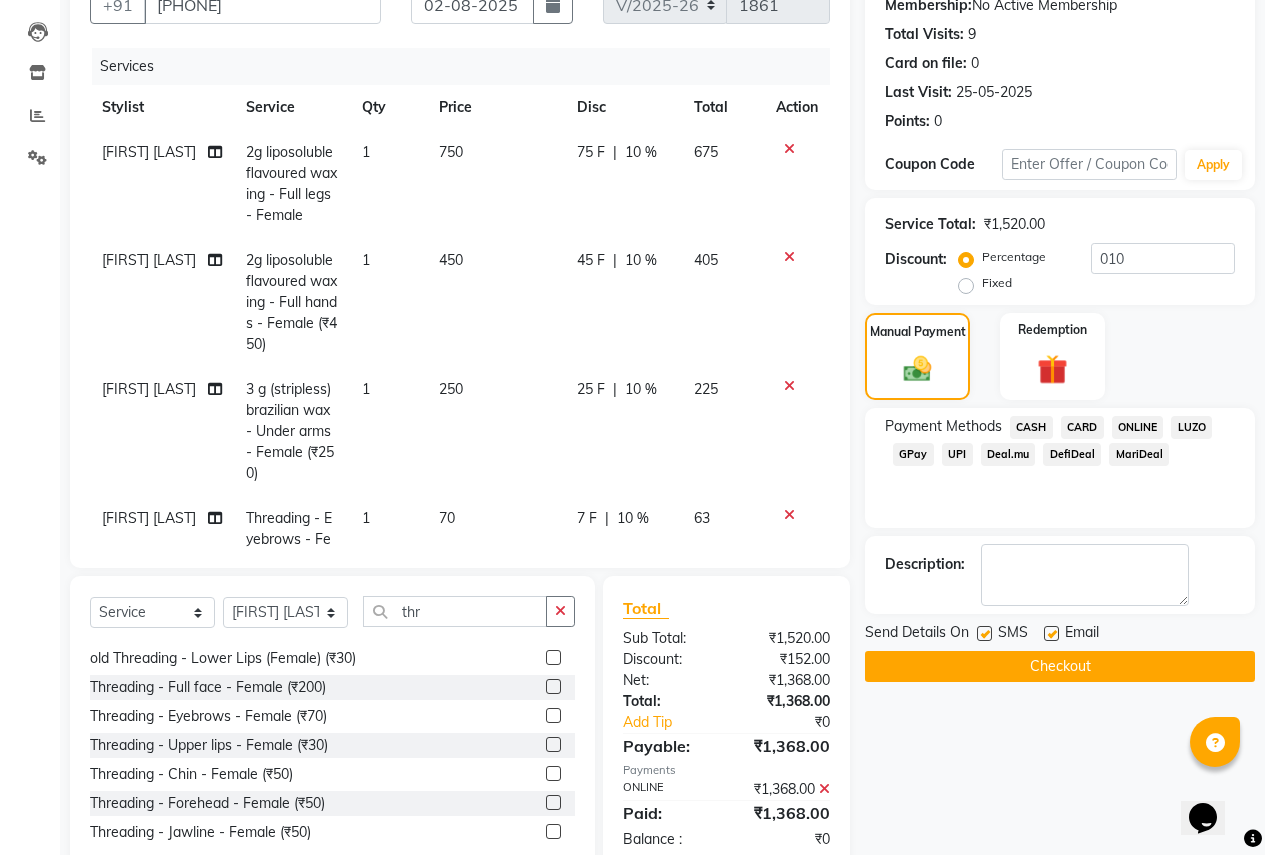 click on "Checkout" 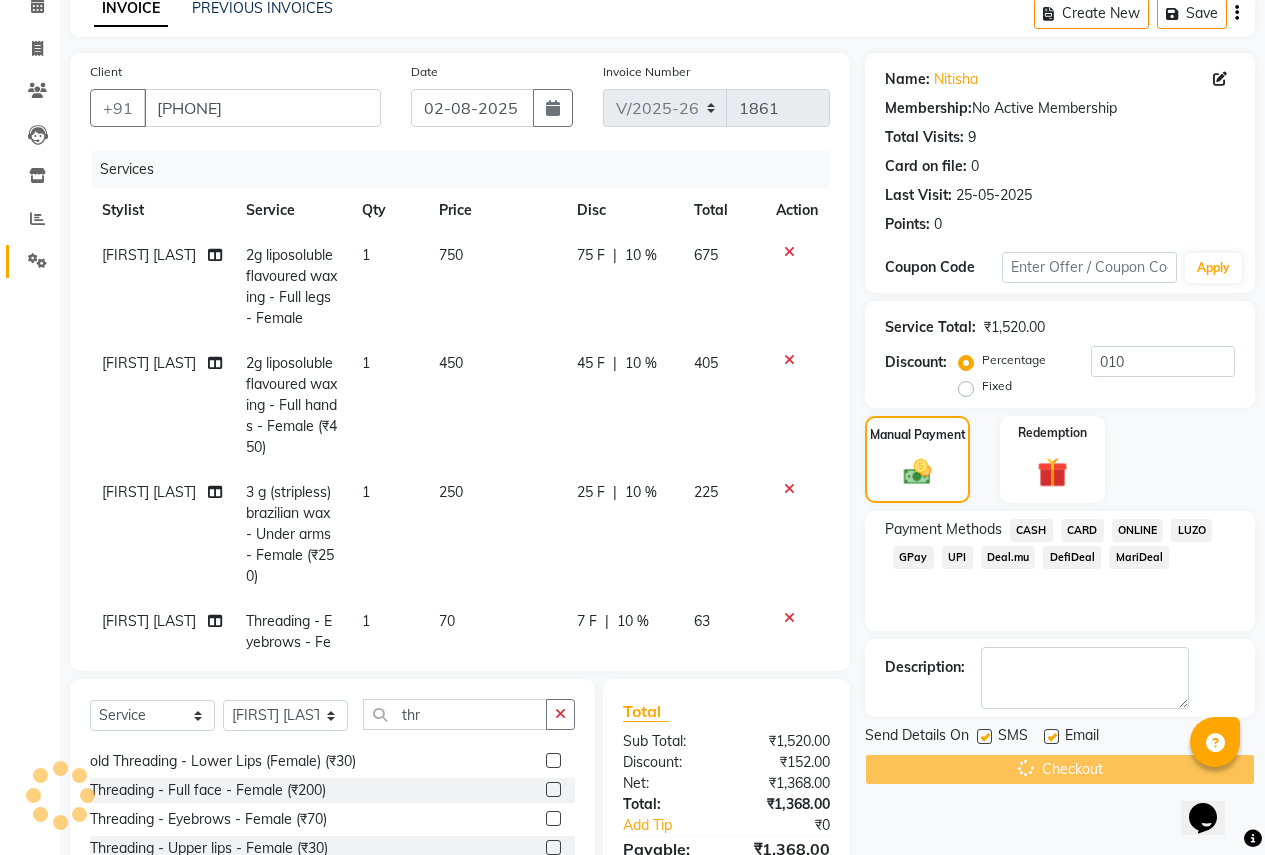 scroll, scrollTop: 0, scrollLeft: 0, axis: both 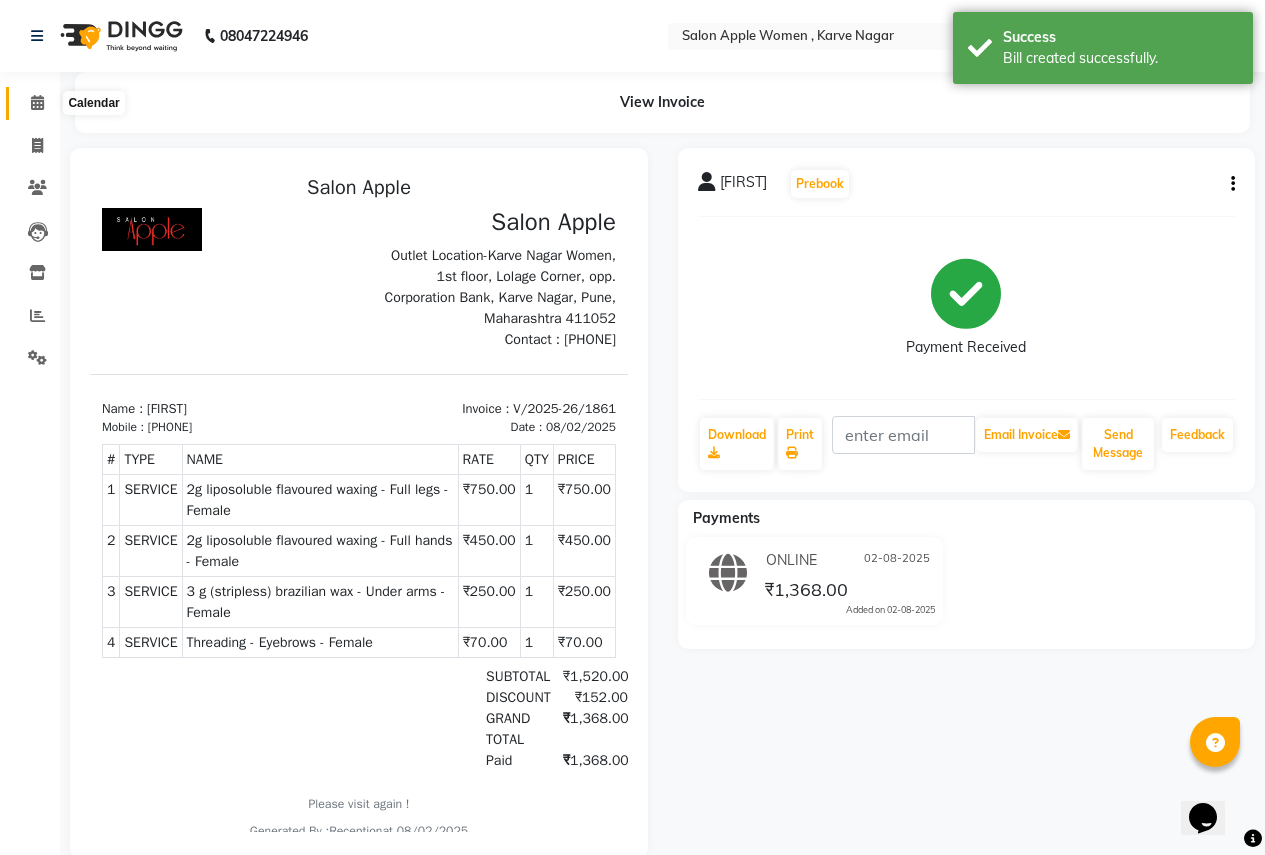 click 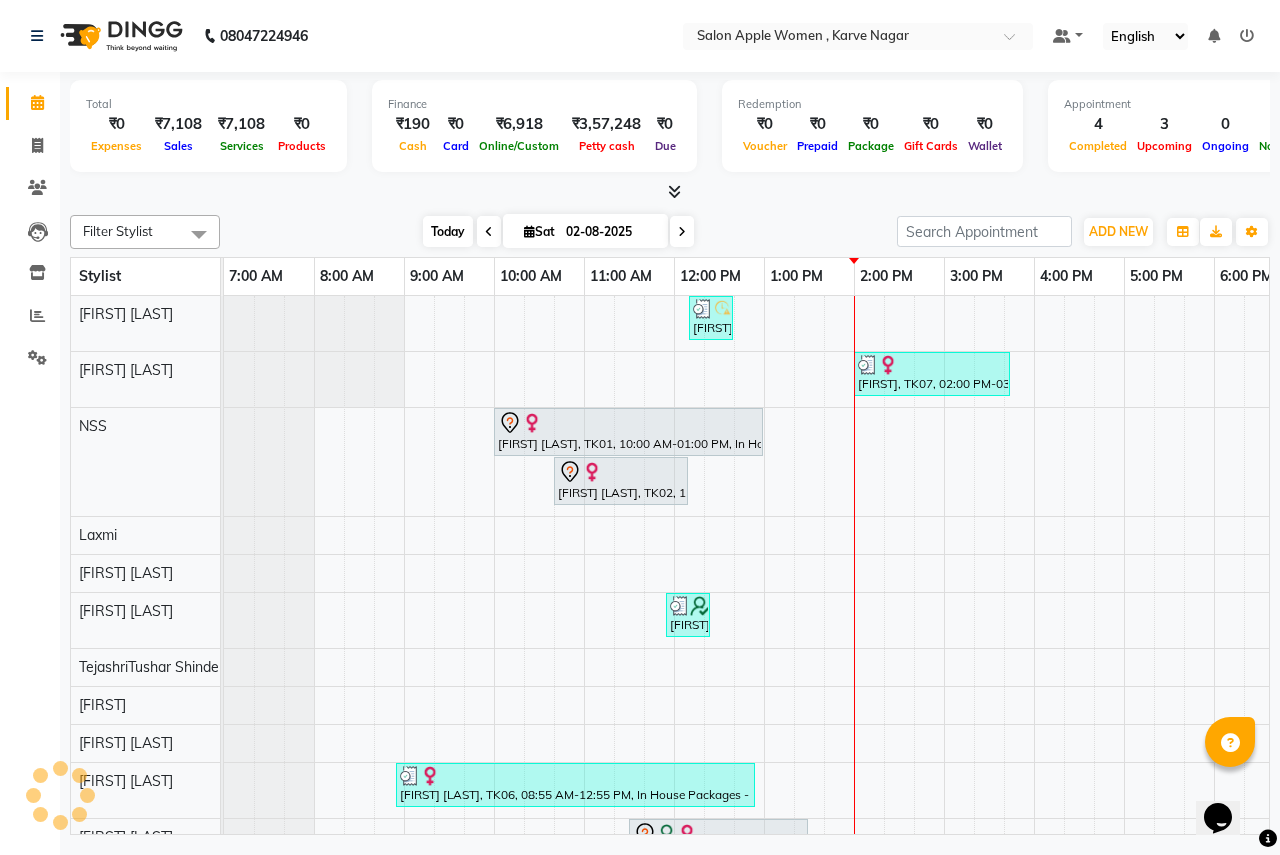 click on "Today" at bounding box center (448, 231) 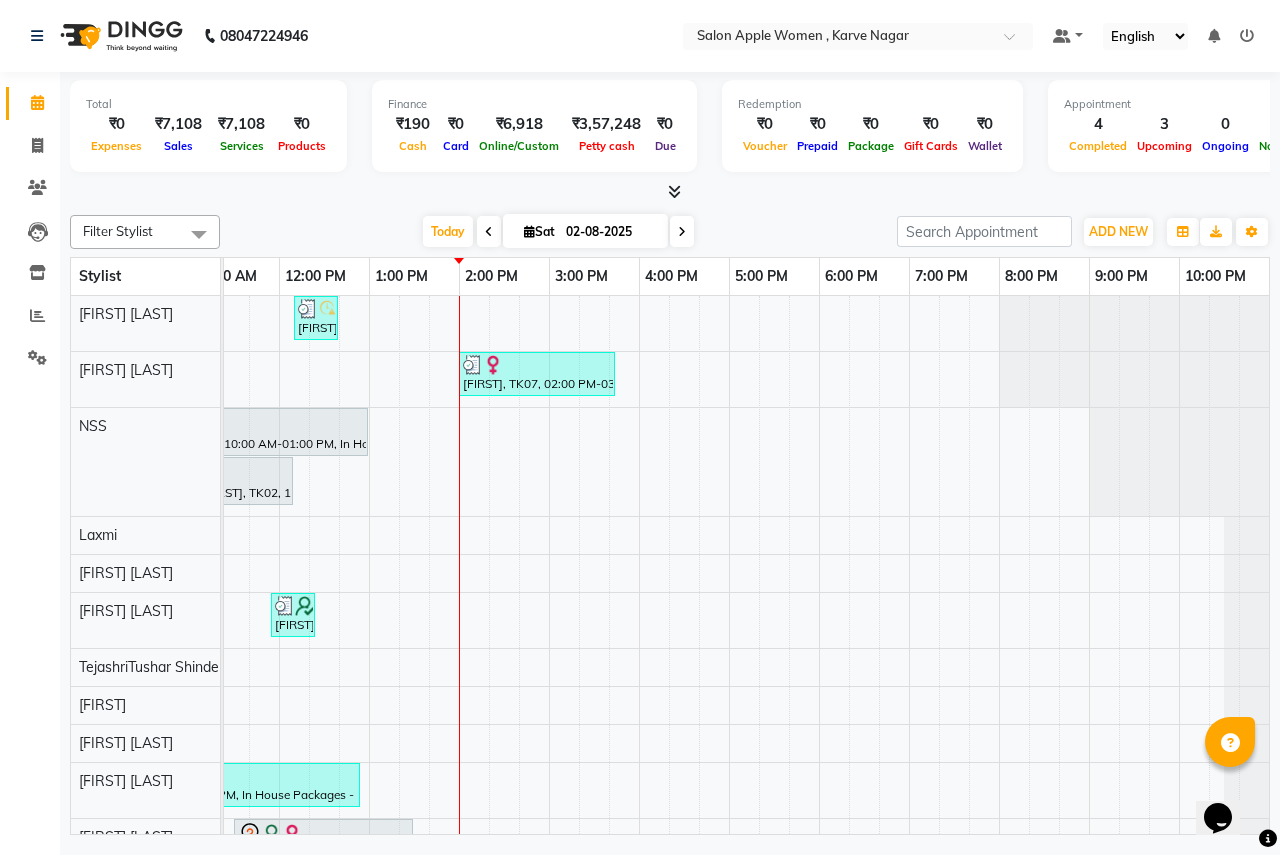 scroll, scrollTop: 0, scrollLeft: 212, axis: horizontal 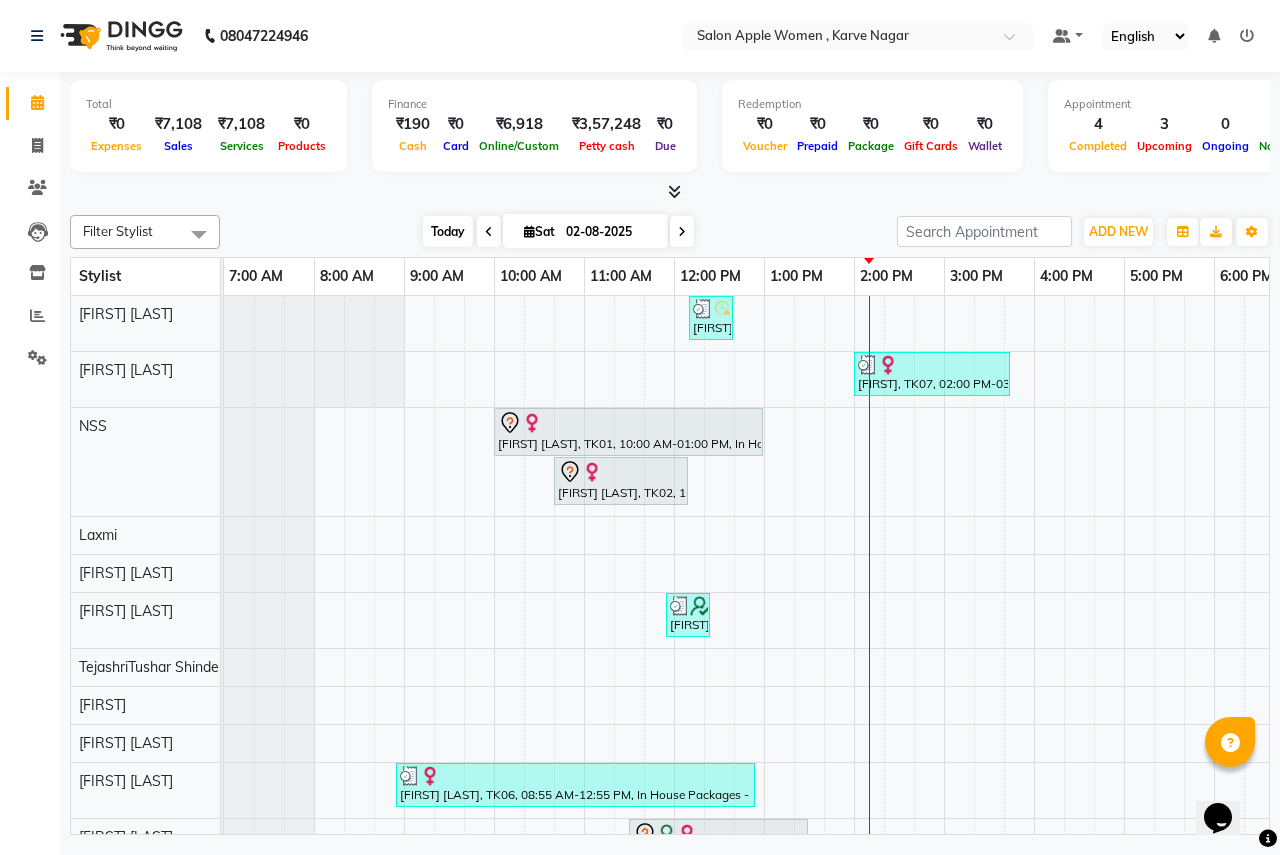 click on "Today" at bounding box center (448, 231) 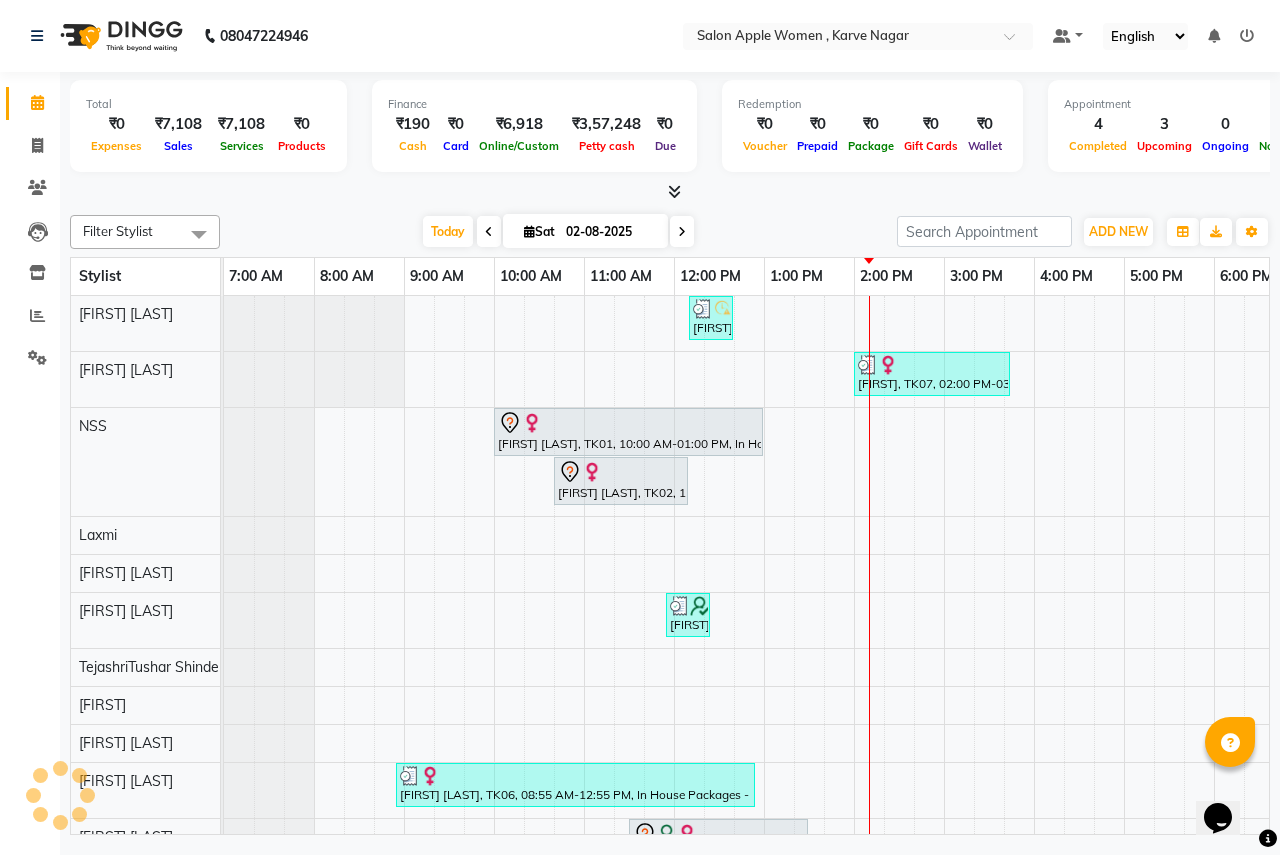 scroll, scrollTop: 0, scrollLeft: 395, axis: horizontal 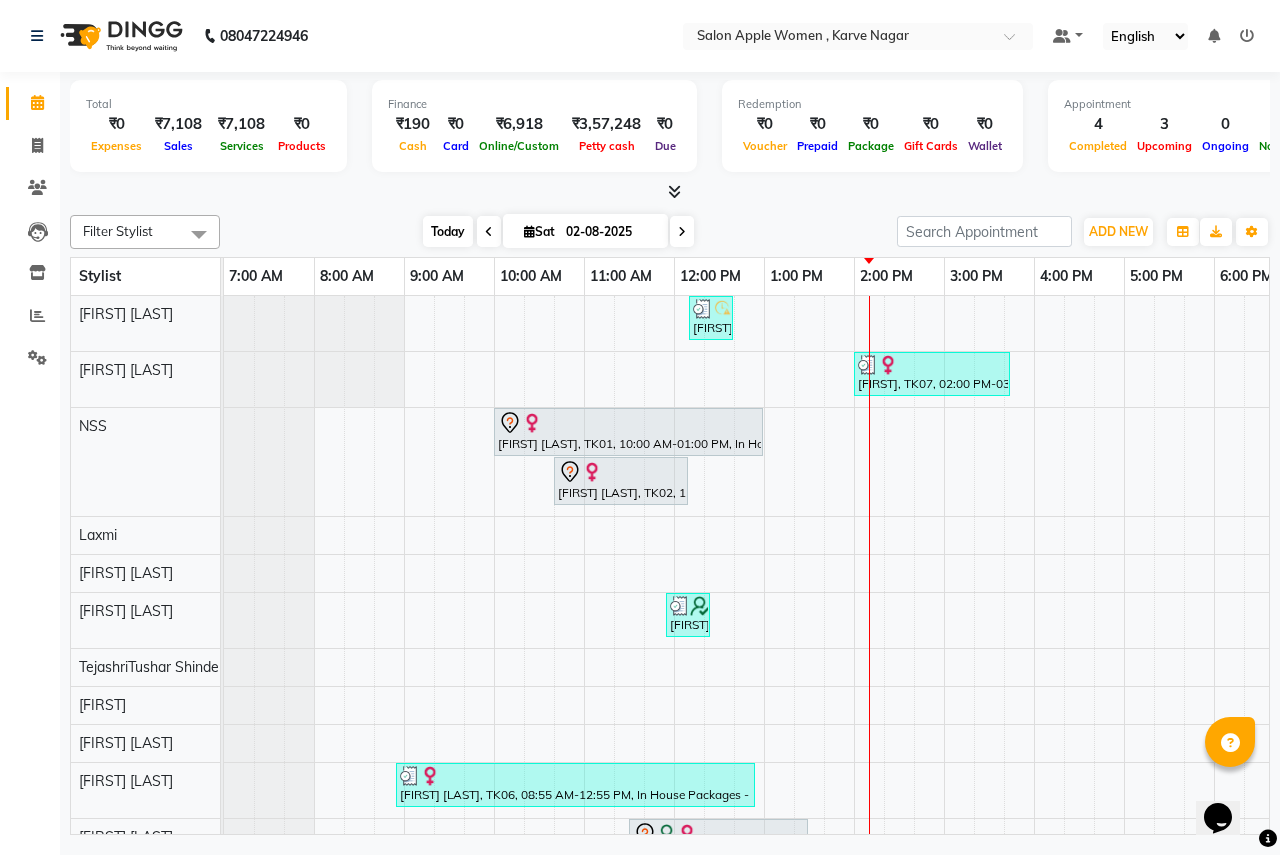 click on "Today" at bounding box center [448, 231] 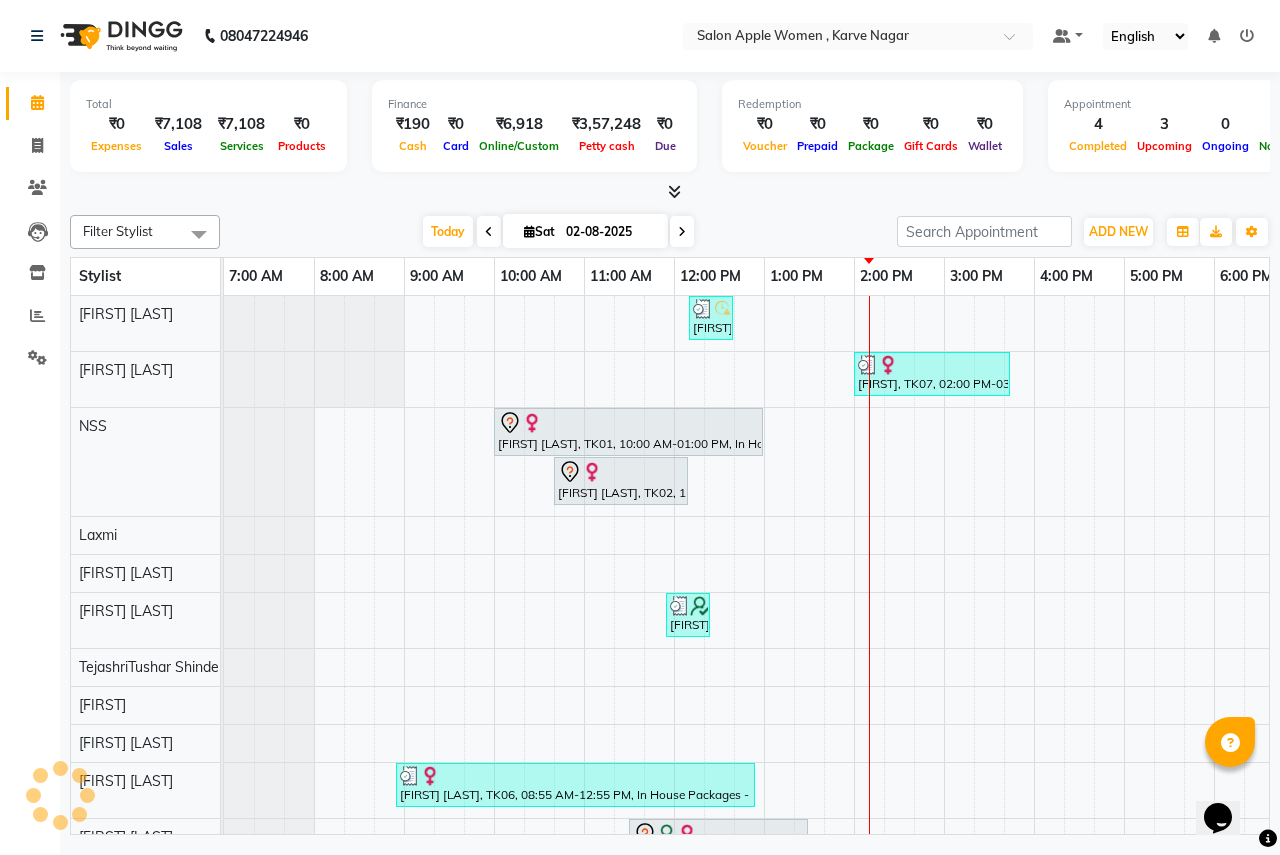 scroll, scrollTop: 0, scrollLeft: 395, axis: horizontal 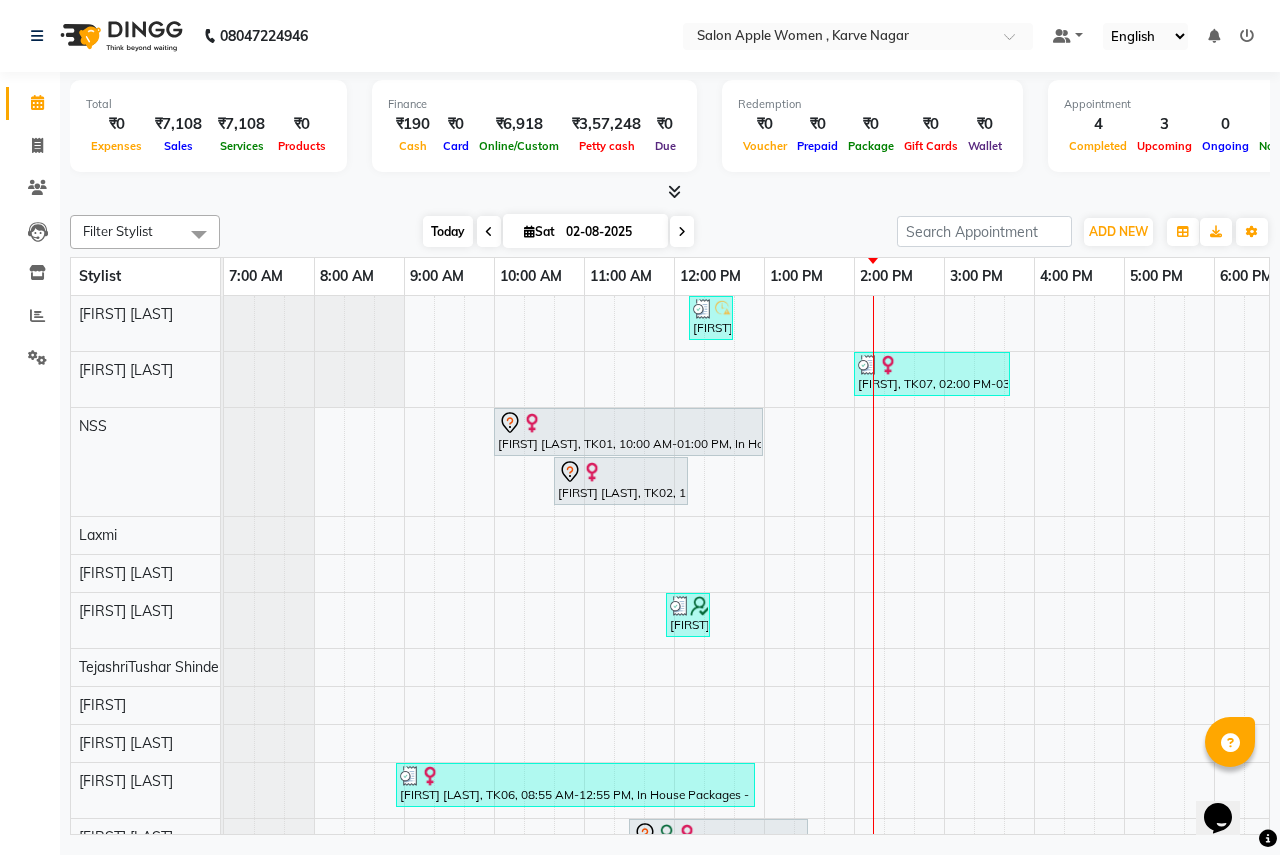 click on "Today" at bounding box center [448, 231] 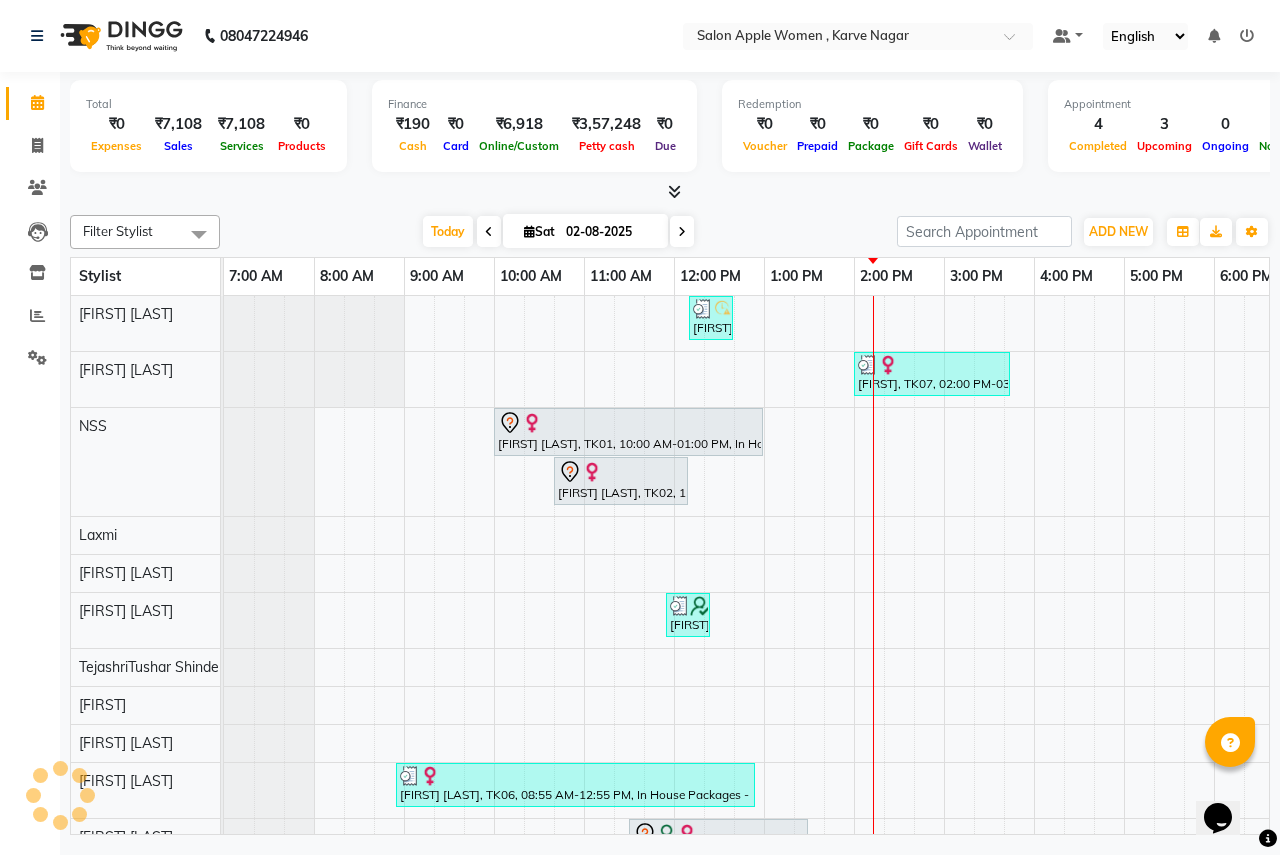 scroll, scrollTop: 0, scrollLeft: 395, axis: horizontal 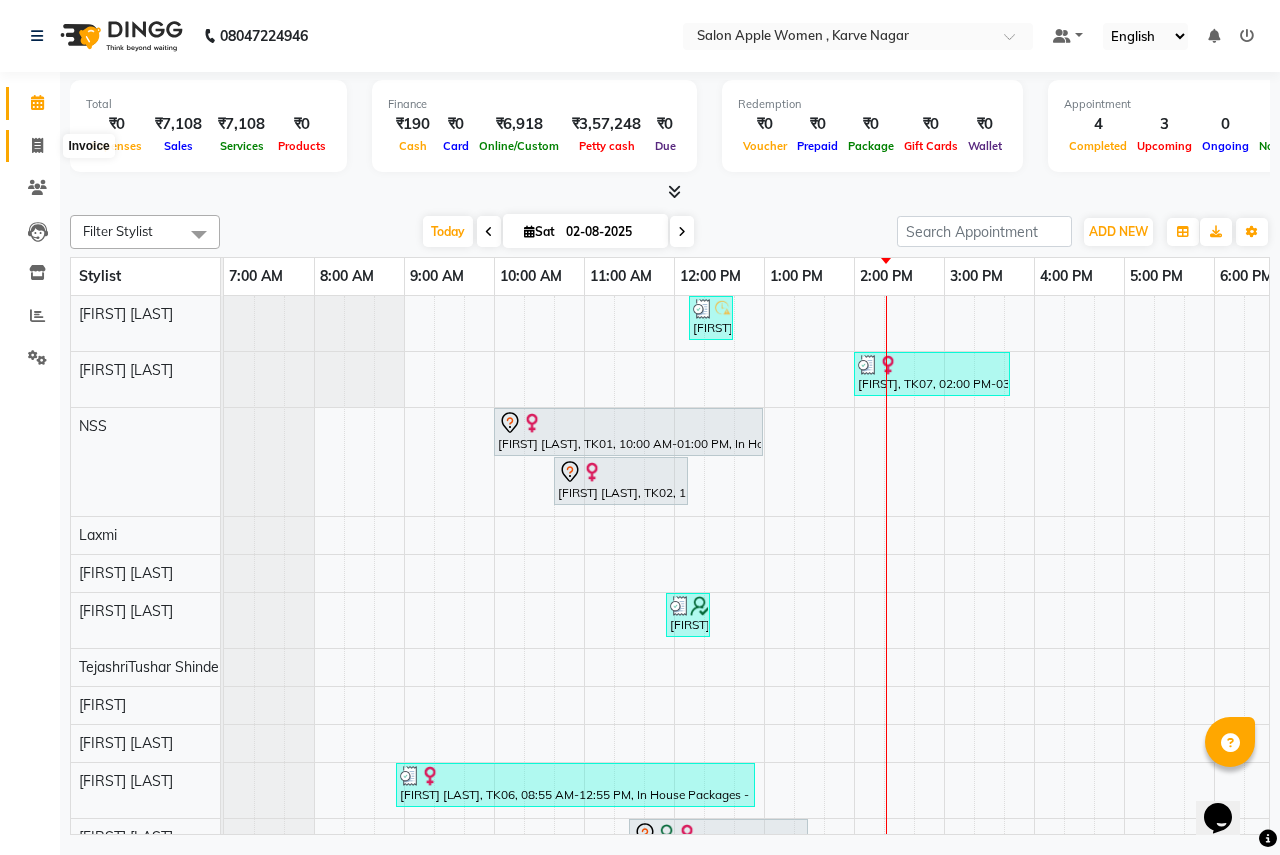 click 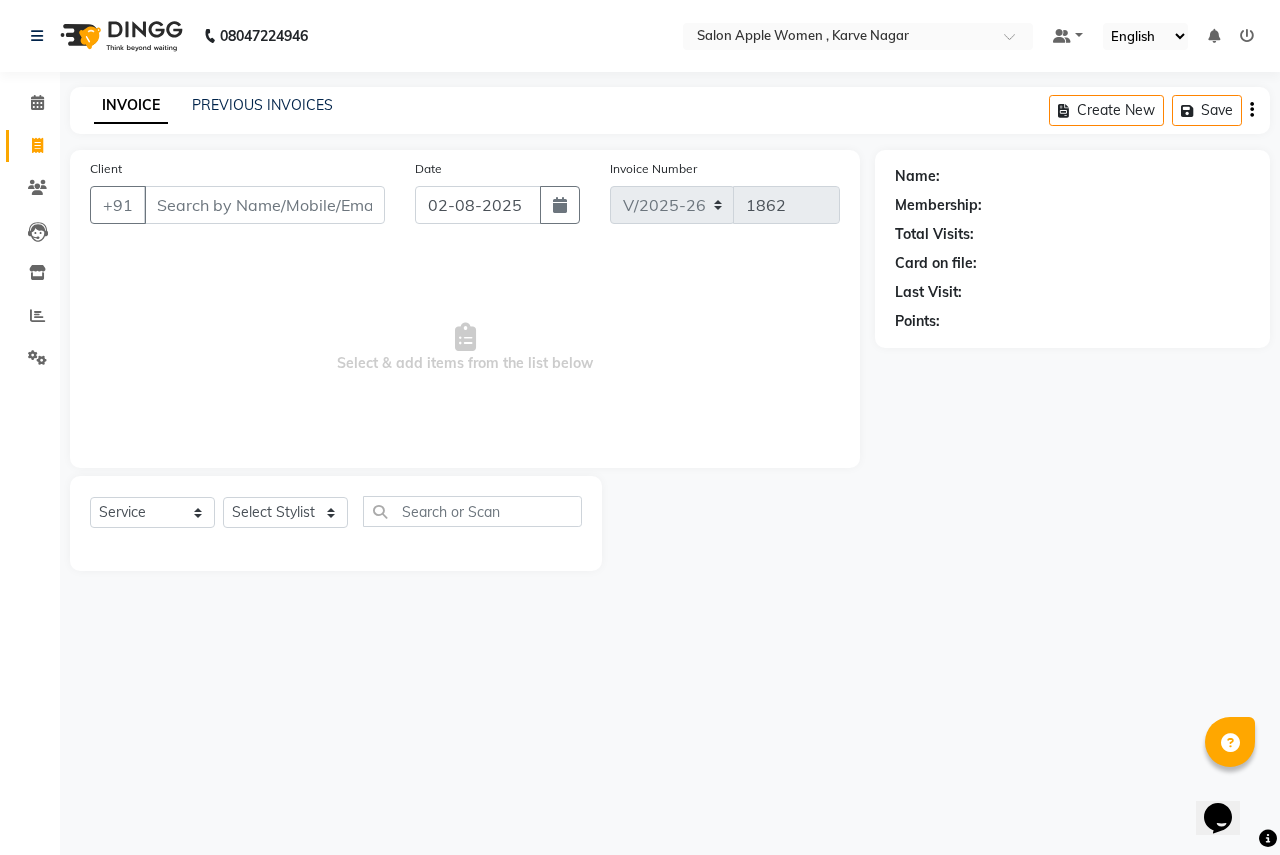 click on "Client" at bounding box center [264, 205] 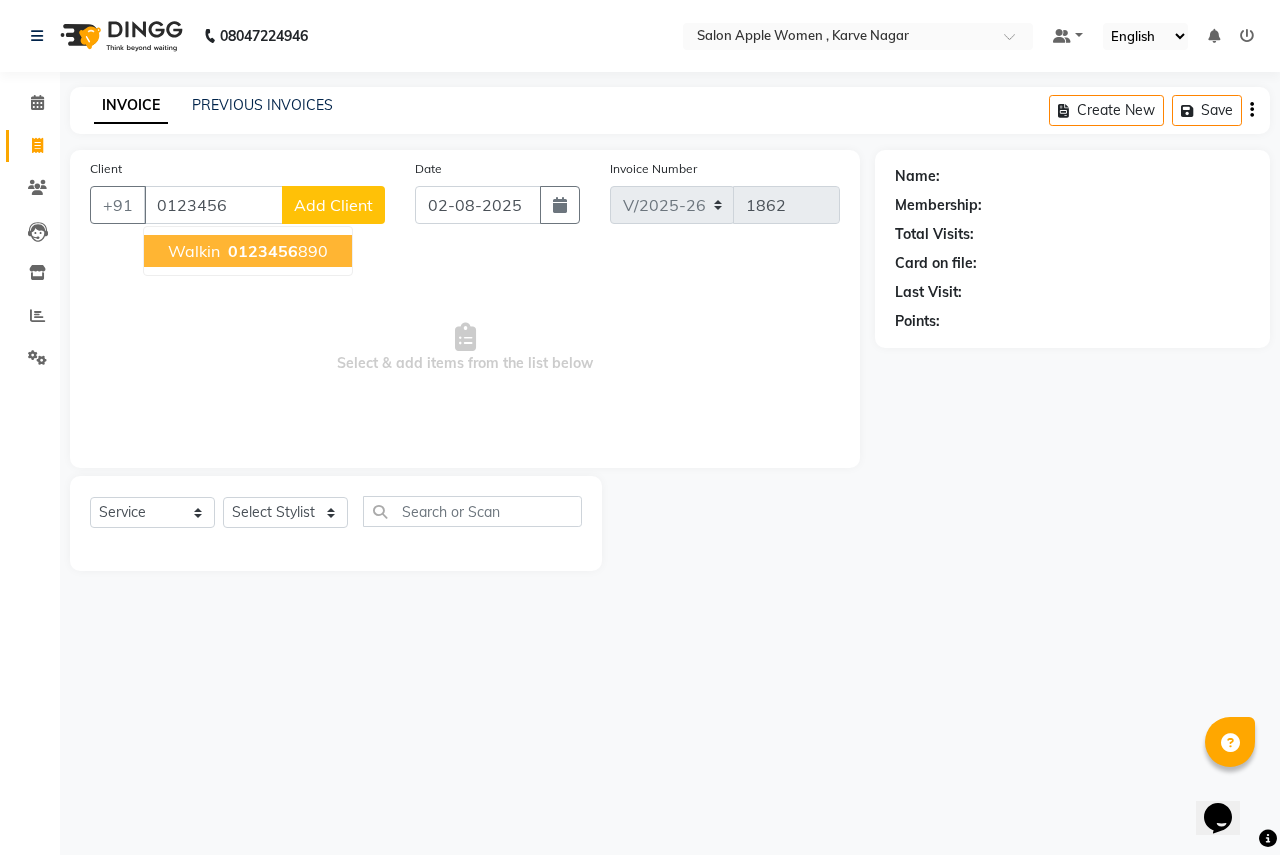 click on "0123456 890" at bounding box center (276, 251) 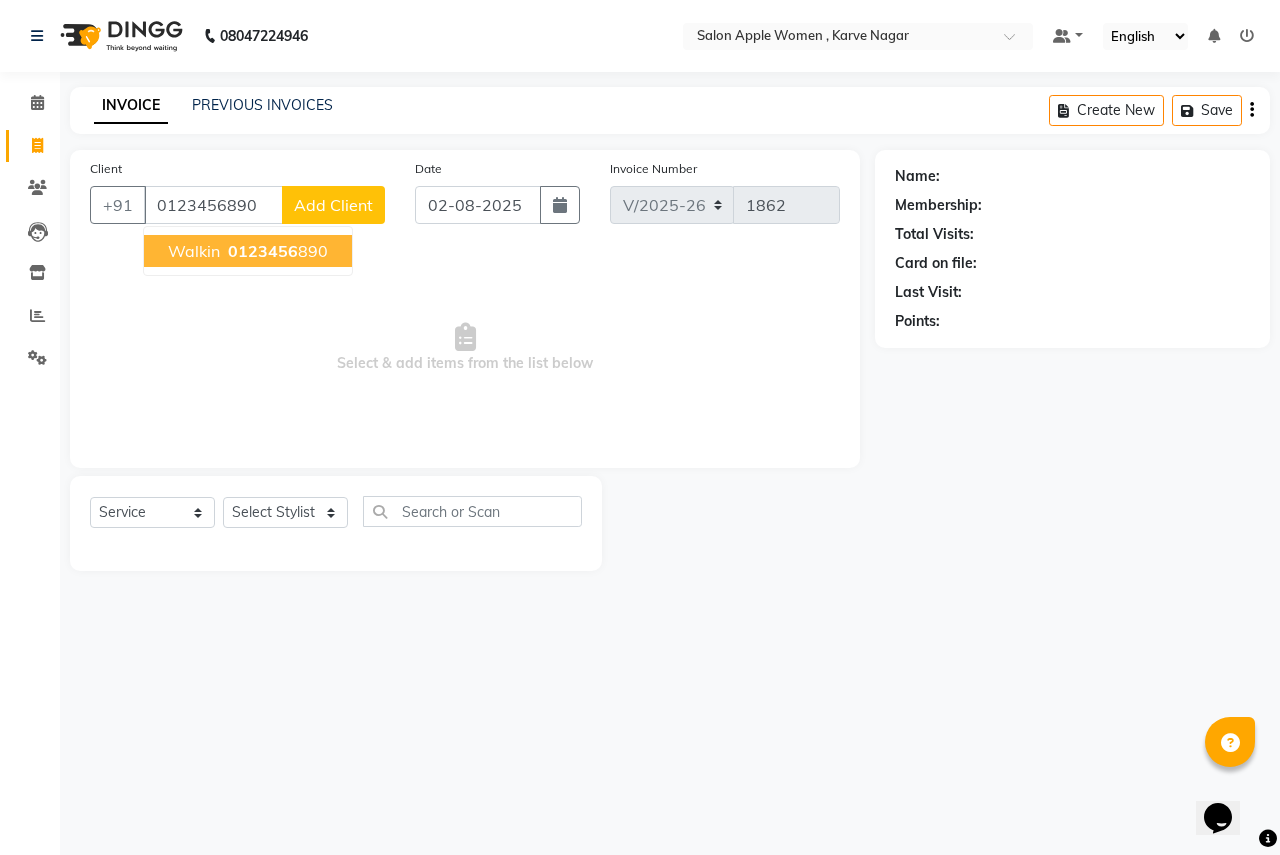 type on "0123456890" 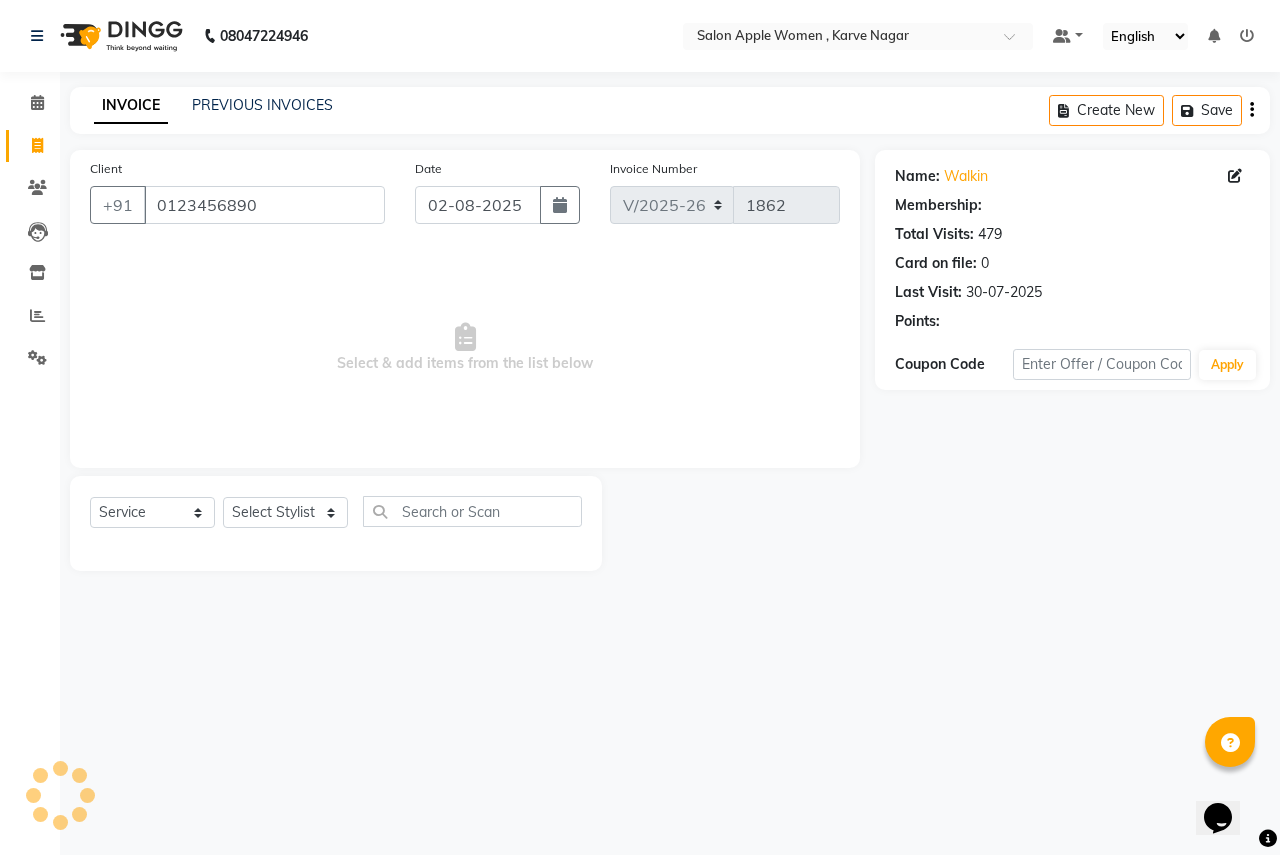select on "1: Object" 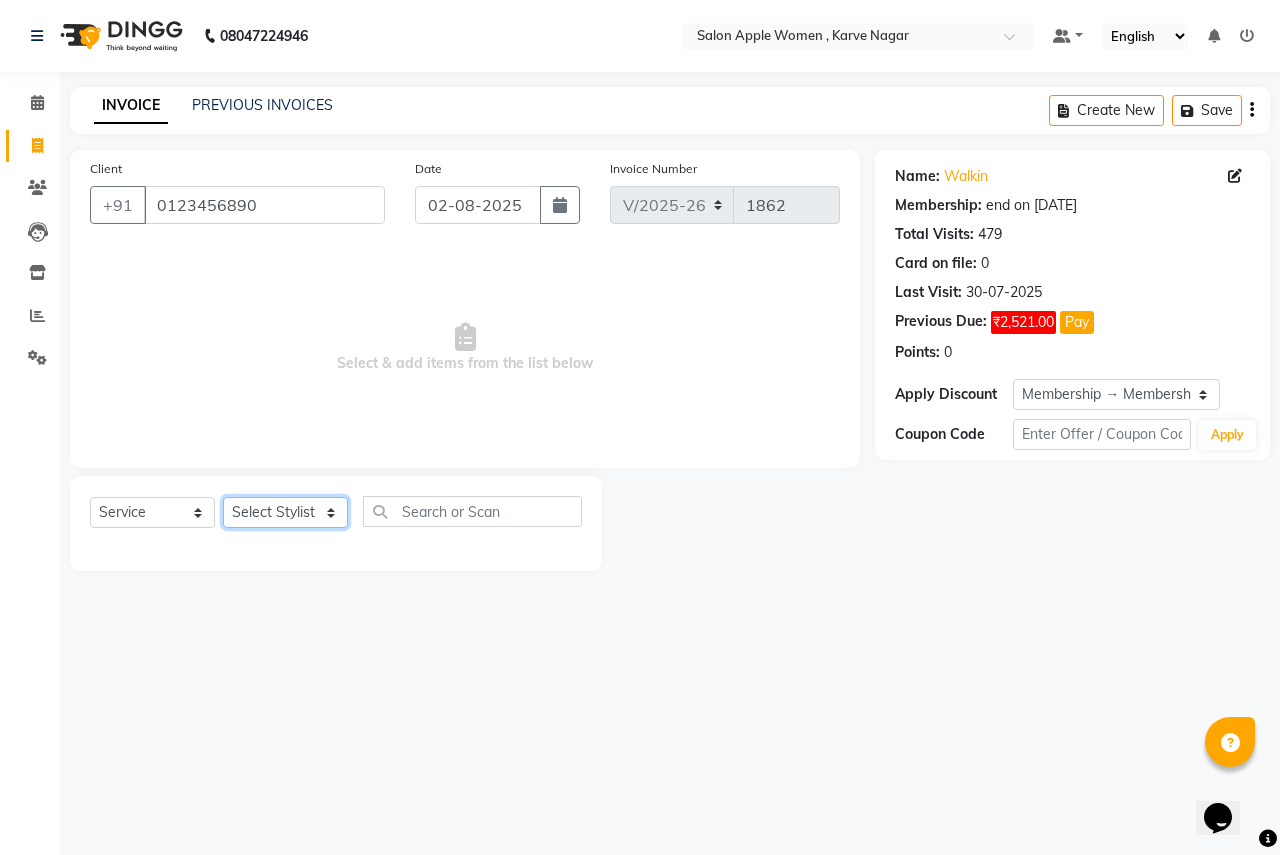click on "Select Stylist [FIRST] [LAST] [FIRST] [LAST] [FIRST] [FIRST] [LAST] [FIRST] [FIRST] [LAST] [FIRST] [FIRST] [LAST] [FIRST] [LAST] [FIRST] [LAST] [FIRST] [LAST] [FIRST] [LAST] [FIRST] [LAST] [FIRST] [LAST] [FIRST] [LAST] [FIRST] [LAST] [FIRST] [LAST]  Reception  [FIRST] [LAST] [FIRST] [LAST]" 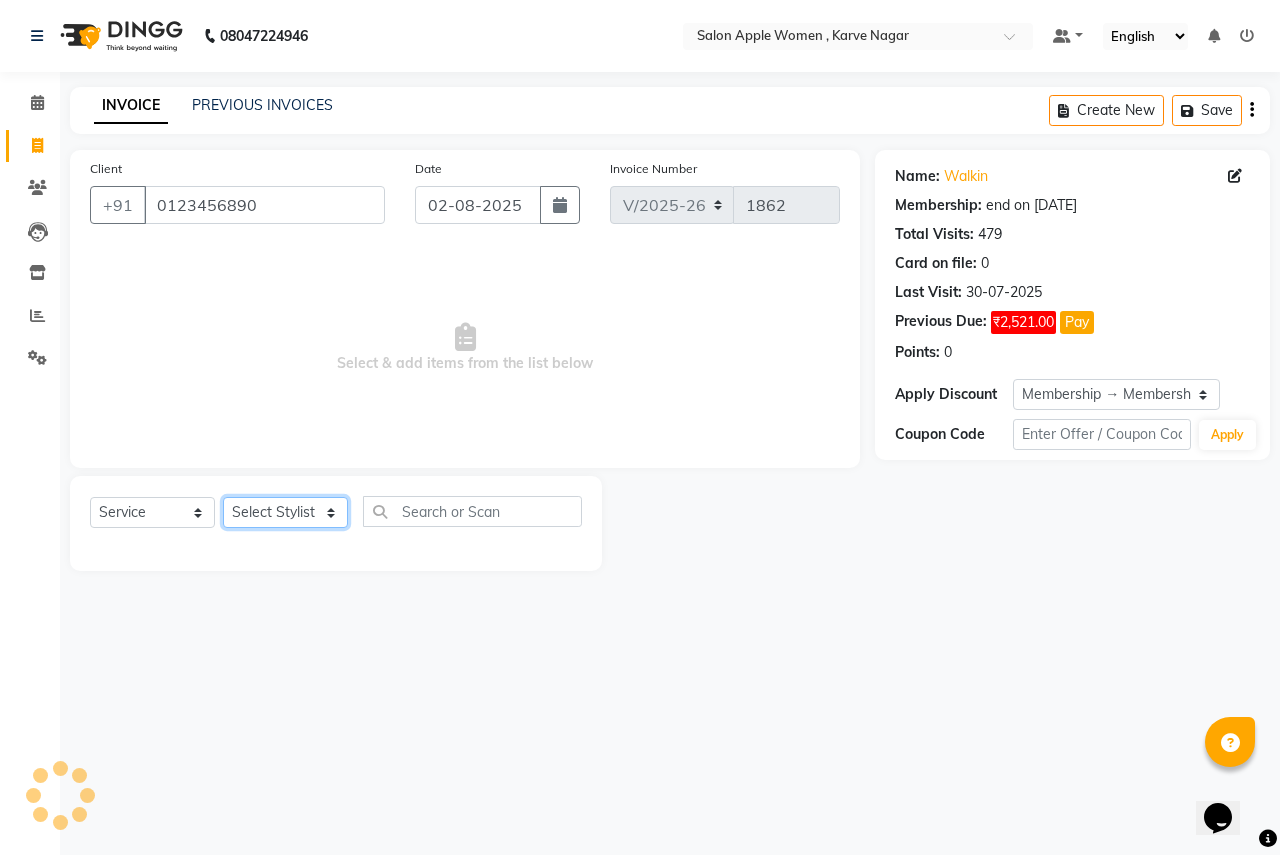 select on "3152" 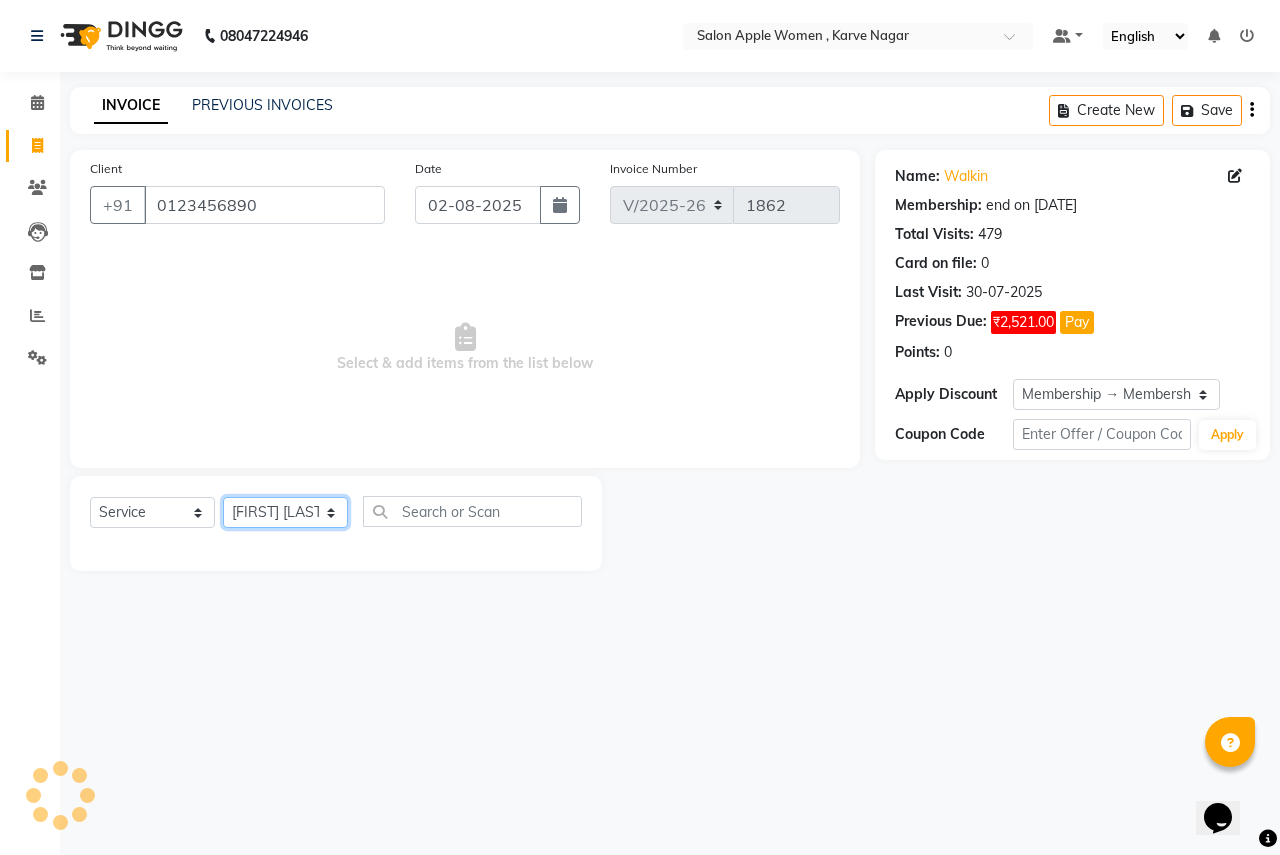click on "Select Stylist [FIRST] [LAST] [FIRST] [LAST] [FIRST] [FIRST] [LAST] [FIRST] [FIRST] [LAST] [FIRST] [FIRST] [LAST] [FIRST] [LAST] [FIRST] [LAST] [FIRST] [LAST] [FIRST] [LAST] [FIRST] [LAST] [FIRST] [LAST] [FIRST] [LAST] [FIRST] [LAST] [FIRST] [LAST]  Reception  [FIRST] [LAST] [FIRST] [LAST]" 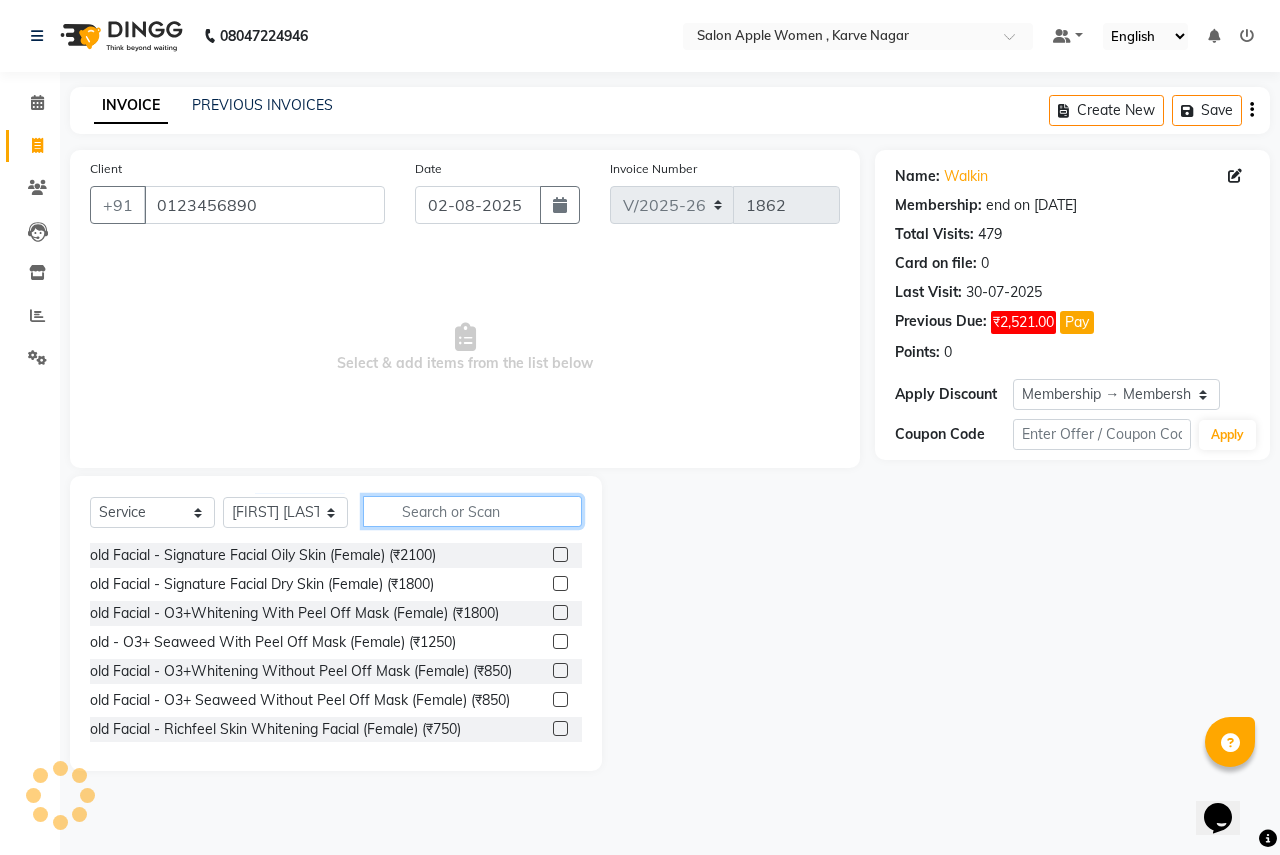 click 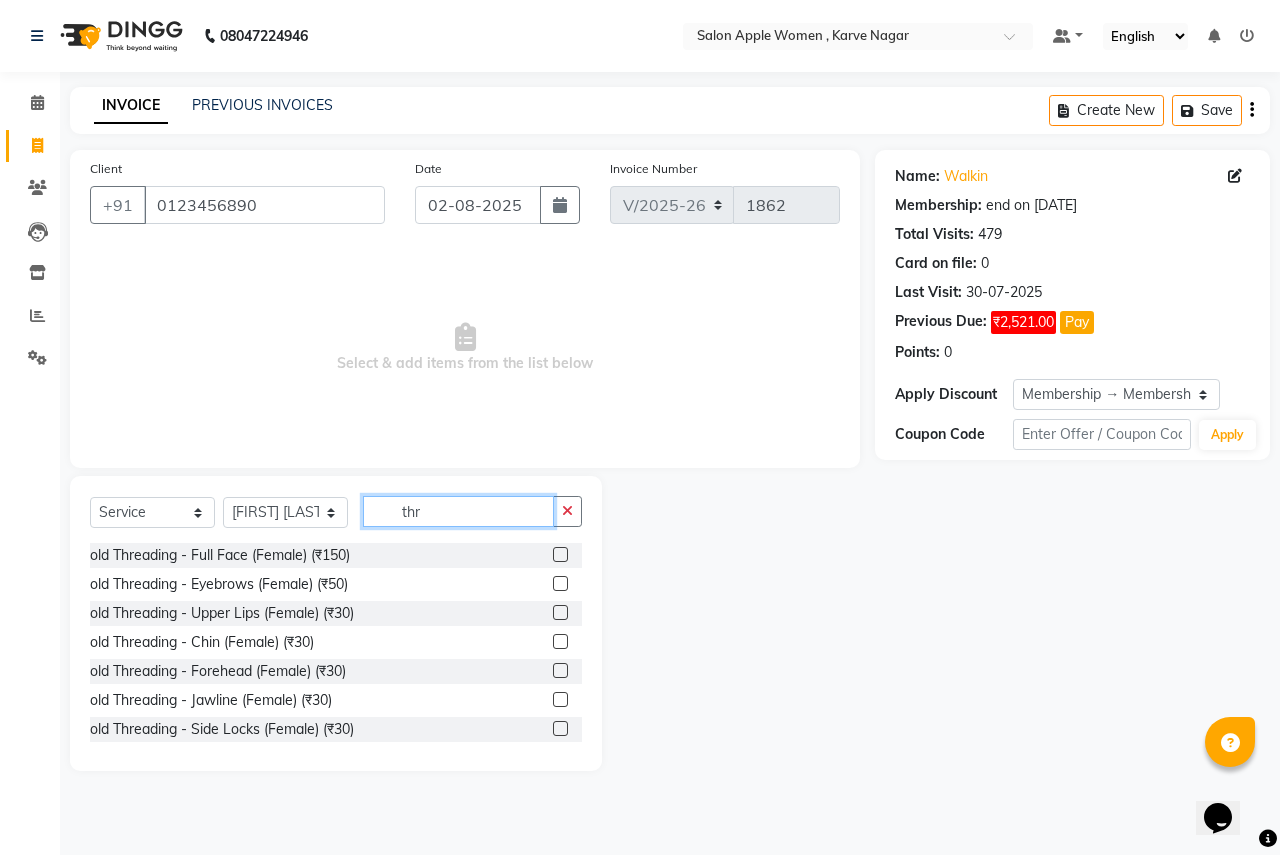 type on "thr" 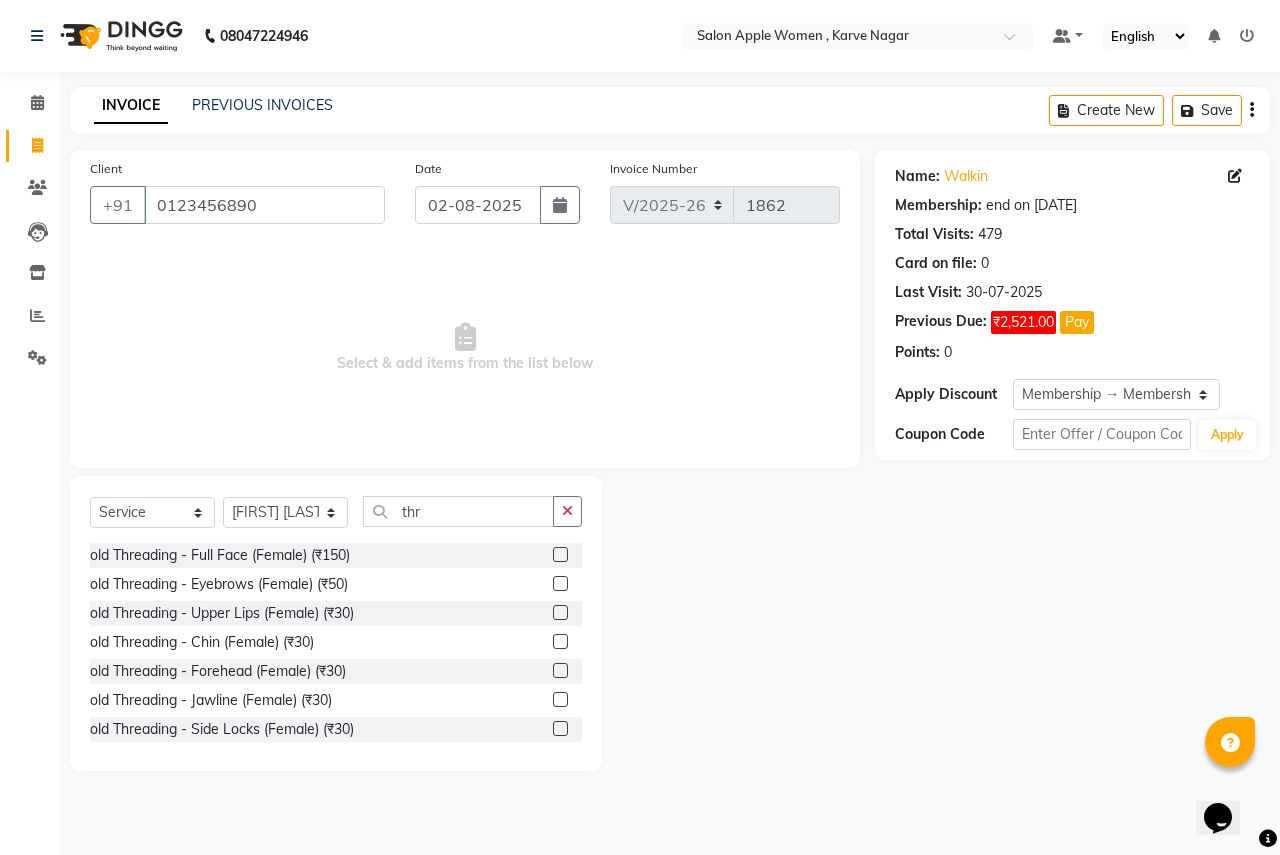 click 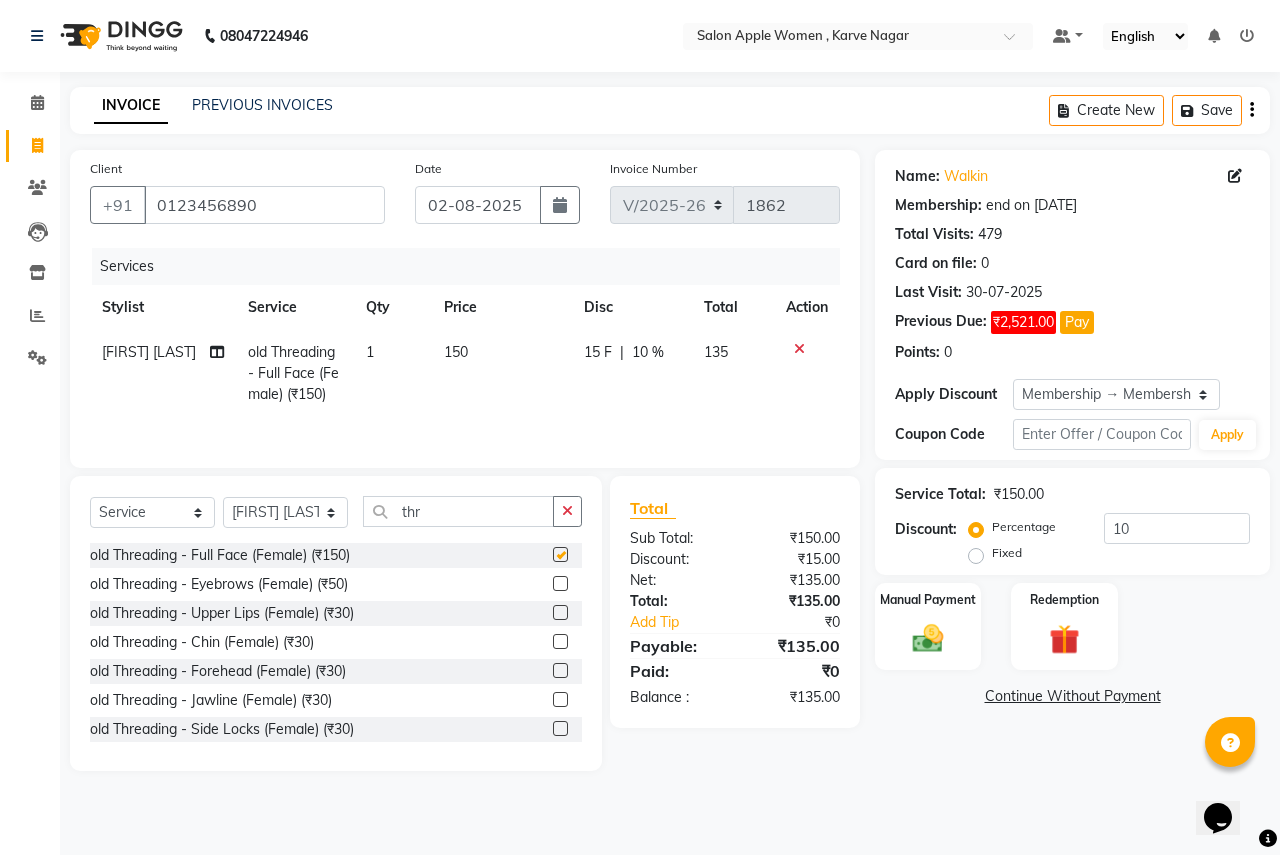 checkbox on "false" 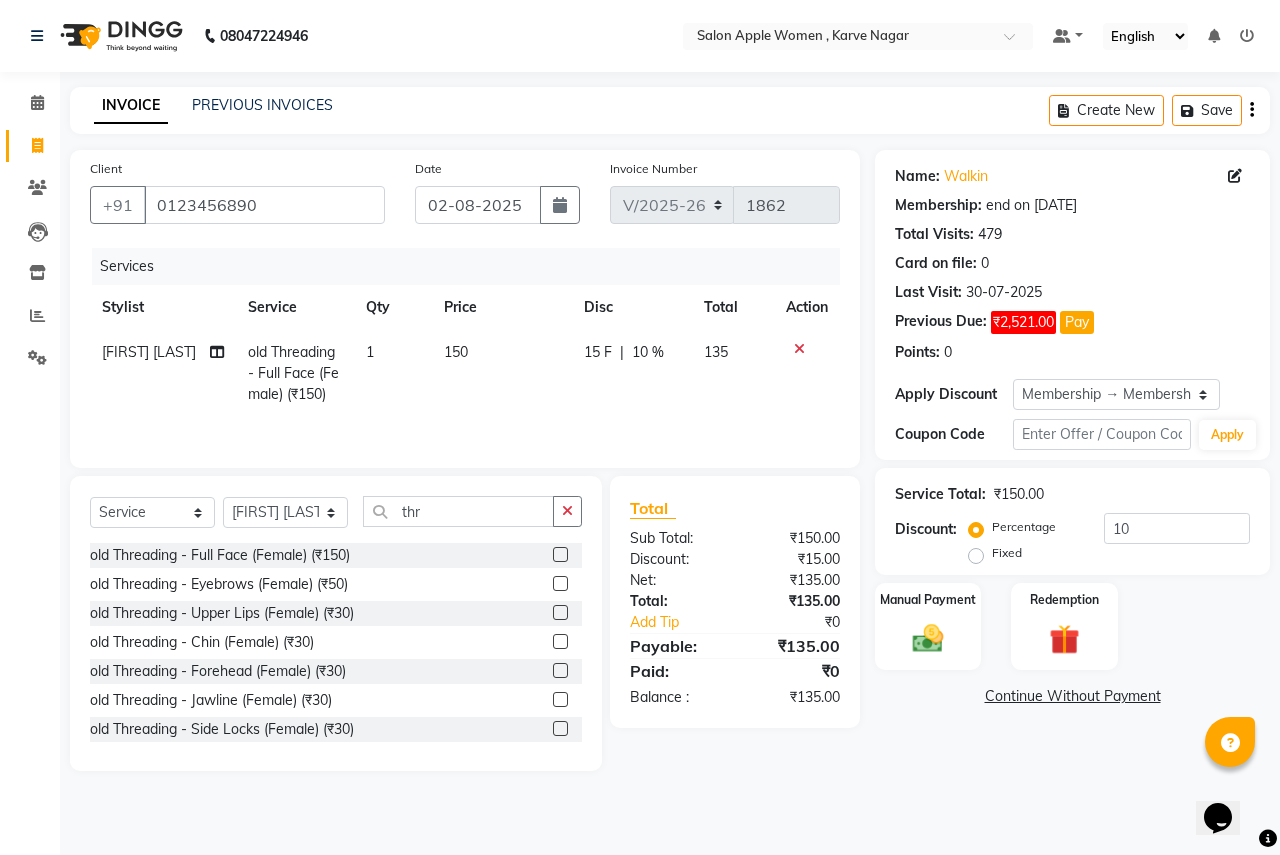 click 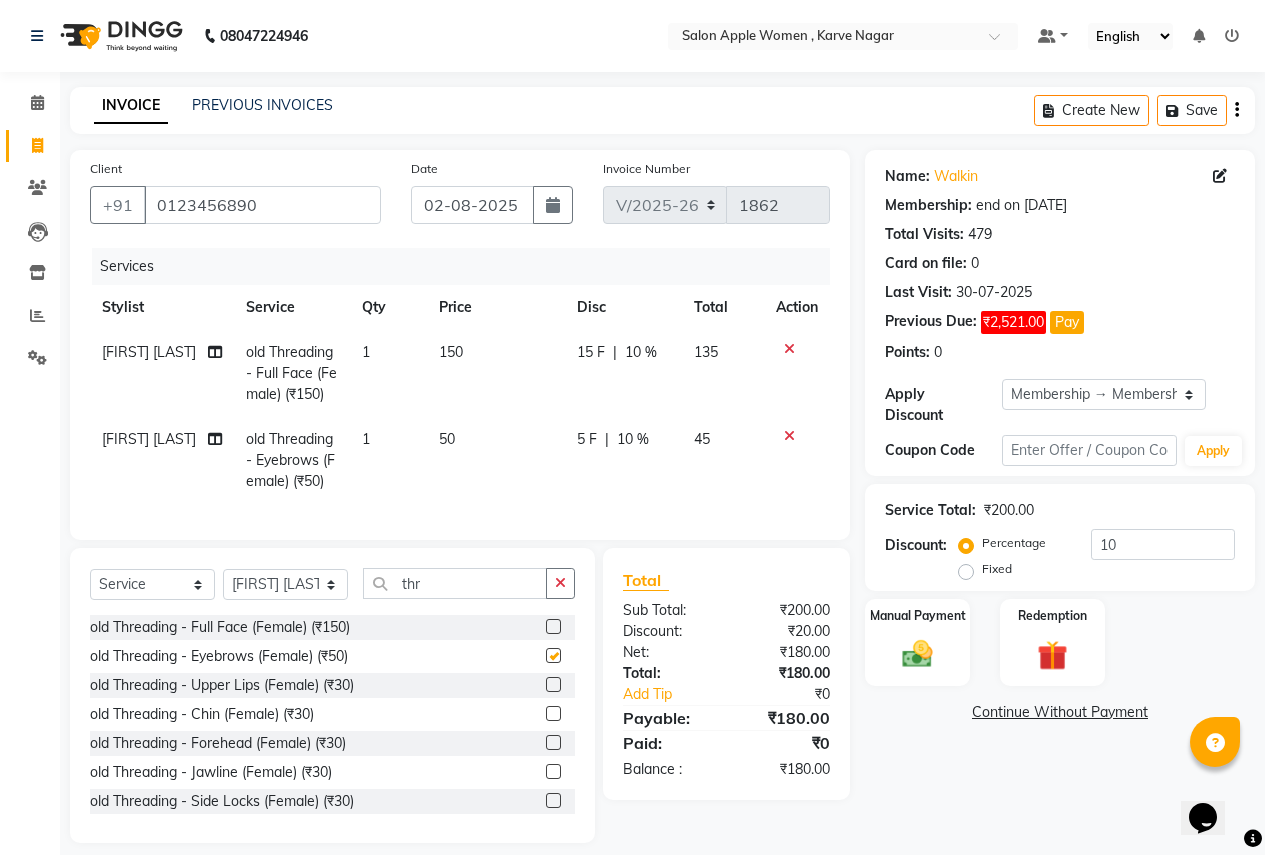 checkbox on "false" 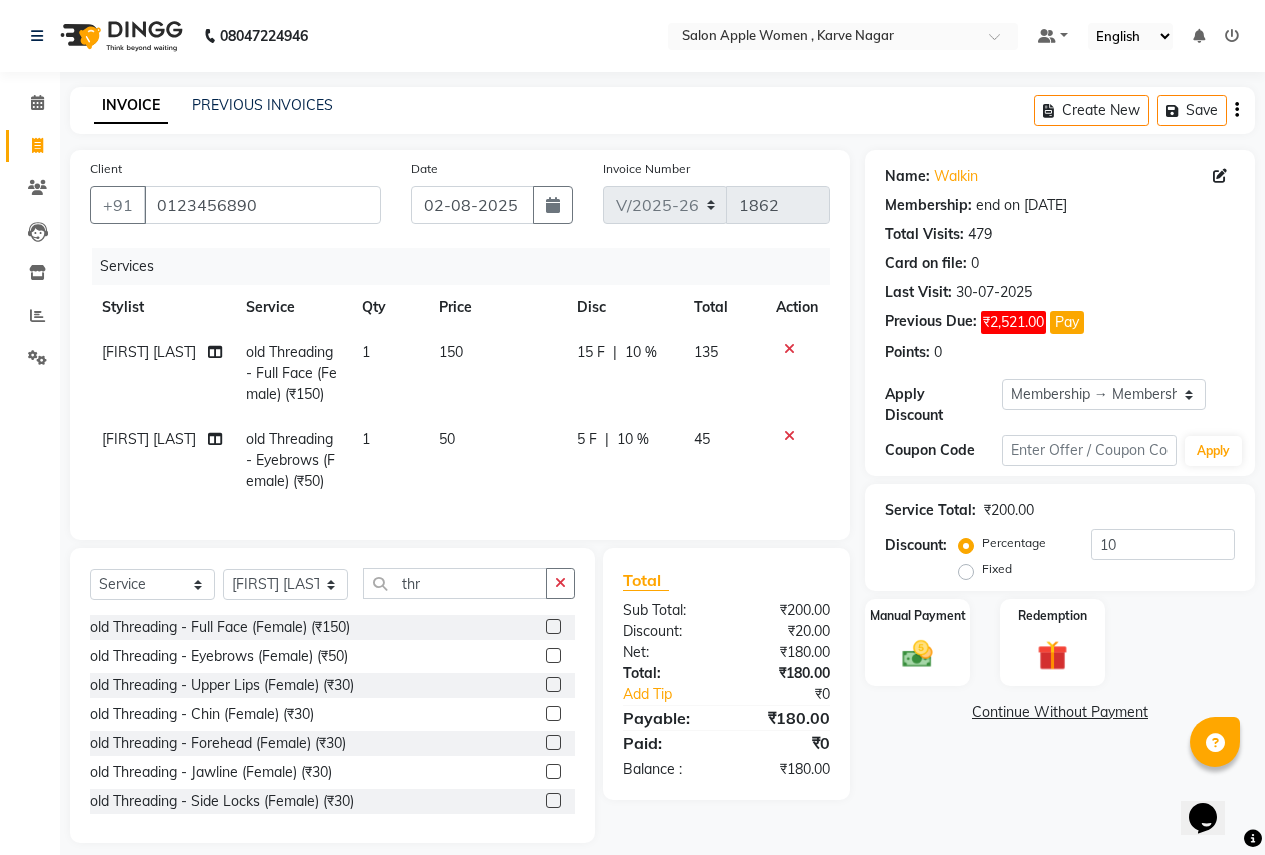 click 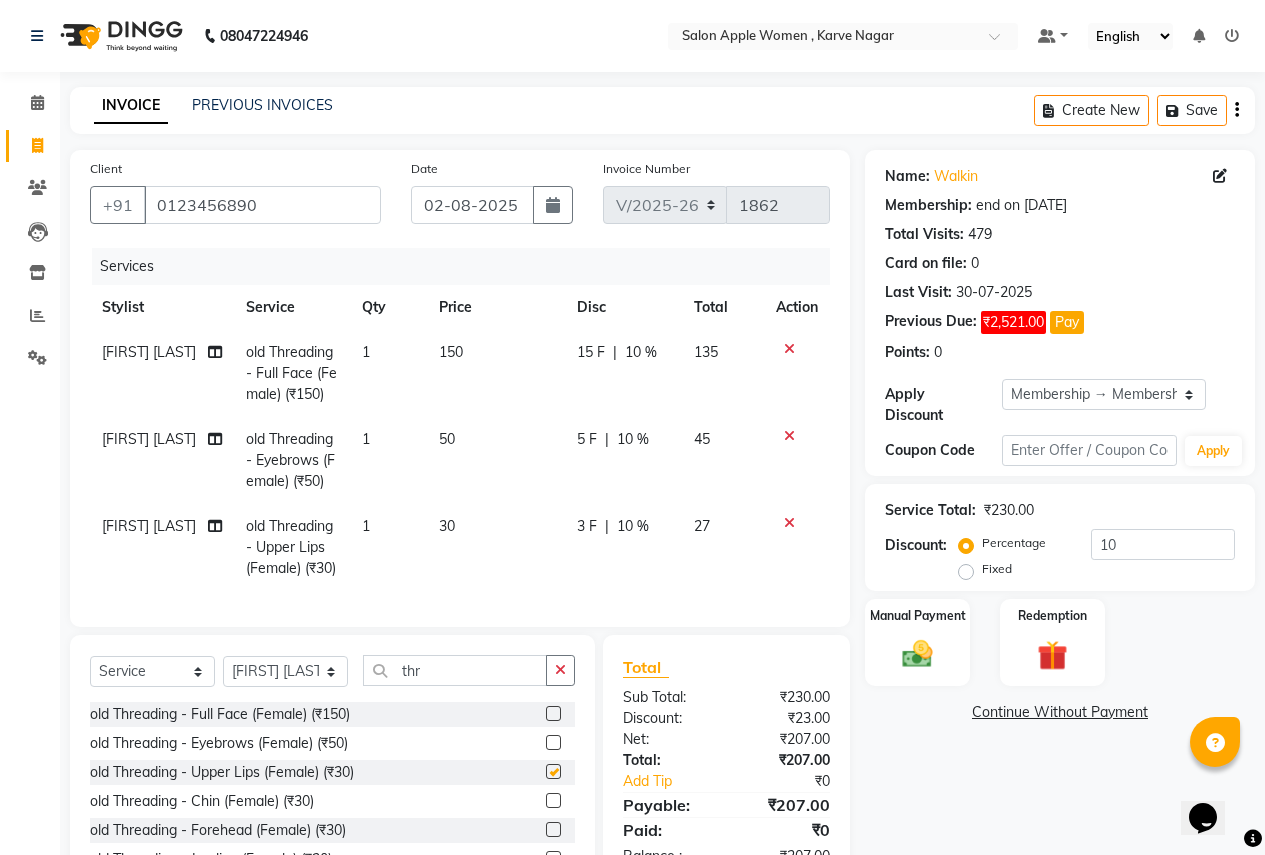 checkbox on "false" 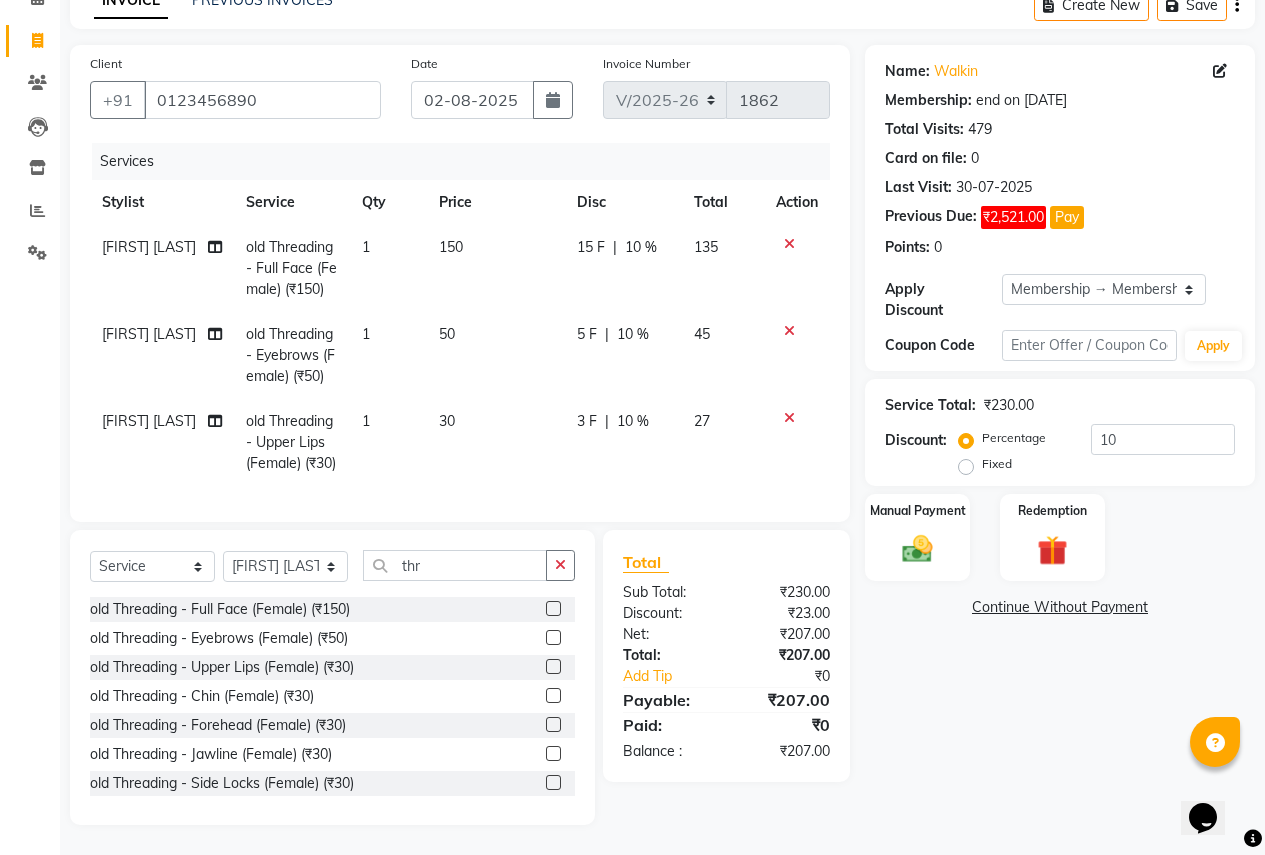 scroll, scrollTop: 141, scrollLeft: 0, axis: vertical 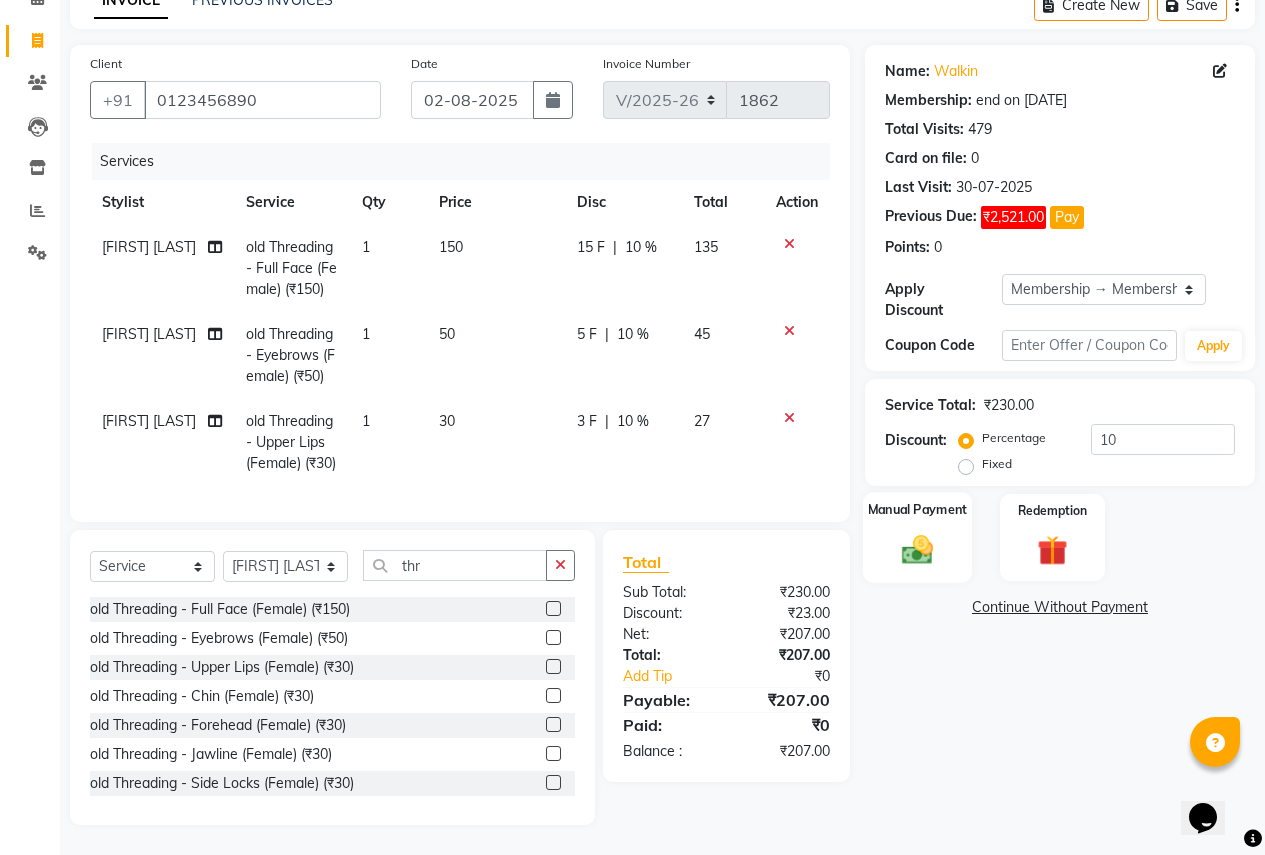 click 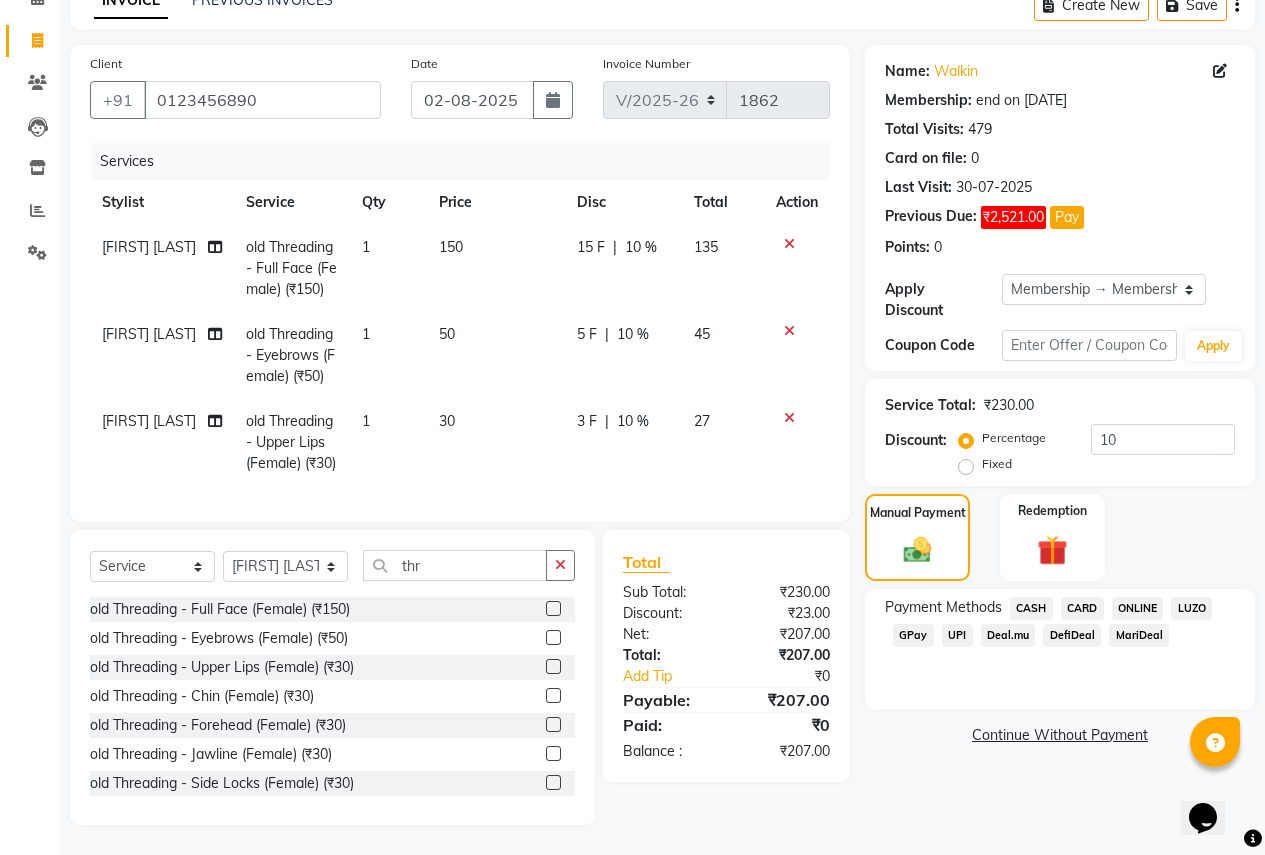click on "CASH" 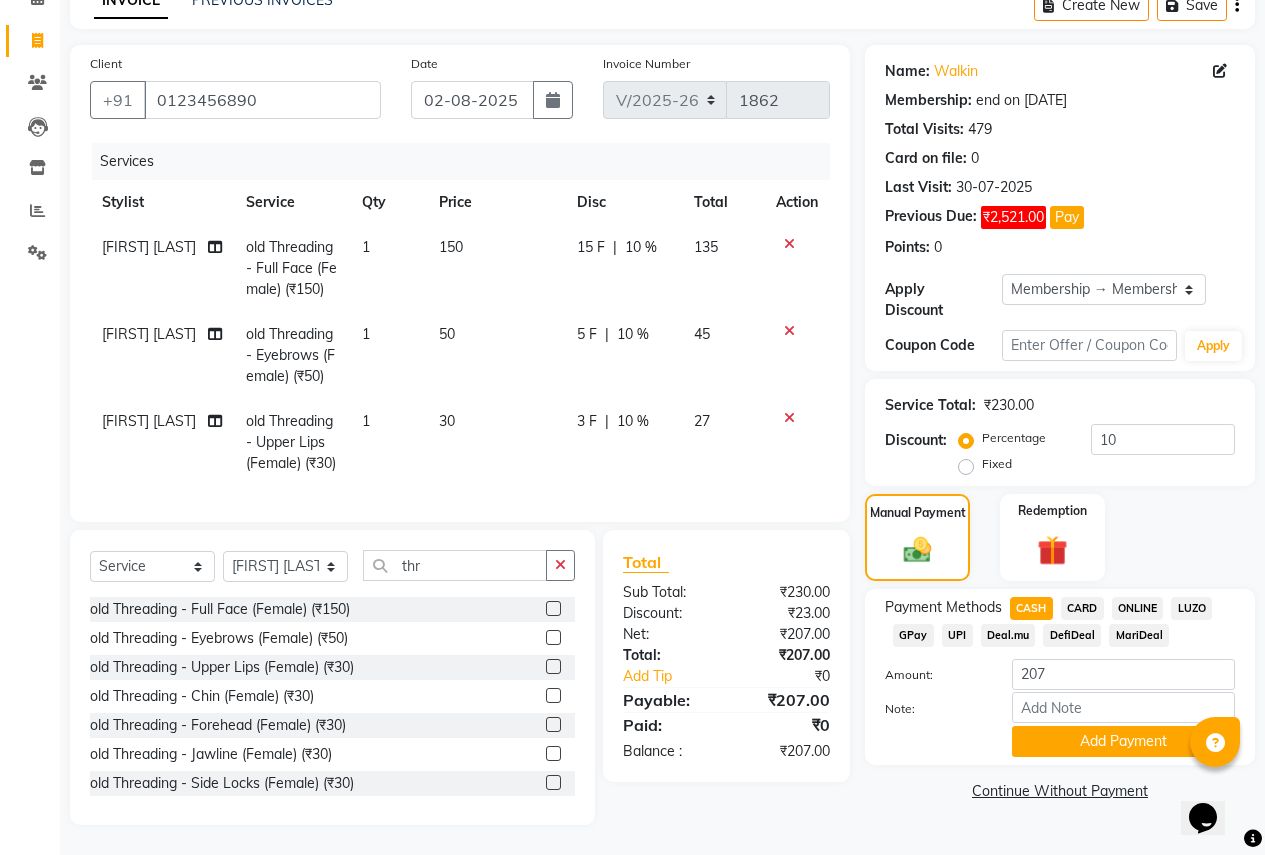 click on "CASH" 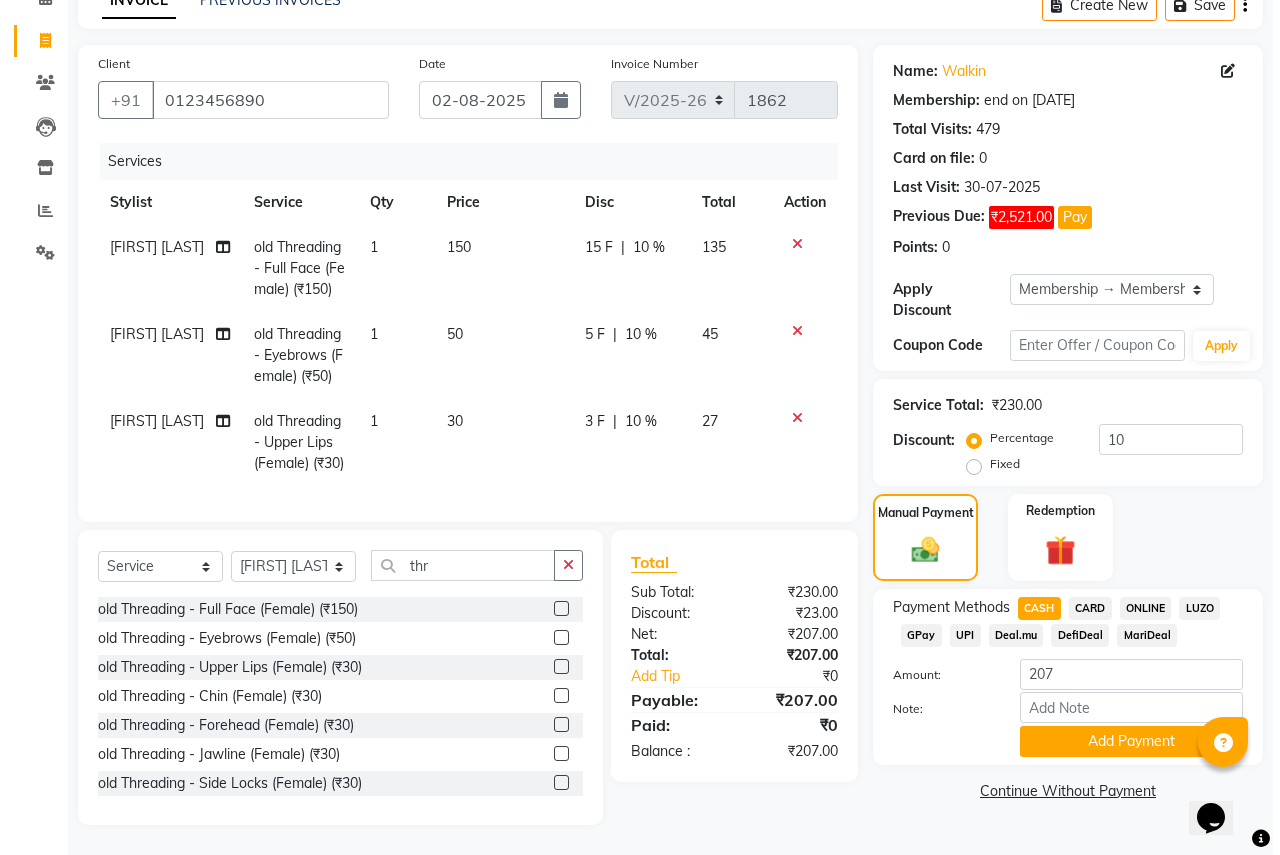 scroll, scrollTop: 0, scrollLeft: 0, axis: both 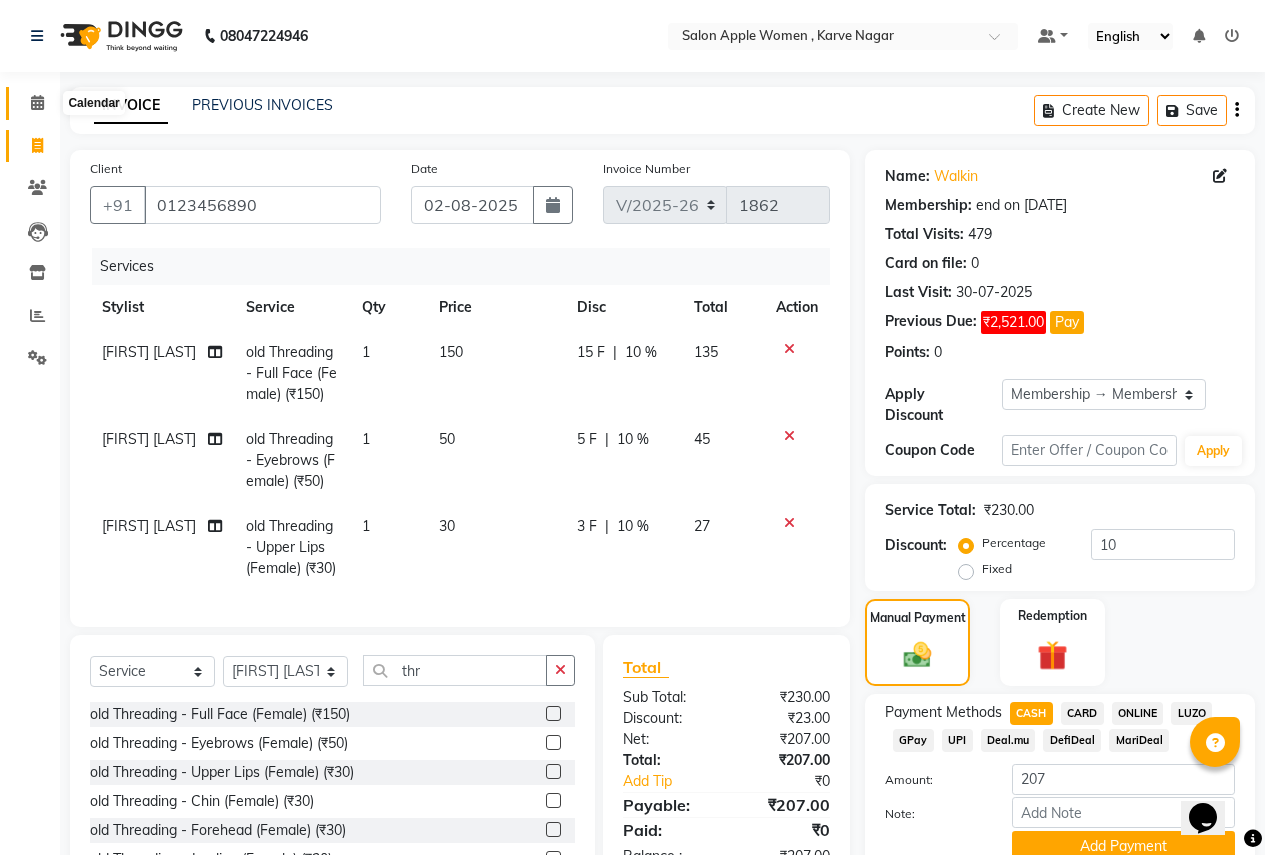 click 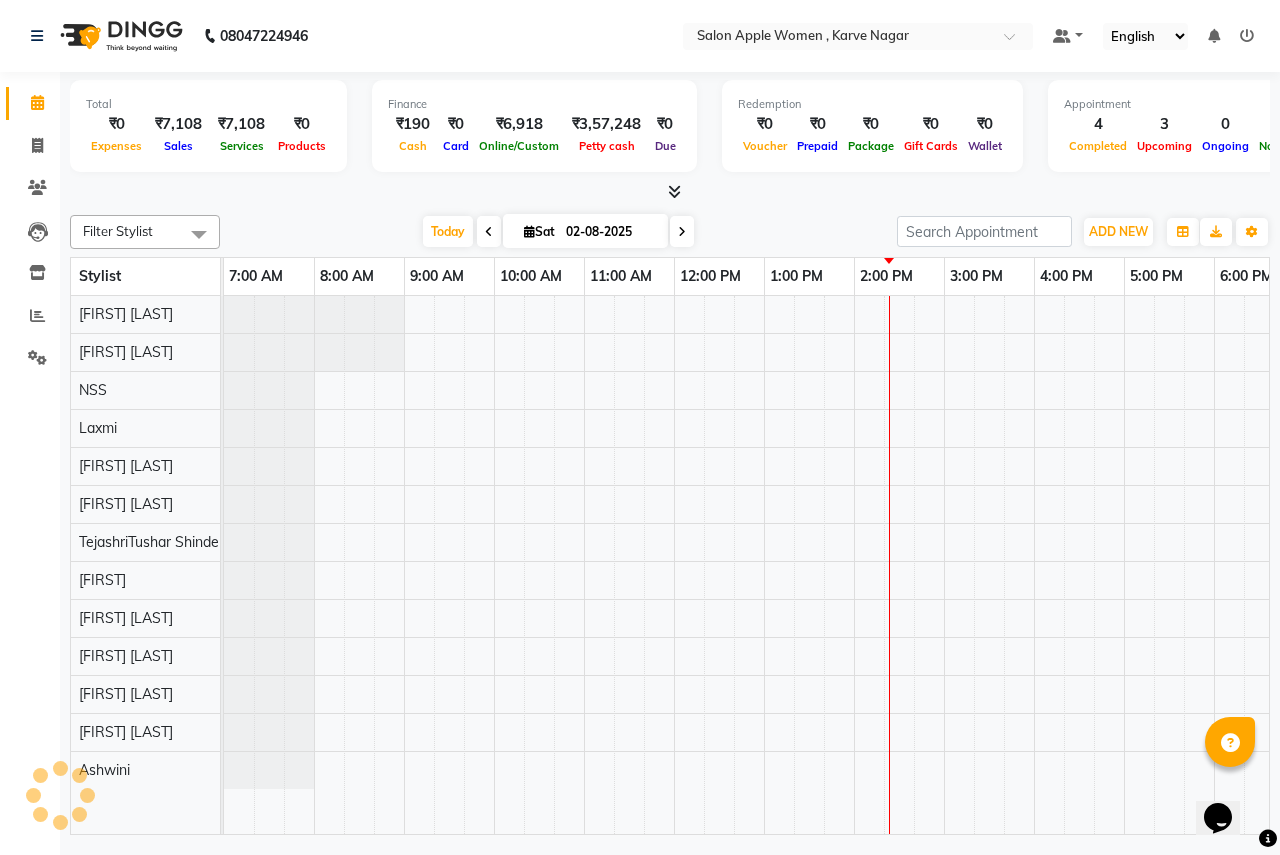 scroll, scrollTop: 0, scrollLeft: 0, axis: both 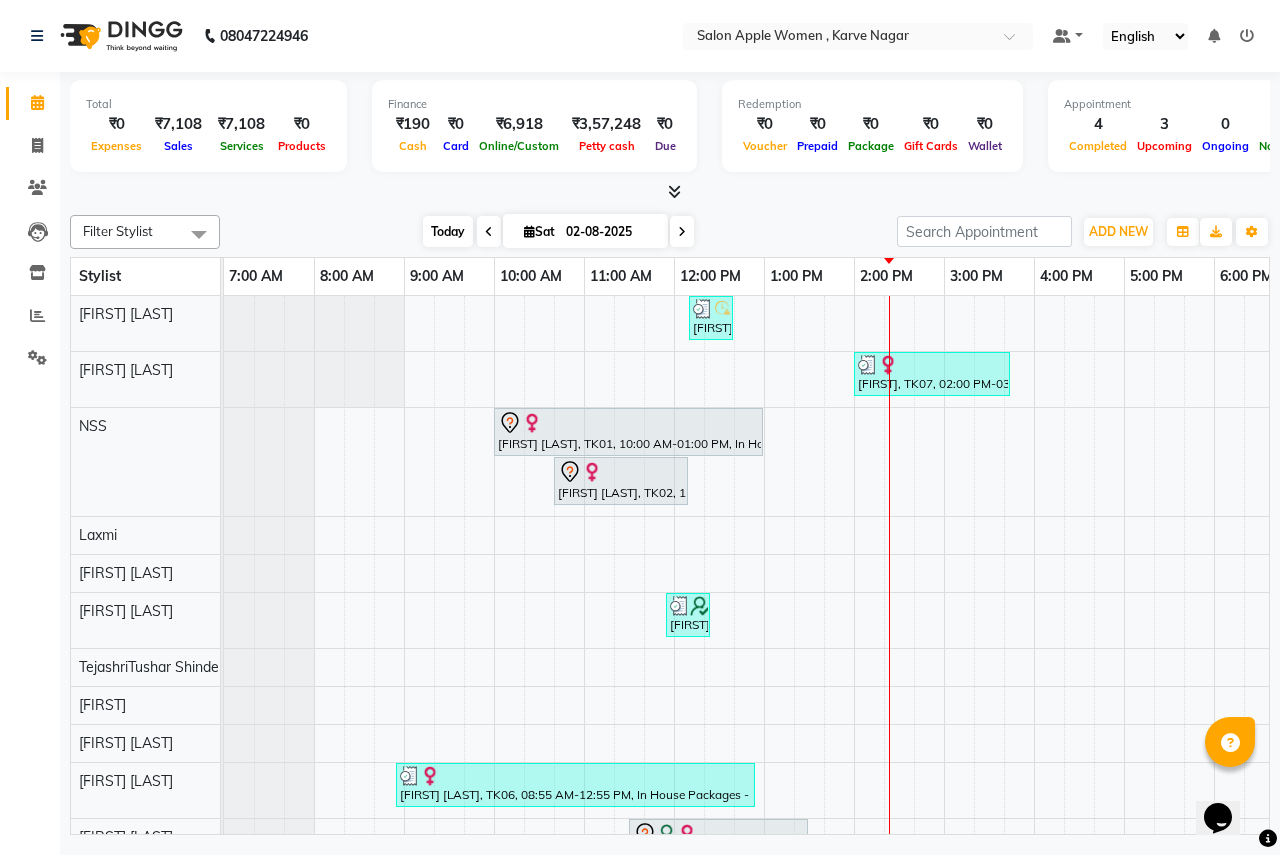 click on "Today" at bounding box center (448, 231) 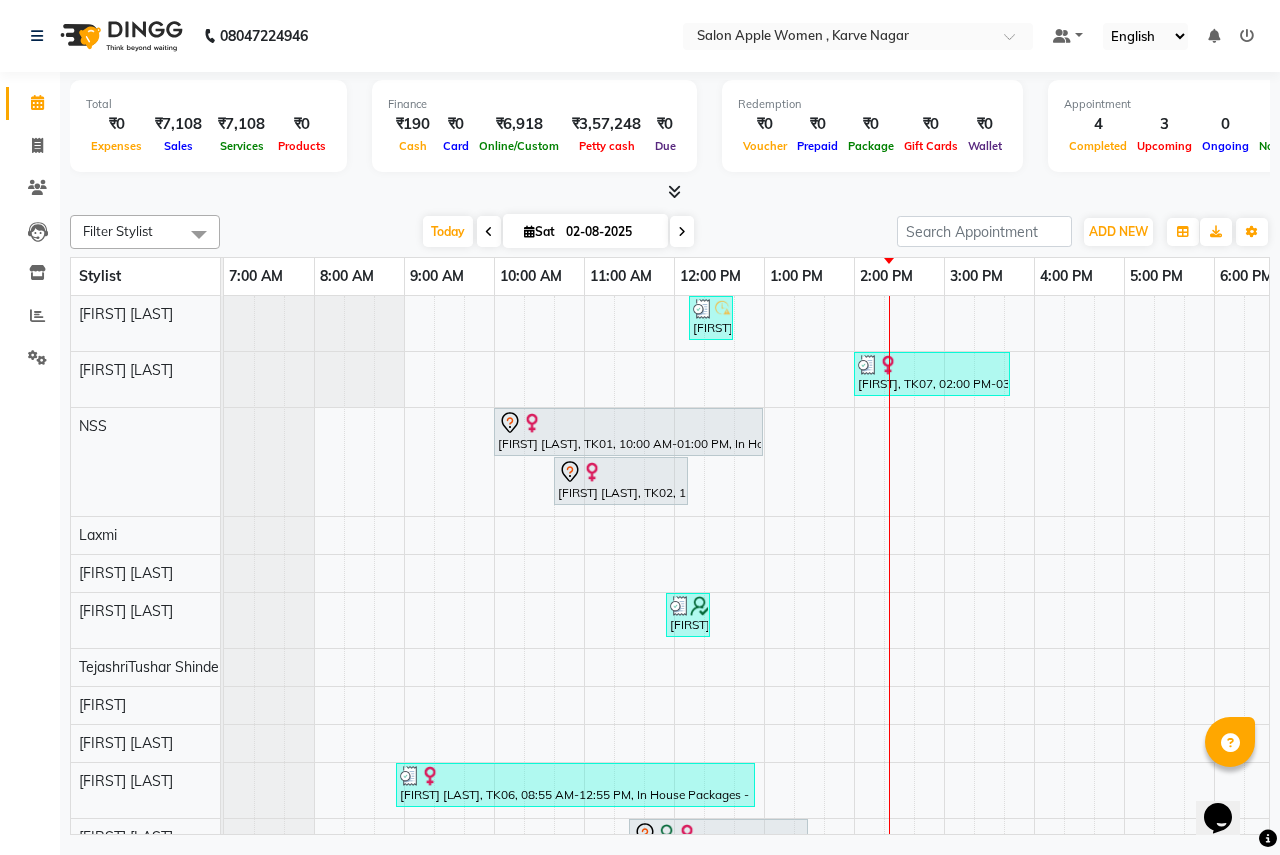 scroll, scrollTop: 0, scrollLeft: 395, axis: horizontal 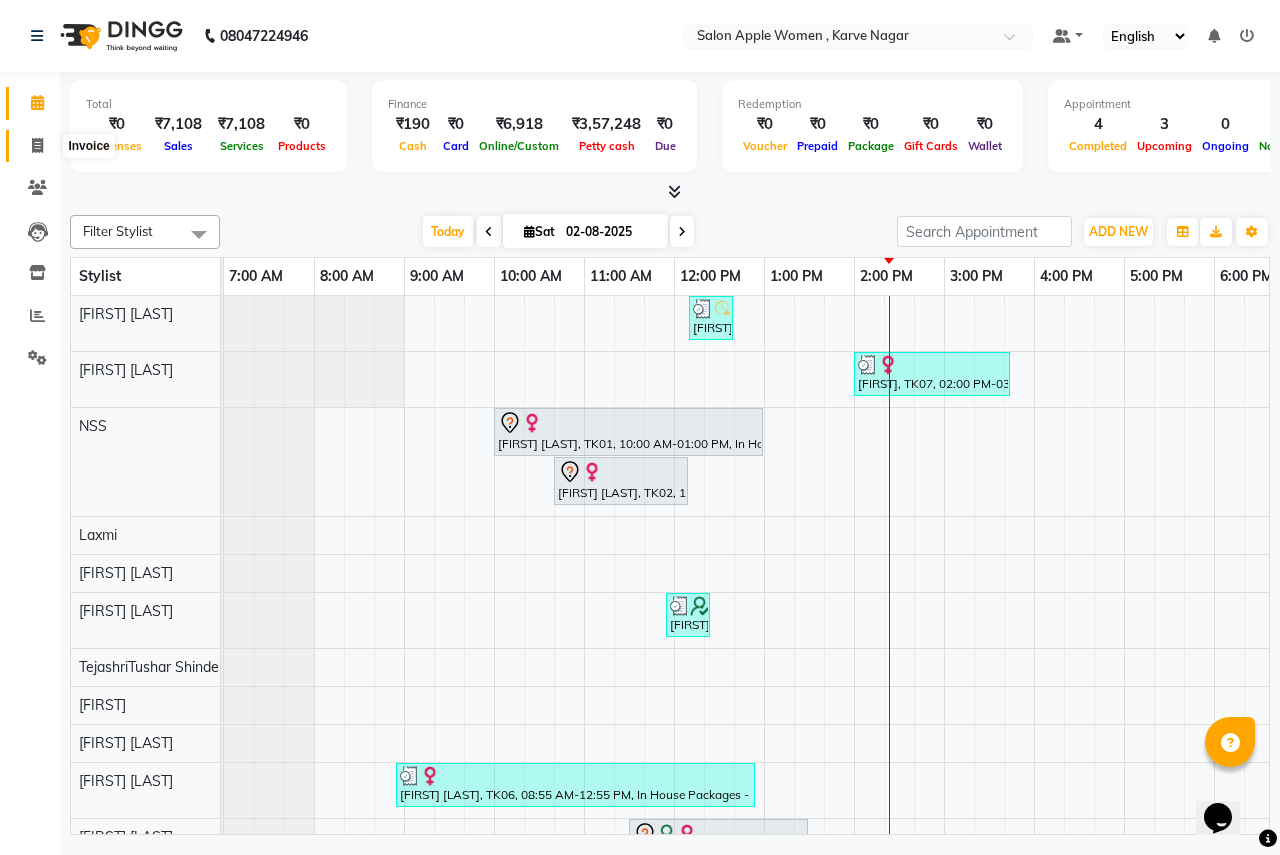 click 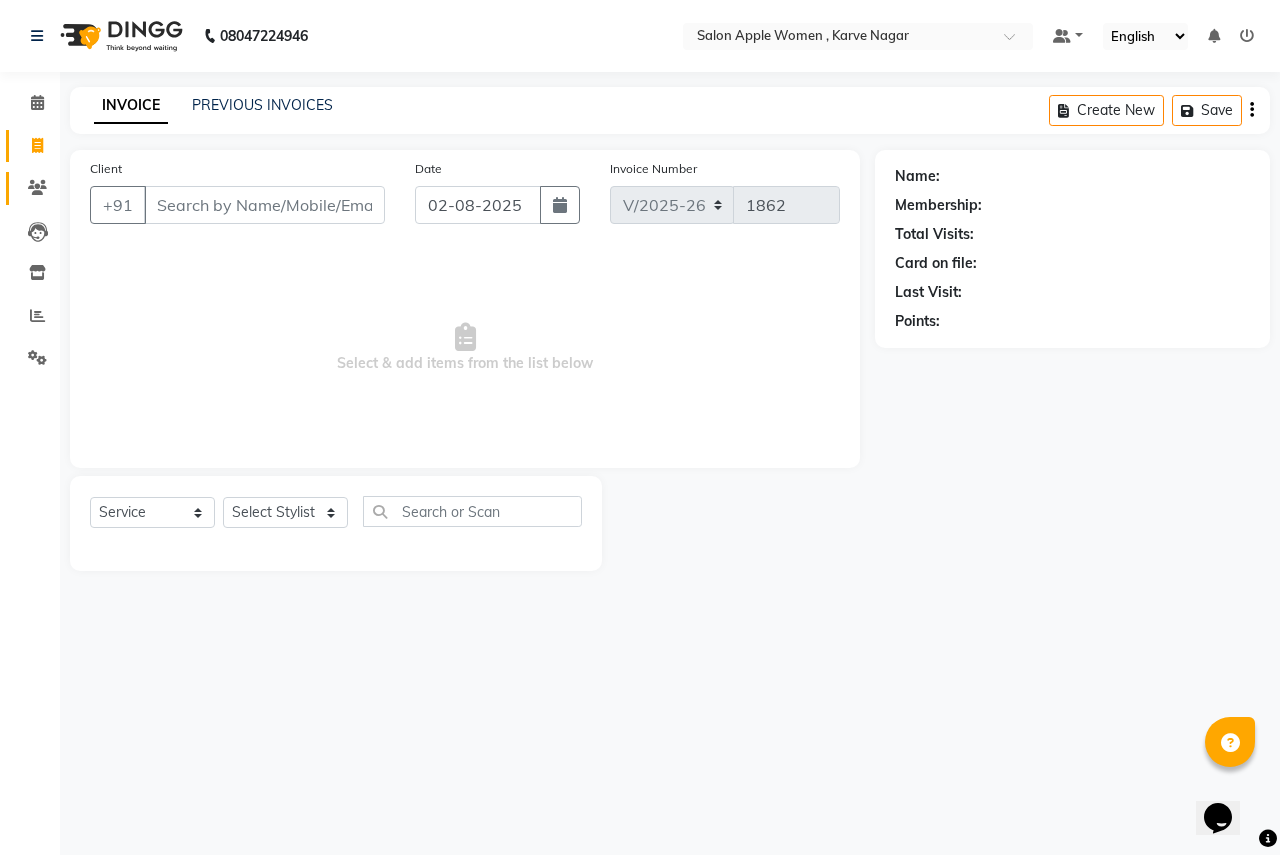 click 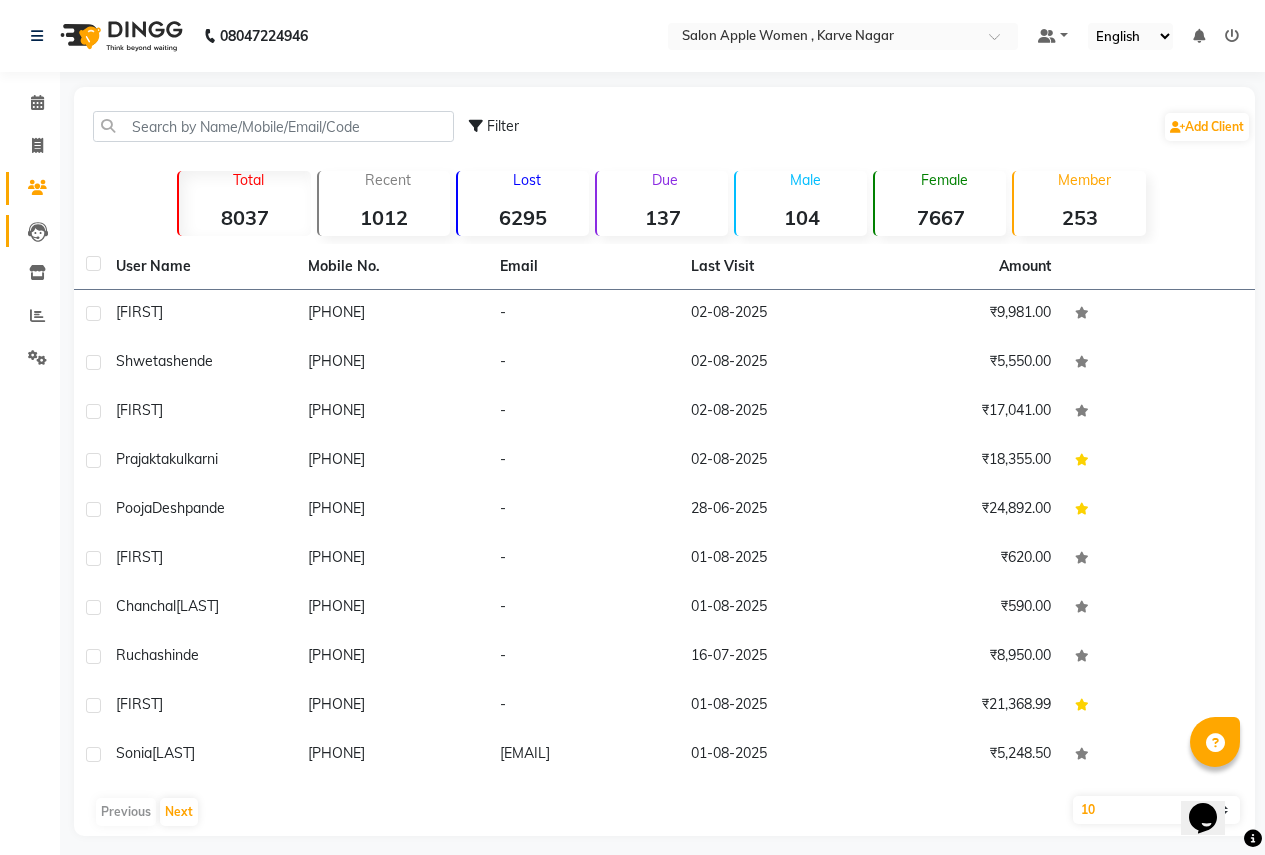 drag, startPoint x: 40, startPoint y: 248, endPoint x: 48, endPoint y: 239, distance: 12.0415945 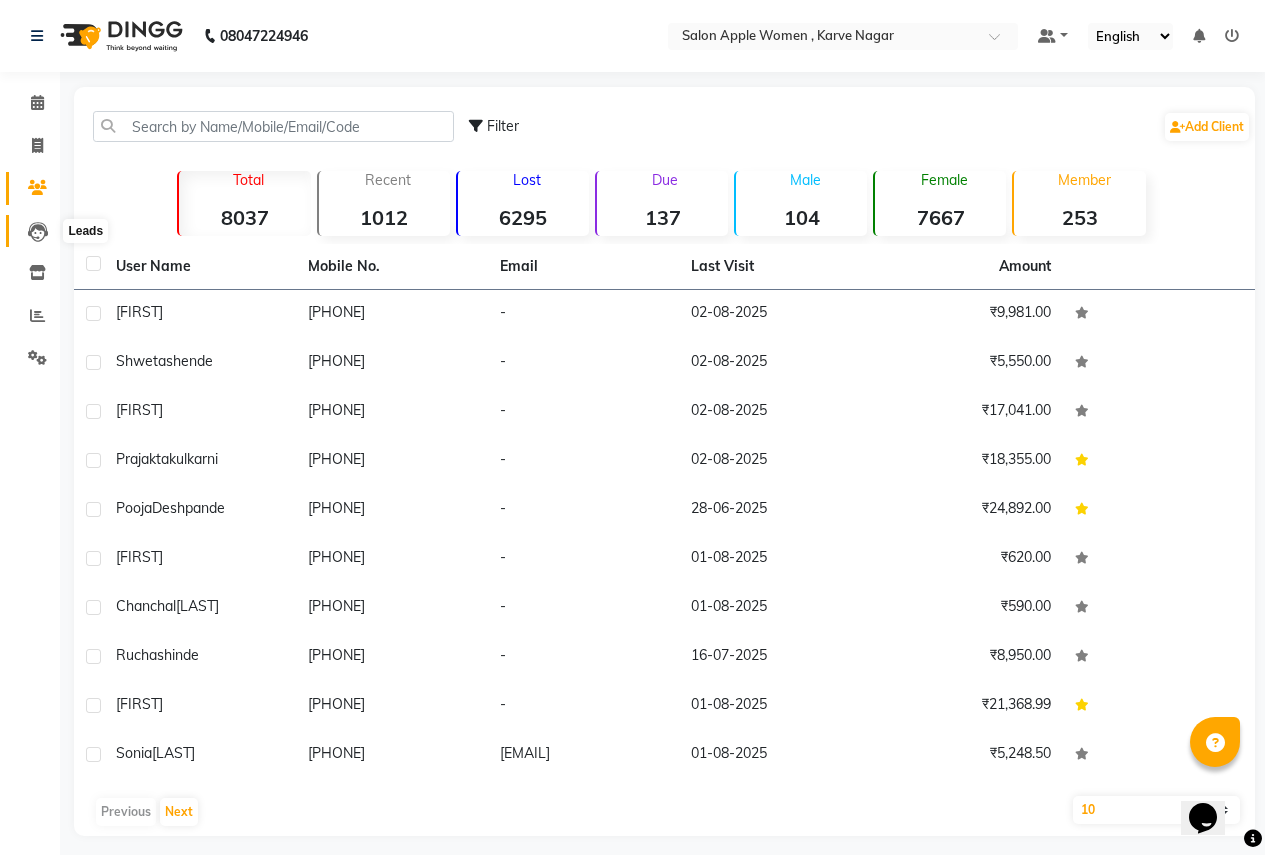 click 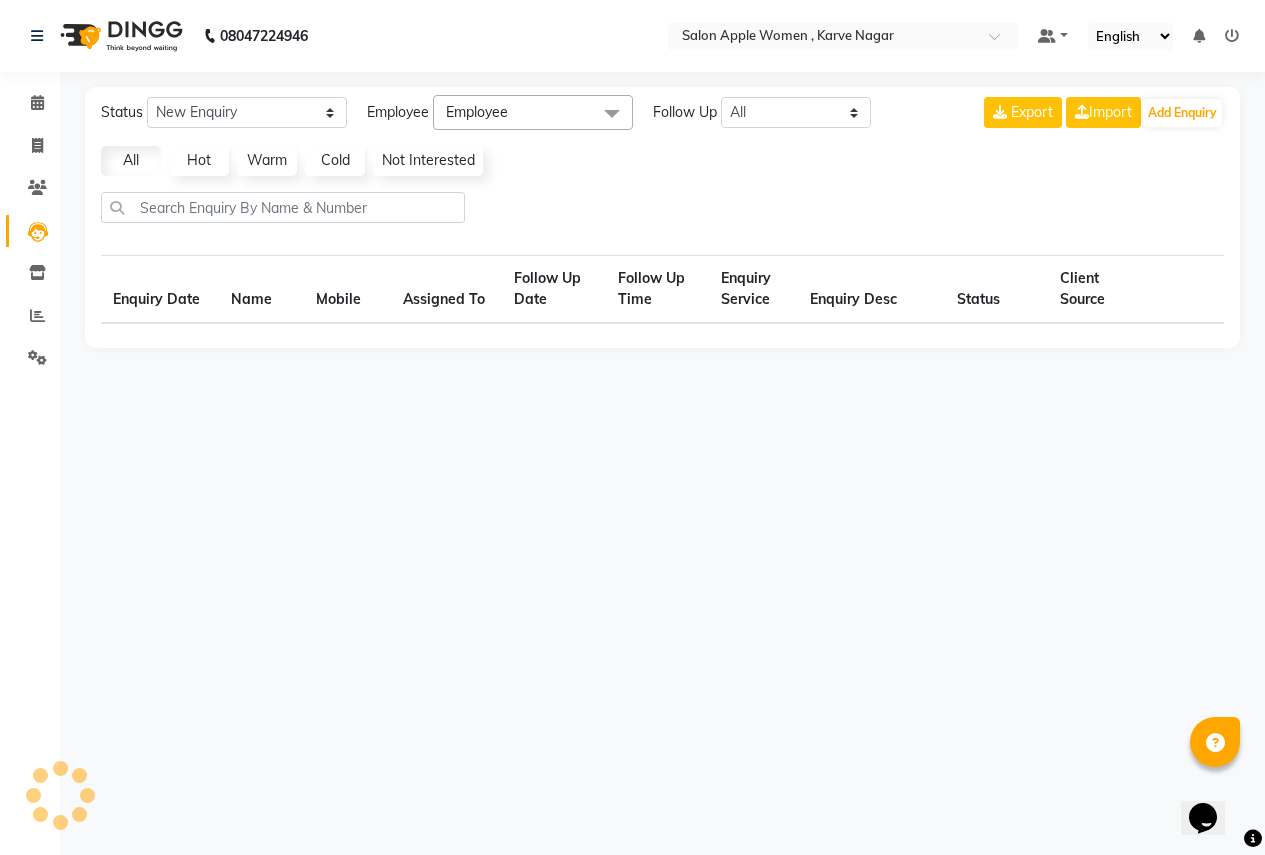 select on "10" 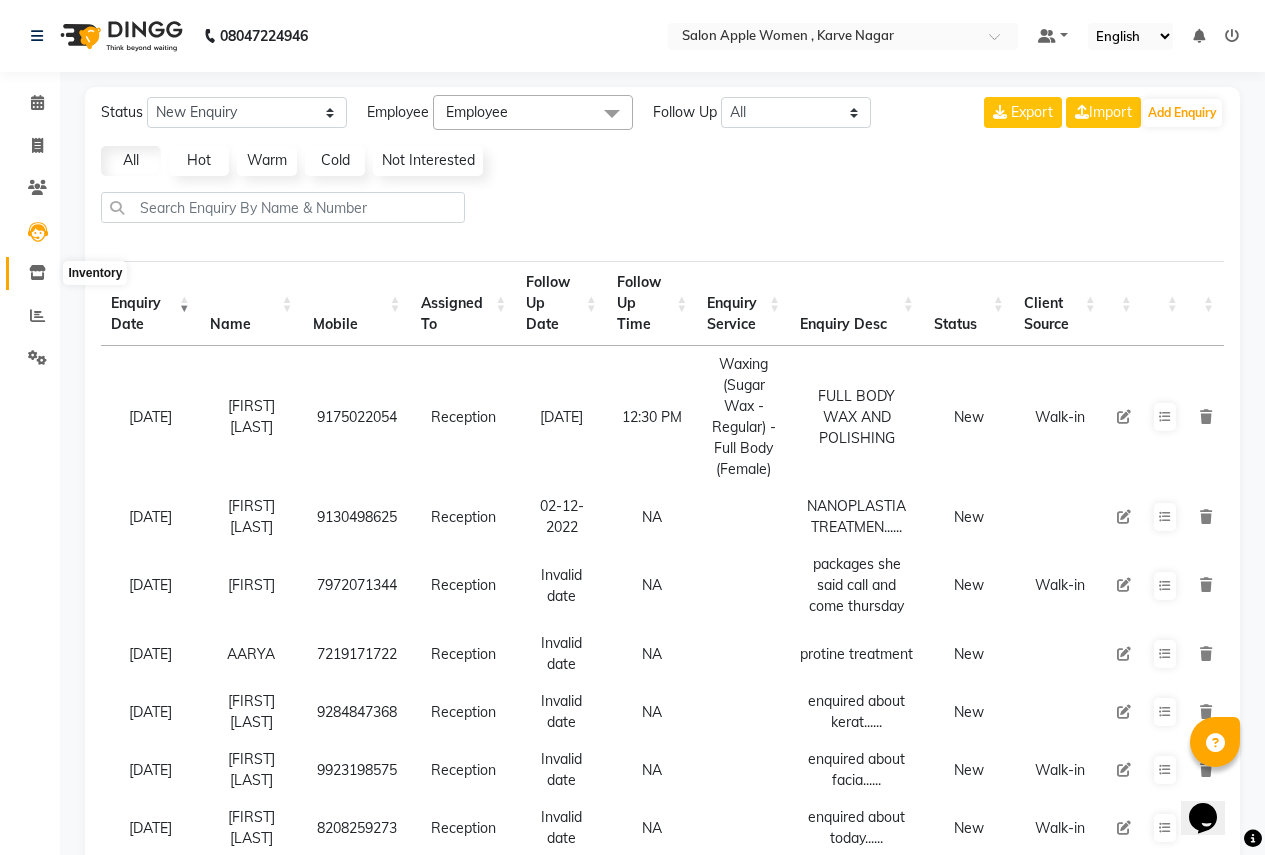 click 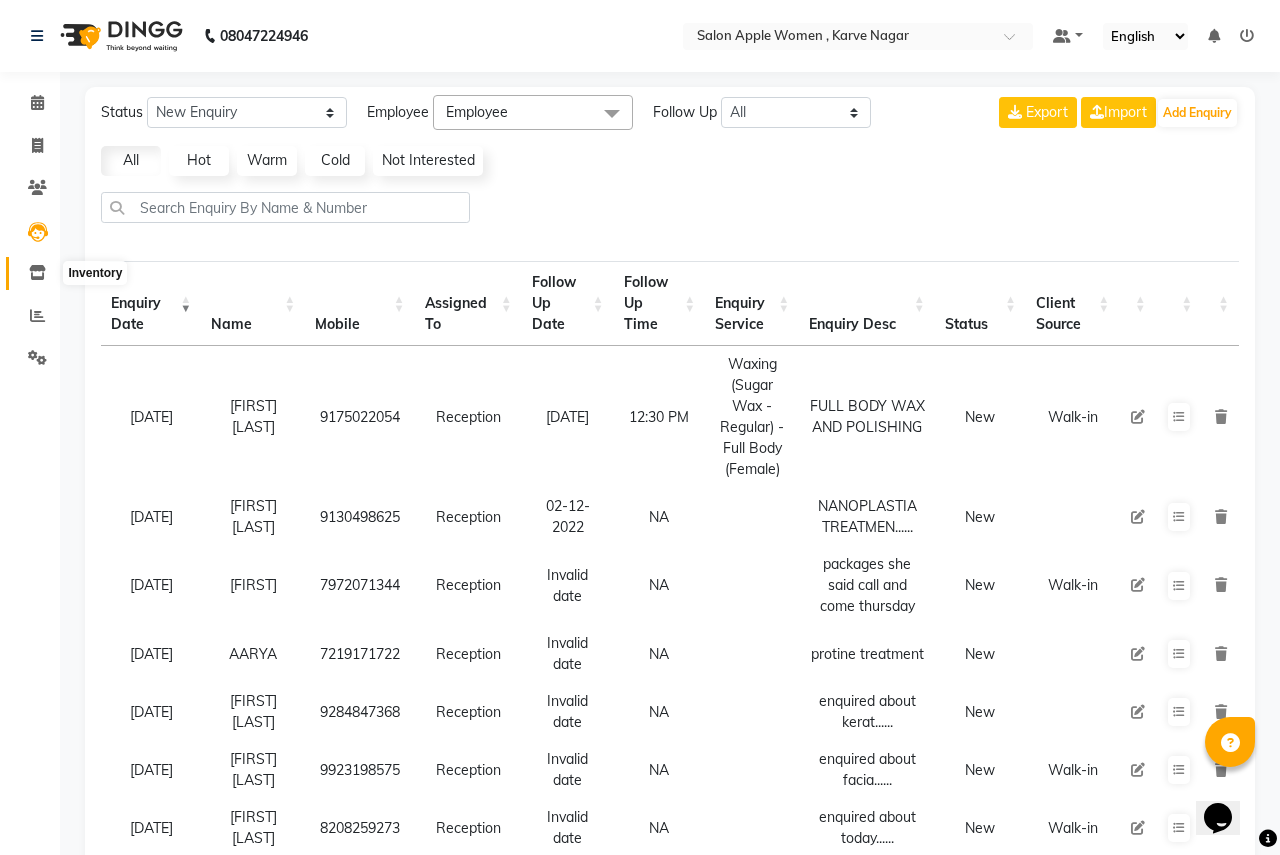 select 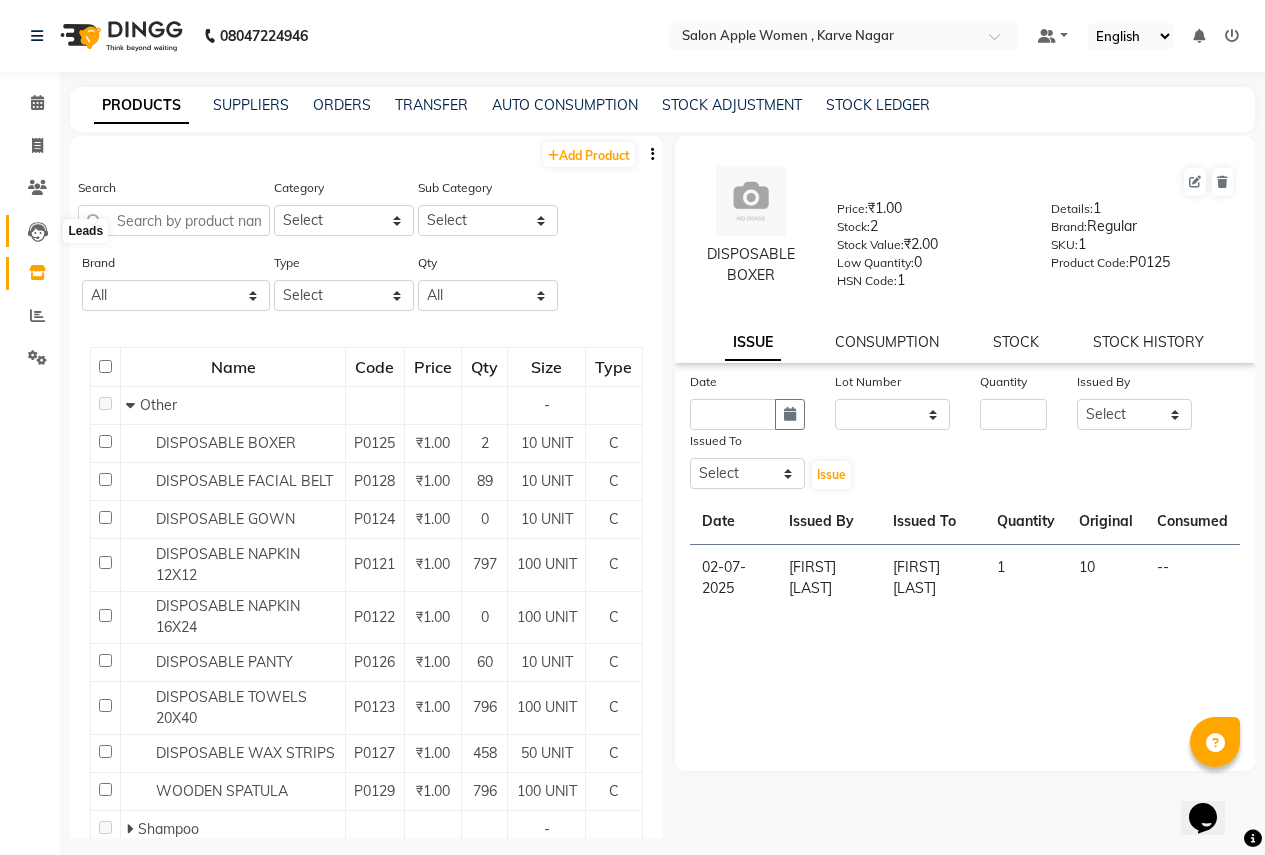 click 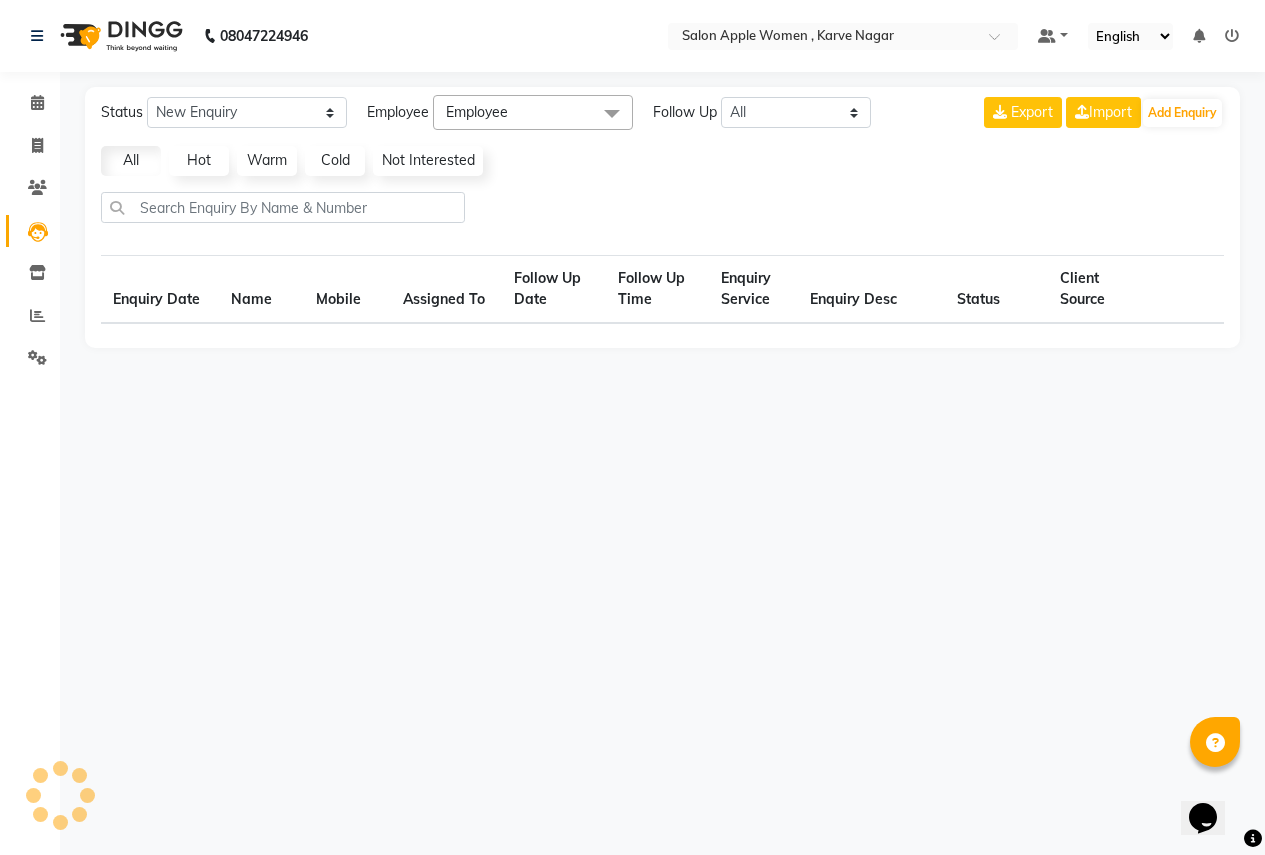 select on "10" 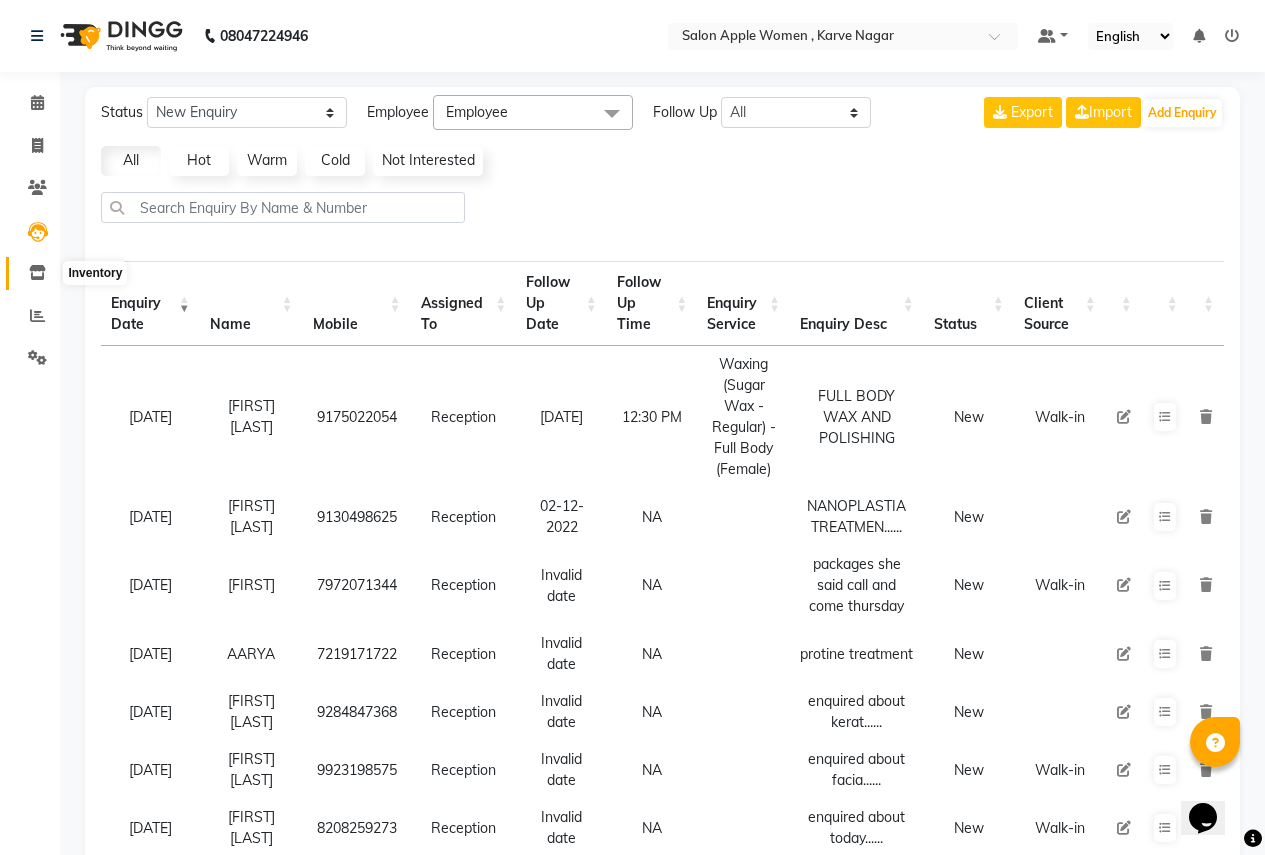 click 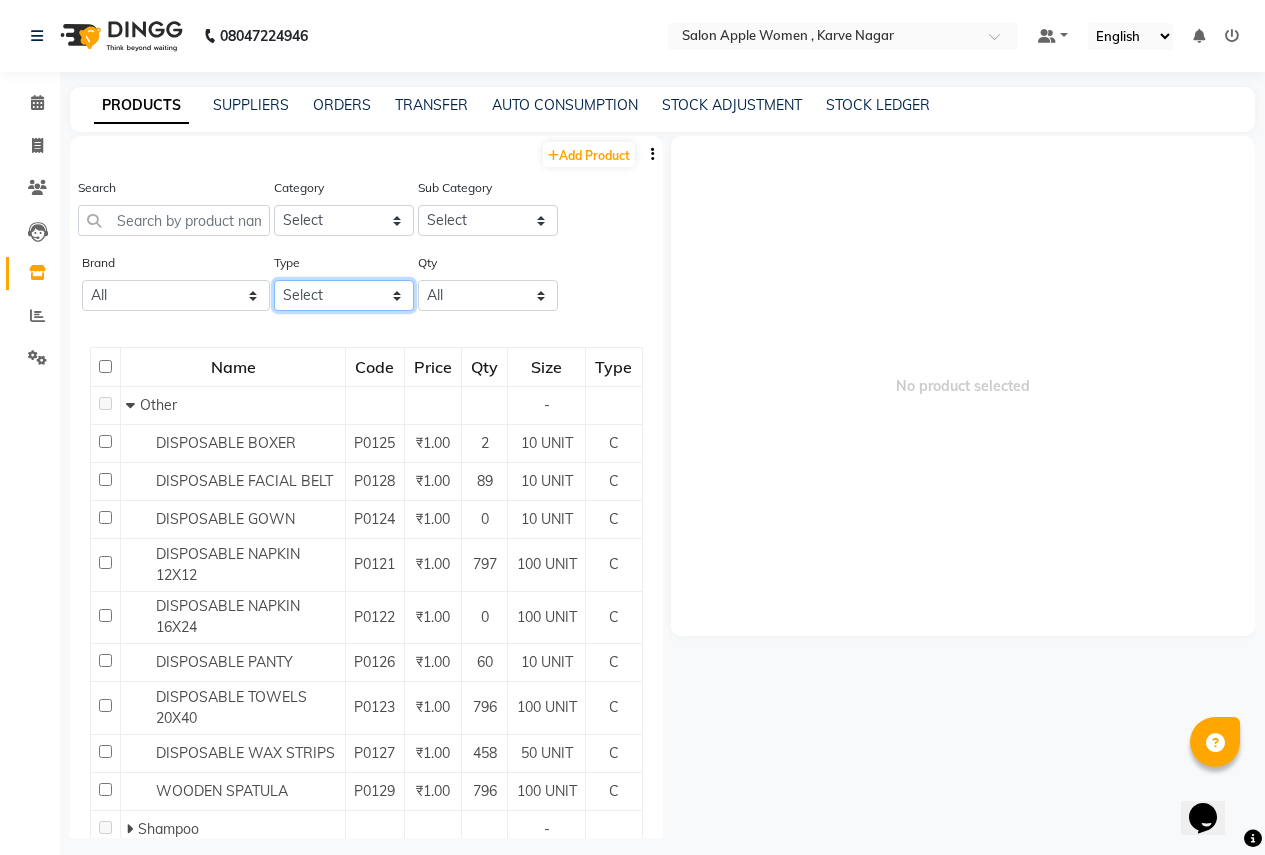 click on "Select Both Retail Consumable" 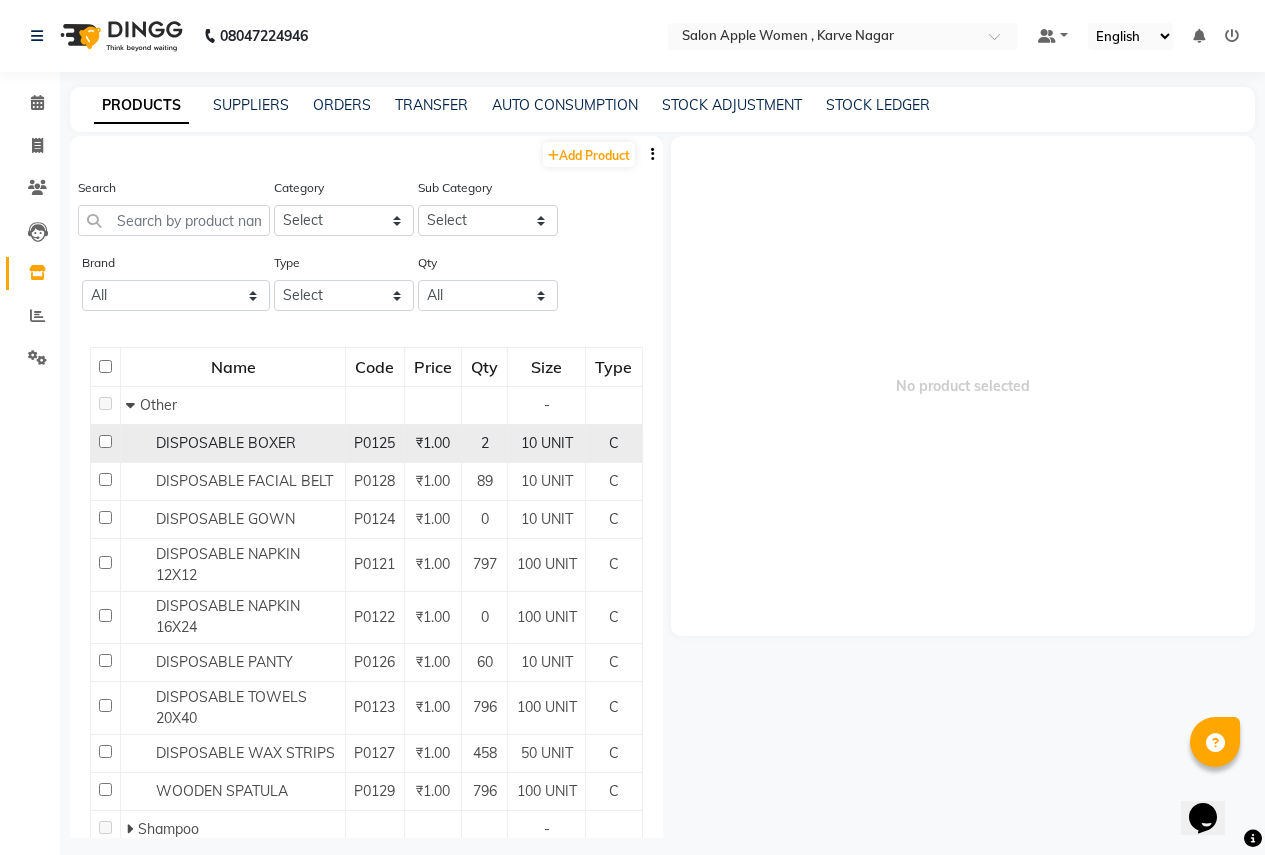 click 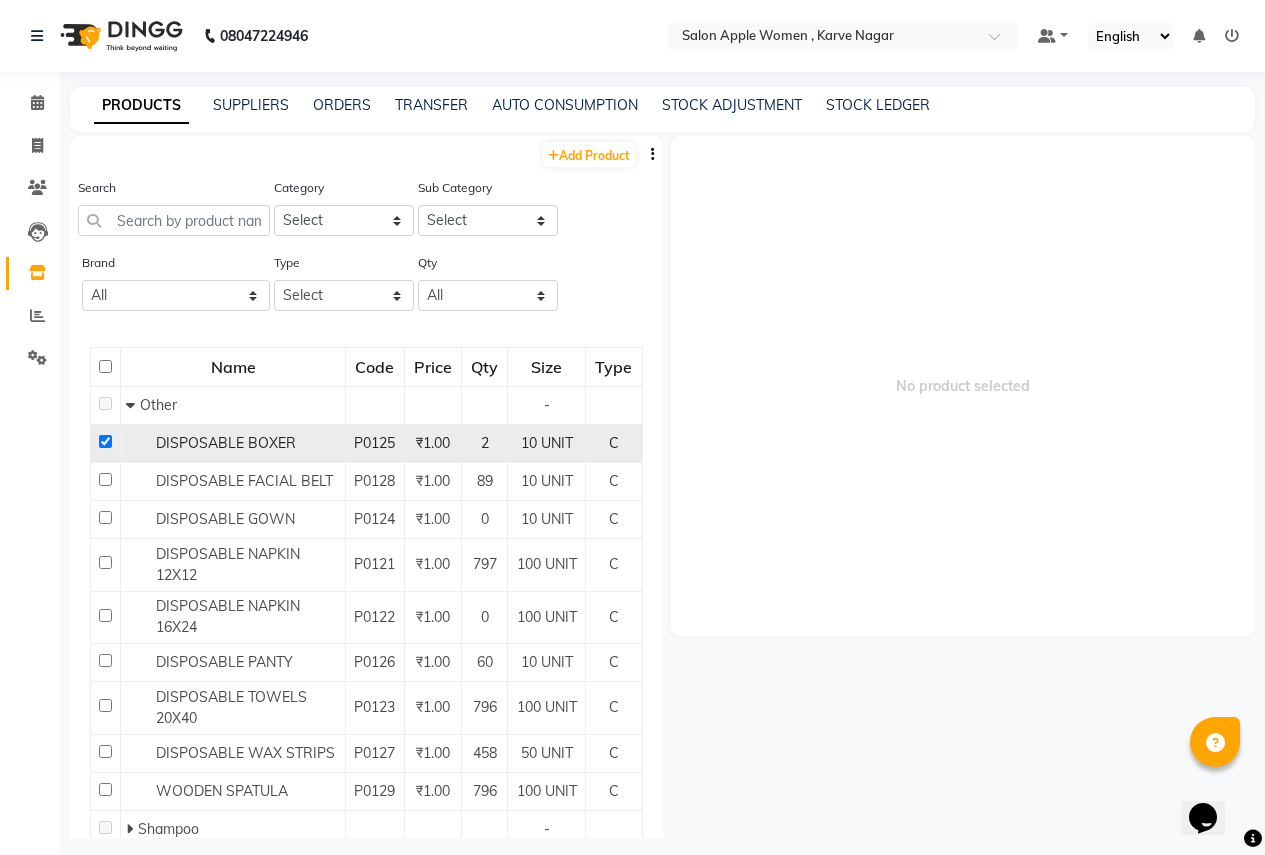 checkbox on "true" 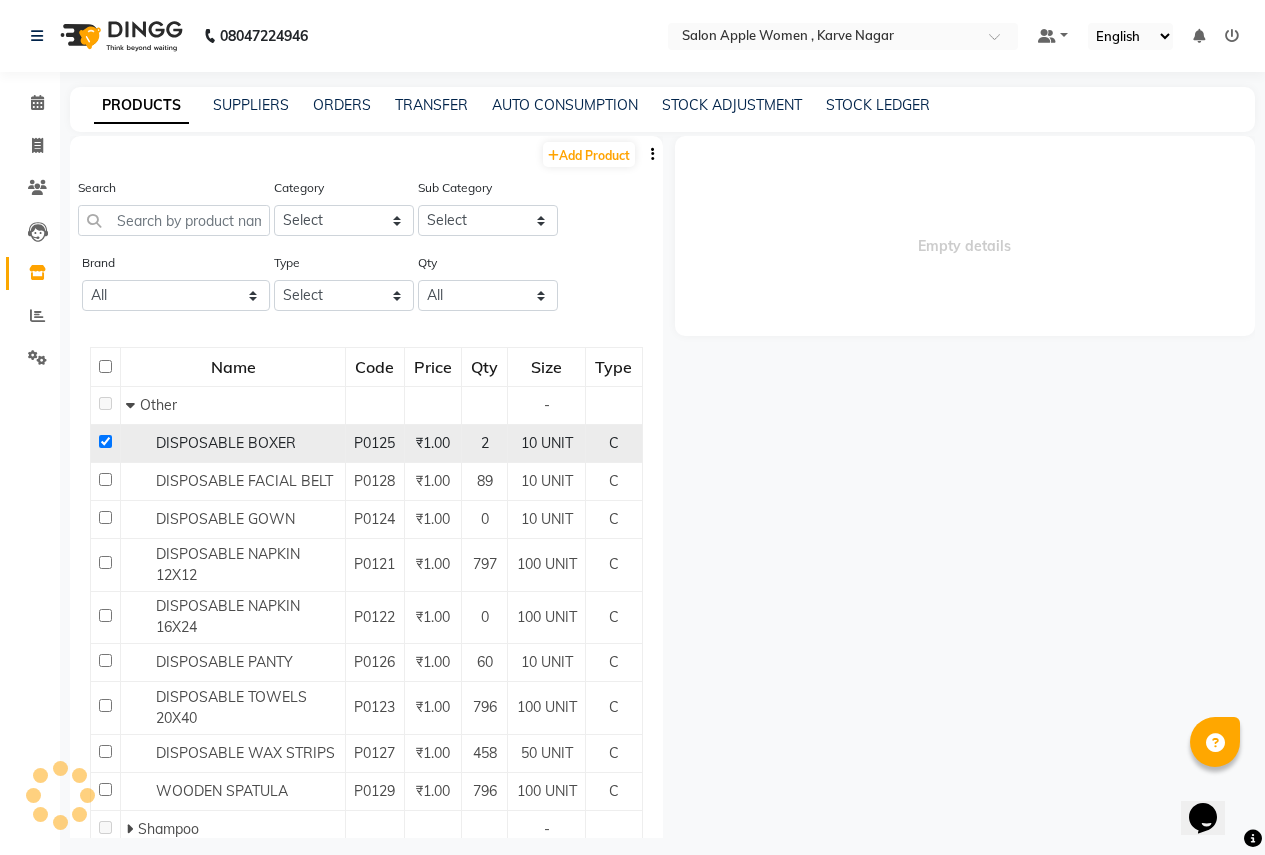 select 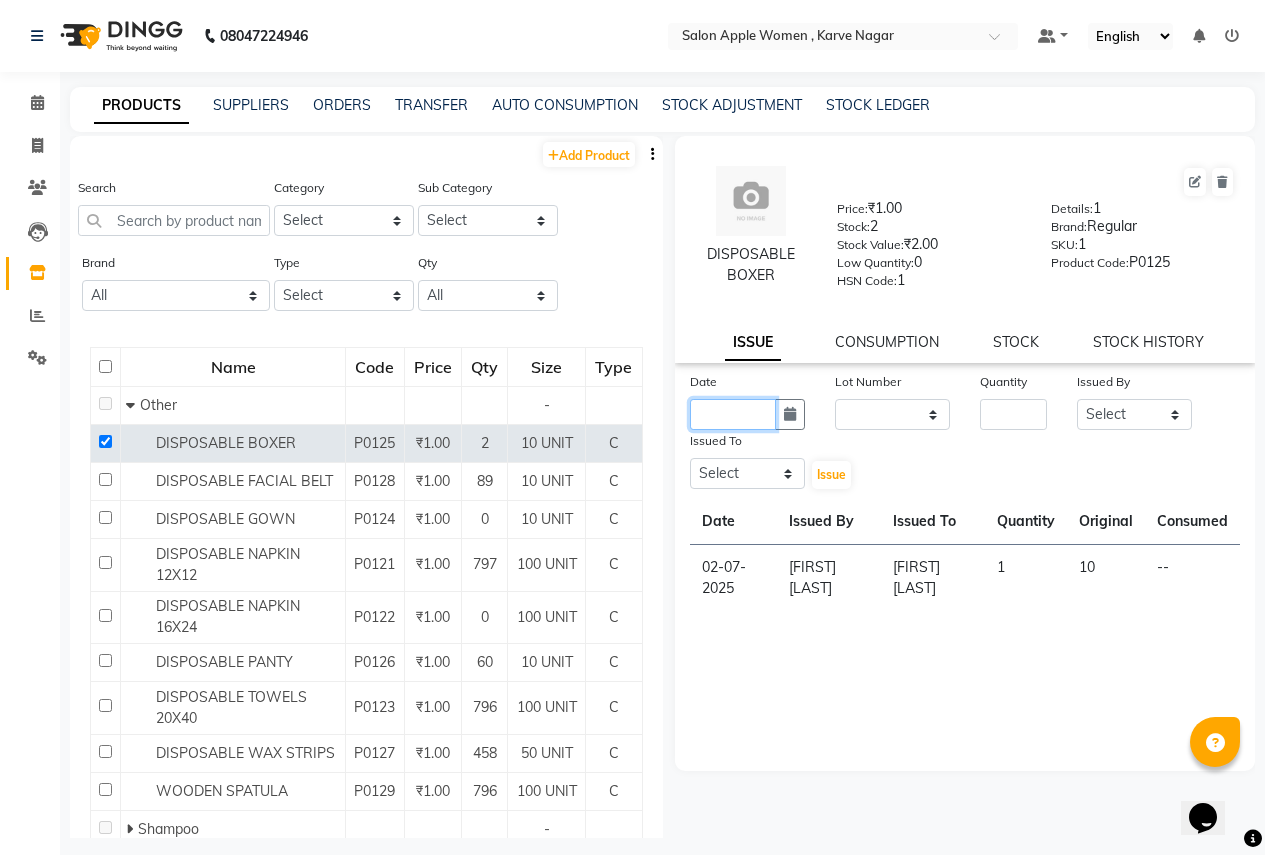 click 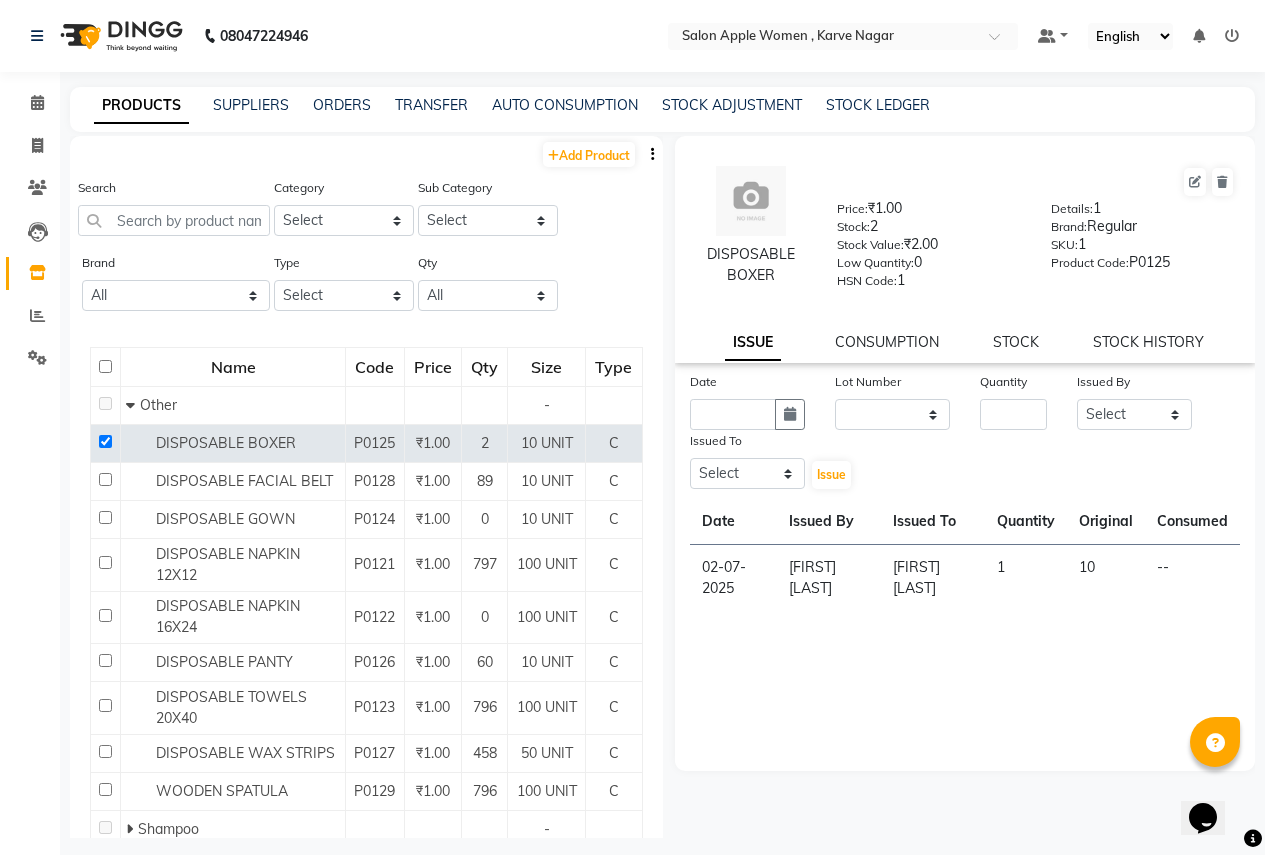 select on "8" 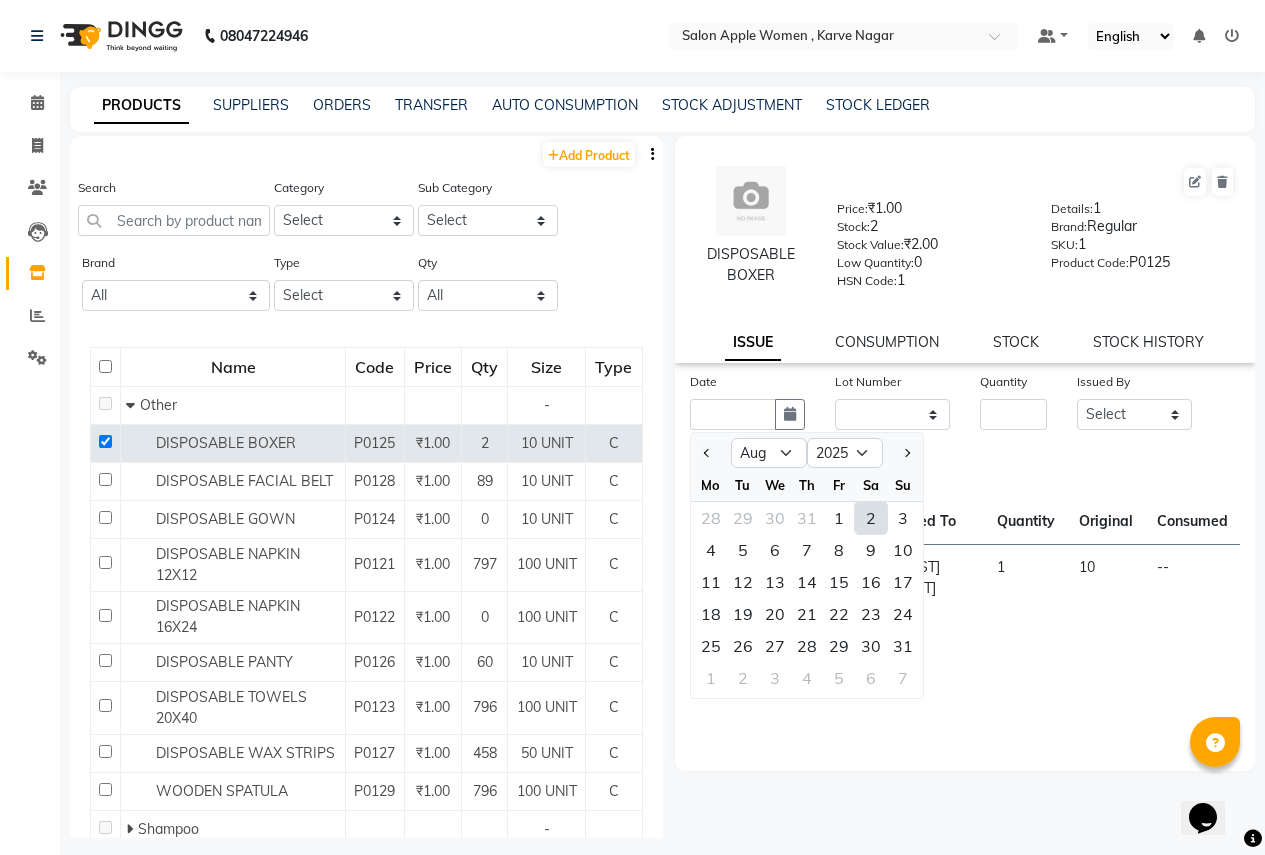 click on "2" 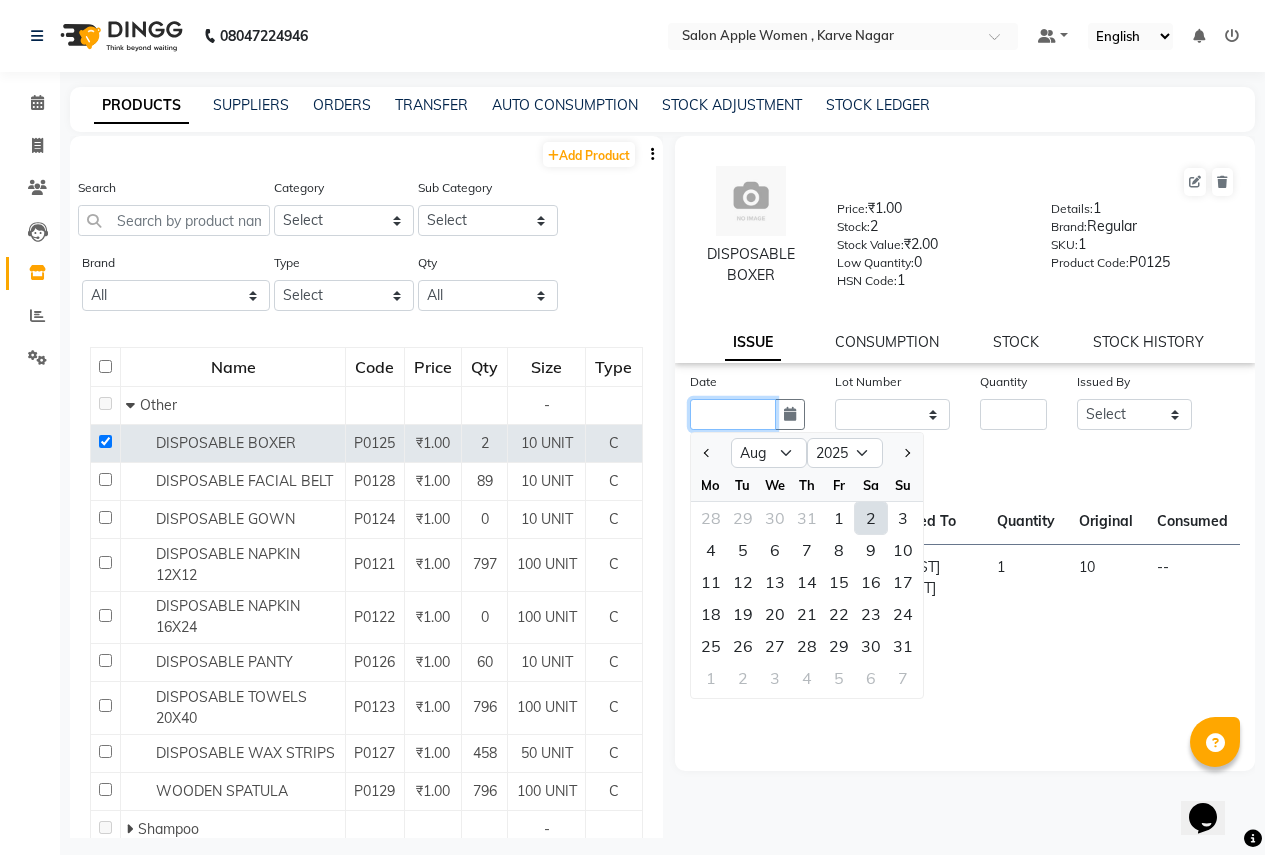 type on "02-08-2025" 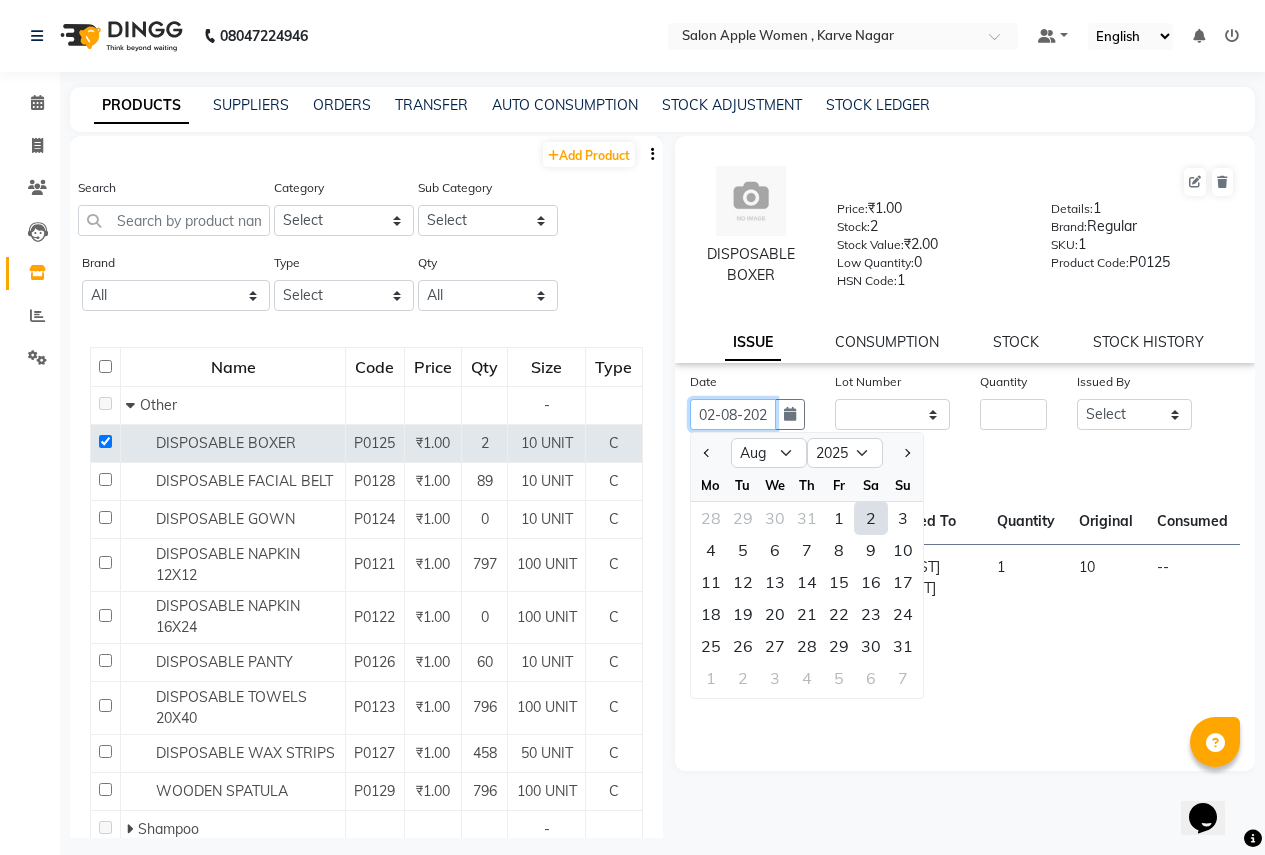 scroll, scrollTop: 0, scrollLeft: 11, axis: horizontal 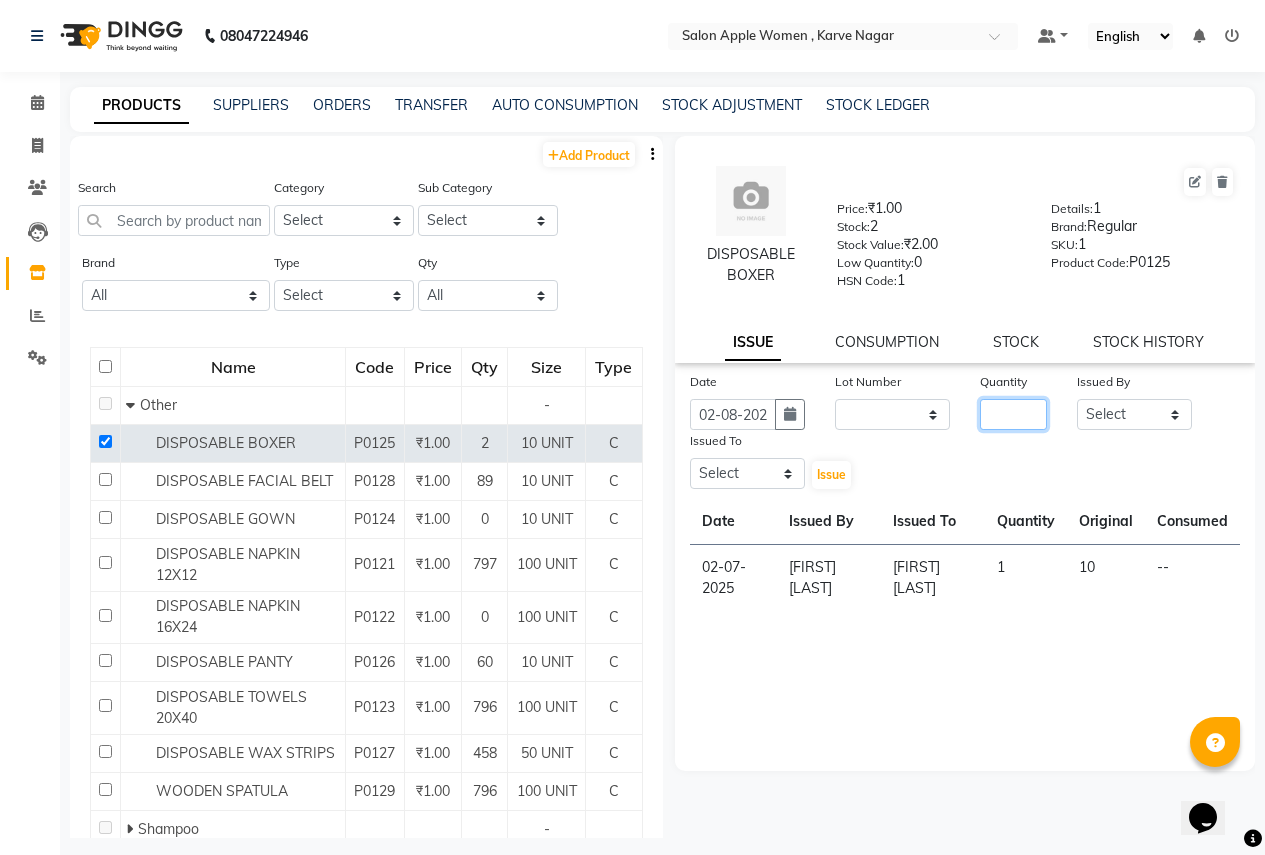 click 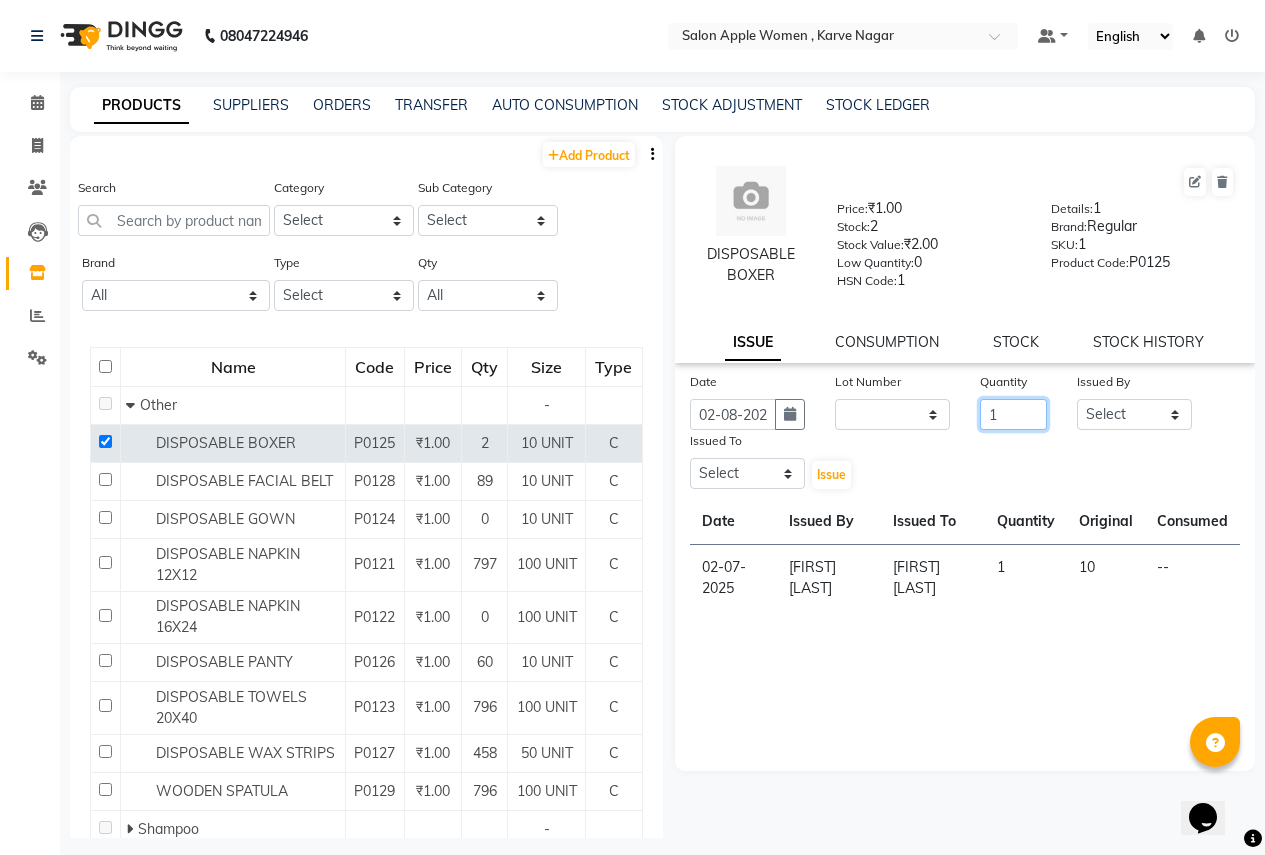 type on "1" 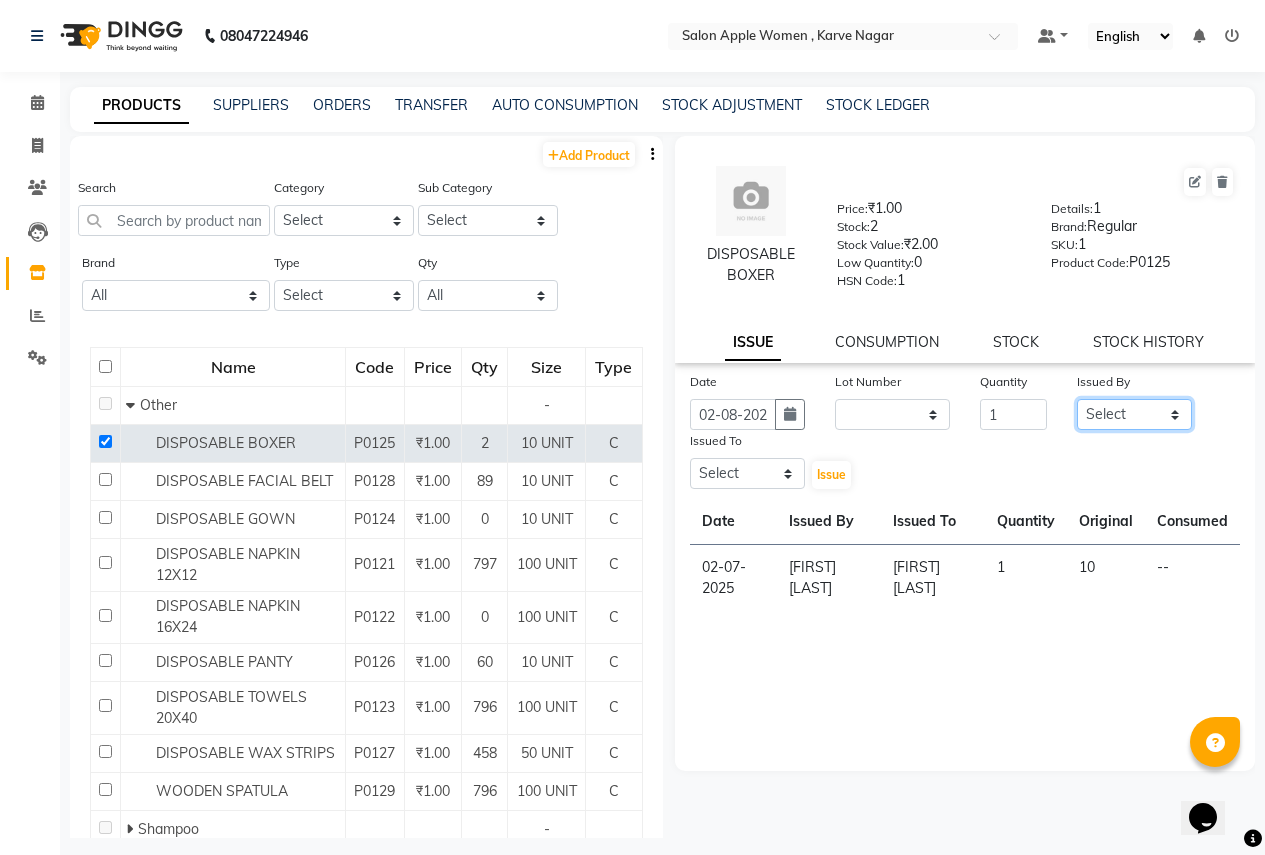 click on "Select Ajay Rajendra Sonawane Anjali Anil Patil Ashwini chaitrali Jyoti Rahul Shinde Laxmi Mili Maruti Kate NSS Pratibha Paswan Pratik Balasaheb salunkhe Reception  Reshma Operations Head Shobhana Rajendra Muly TejashriTushar Shinde Vandana Ganesh Kambale" 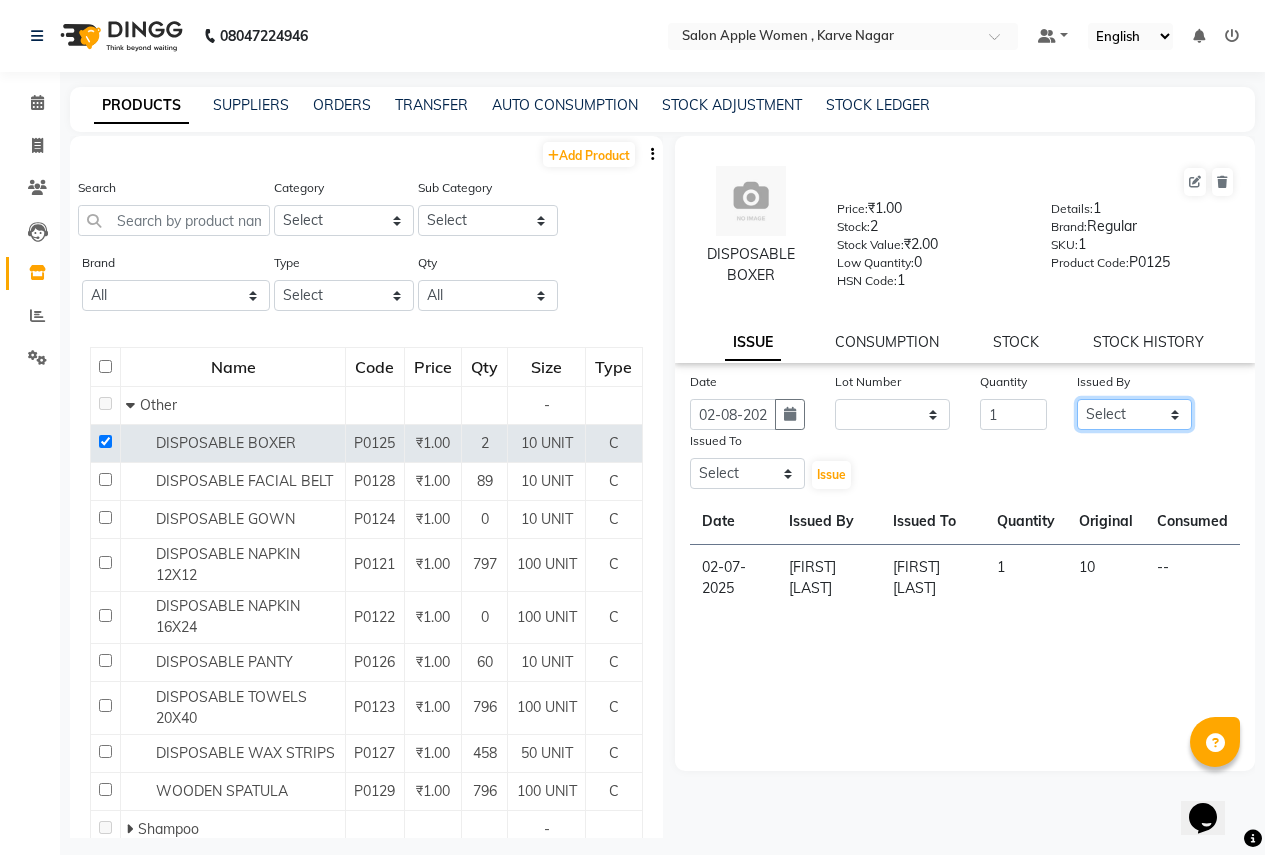 select on "57561" 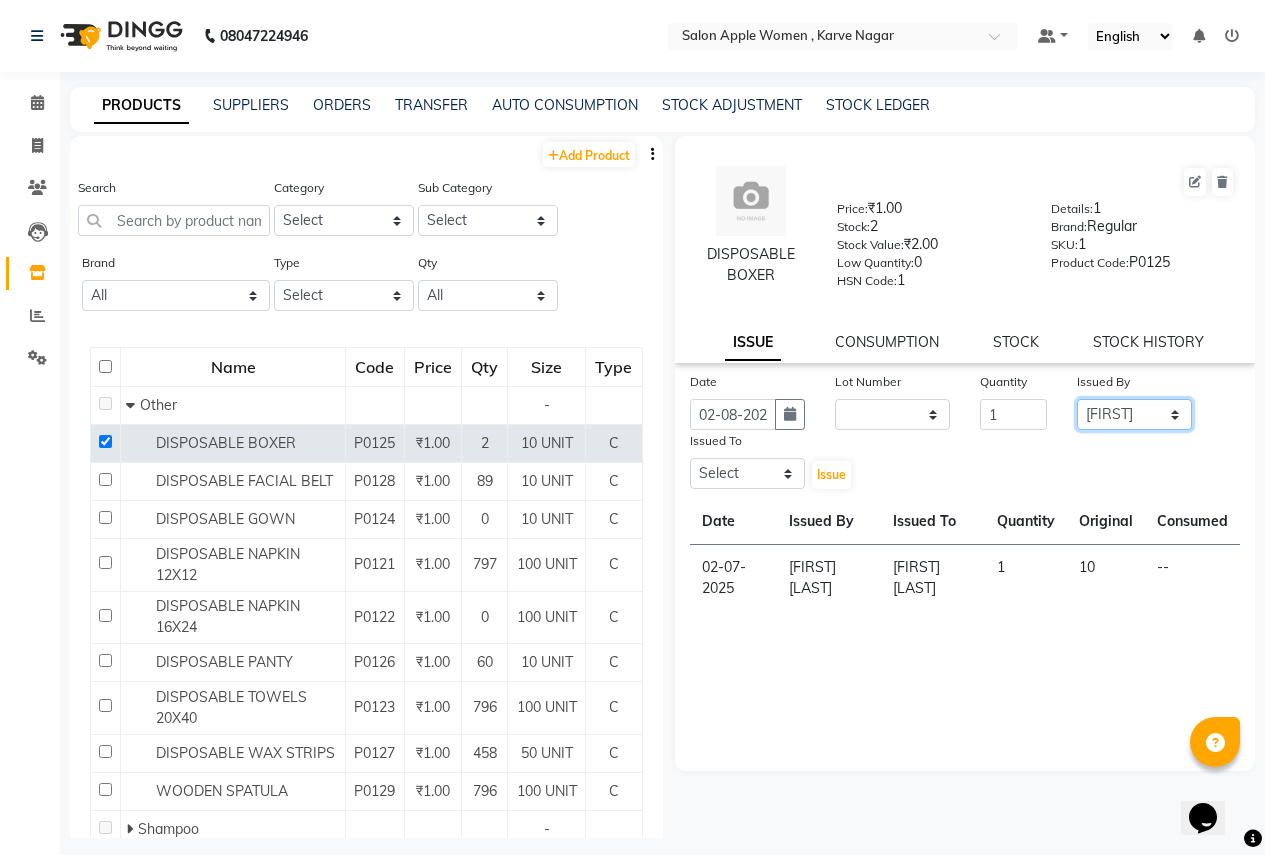 click on "Select Ajay Rajendra Sonawane Anjali Anil Patil Ashwini chaitrali Jyoti Rahul Shinde Laxmi Mili Maruti Kate NSS Pratibha Paswan Pratik Balasaheb salunkhe Reception  Reshma Operations Head Shobhana Rajendra Muly TejashriTushar Shinde Vandana Ganesh Kambale" 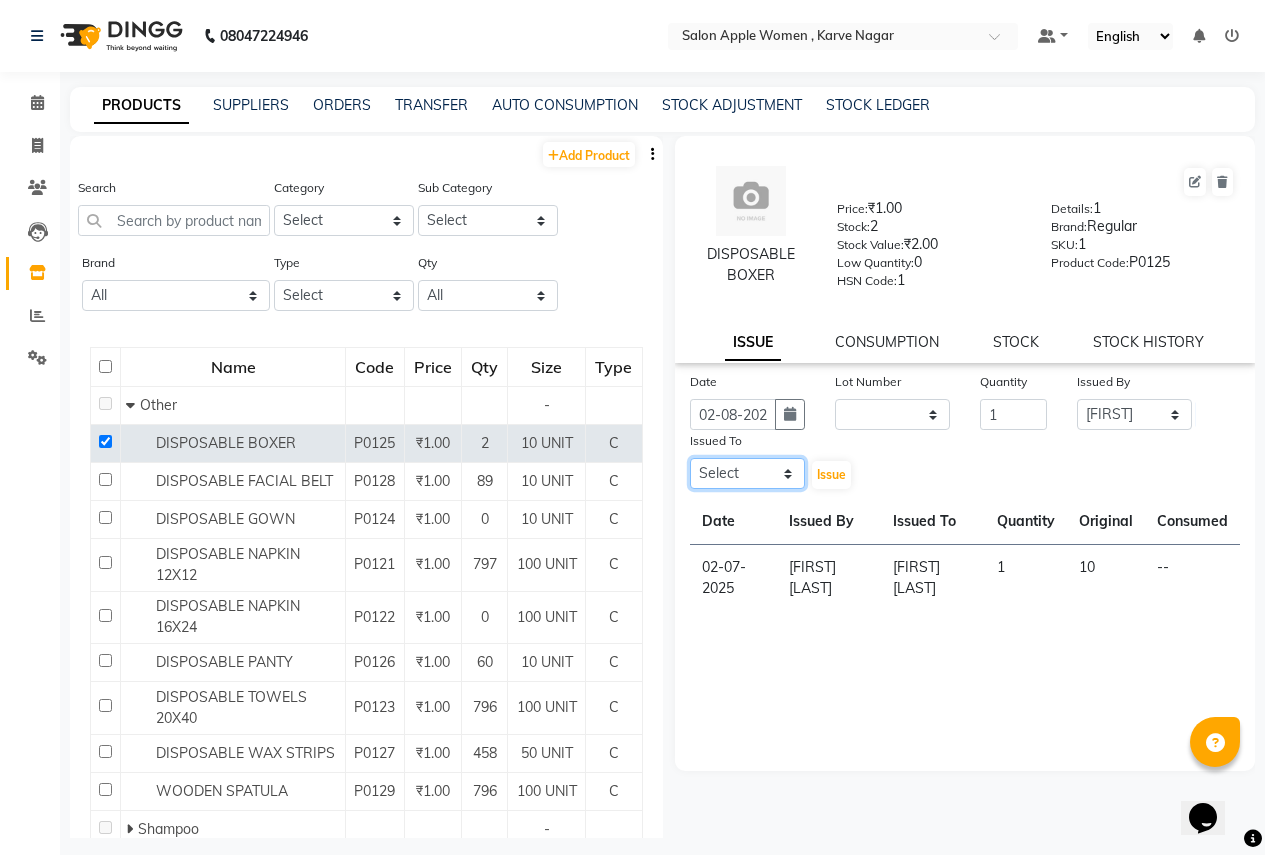 click on "Select Ajay Rajendra Sonawane Anjali Anil Patil Ashwini chaitrali Jyoti Rahul Shinde Laxmi Mili Maruti Kate NSS Pratibha Paswan Pratik Balasaheb salunkhe Reception  Reshma Operations Head Shobhana Rajendra Muly TejashriTushar Shinde Vandana Ganesh Kambale" 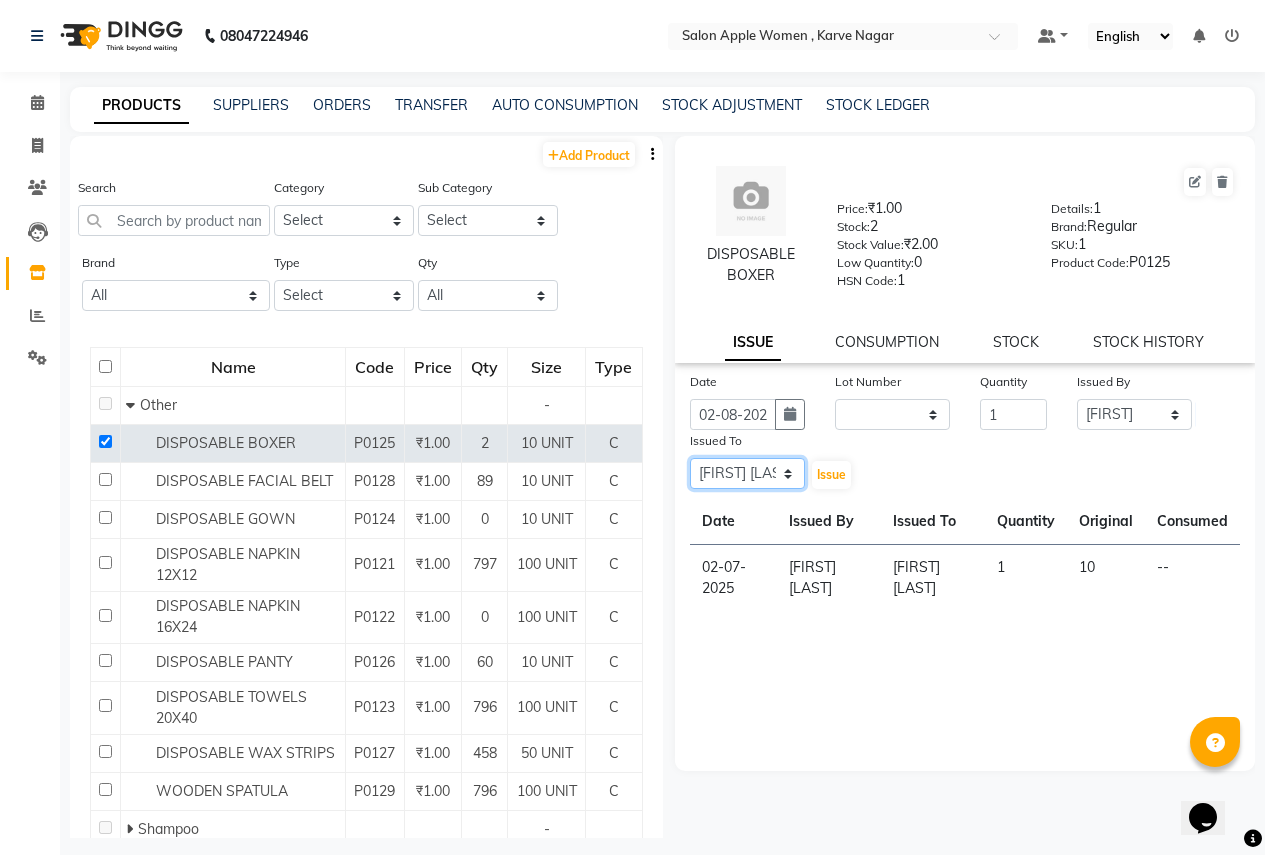 click on "Select Ajay Rajendra Sonawane Anjali Anil Patil Ashwini chaitrali Jyoti Rahul Shinde Laxmi Mili Maruti Kate NSS Pratibha Paswan Pratik Balasaheb salunkhe Reception  Reshma Operations Head Shobhana Rajendra Muly TejashriTushar Shinde Vandana Ganesh Kambale" 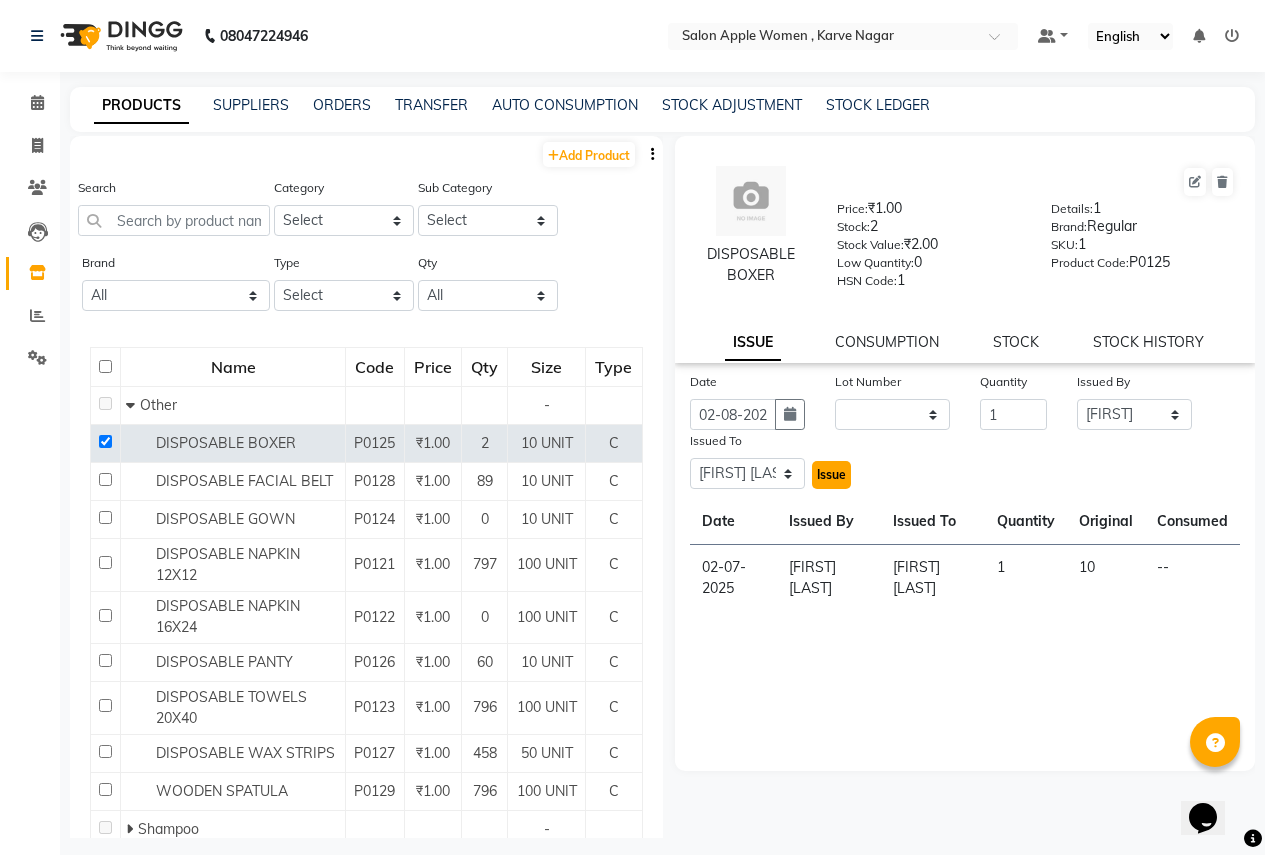 drag, startPoint x: 820, startPoint y: 474, endPoint x: 834, endPoint y: 467, distance: 15.652476 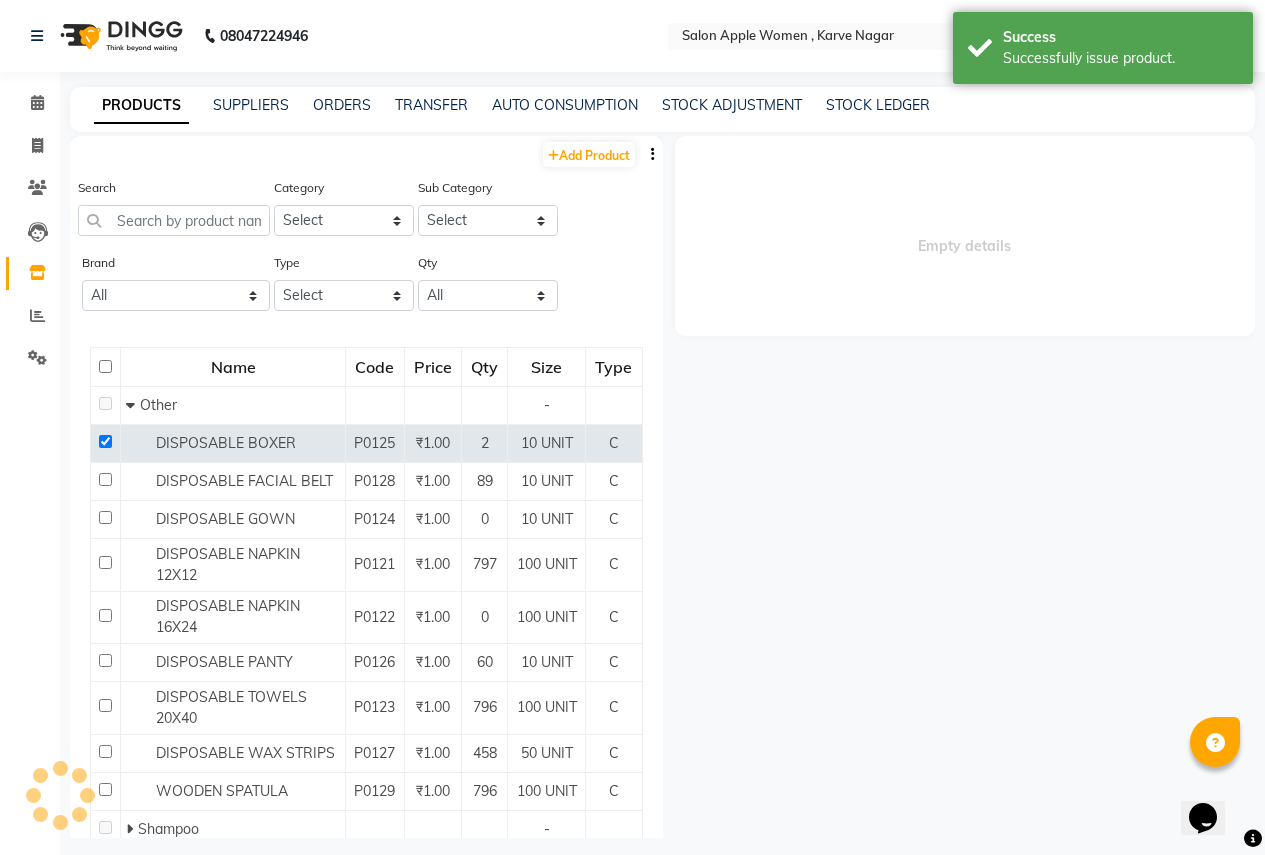 select 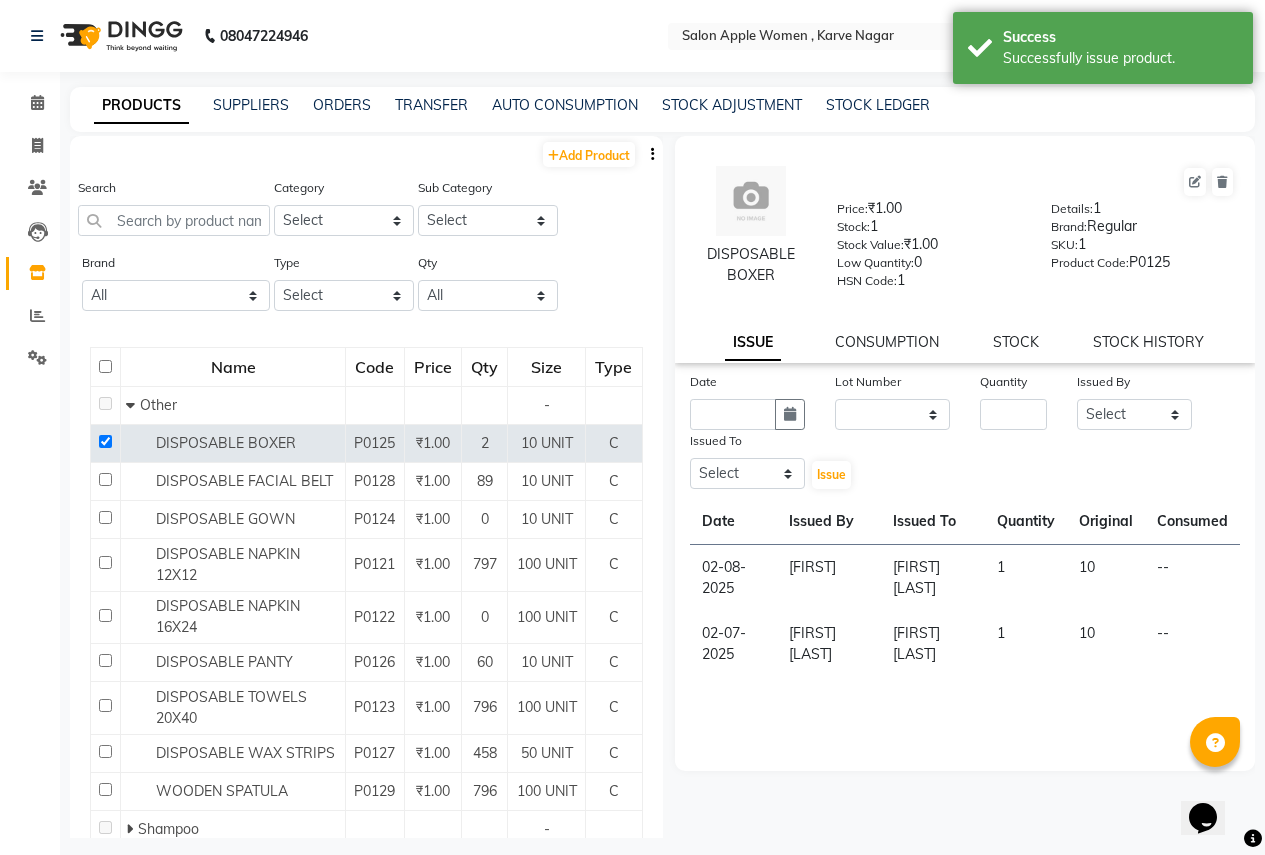 click on "Date Lot Number None Quantity Issued By Select Ajay Rajendra Sonawane Anjali Anil Patil Ashwini chaitrali Jyoti Rahul Shinde Laxmi Mili Maruti Kate NSS Pratibha Paswan Pratik Balasaheb salunkhe Reception  Reshma Operations Head Shobhana Rajendra Muly TejashriTushar Shinde Vandana Ganesh Kambale Issued To Select Ajay Rajendra Sonawane Anjali Anil Patil Ashwini chaitrali Jyoti Rahul Shinde Laxmi Mili Maruti Kate NSS Pratibha Paswan Pratik Balasaheb salunkhe Reception  Reshma Operations Head Shobhana Rajendra Muly TejashriTushar Shinde Vandana Ganesh Kambale  Issue  Date Issued By Issued To Quantity Original Consumed 02-08-2025 chaitrali Vandana Ganesh Kambale 1  10  -- 02-07-2025 Anjali Anil Patil Mili Maruti Kate 1  10  --" 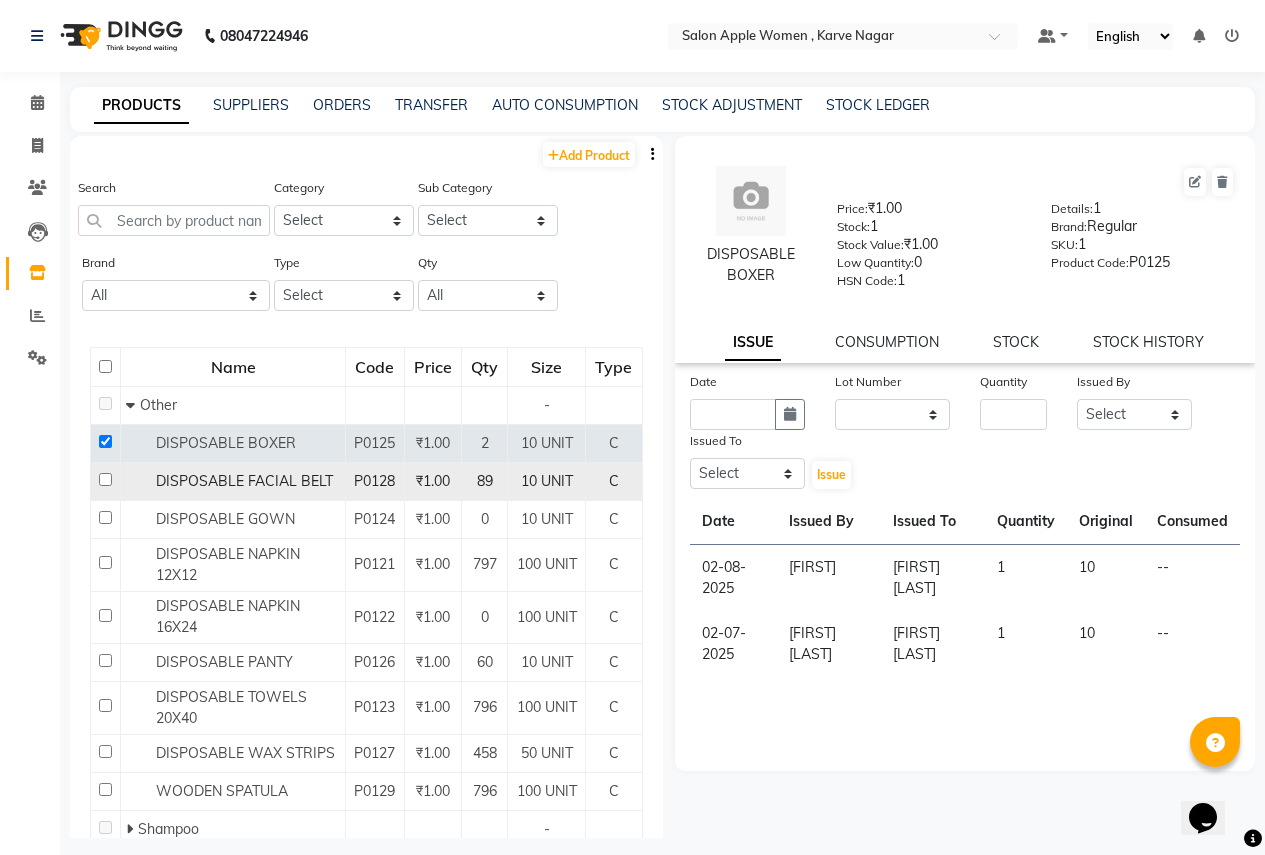 click on "DISPOSABLE FACIAL BELT" 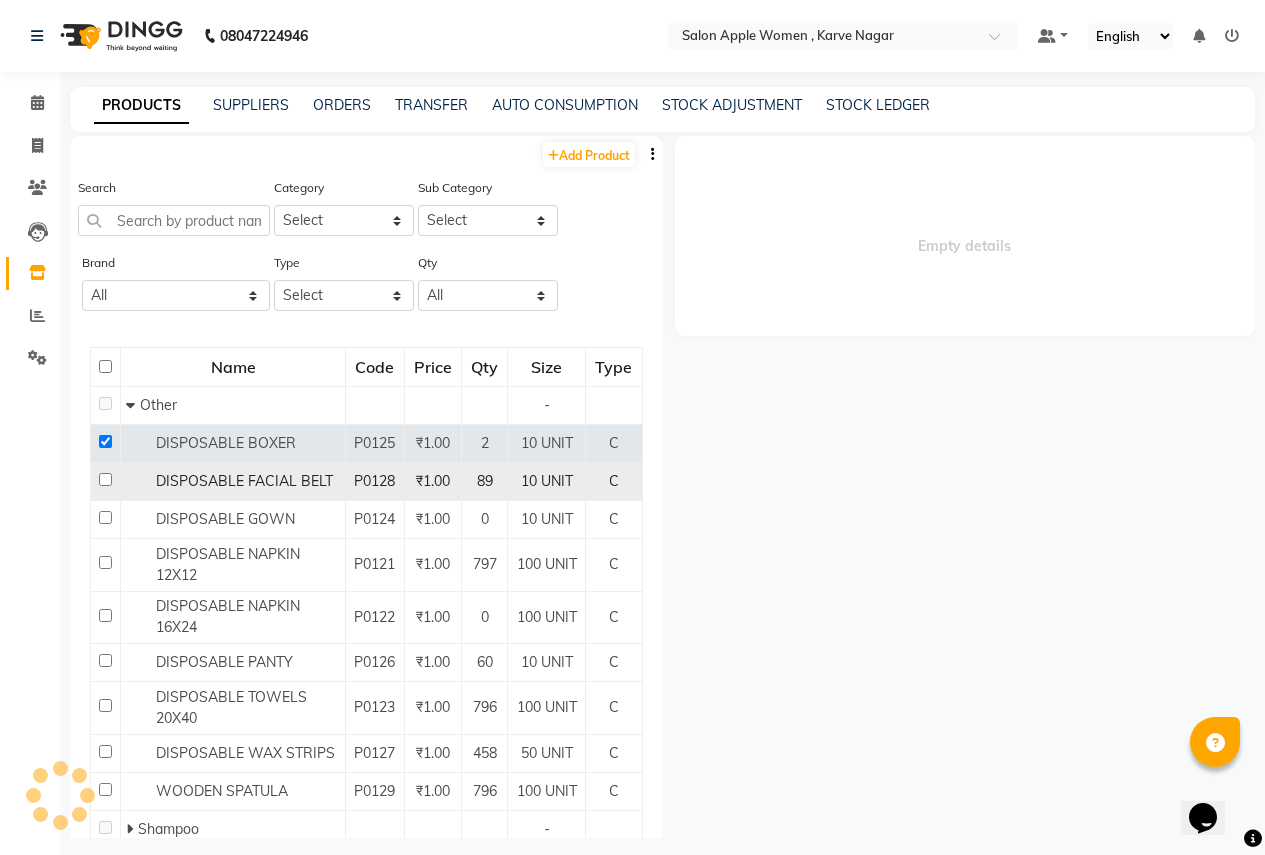 select 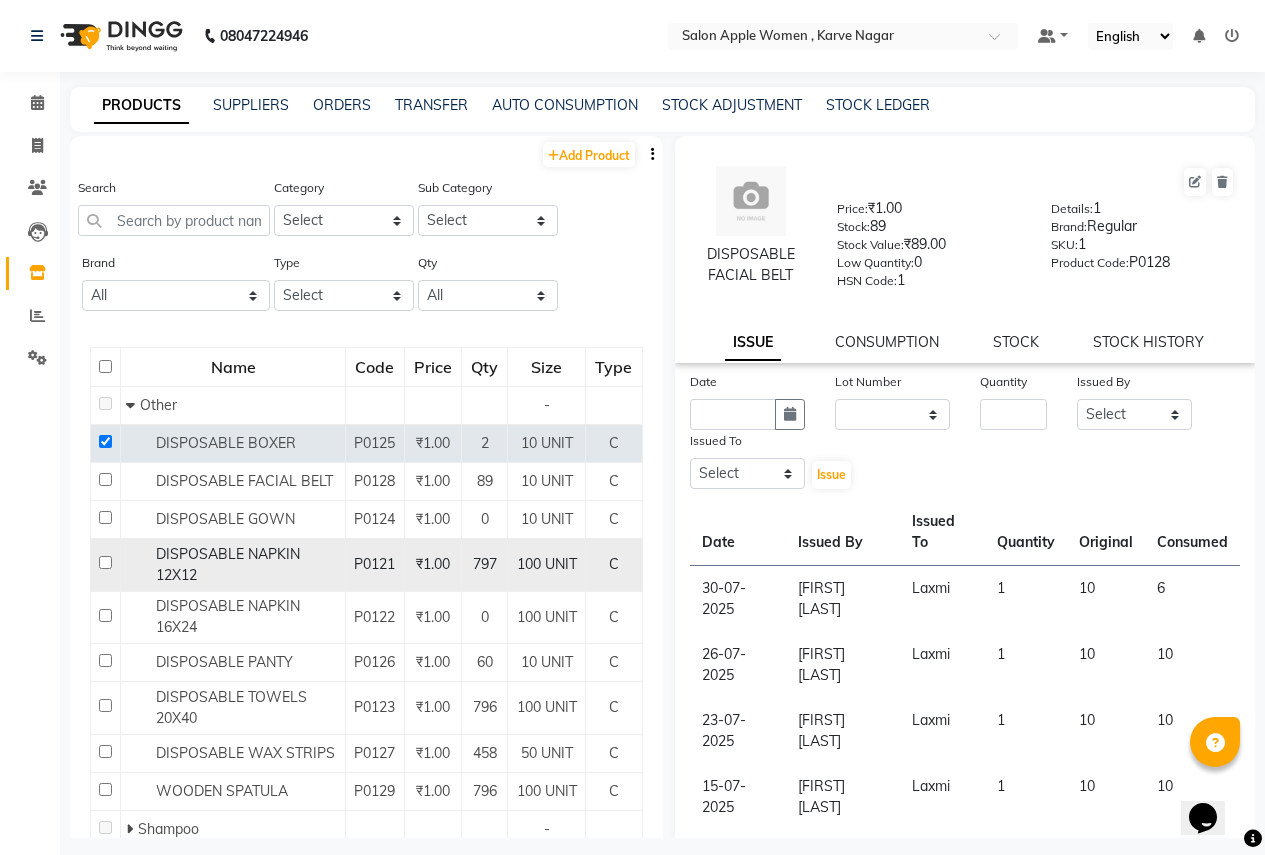 click on "P0121" 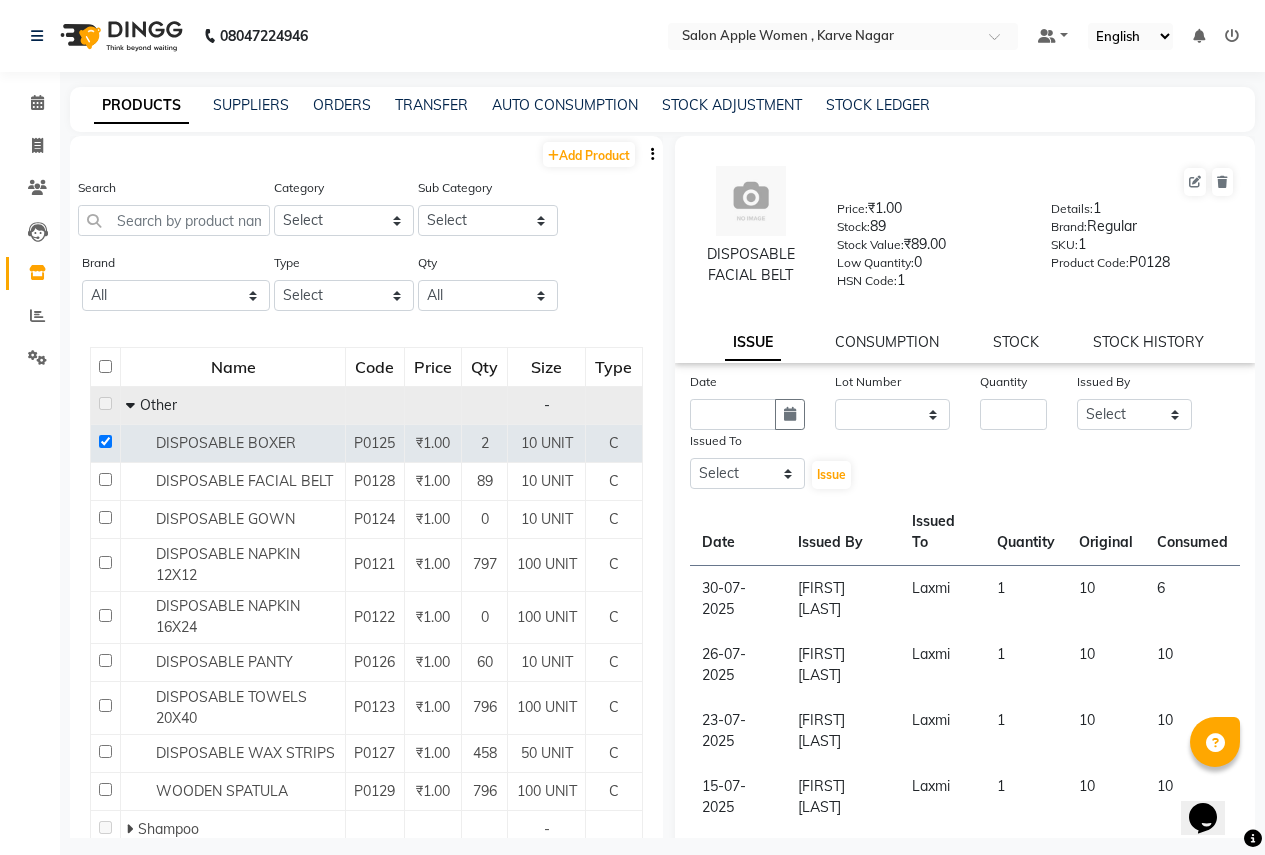 click 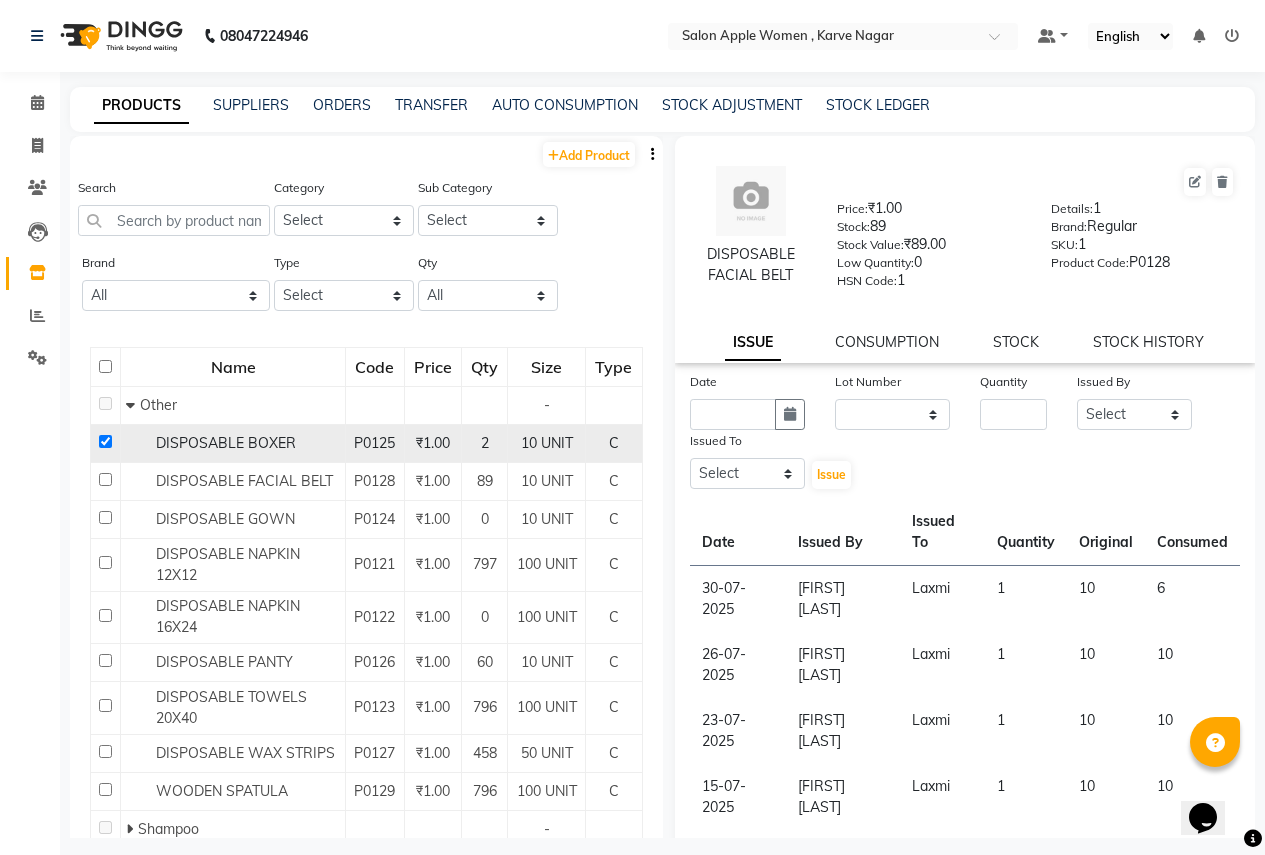 click on "2" 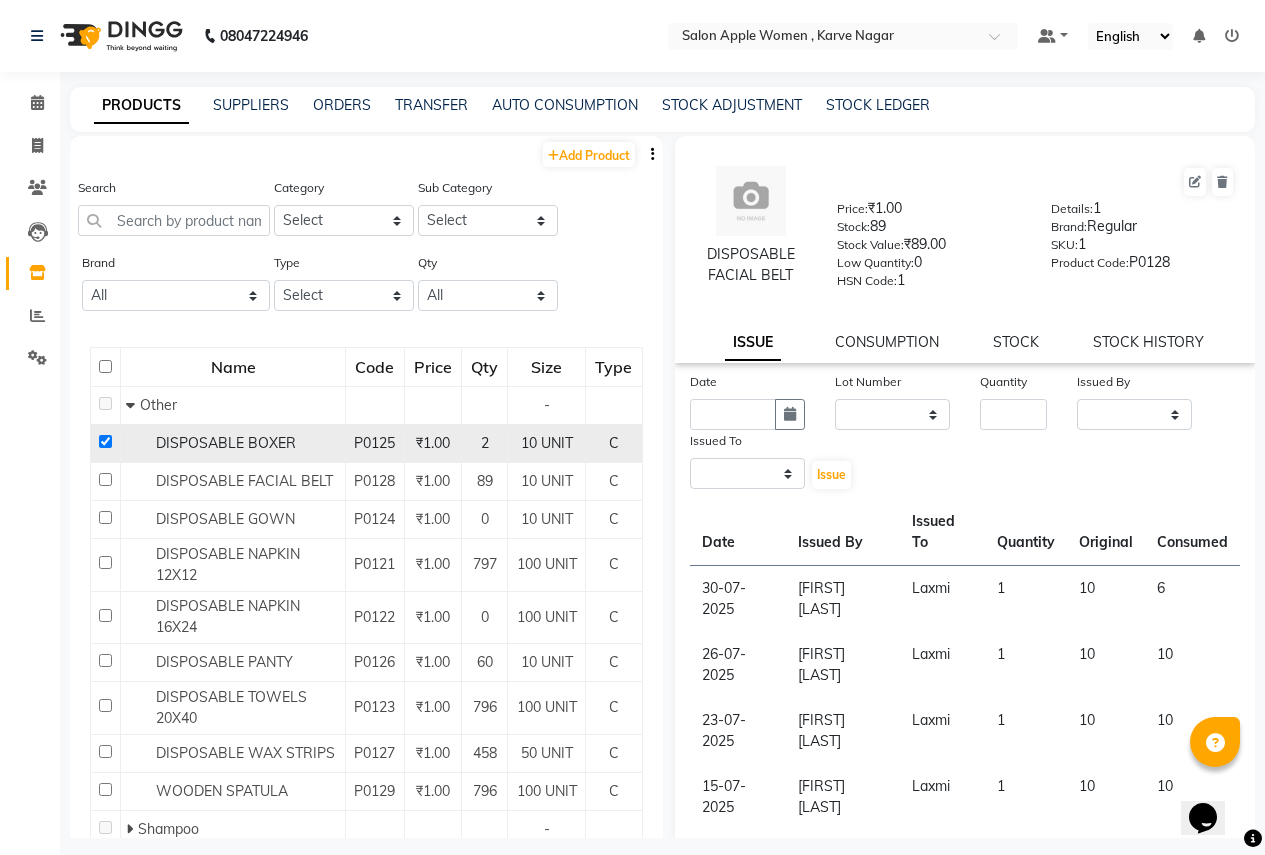 select 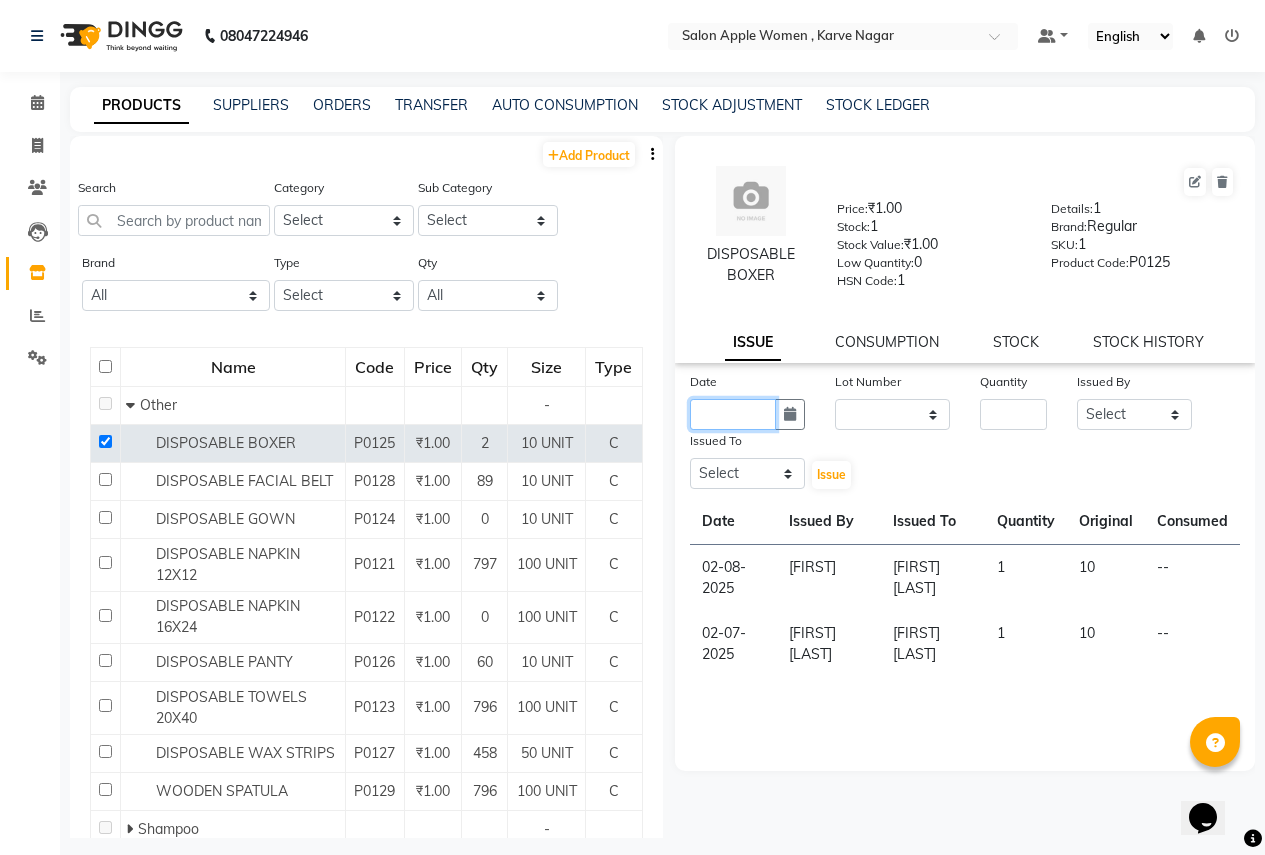 click 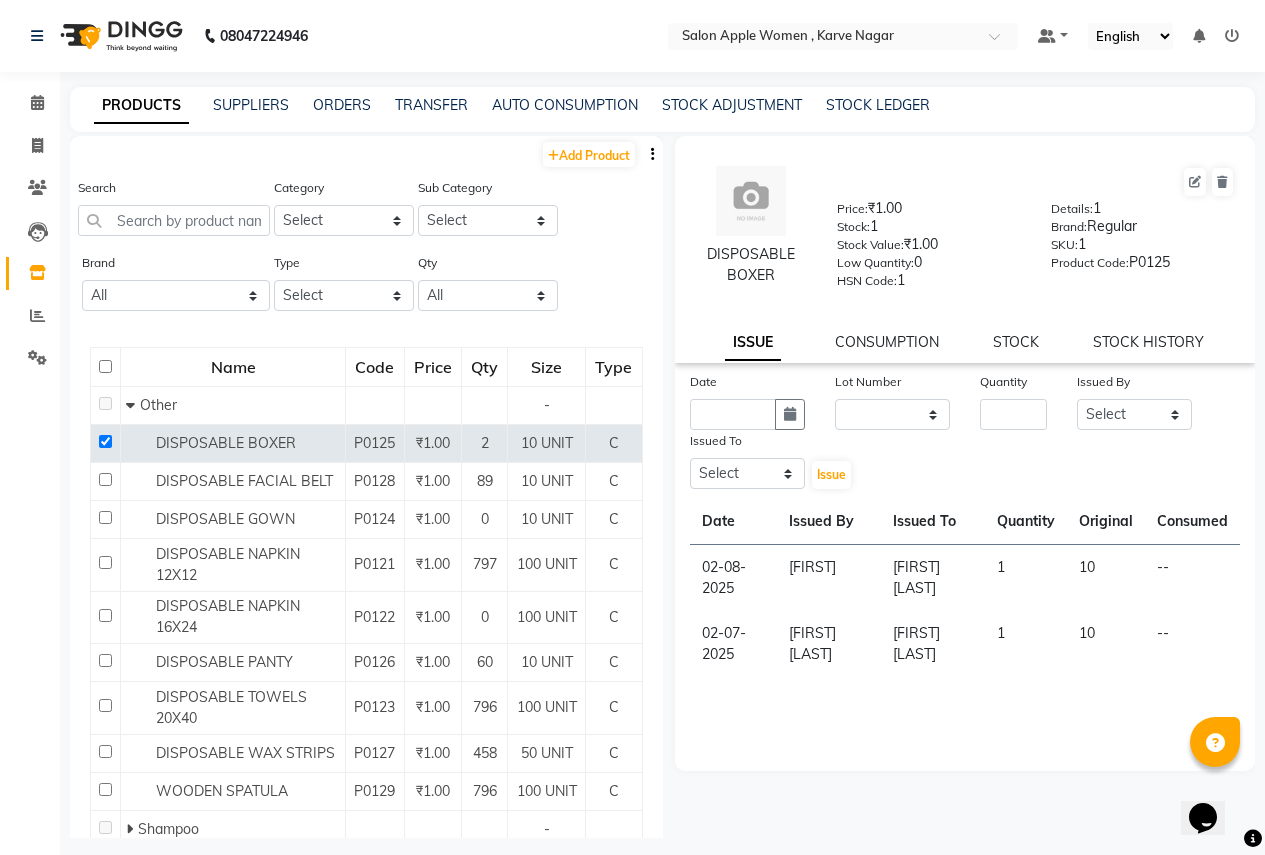 select on "8" 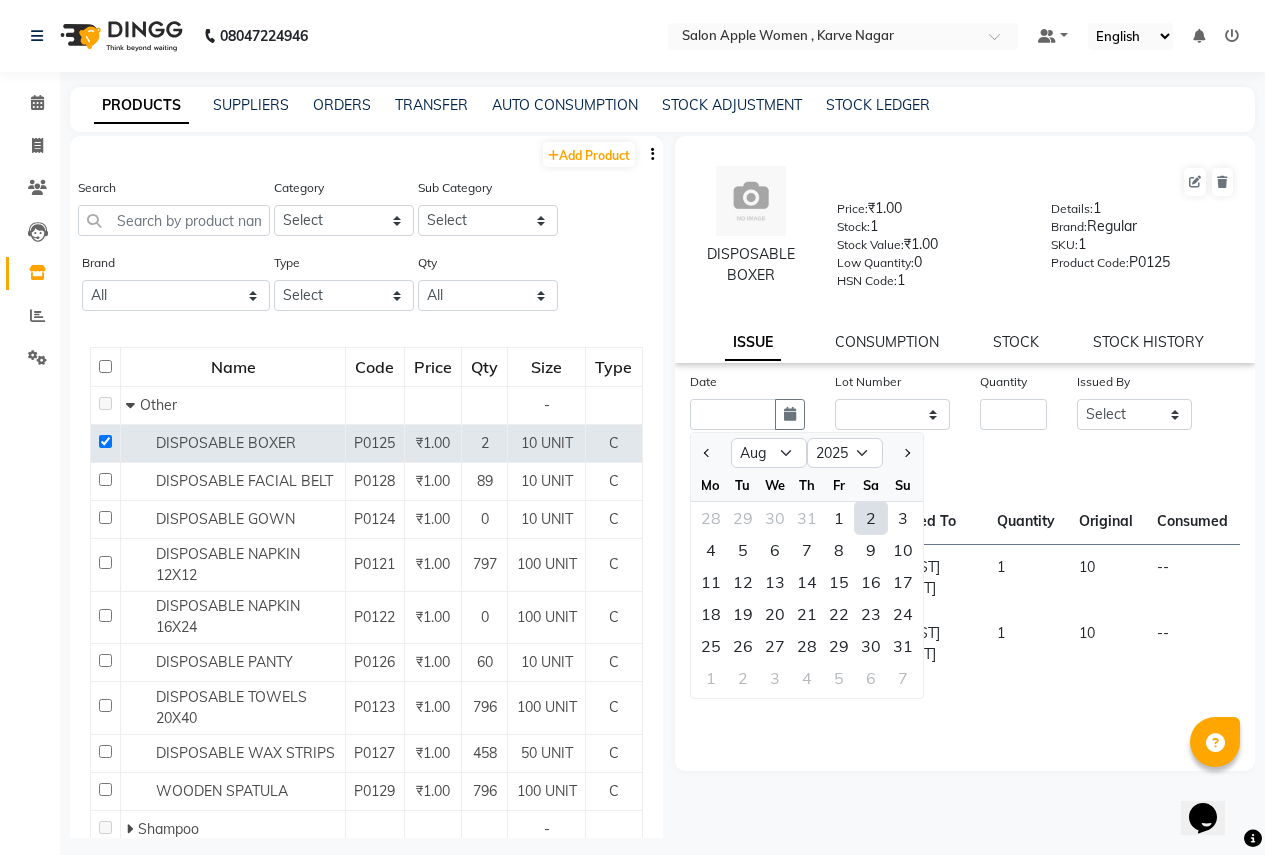 click on "2" 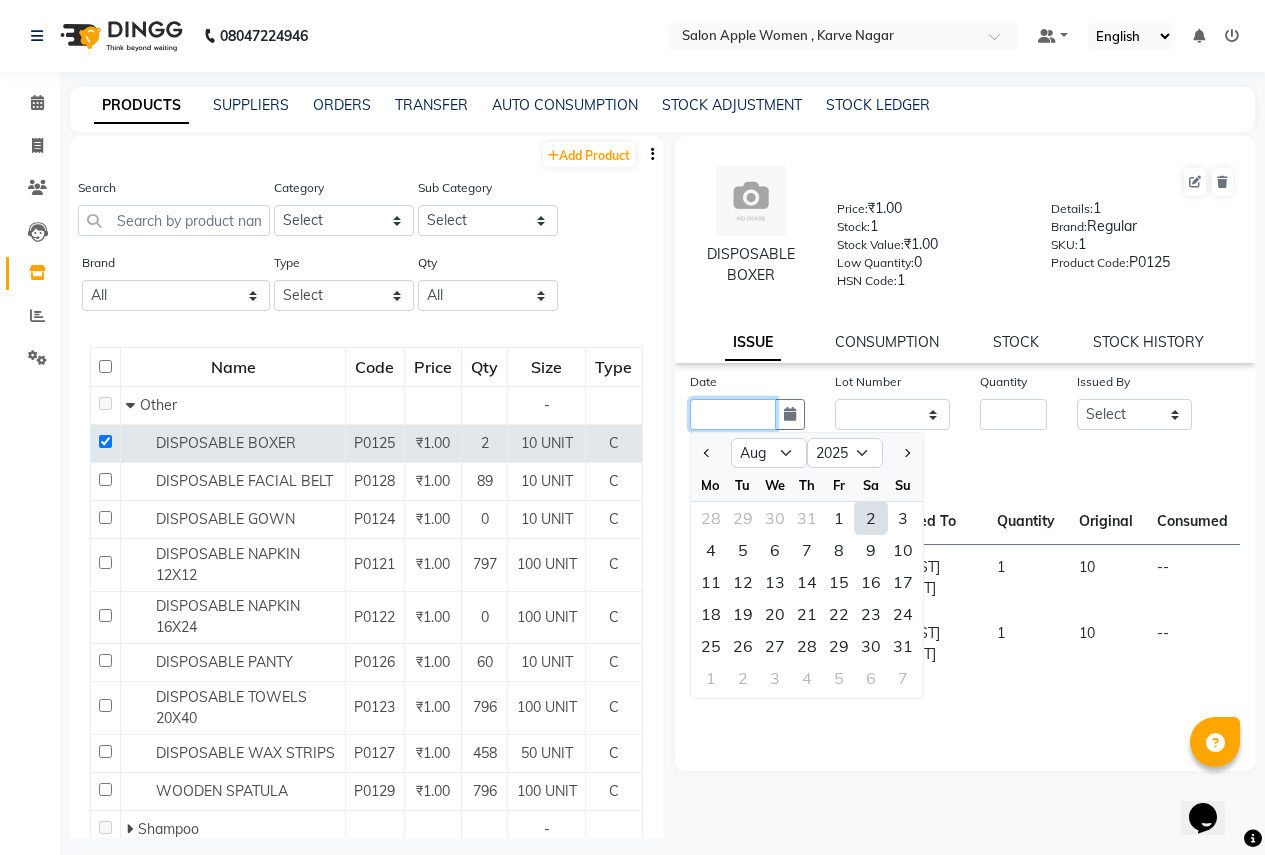 type on "02-08-2025" 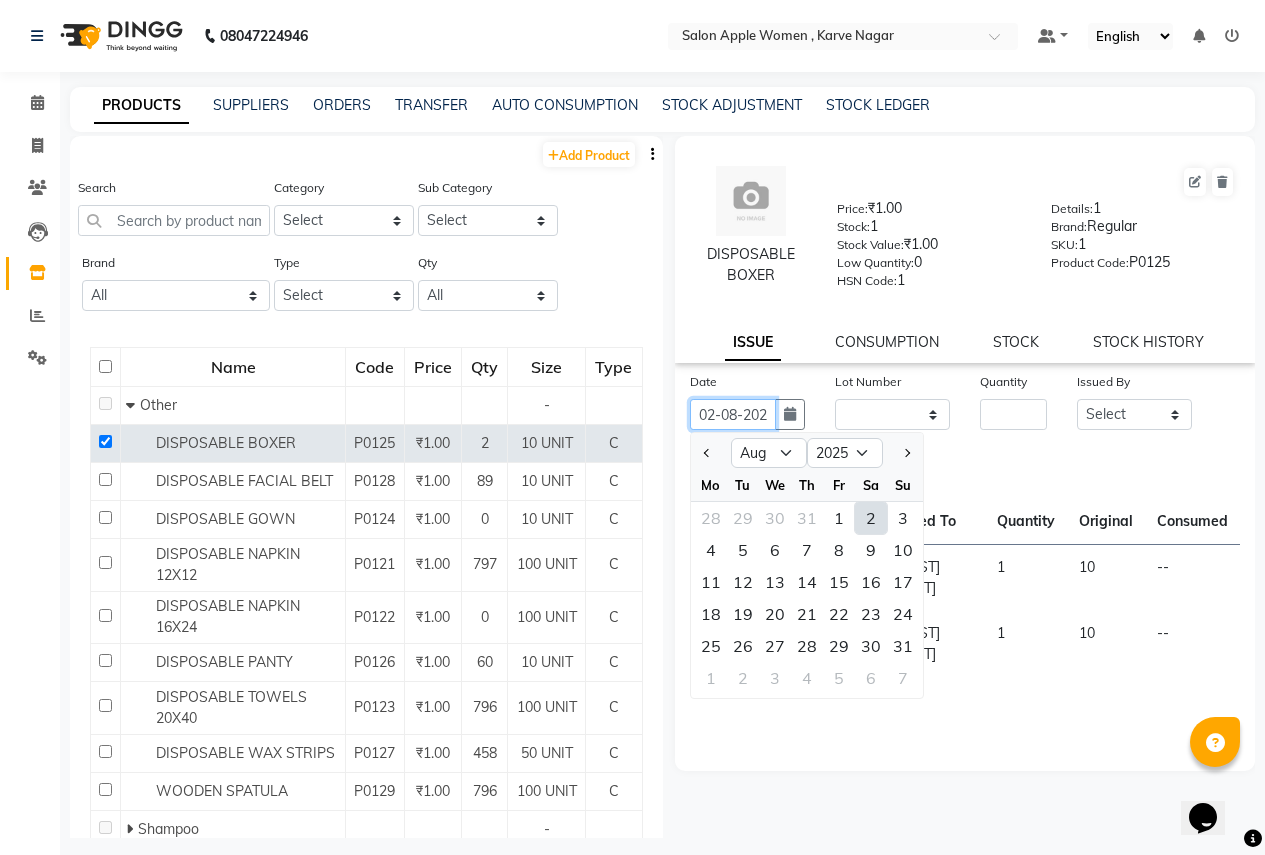 scroll, scrollTop: 0, scrollLeft: 11, axis: horizontal 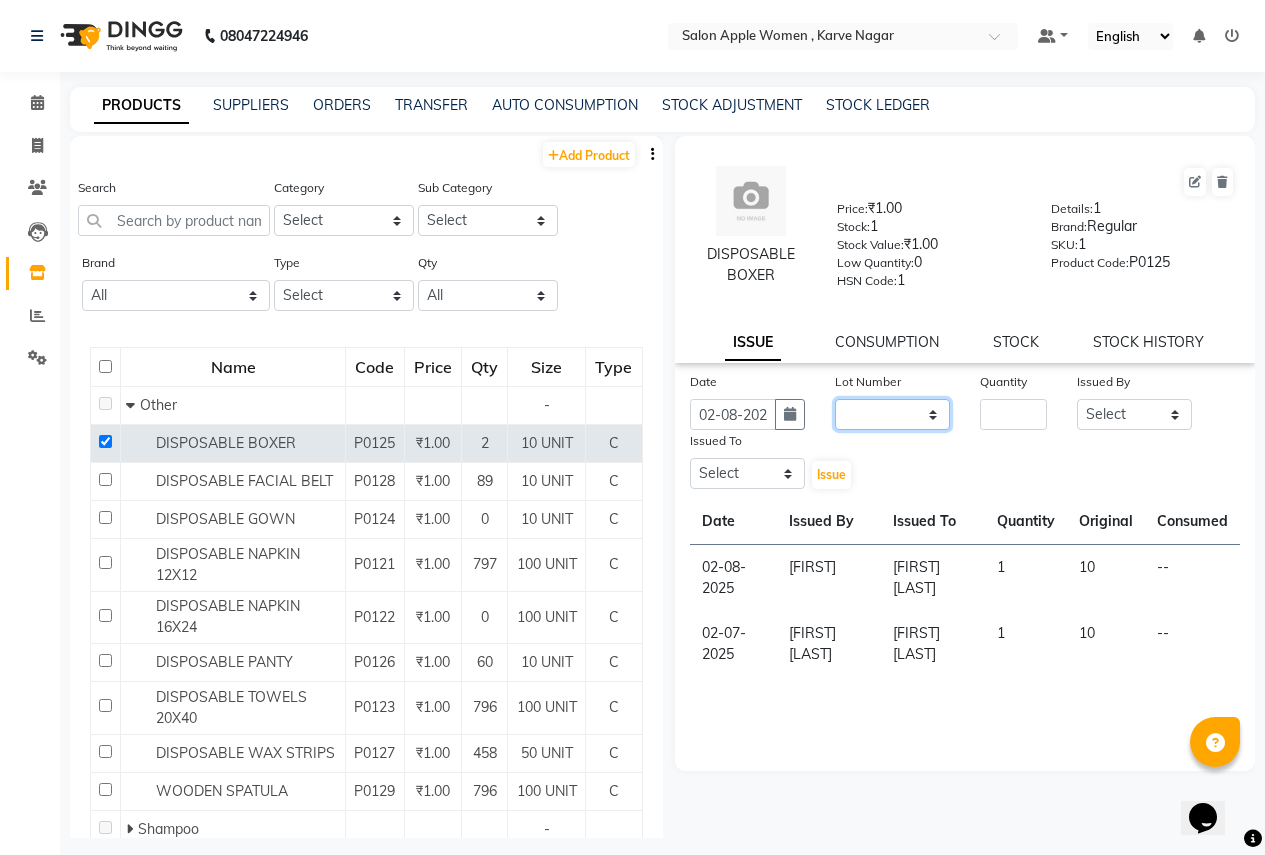 click on "None" 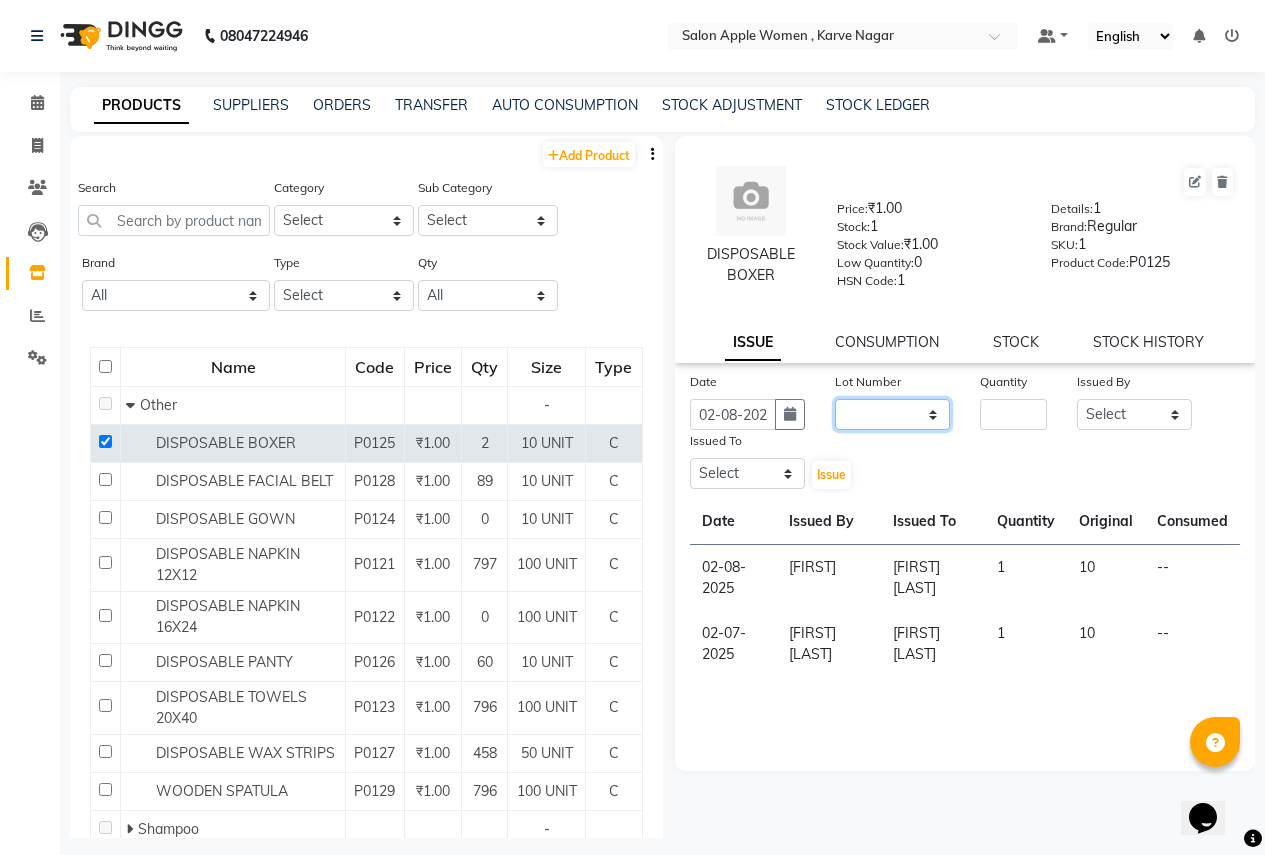 select on "0: null" 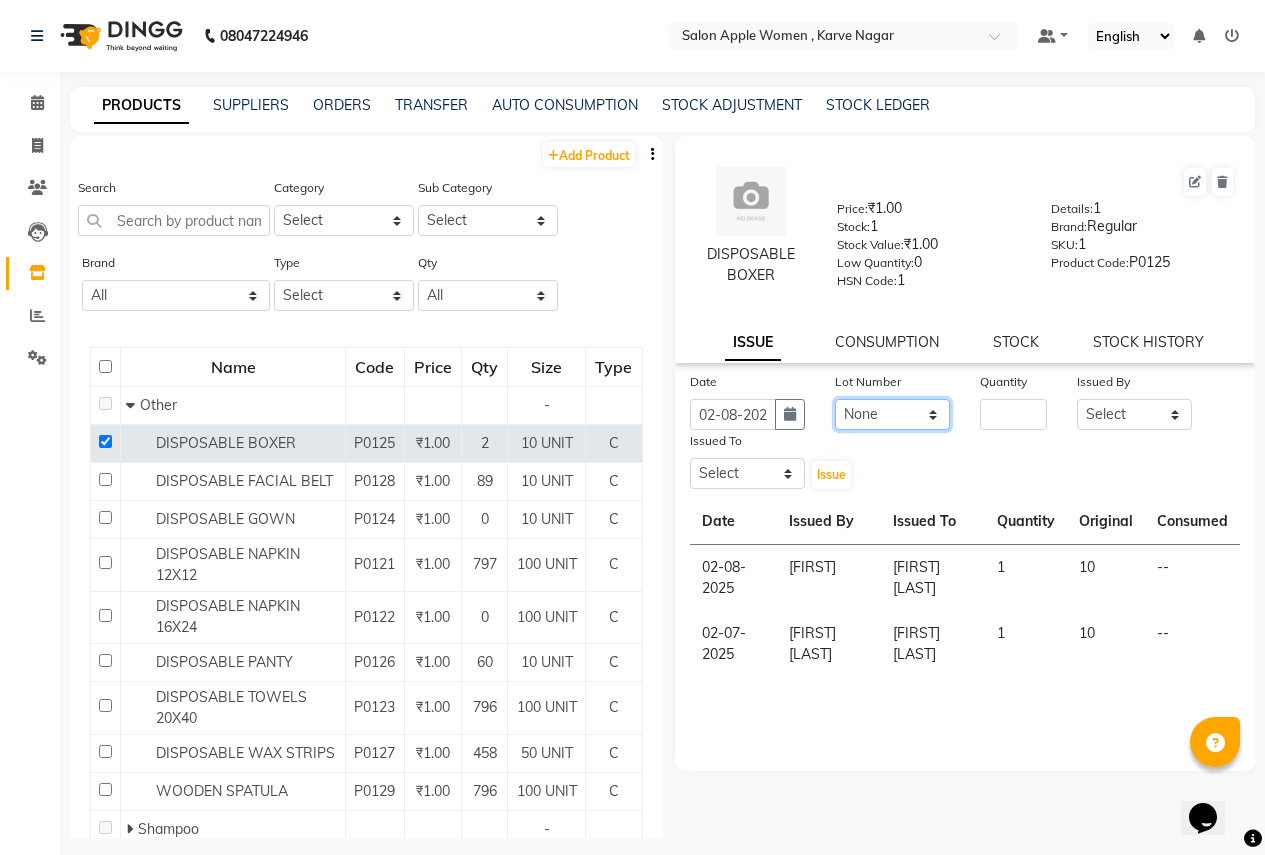 click on "None" 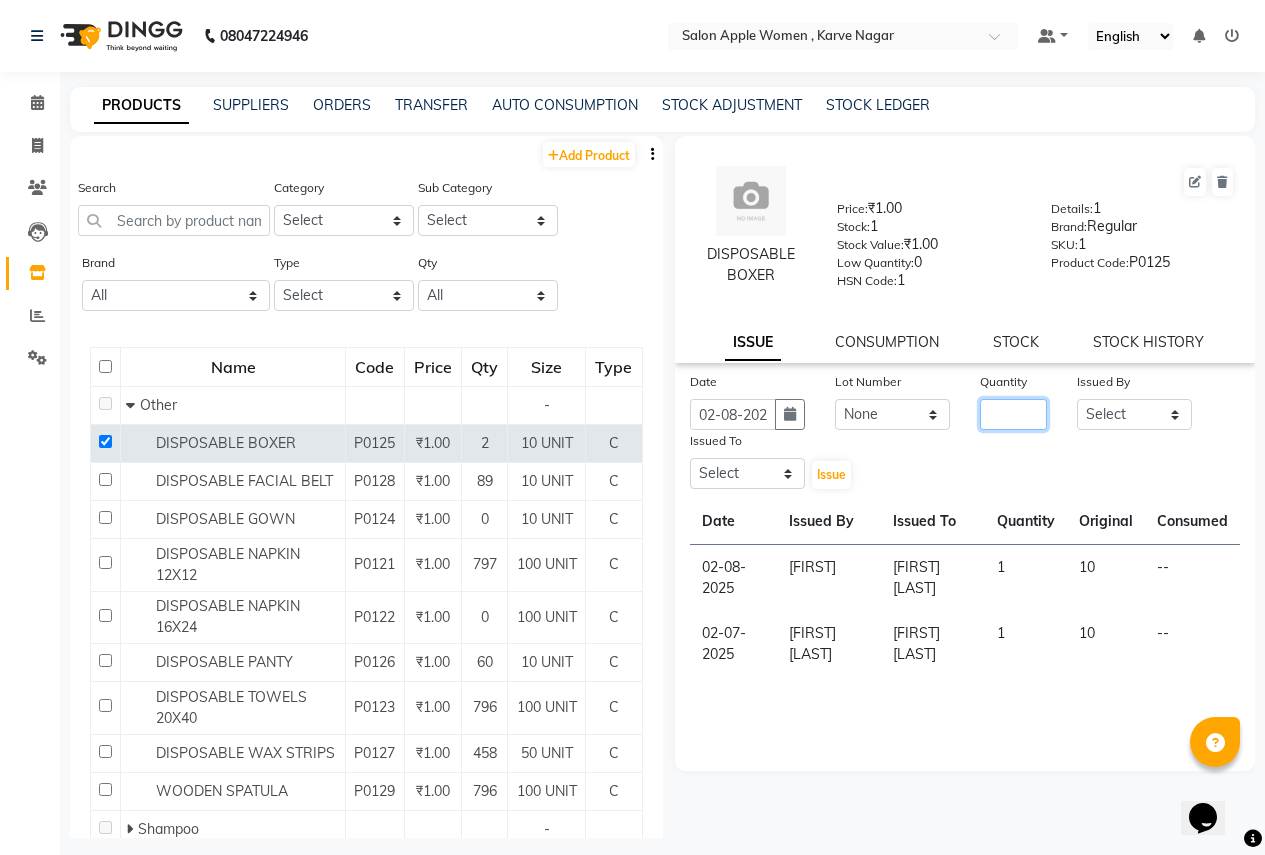 click 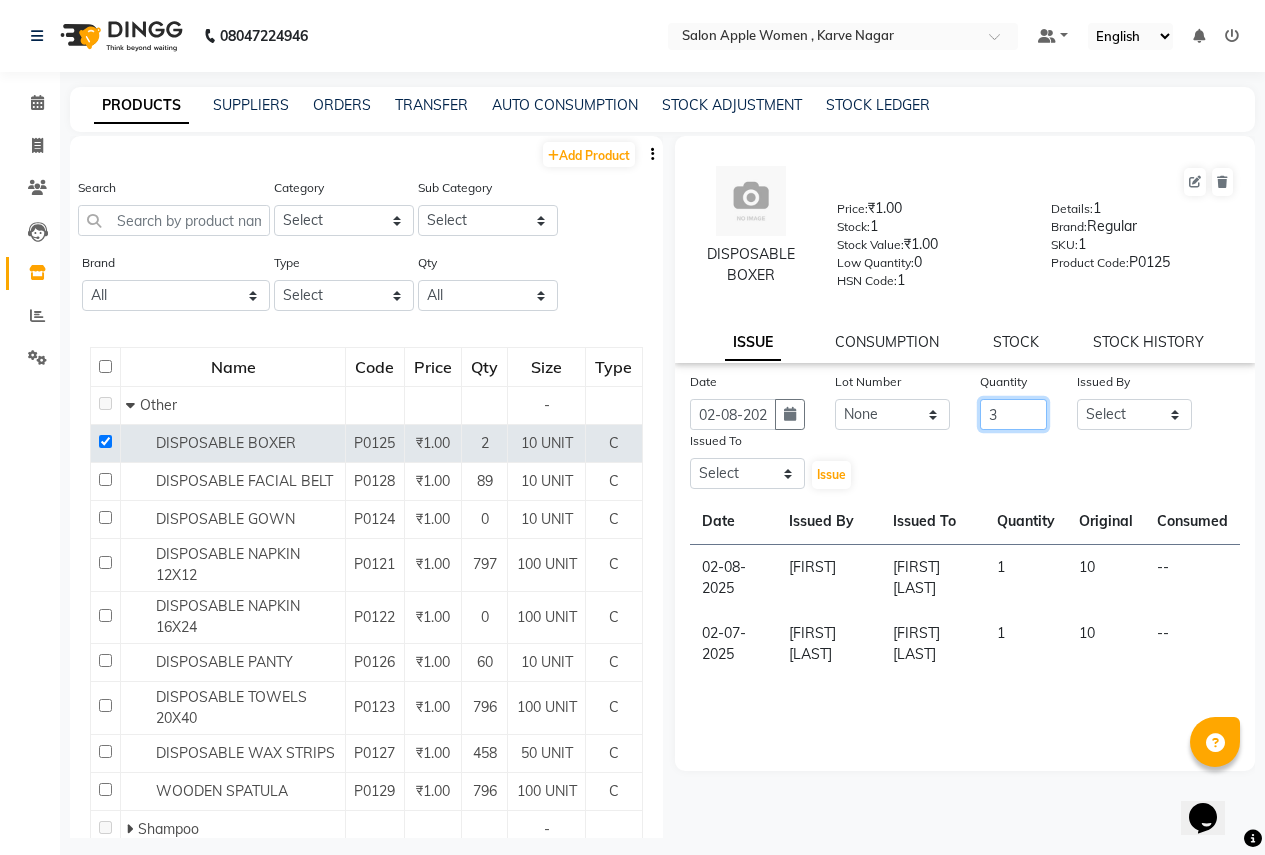 type on "3" 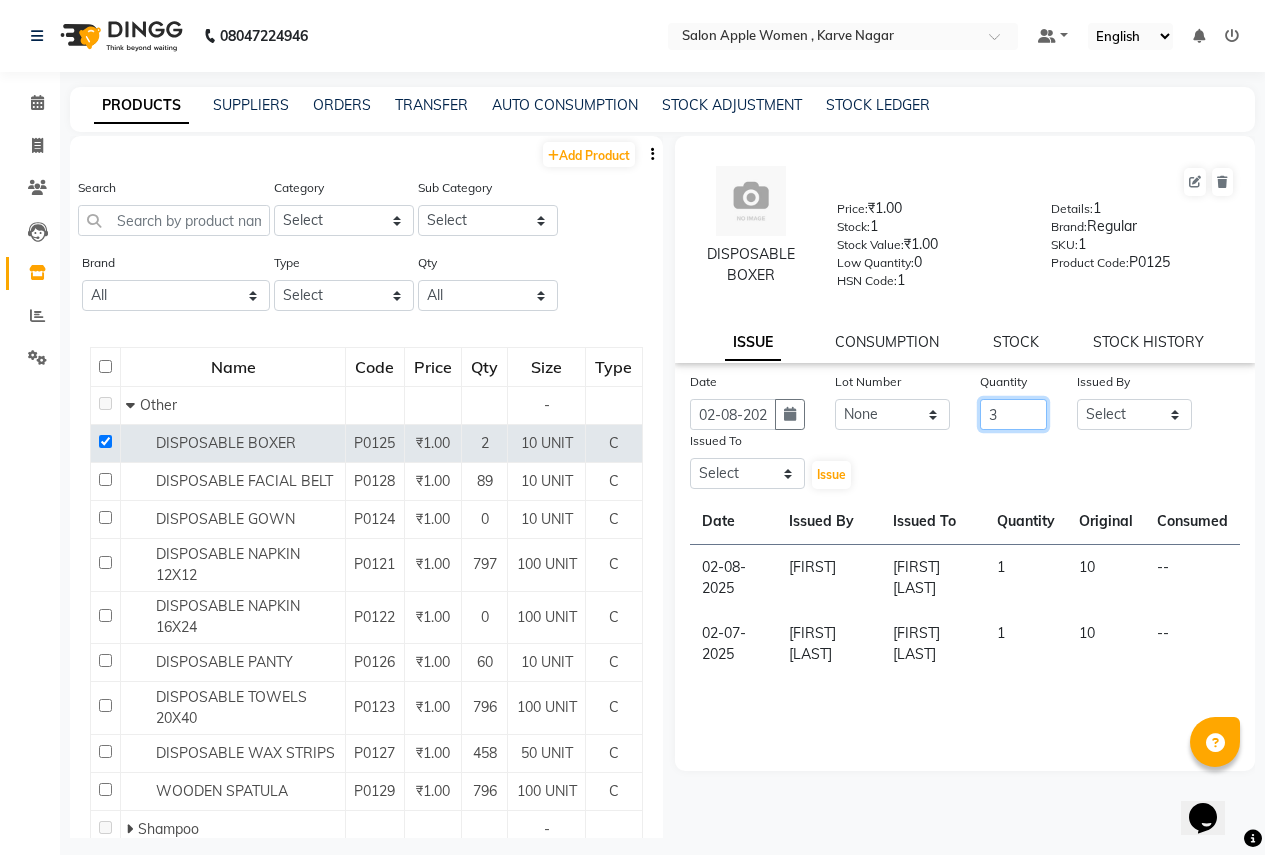 drag, startPoint x: 1016, startPoint y: 479, endPoint x: 1127, endPoint y: 436, distance: 119.03781 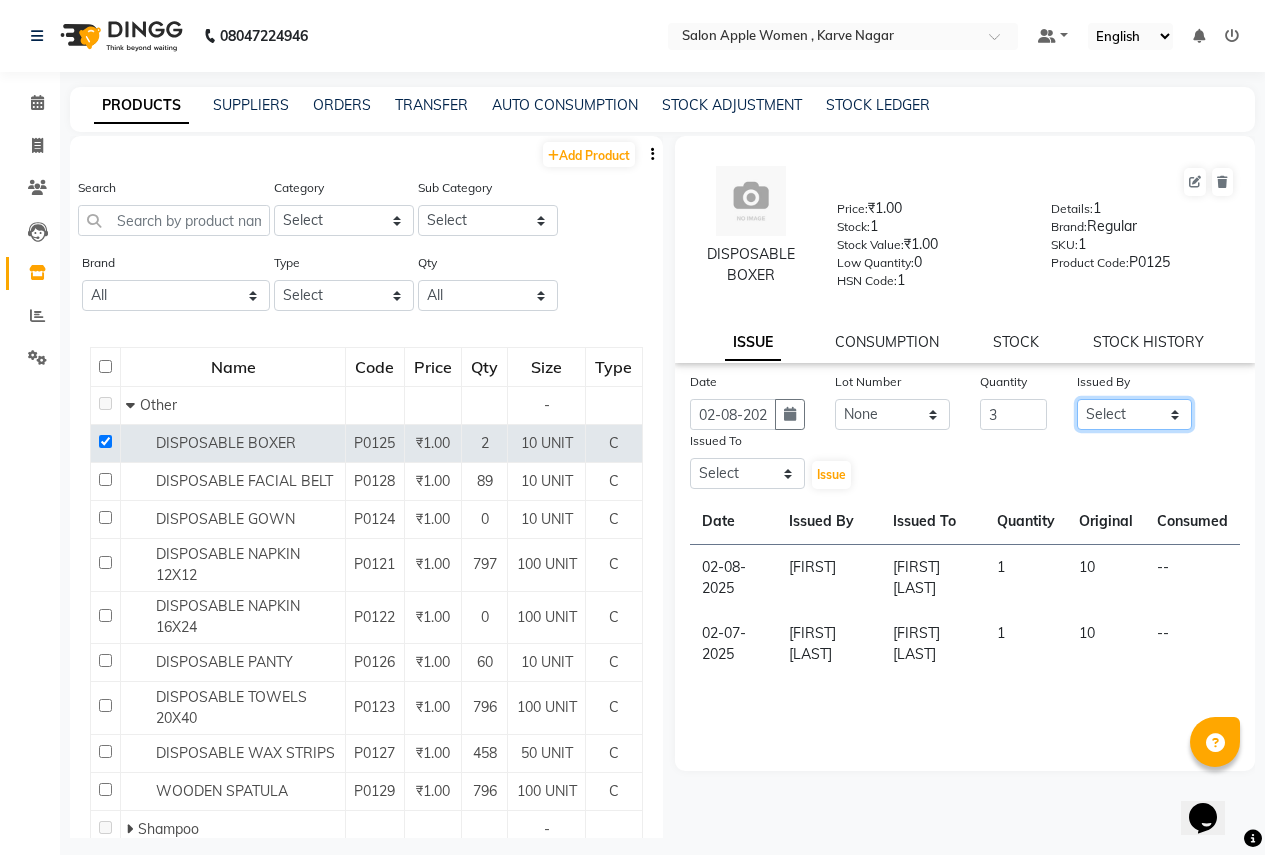 click on "Select Ajay Rajendra Sonawane Anjali Anil Patil Ashwini chaitrali Jyoti Rahul Shinde Laxmi Mili Maruti Kate NSS Pratibha Paswan Pratik Balasaheb salunkhe Reception  Reshma Operations Head Shobhana Rajendra Muly TejashriTushar Shinde Vandana Ganesh Kambale" 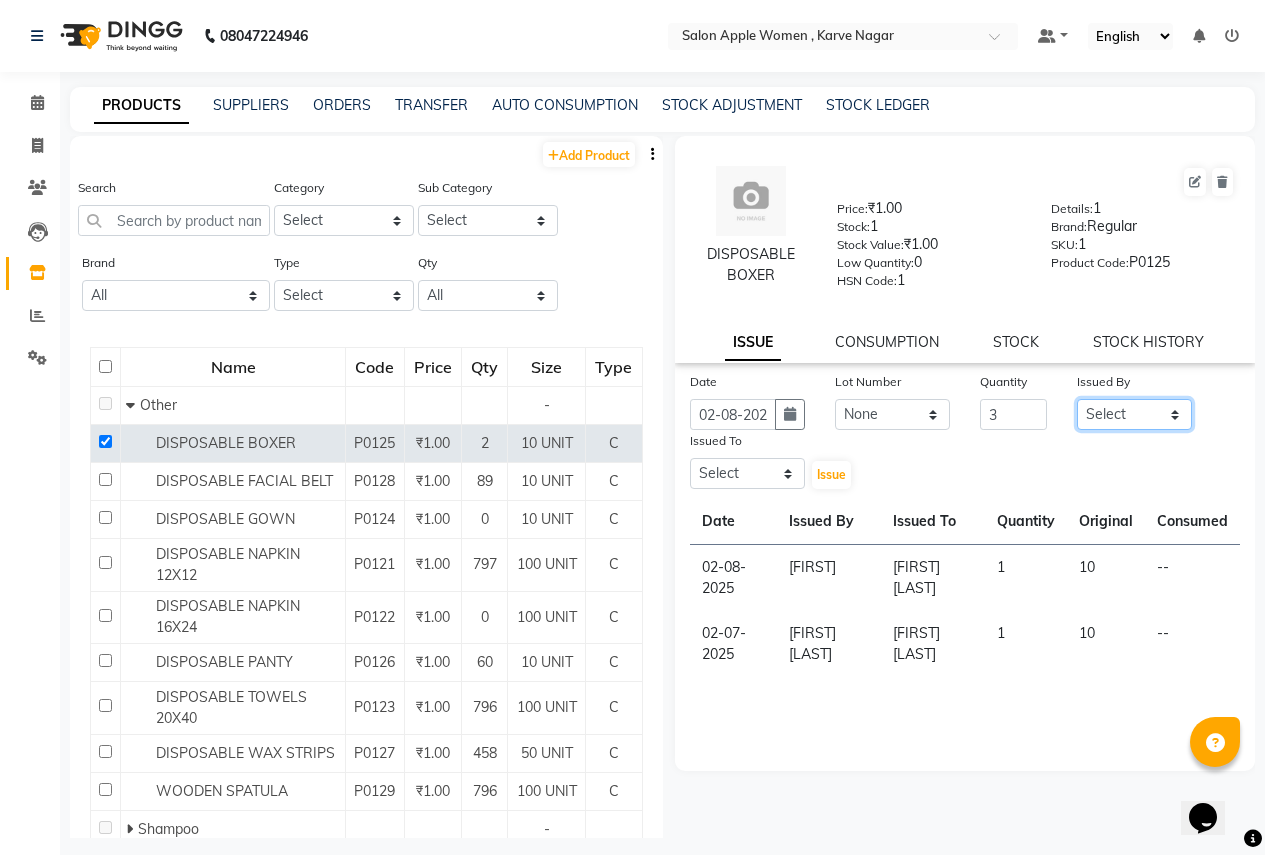 select on "82884" 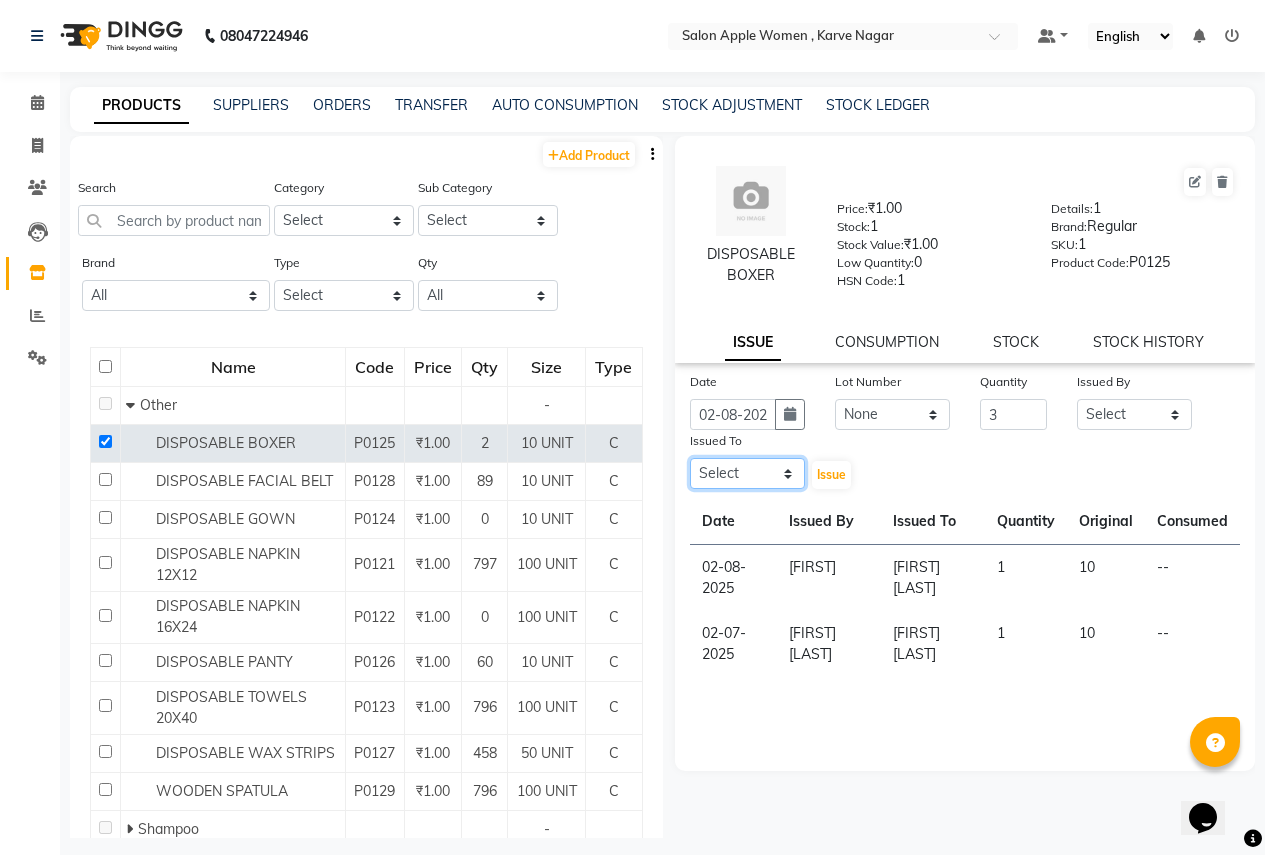 click on "Select Ajay Rajendra Sonawane Anjali Anil Patil Ashwini chaitrali Jyoti Rahul Shinde Laxmi Mili Maruti Kate NSS Pratibha Paswan Pratik Balasaheb salunkhe Reception  Reshma Operations Head Shobhana Rajendra Muly TejashriTushar Shinde Vandana Ganesh Kambale" 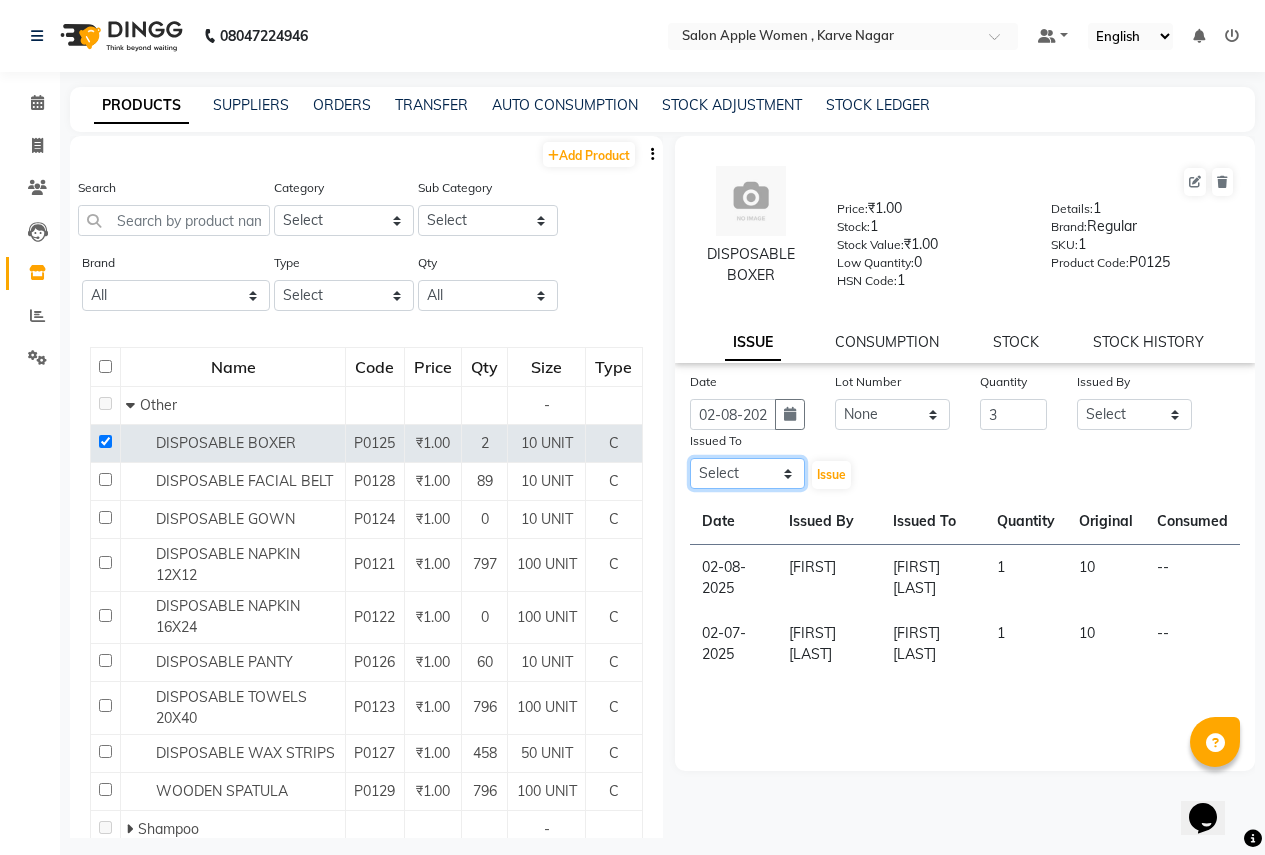 select on "40220" 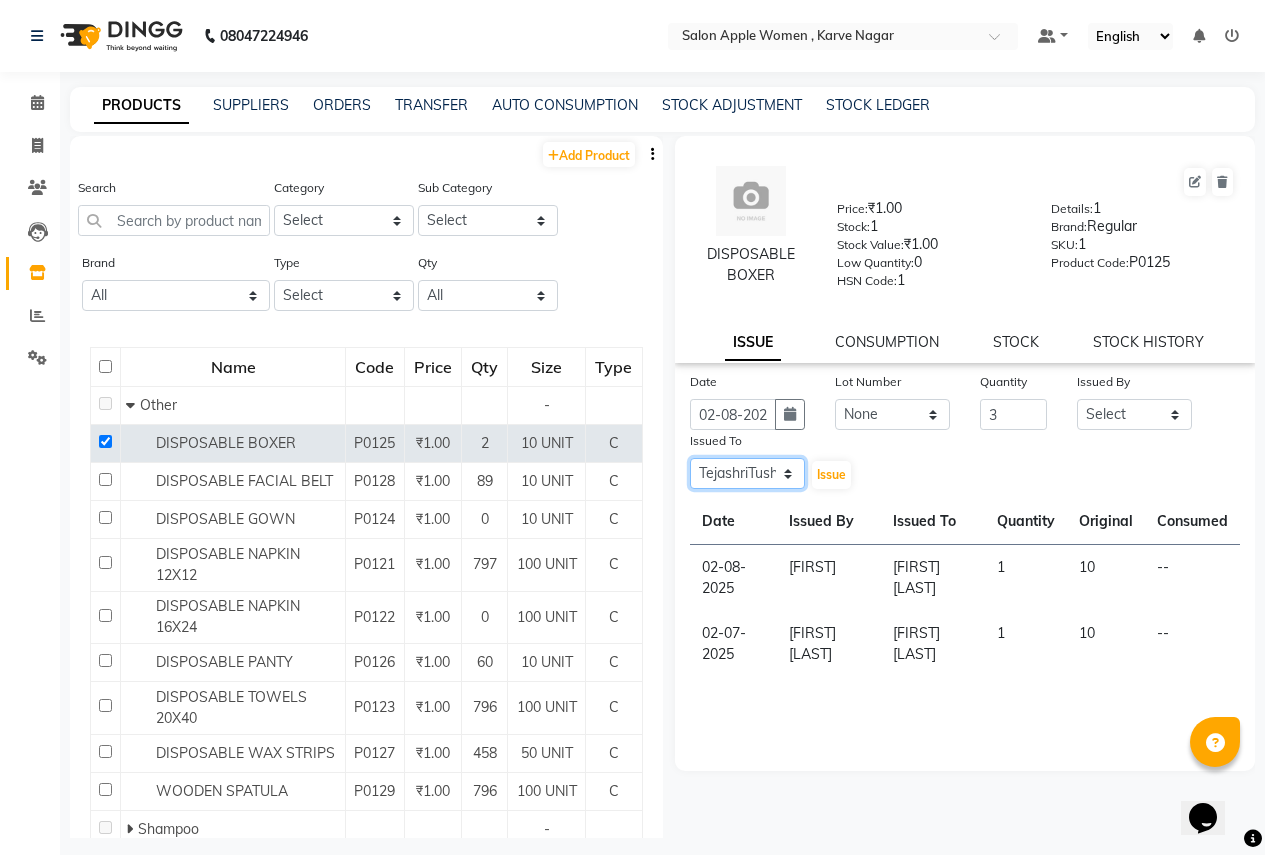 click on "Select Ajay Rajendra Sonawane Anjali Anil Patil Ashwini chaitrali Jyoti Rahul Shinde Laxmi Mili Maruti Kate NSS Pratibha Paswan Pratik Balasaheb salunkhe Reception  Reshma Operations Head Shobhana Rajendra Muly TejashriTushar Shinde Vandana Ganesh Kambale" 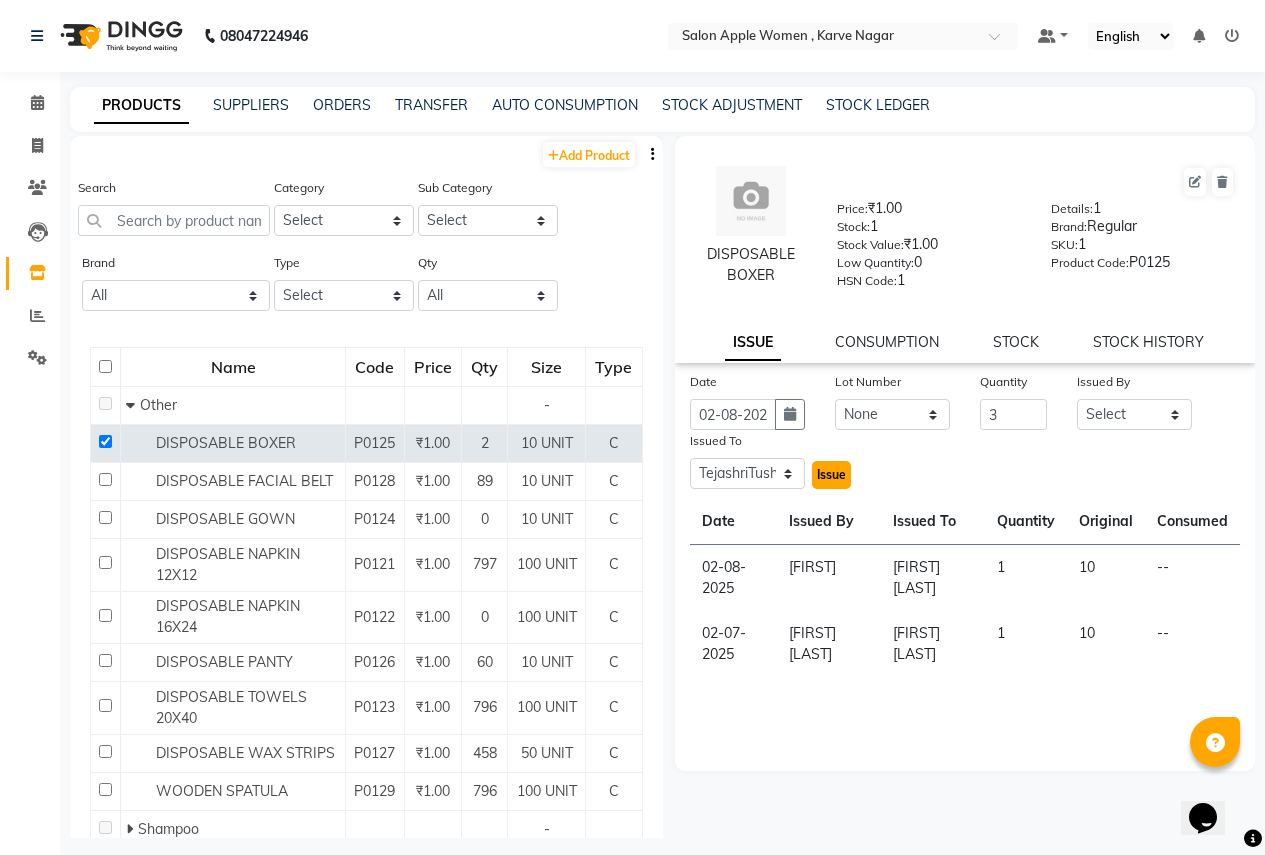 click on "Issue" 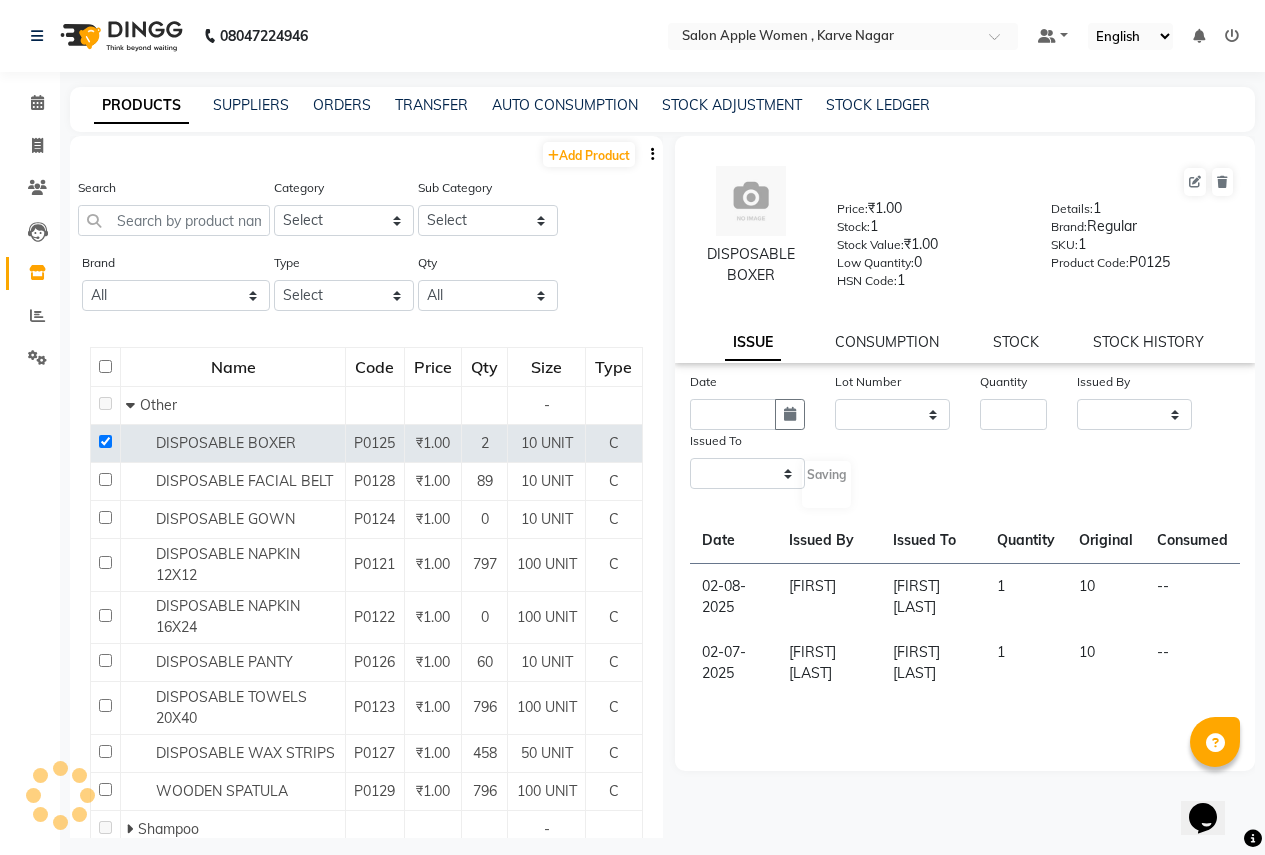 select 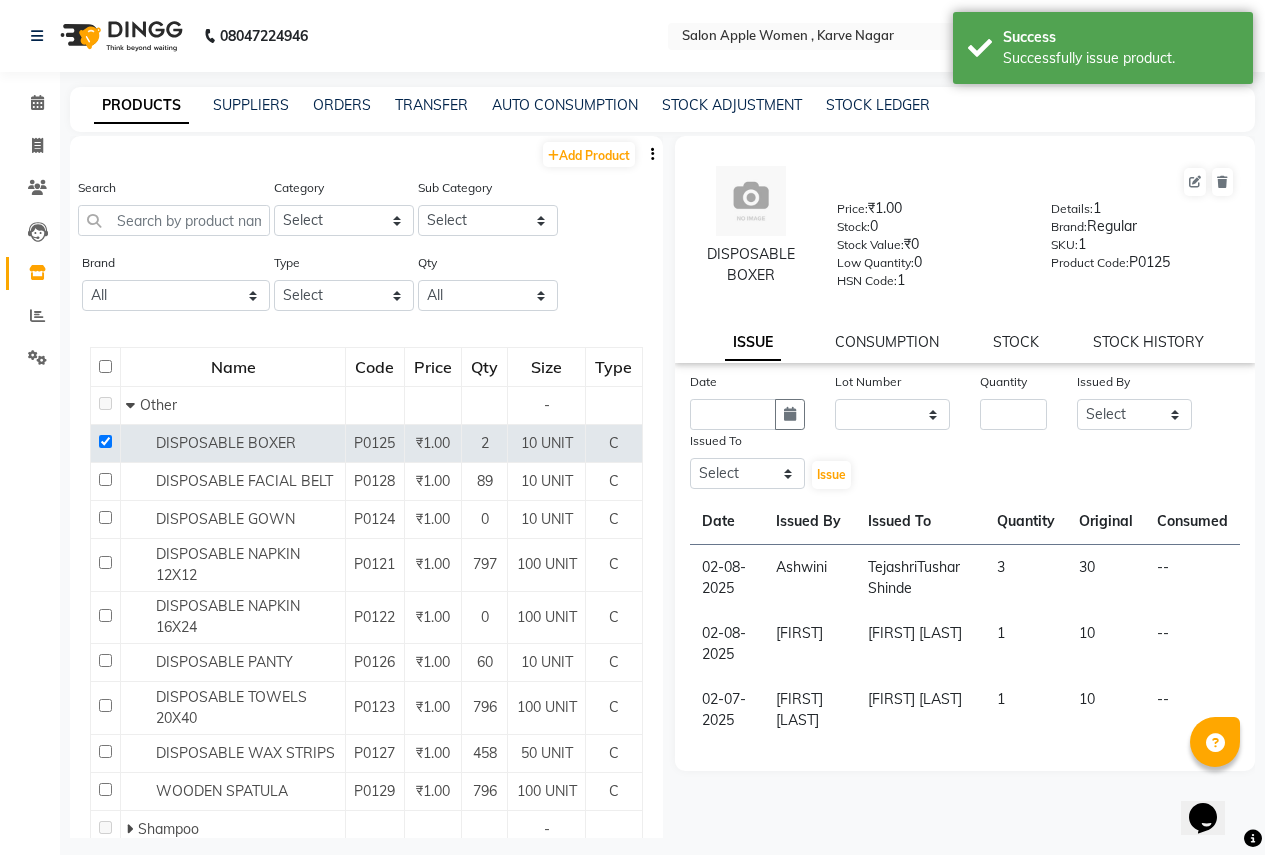 click on "DISPOSABLE BOXER  Price:   ₹1.00  Stock:   0  Stock Value:   ₹0  Low Quantity:  0  HSN Code:  1  Details:   1  Brand:   Regular  SKU:   1  Product Code:   P0125  ISSUE CONSUMPTION STOCK STOCK HISTORY Date Lot Number None Quantity Issued By Select Ajay Rajendra Sonawane Anjali Anil Patil Ashwini chaitrali Jyoti Rahul Shinde Laxmi Mili Maruti Kate NSS Pratibha Paswan Pratik Balasaheb salunkhe Reception  Reshma Operations Head Shobhana Rajendra Muly TejashriTushar Shinde Vandana Ganesh Kambale Issued To Select Ajay Rajendra Sonawane Anjali Anil Patil Ashwini chaitrali Jyoti Rahul Shinde Laxmi Mili Maruti Kate NSS Pratibha Paswan Pratik Balasaheb salunkhe Reception  Reshma Operations Head Shobhana Rajendra Muly TejashriTushar Shinde Vandana Ganesh Kambale  Issue  Date Issued By Issued To Quantity Original Consumed 02-08-2025 Ashwini TejashriTushar Shinde 3  30  -- 02-08-2025 chaitrali Vandana Ganesh Kambale 1  10  -- 02-07-2025 Anjali Anil Patil Mili Maruti Kate 1  10  --" 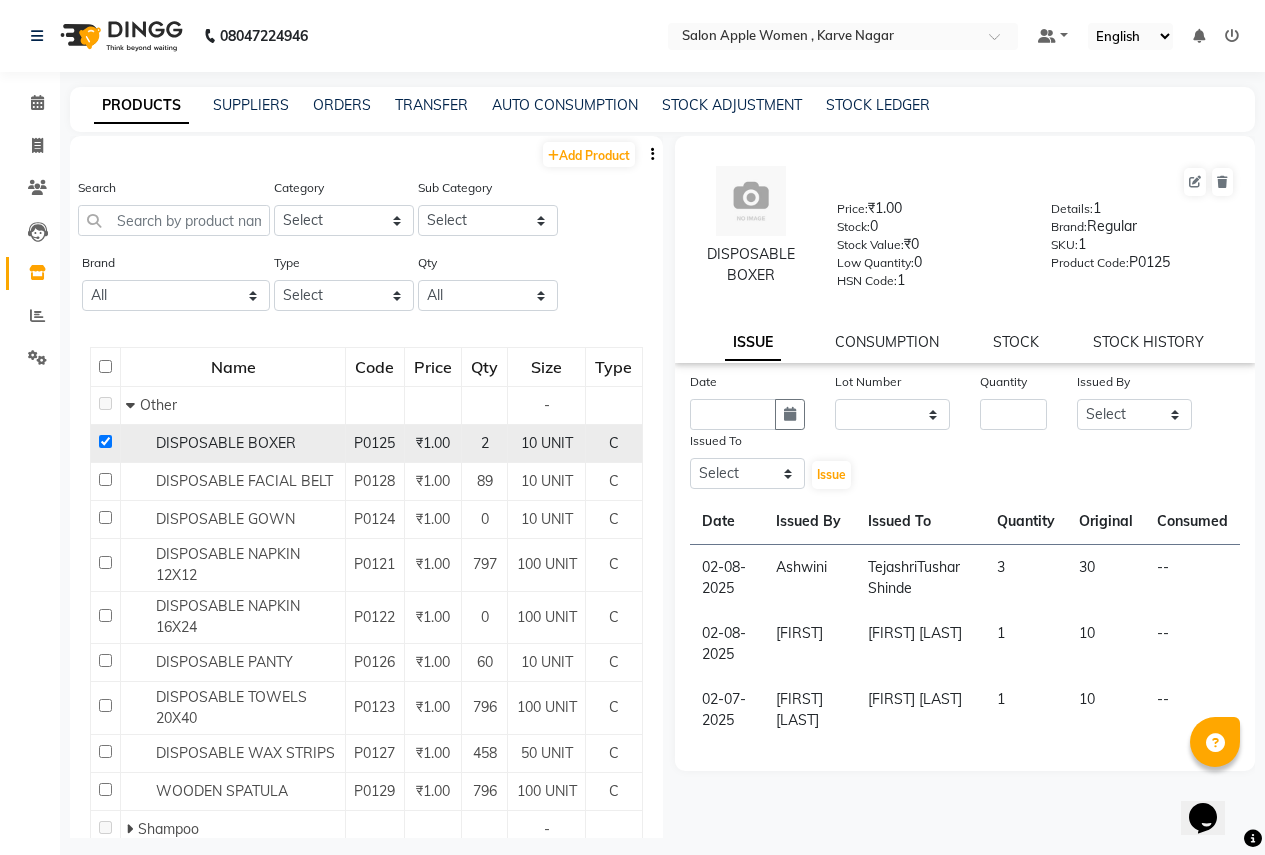 click on "DISPOSABLE BOXER" 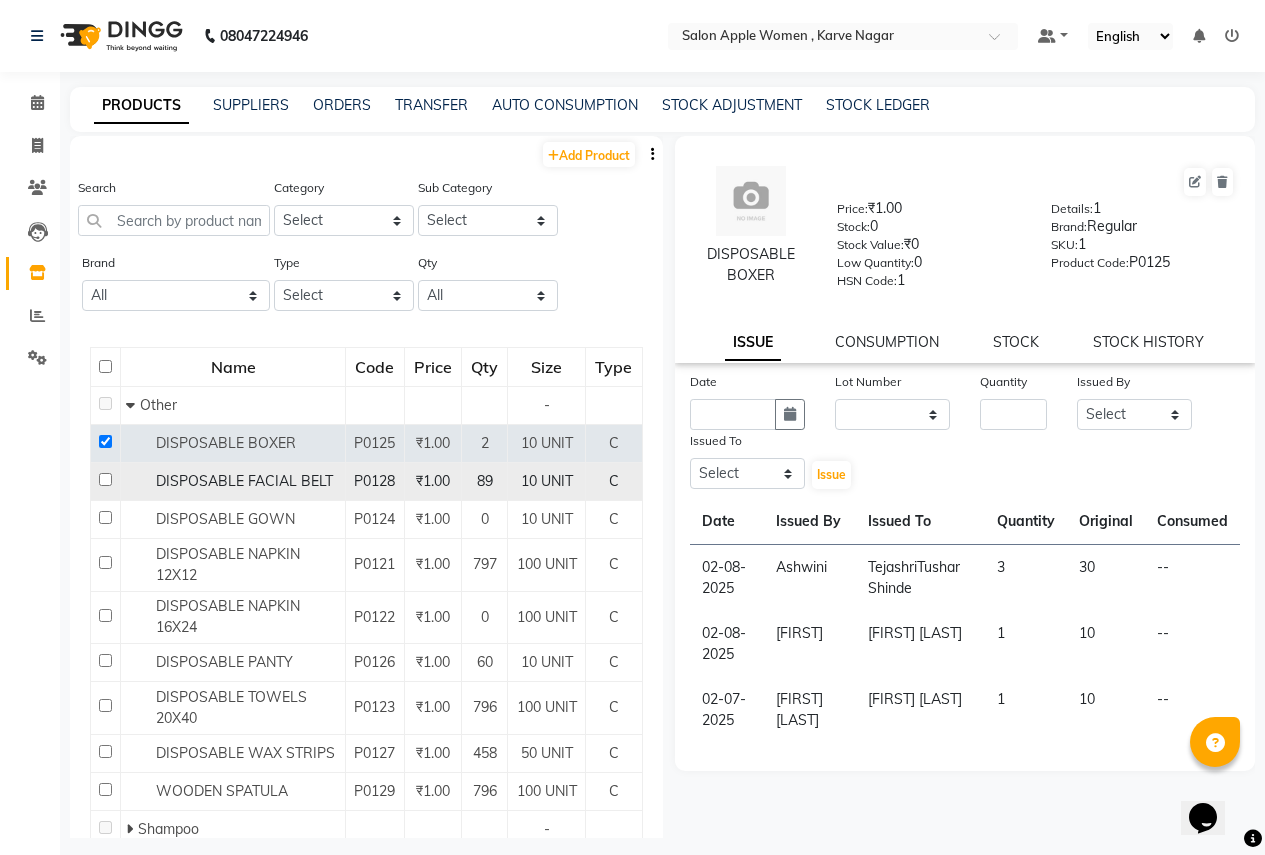 click on "DISPOSABLE FACIAL BELT" 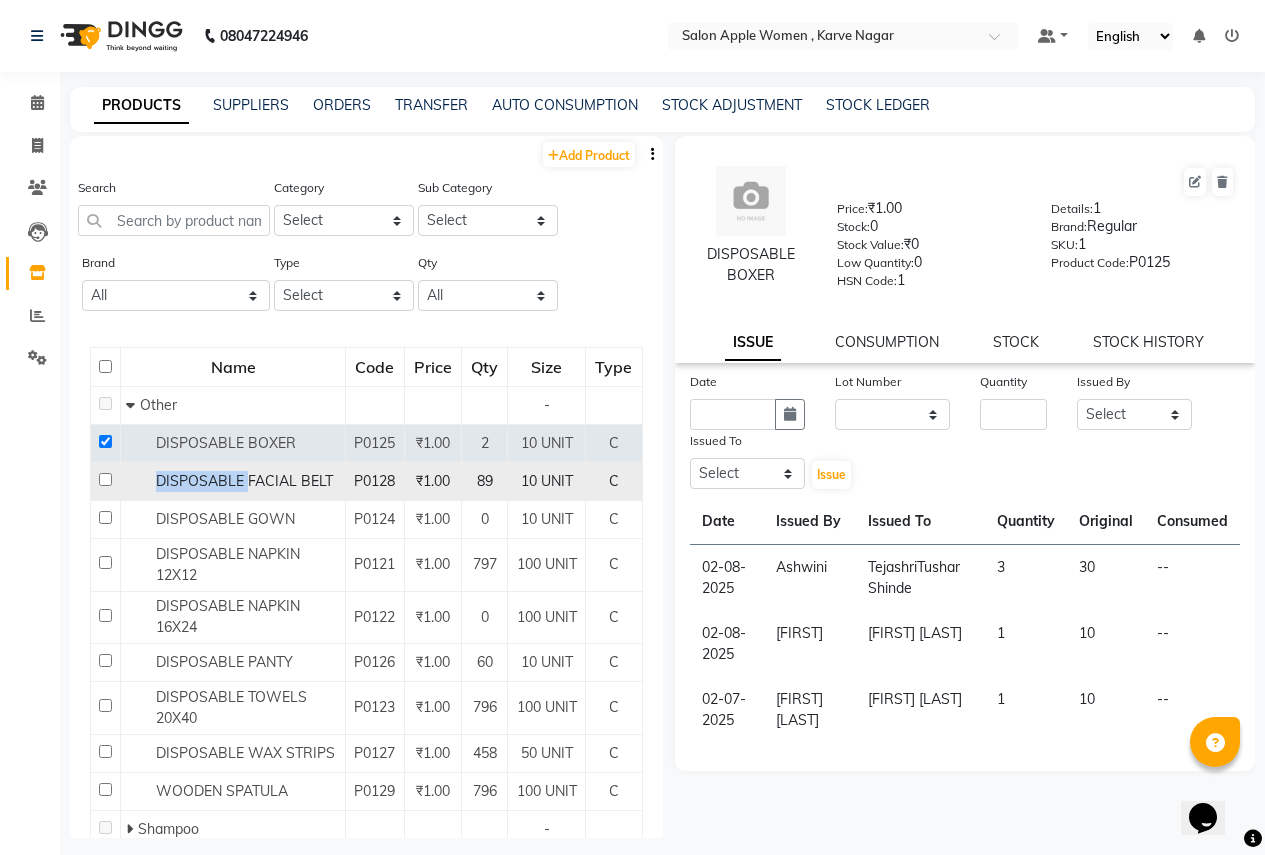 click on "DISPOSABLE FACIAL BELT" 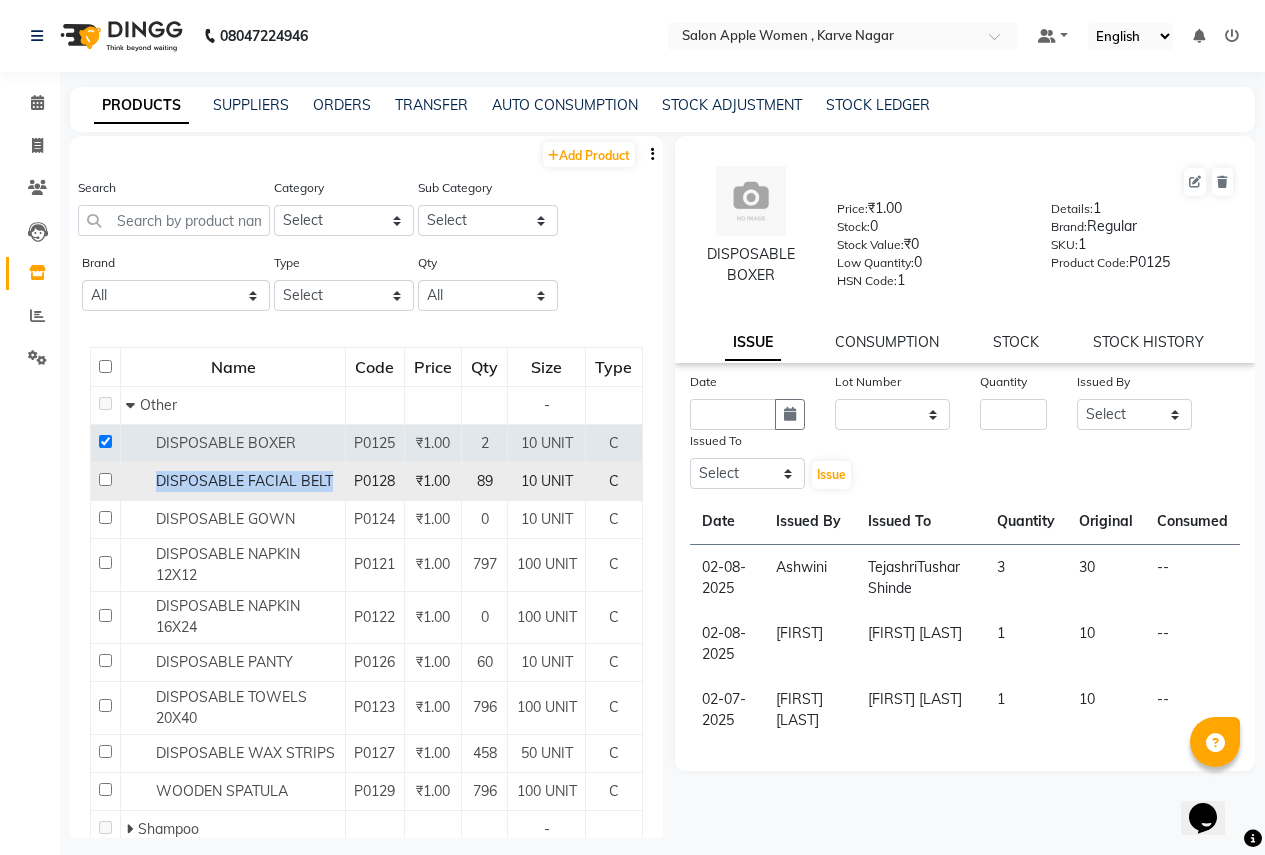 click on "DISPOSABLE FACIAL BELT" 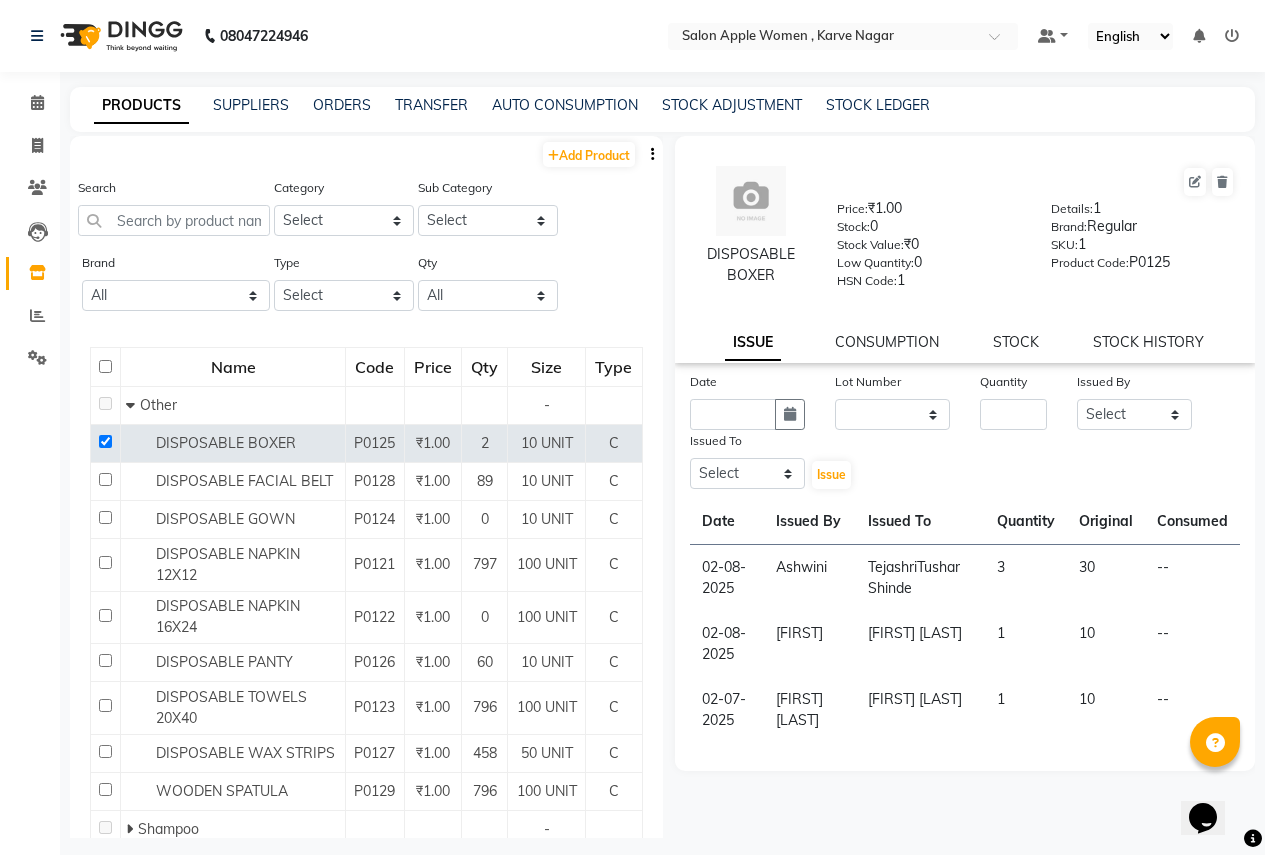click on "Search Category Select Hair Skin Makeup Personal Care Appliances Beard Waxing Disposable Threading Hands and Feet Beauty Planet Botox Cadiveu Casmara Cheryls Loreal Olaplex Other Sub Category Select" 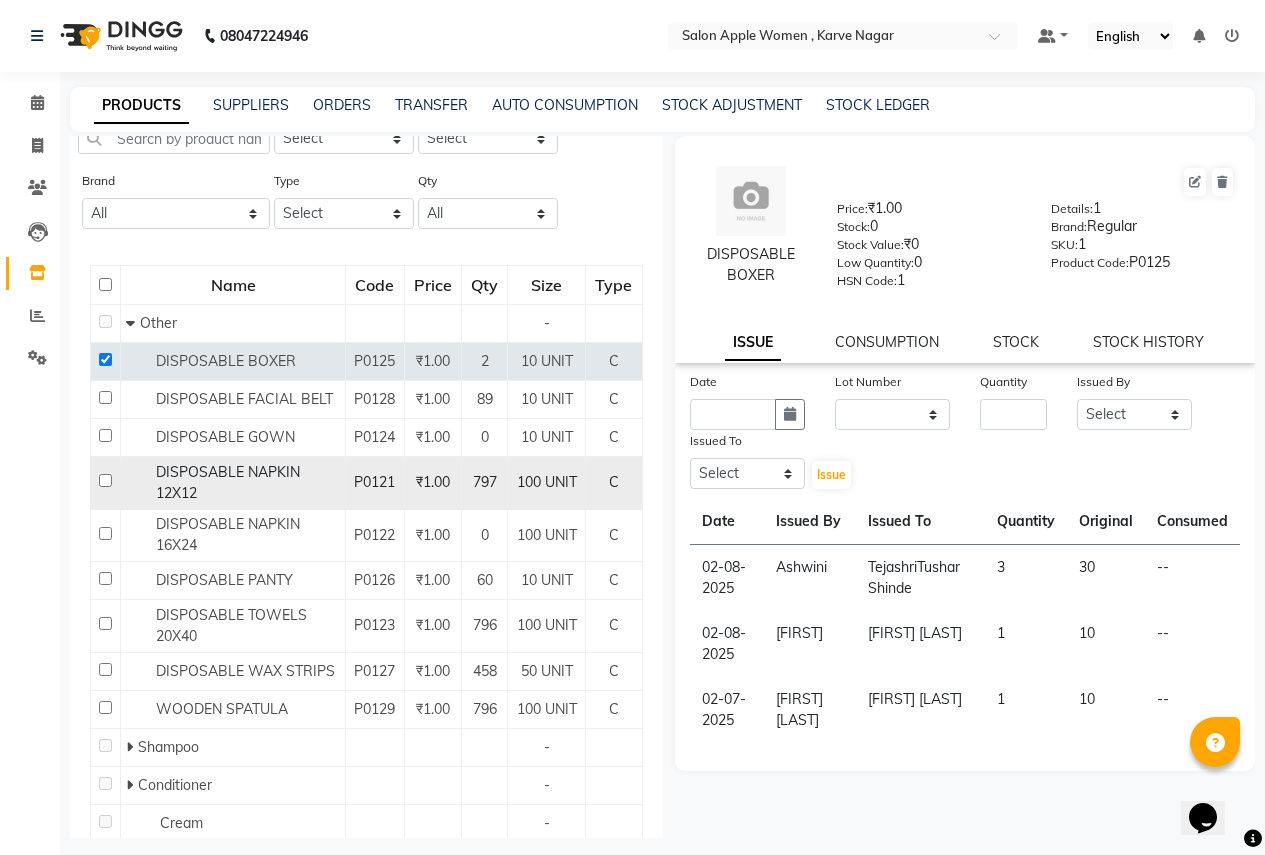 scroll, scrollTop: 482, scrollLeft: 0, axis: vertical 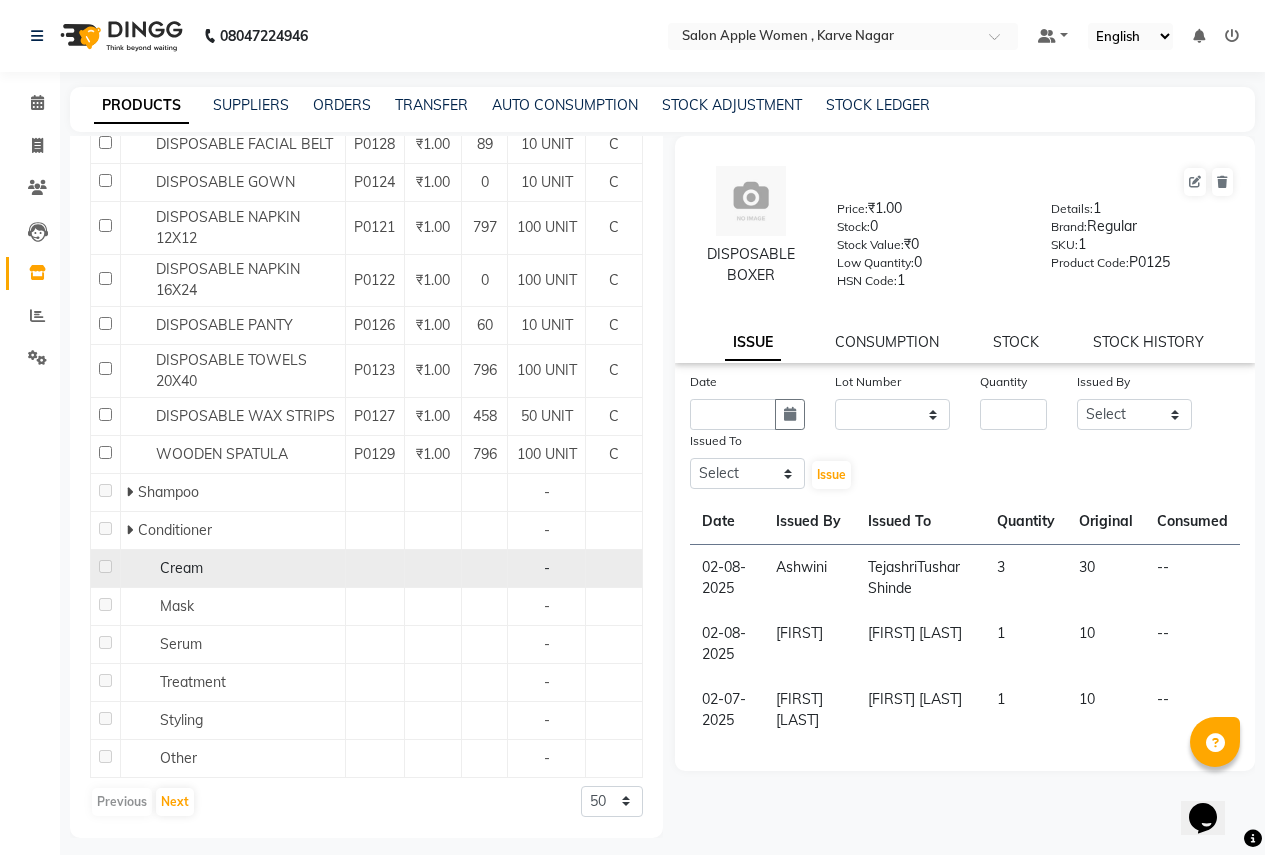 click on "Cream" 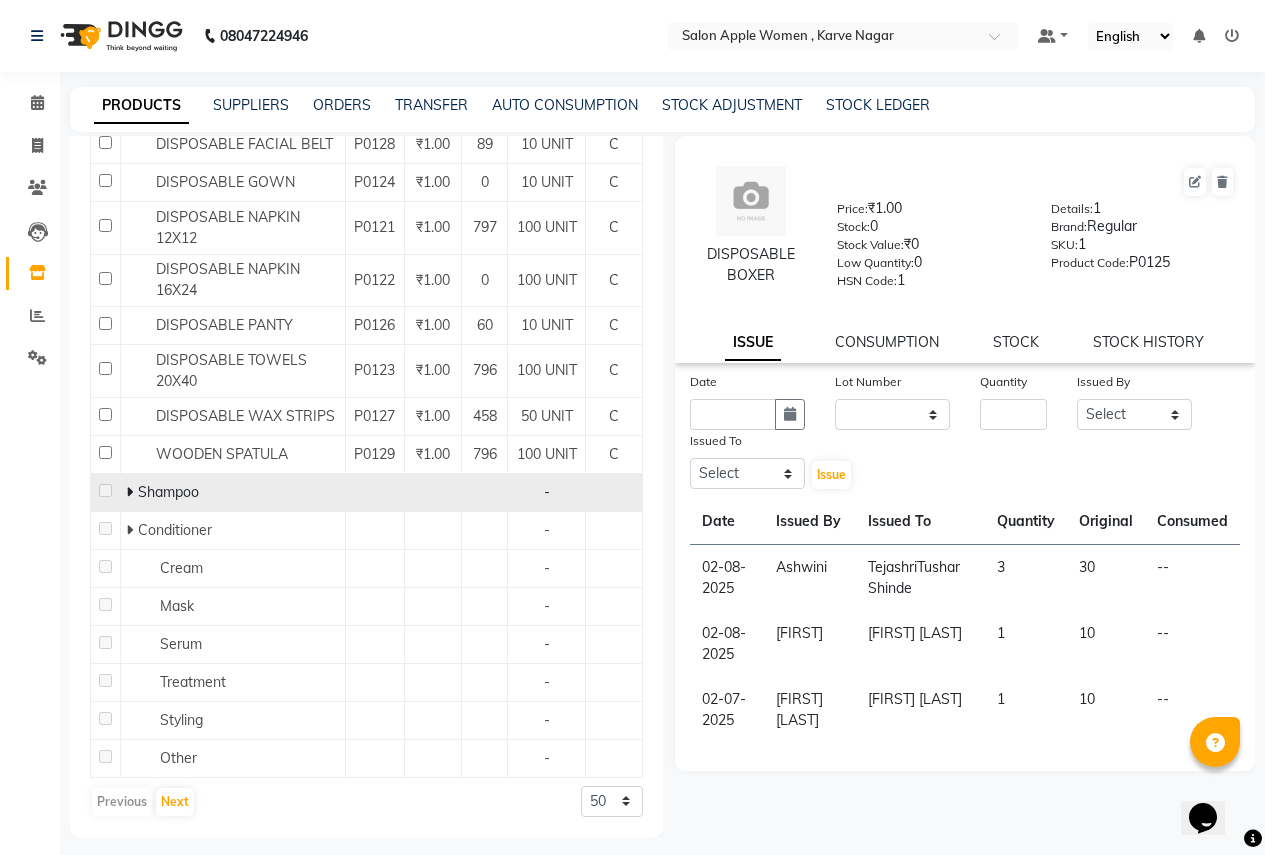 click 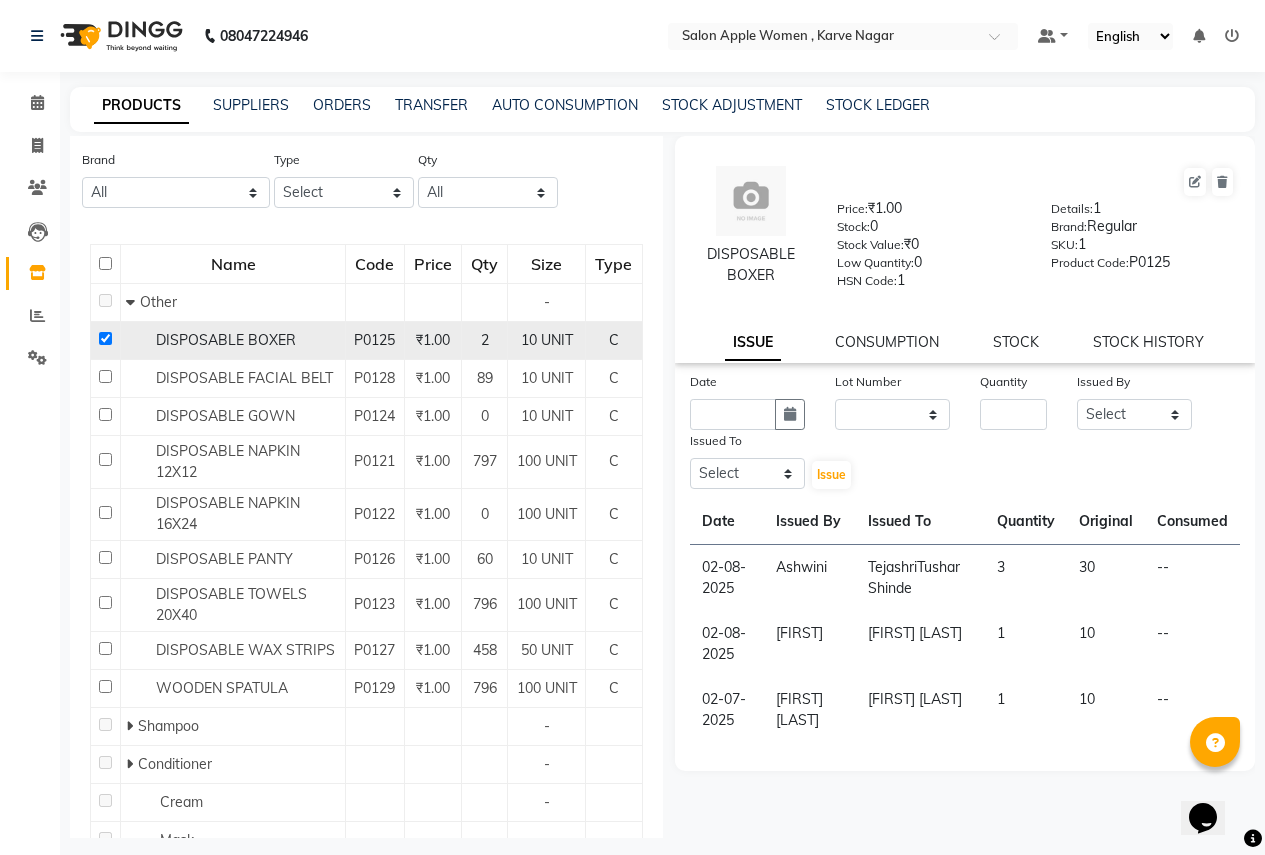 scroll, scrollTop: 0, scrollLeft: 0, axis: both 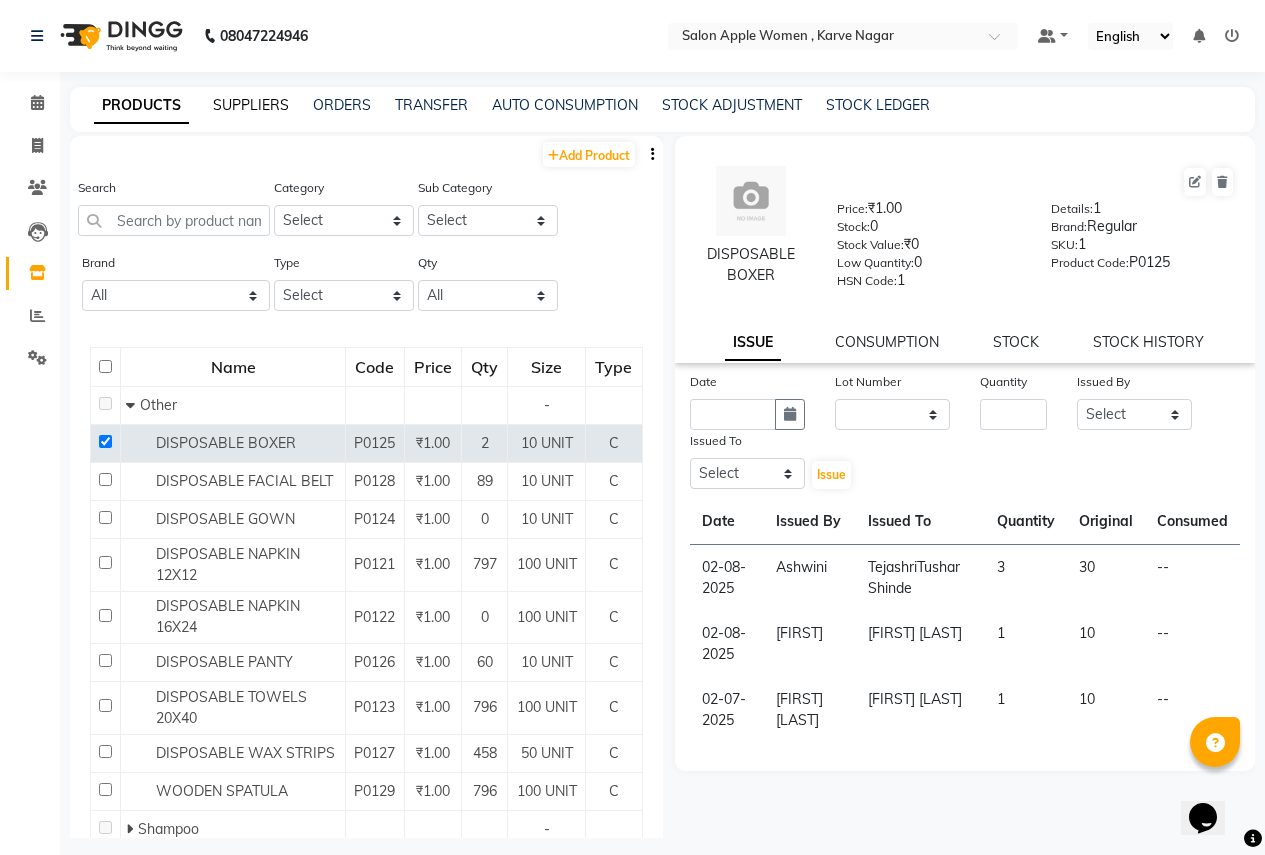 click on "SUPPLIERS" 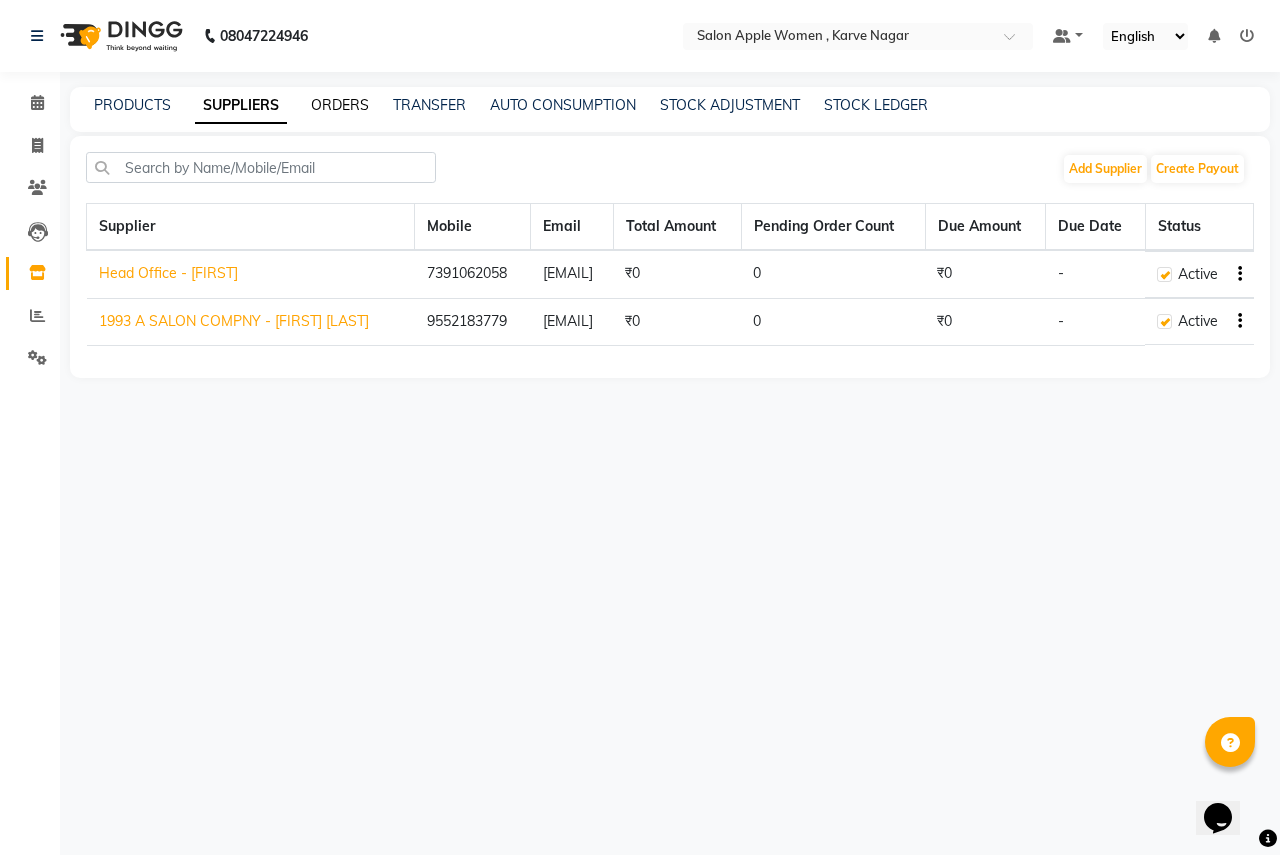 click on "ORDERS" 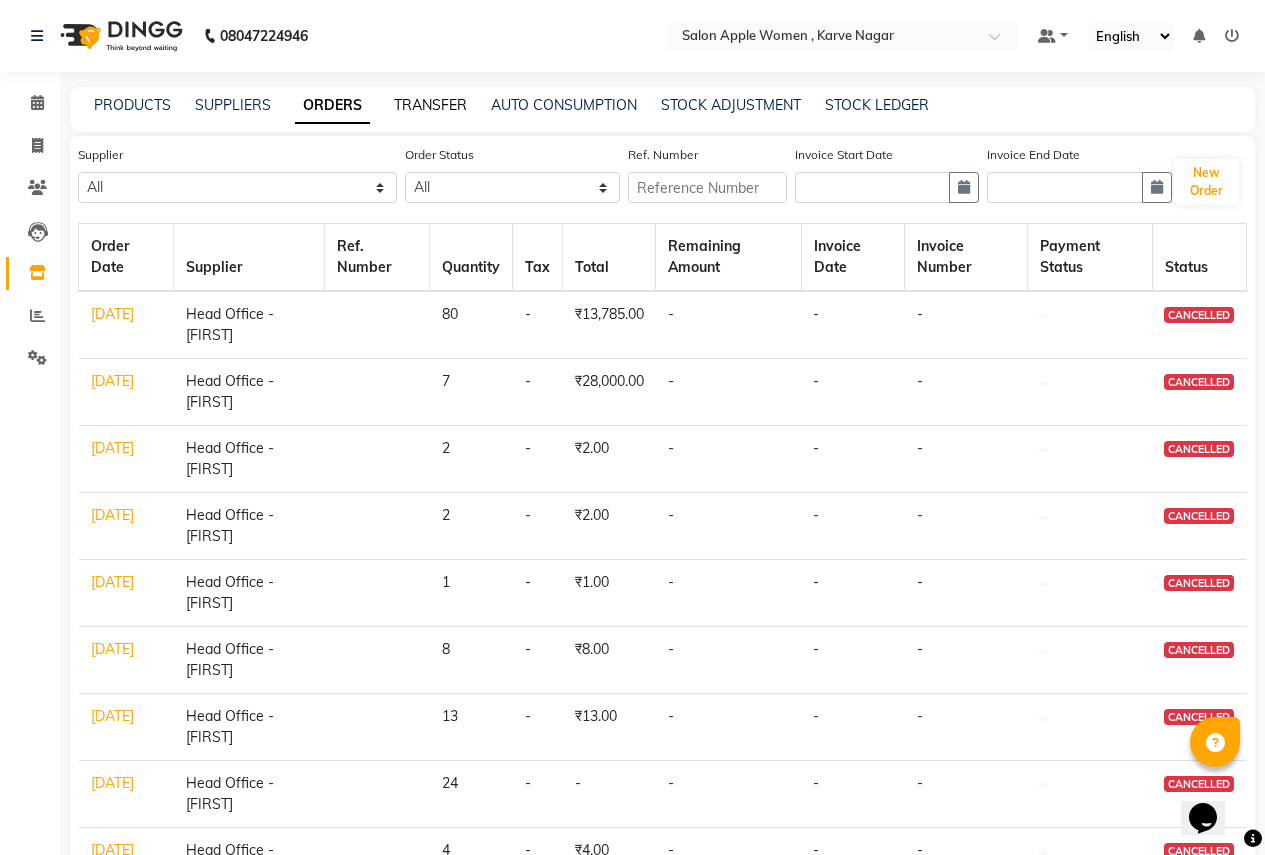 click on "TRANSFER" 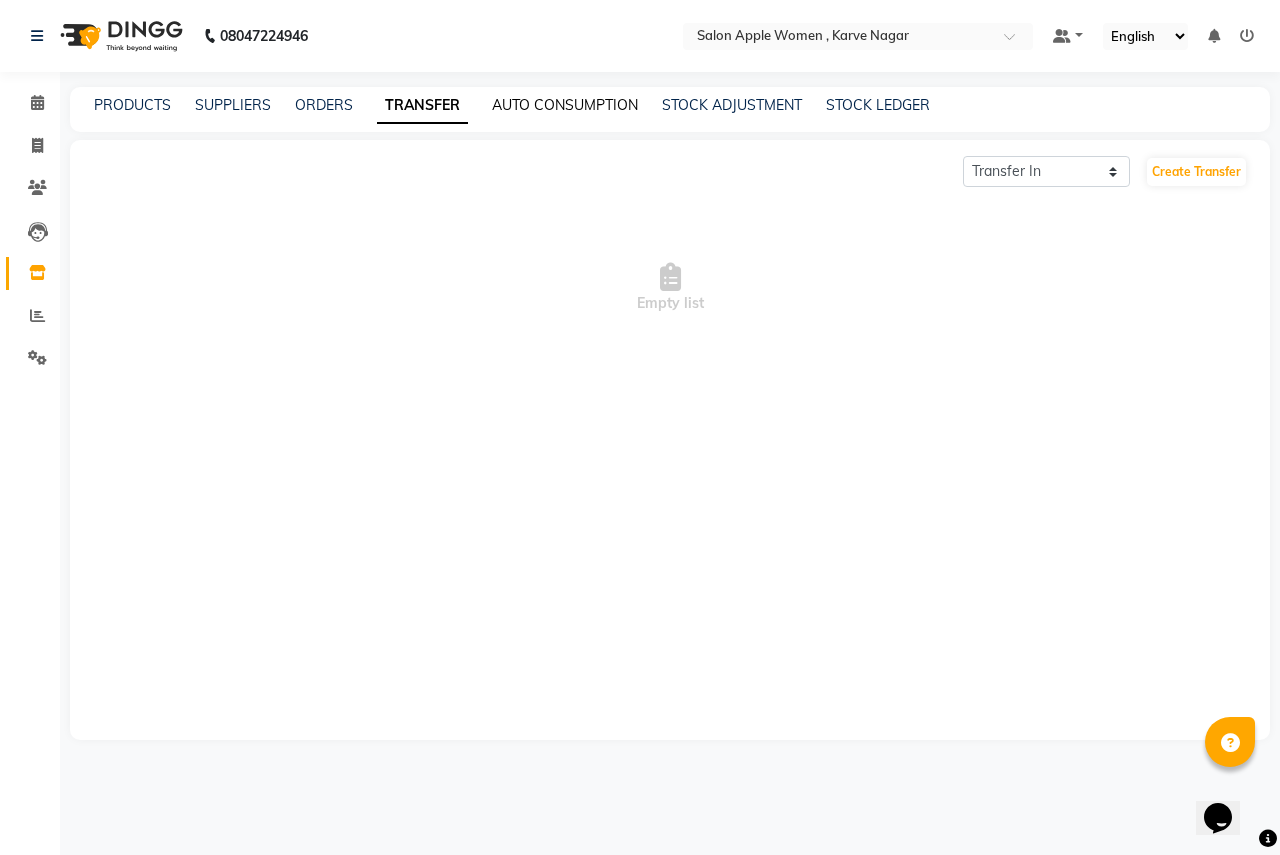 click on "AUTO CONSUMPTION" 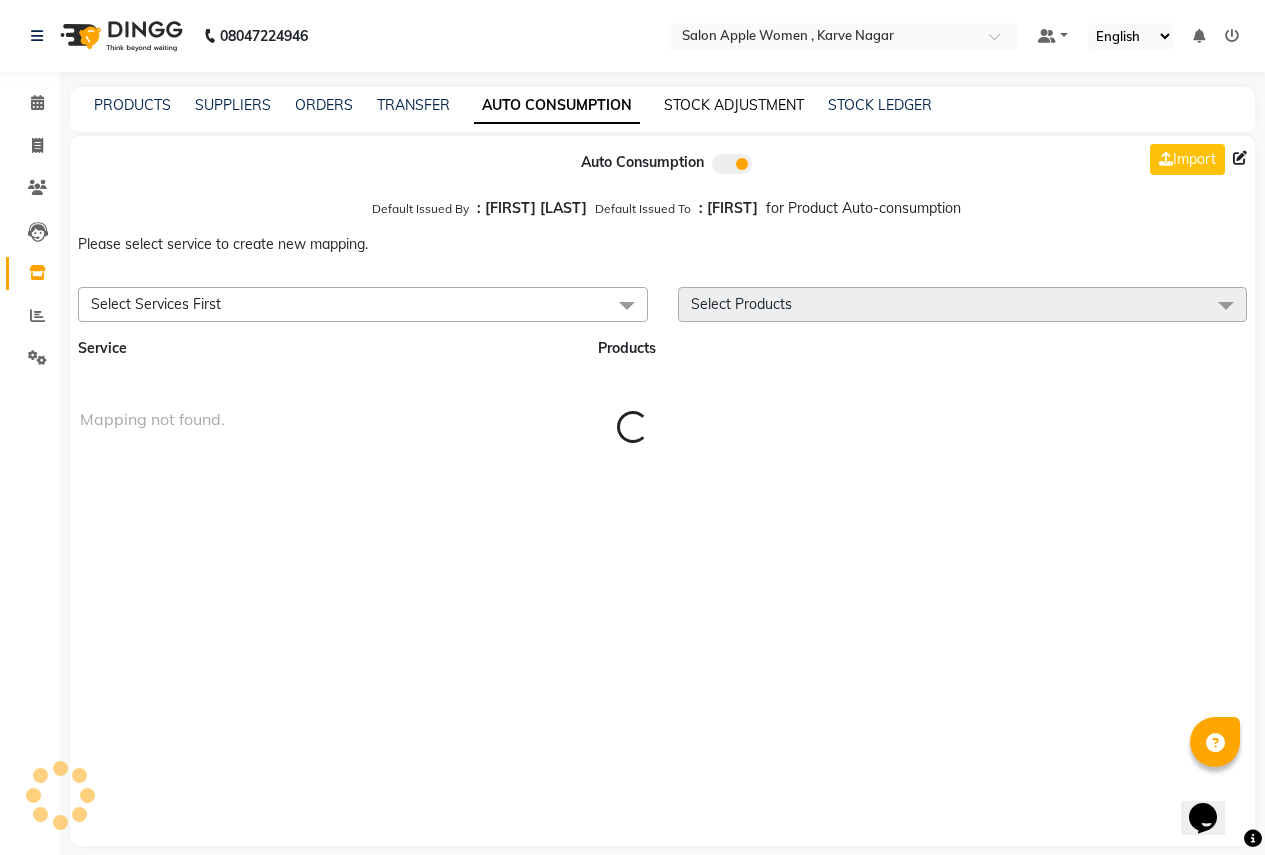 click on "STOCK ADJUSTMENT" 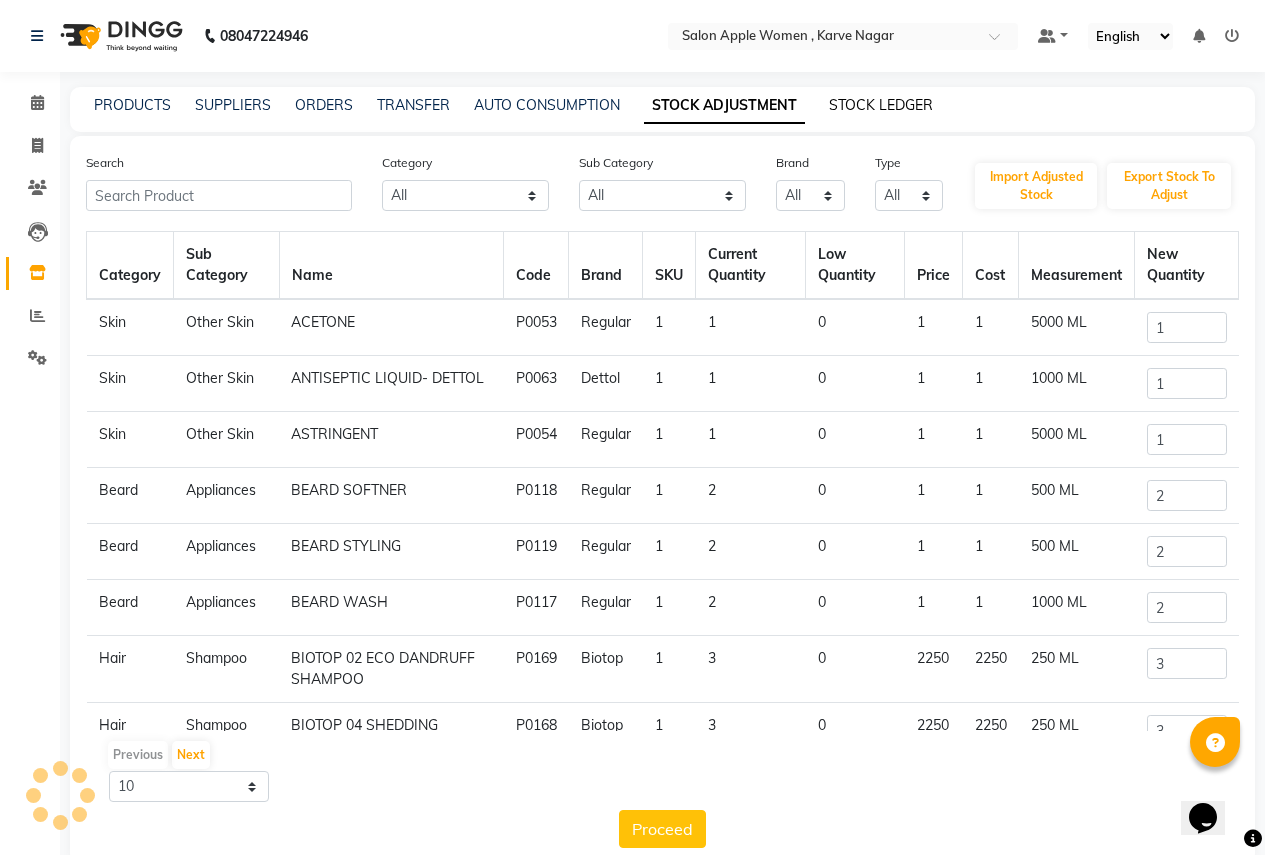 click on "STOCK LEDGER" 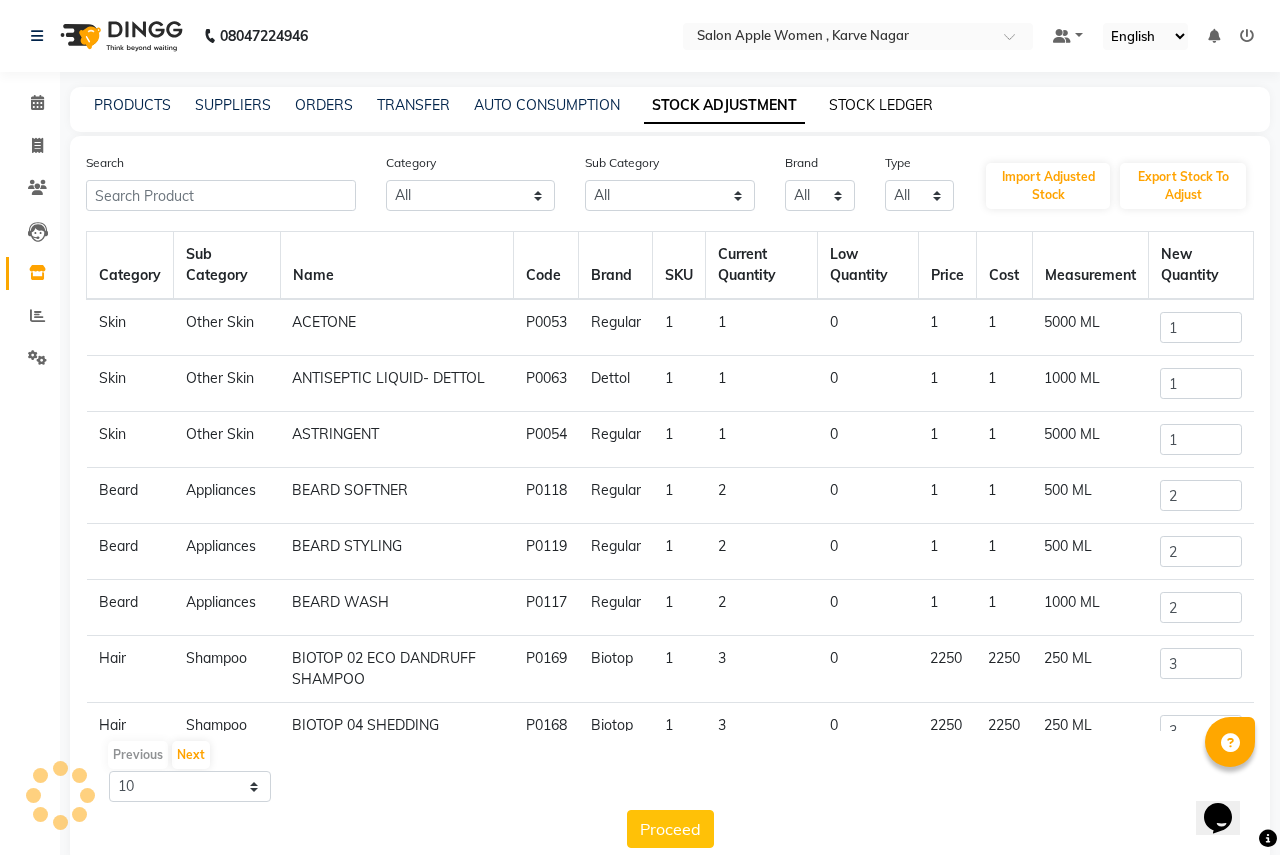 select on "all" 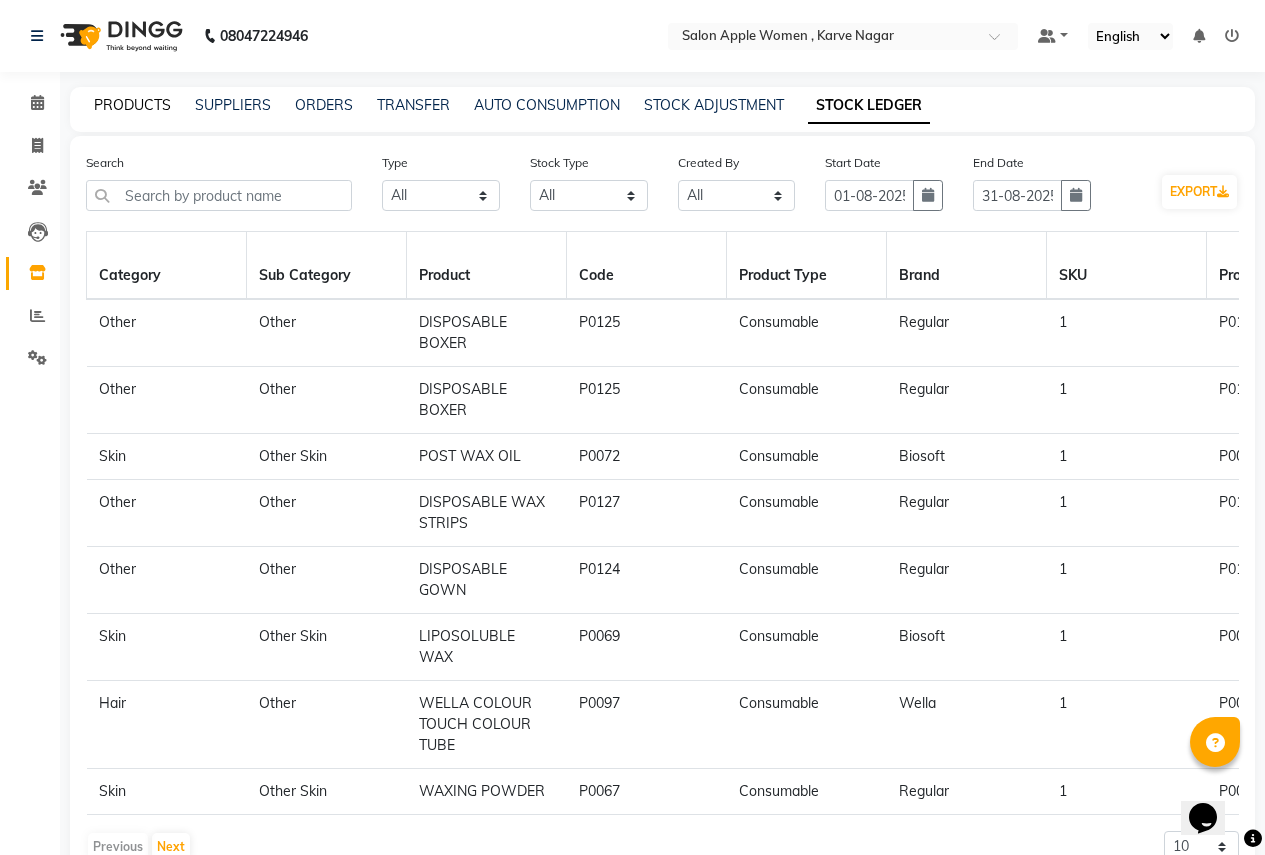 click on "PRODUCTS" 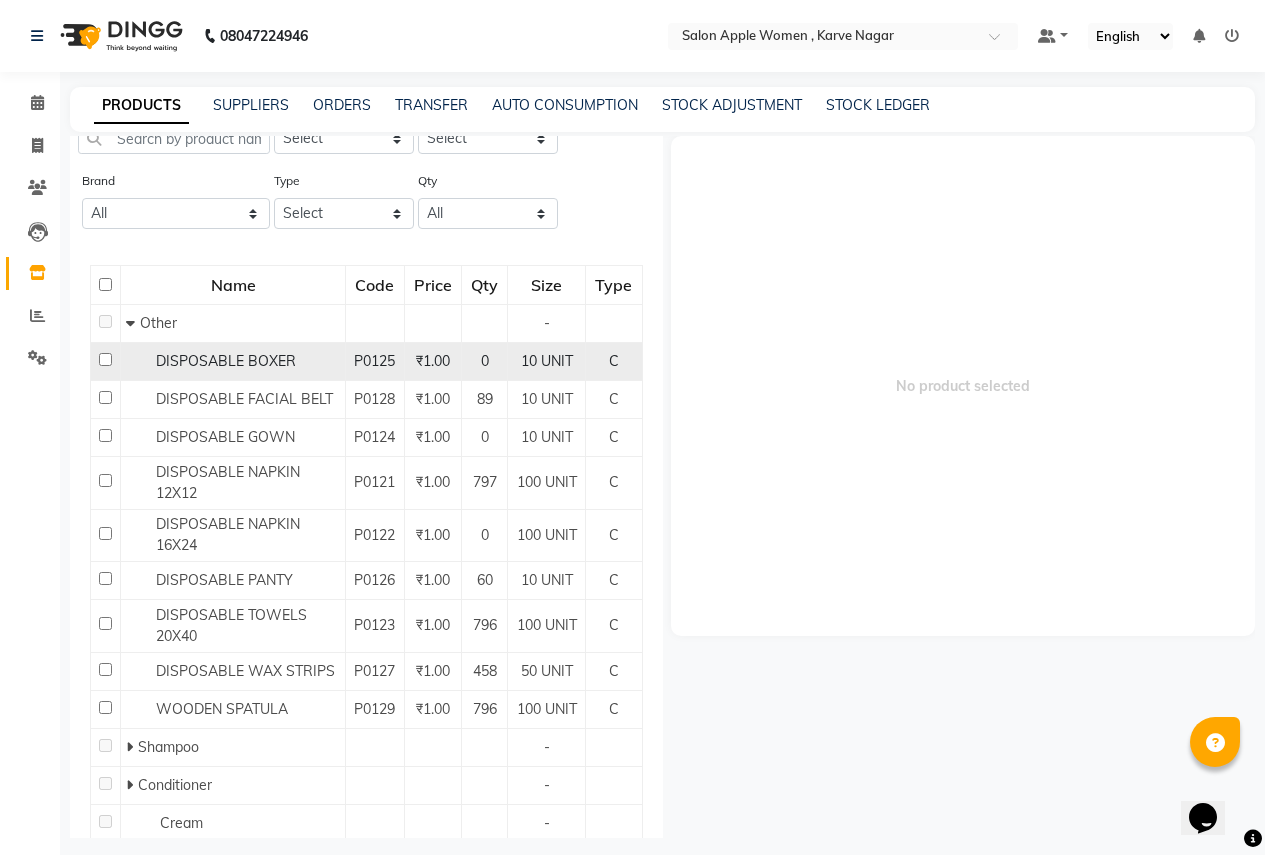 scroll, scrollTop: 0, scrollLeft: 0, axis: both 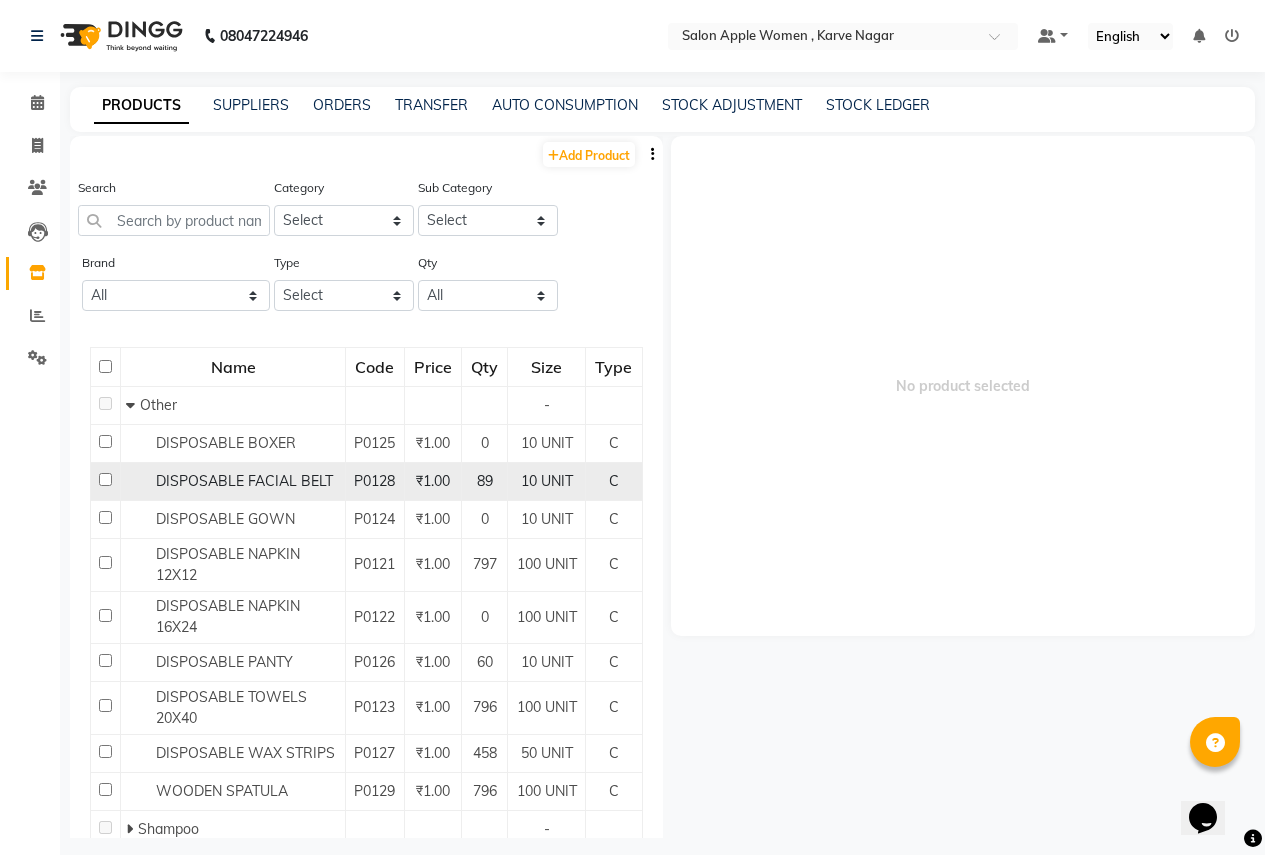 click 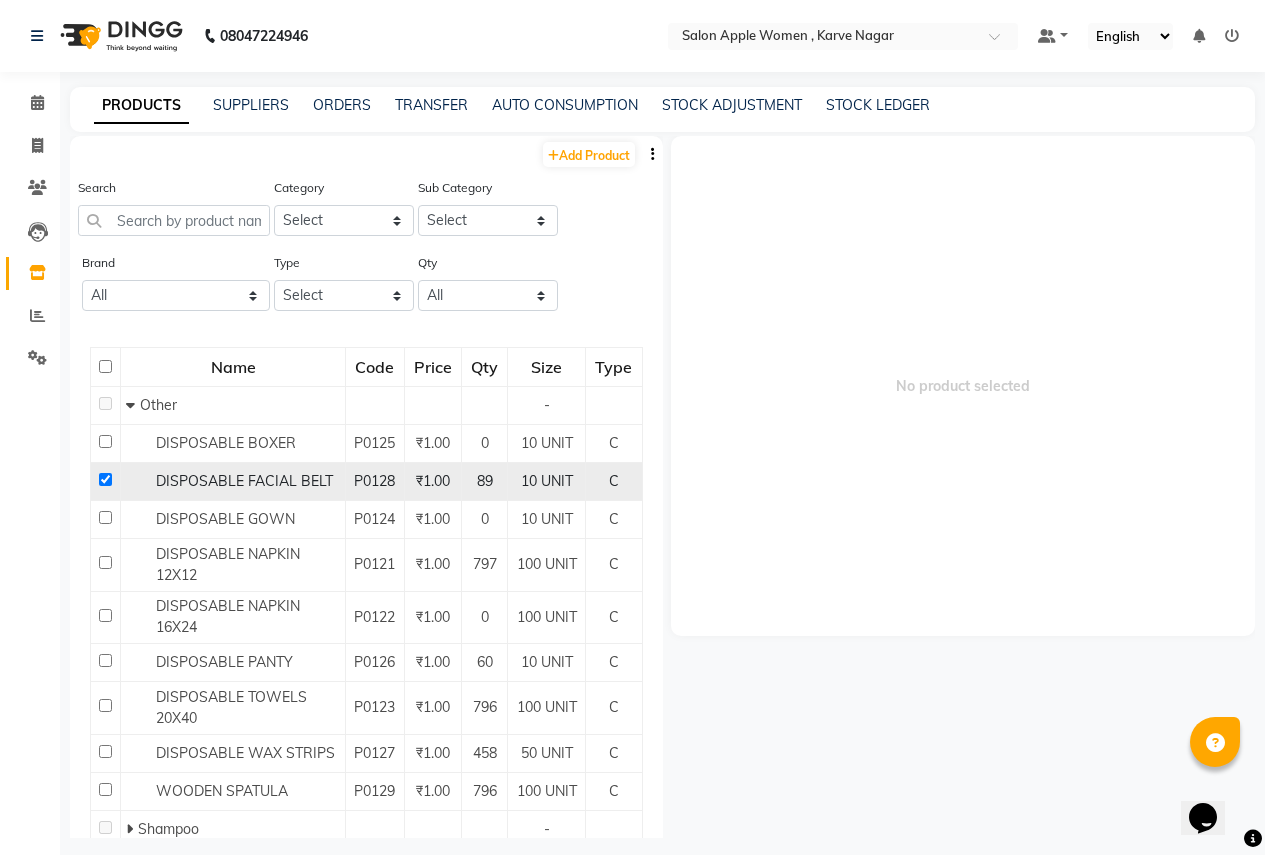 checkbox on "true" 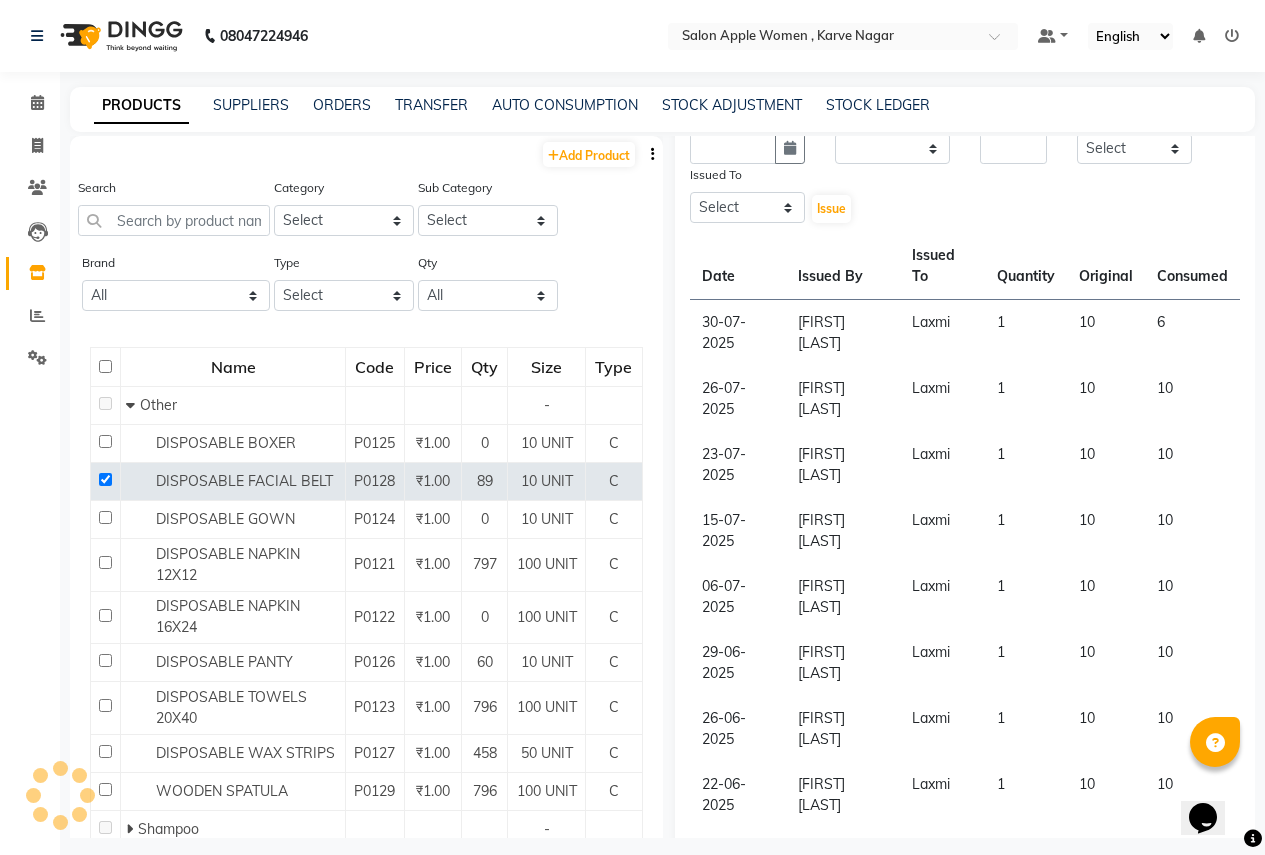 scroll, scrollTop: 447, scrollLeft: 0, axis: vertical 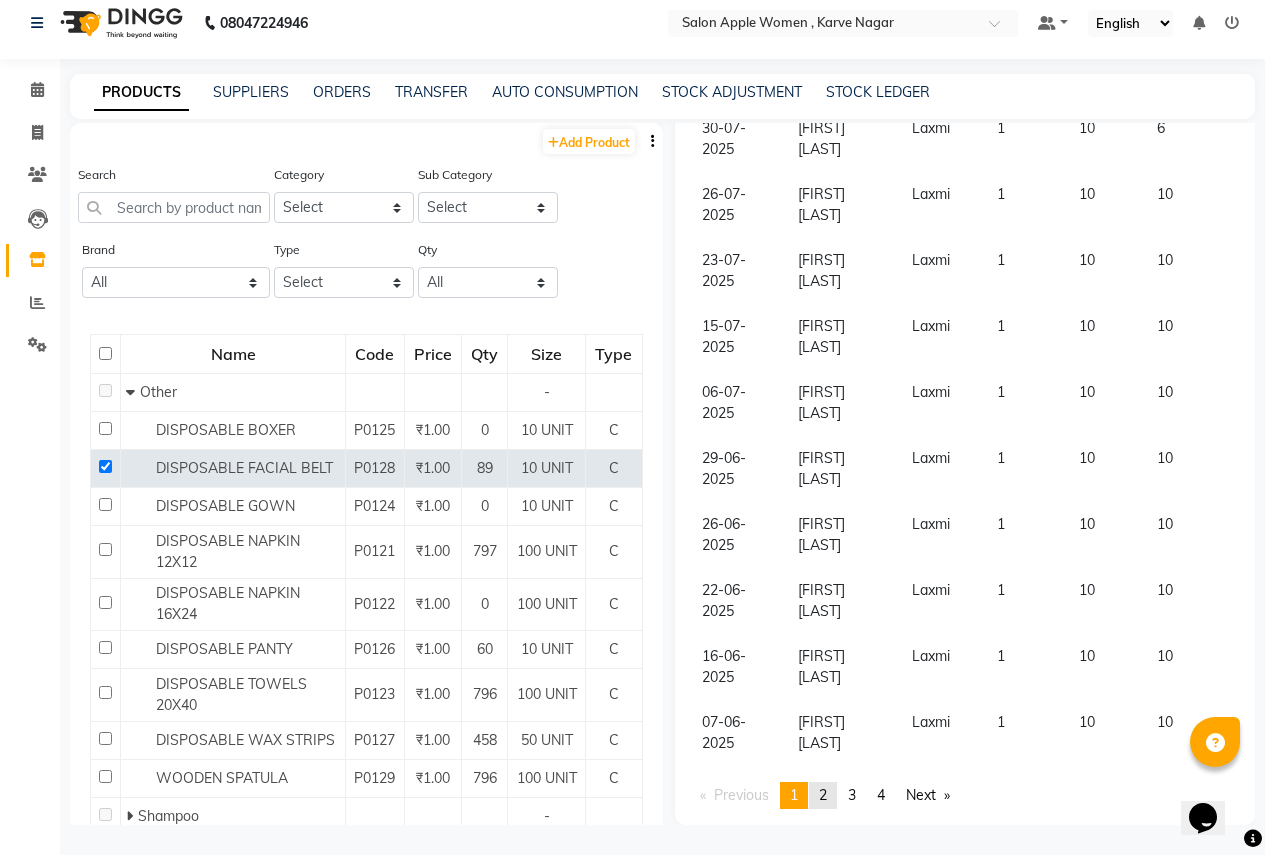 click on "page  2" at bounding box center [823, 795] 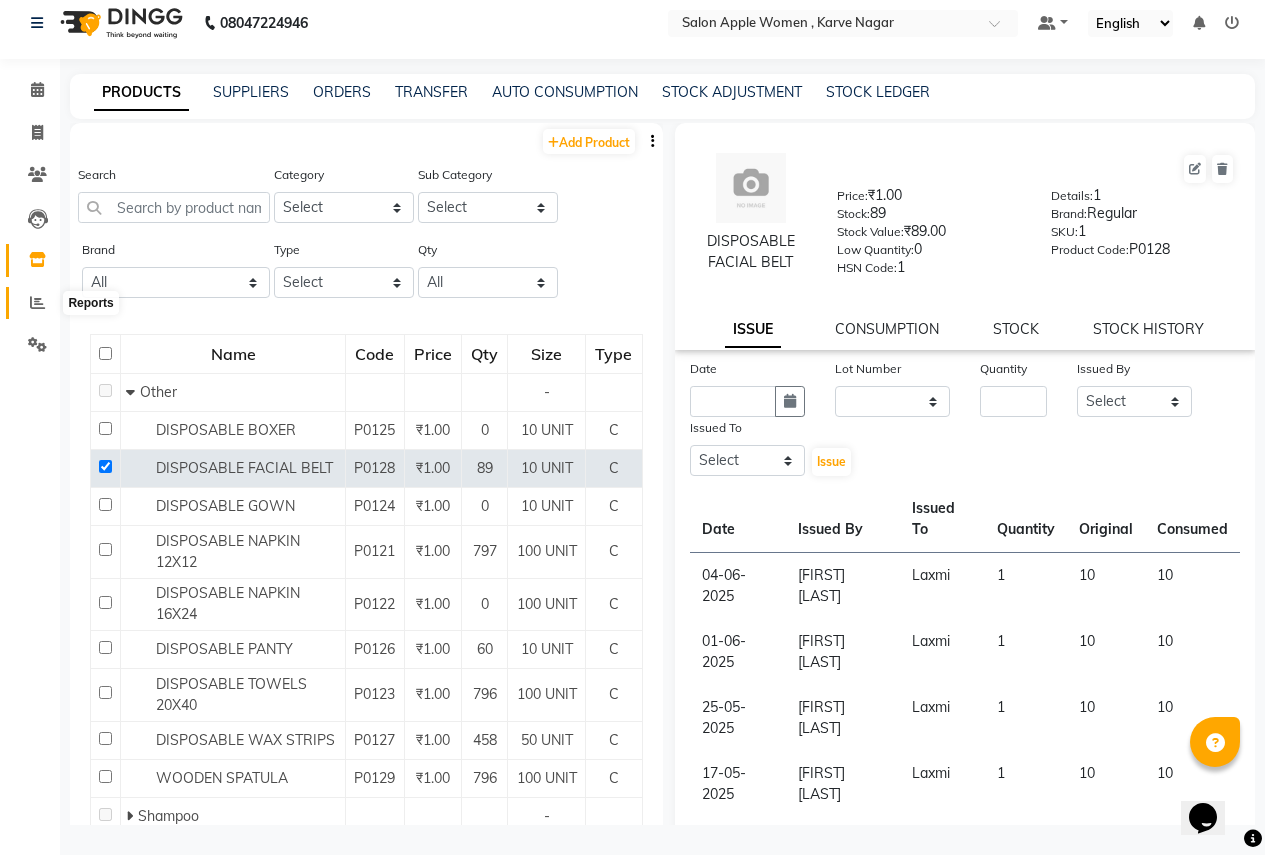 click 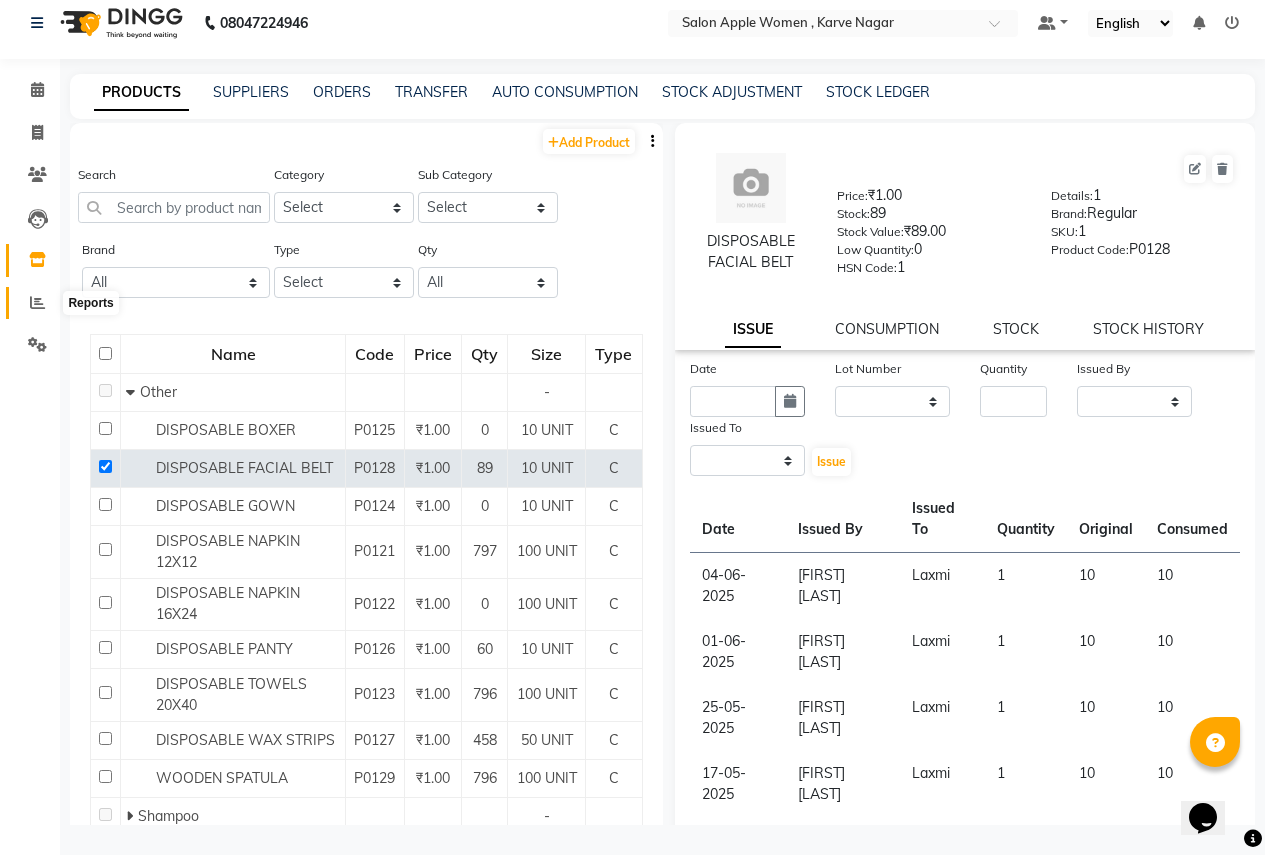 scroll, scrollTop: 0, scrollLeft: 0, axis: both 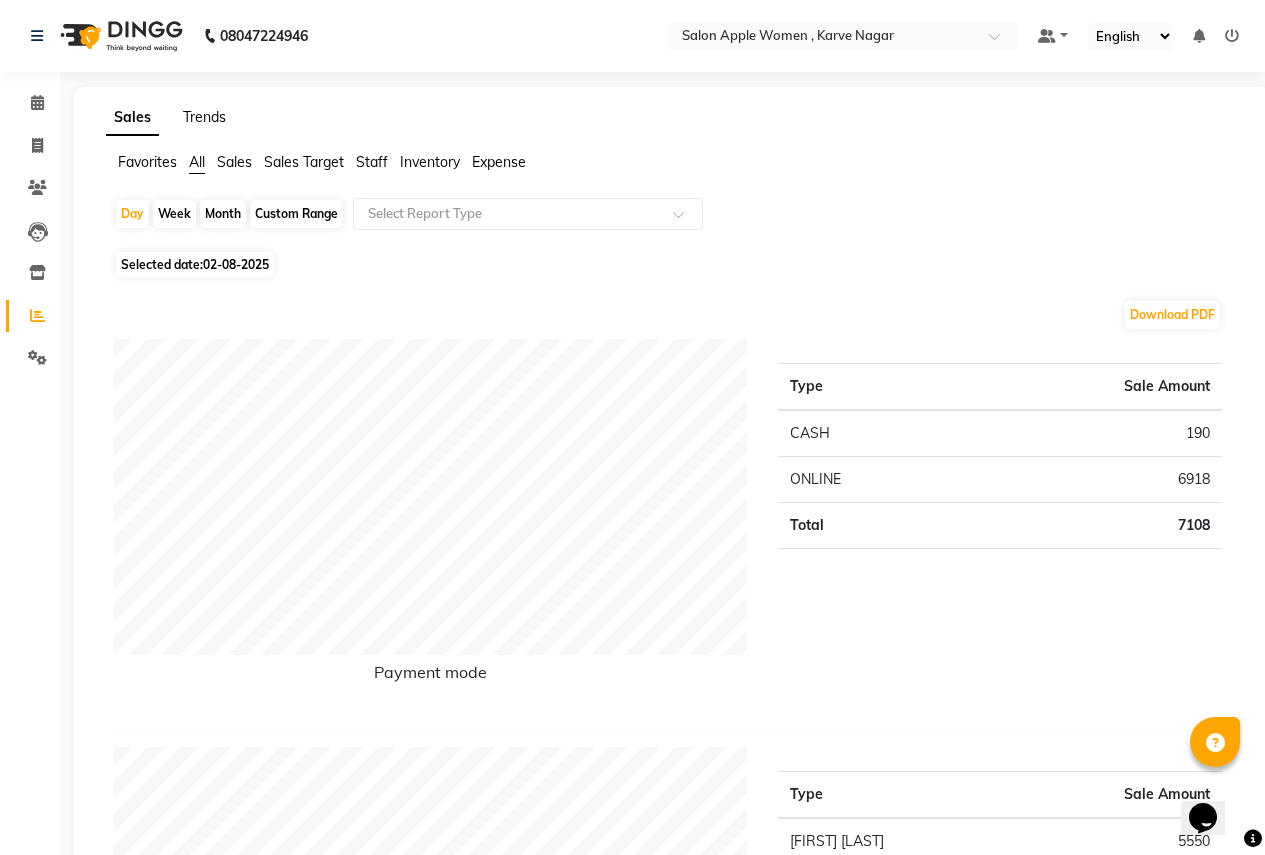 click on "Trends" 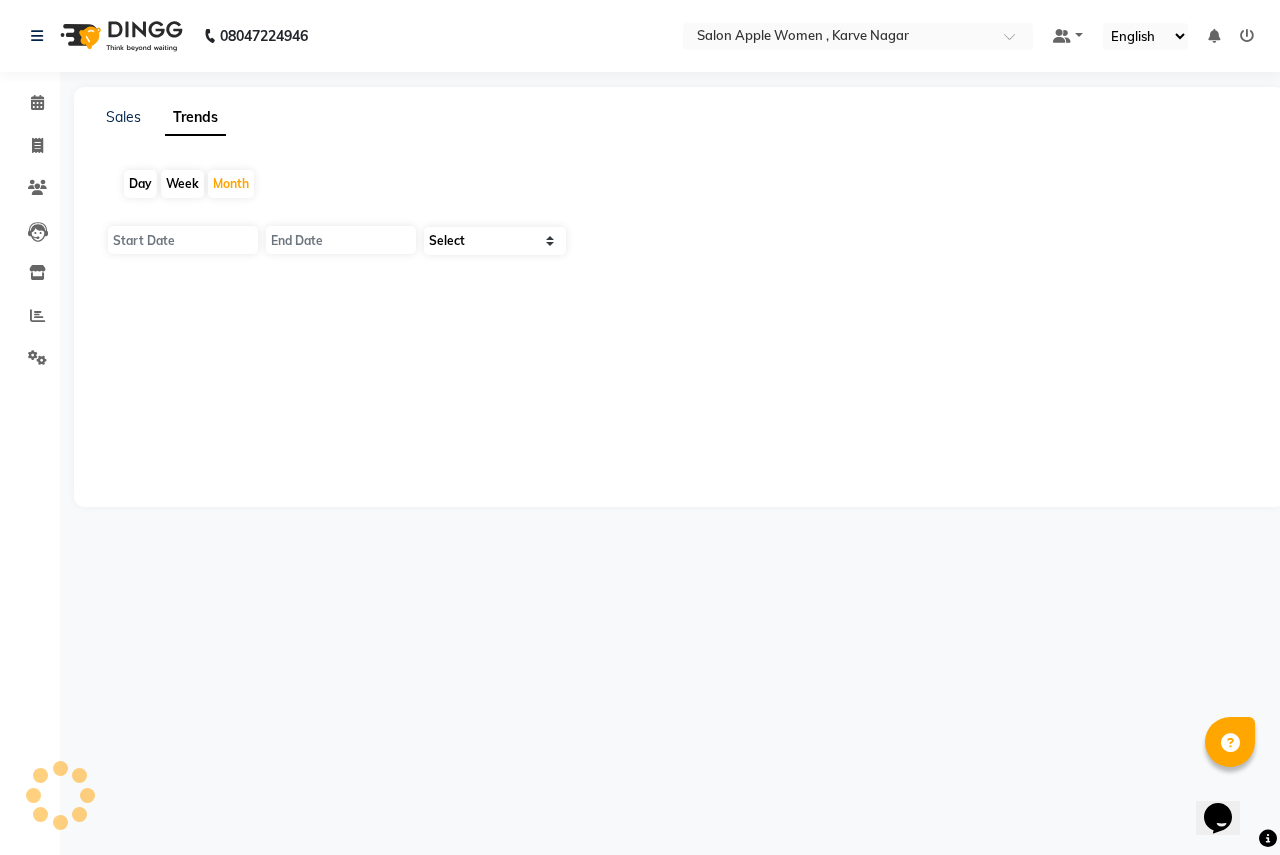 type on "01-08-2025" 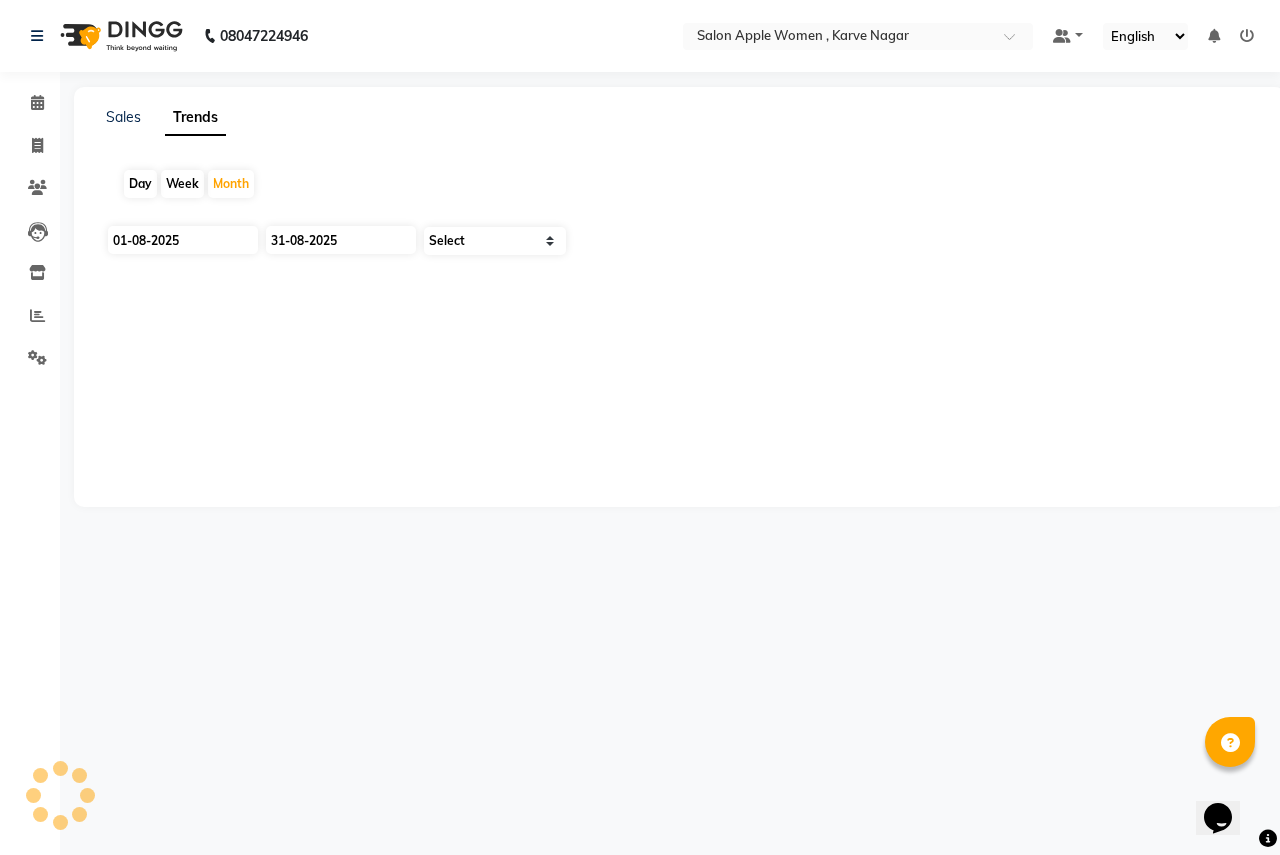 select on "by_client" 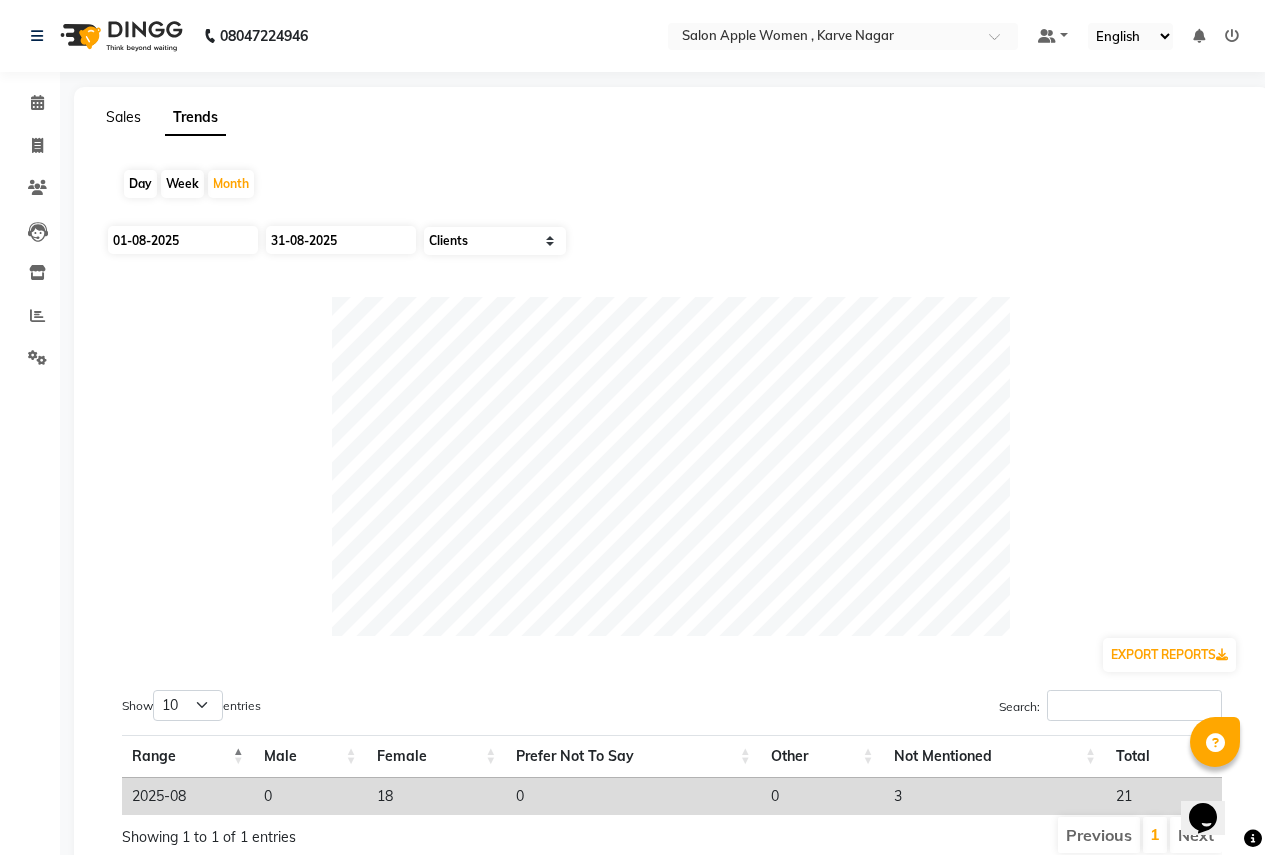 click on "Sales" 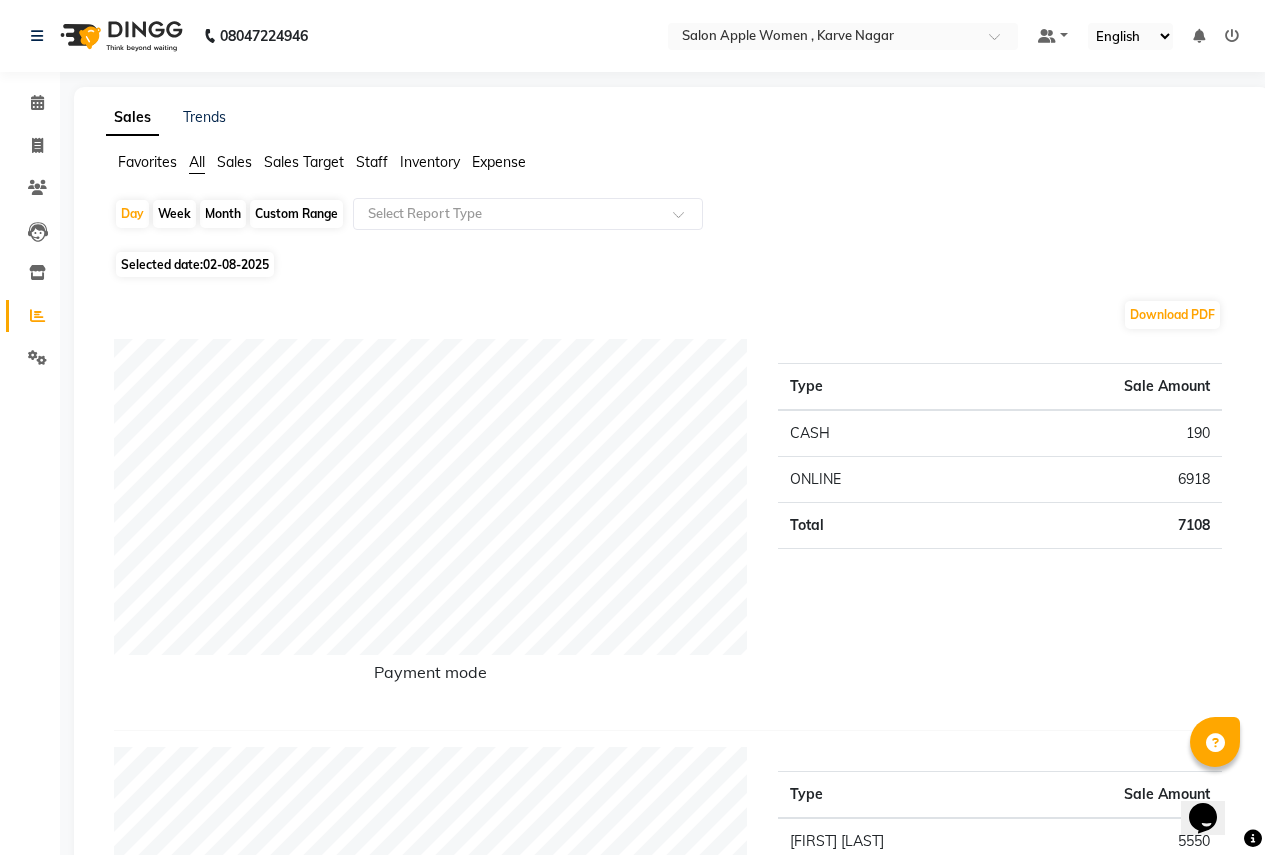 click on "Favorites" 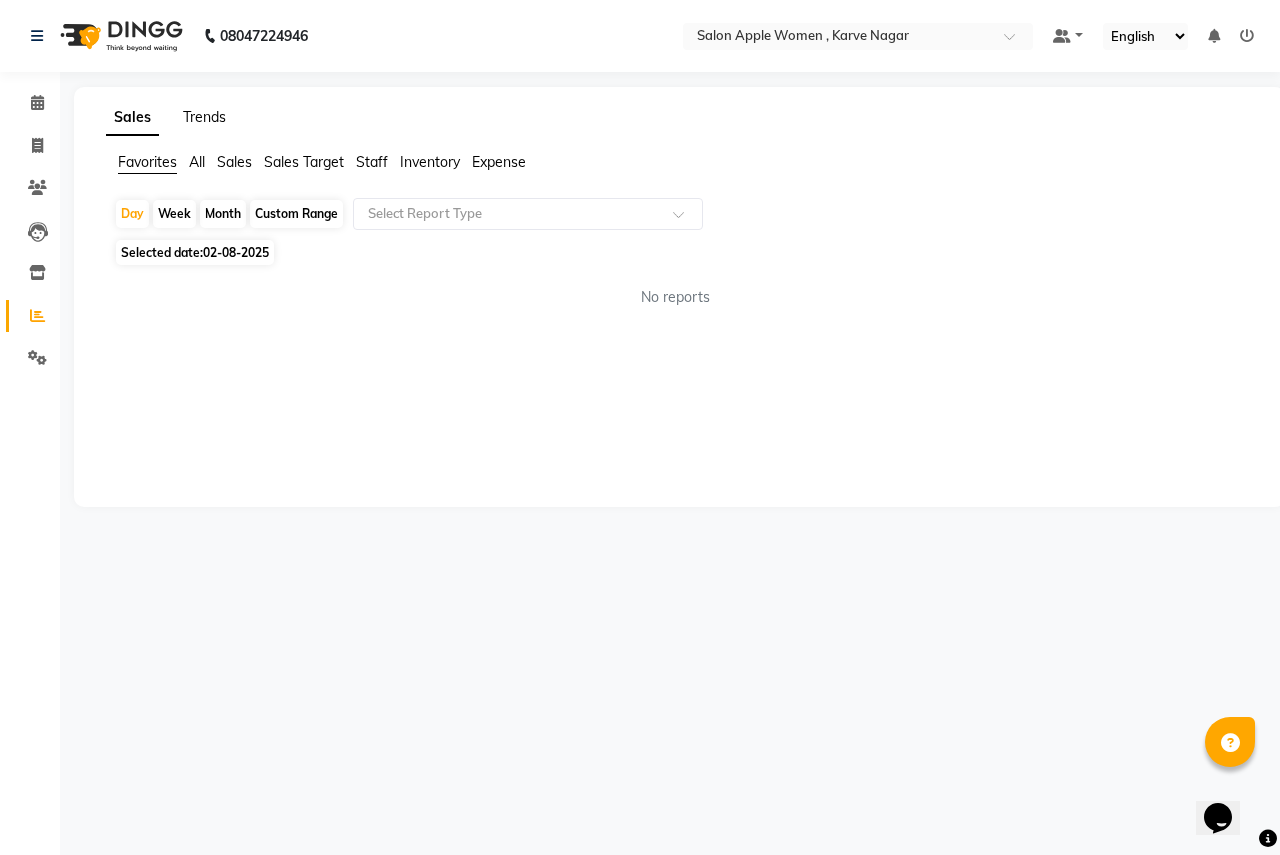 click on "Trends" 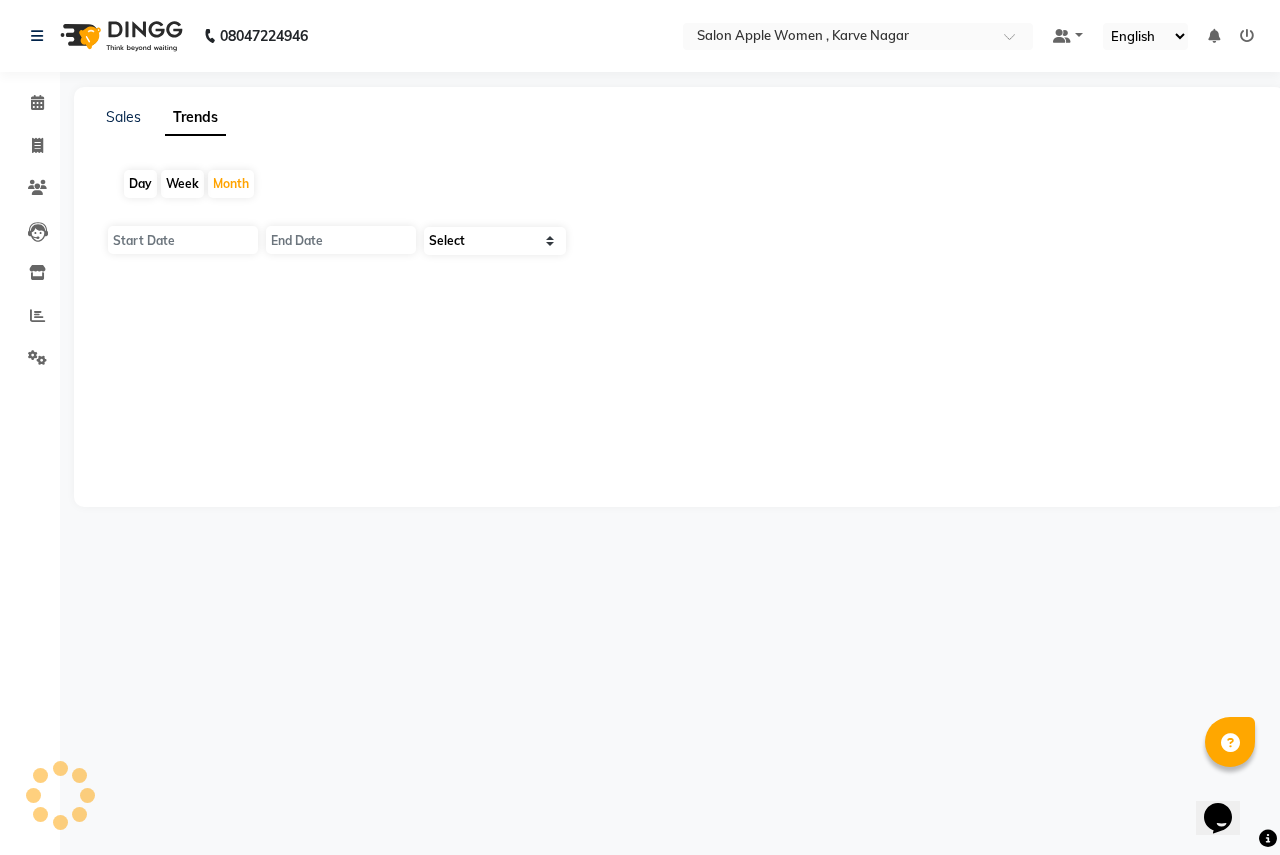type on "01-08-2025" 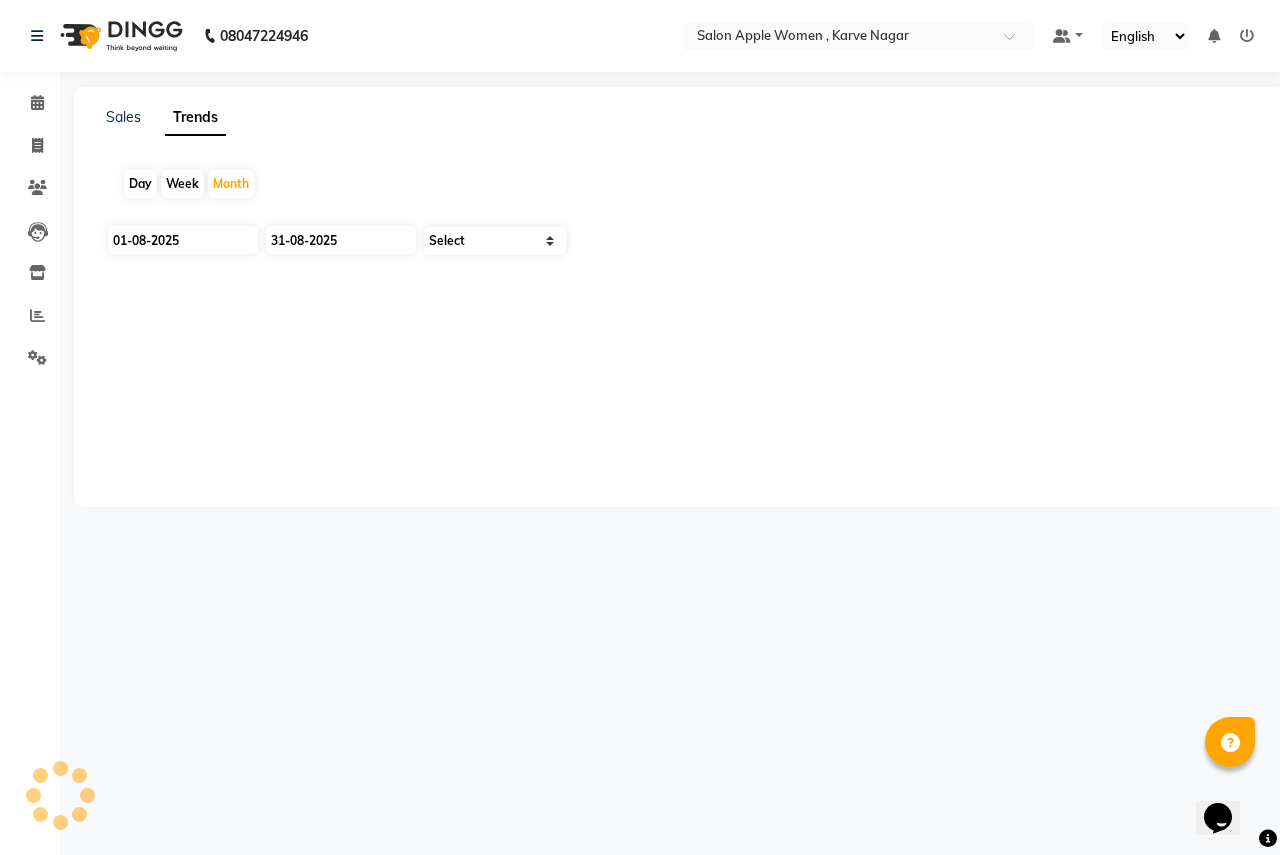 select on "by_client" 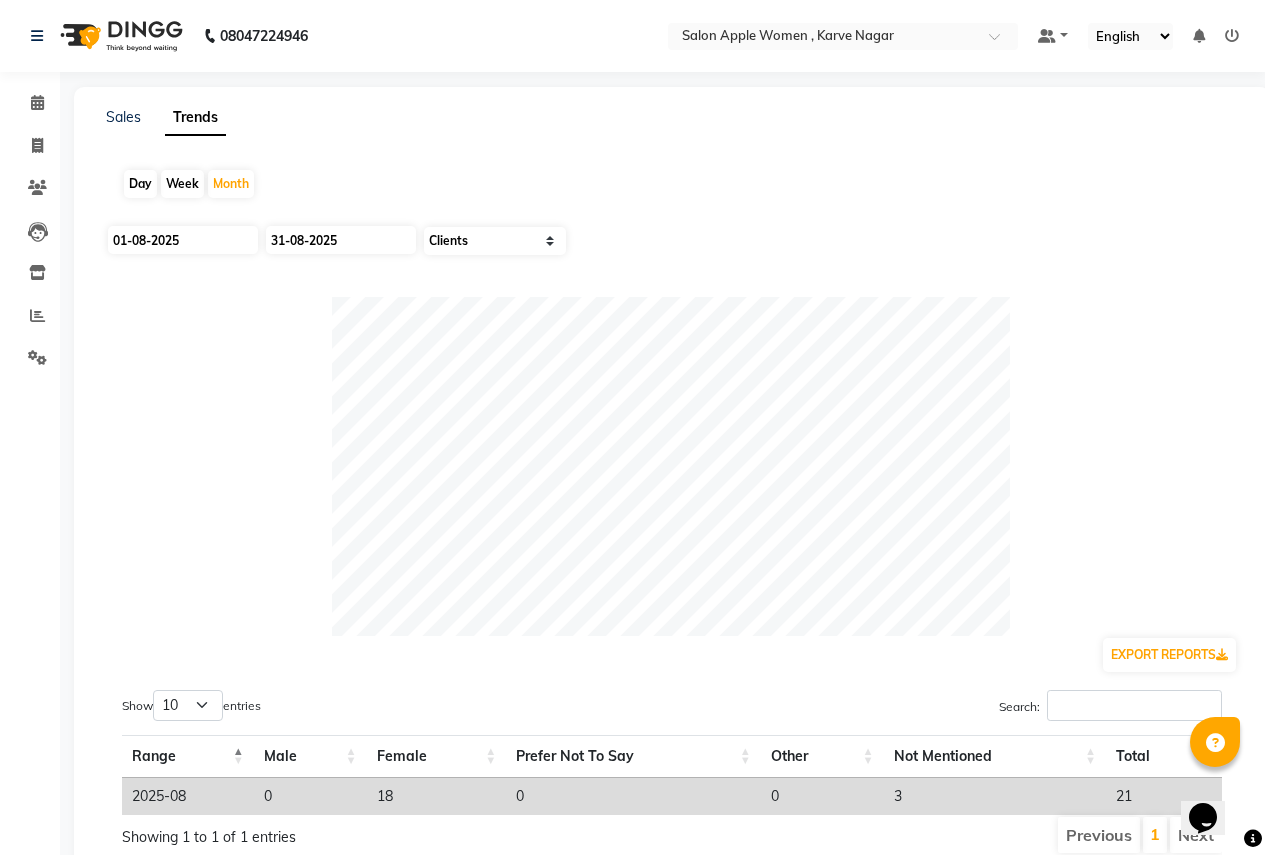 click on "Day" 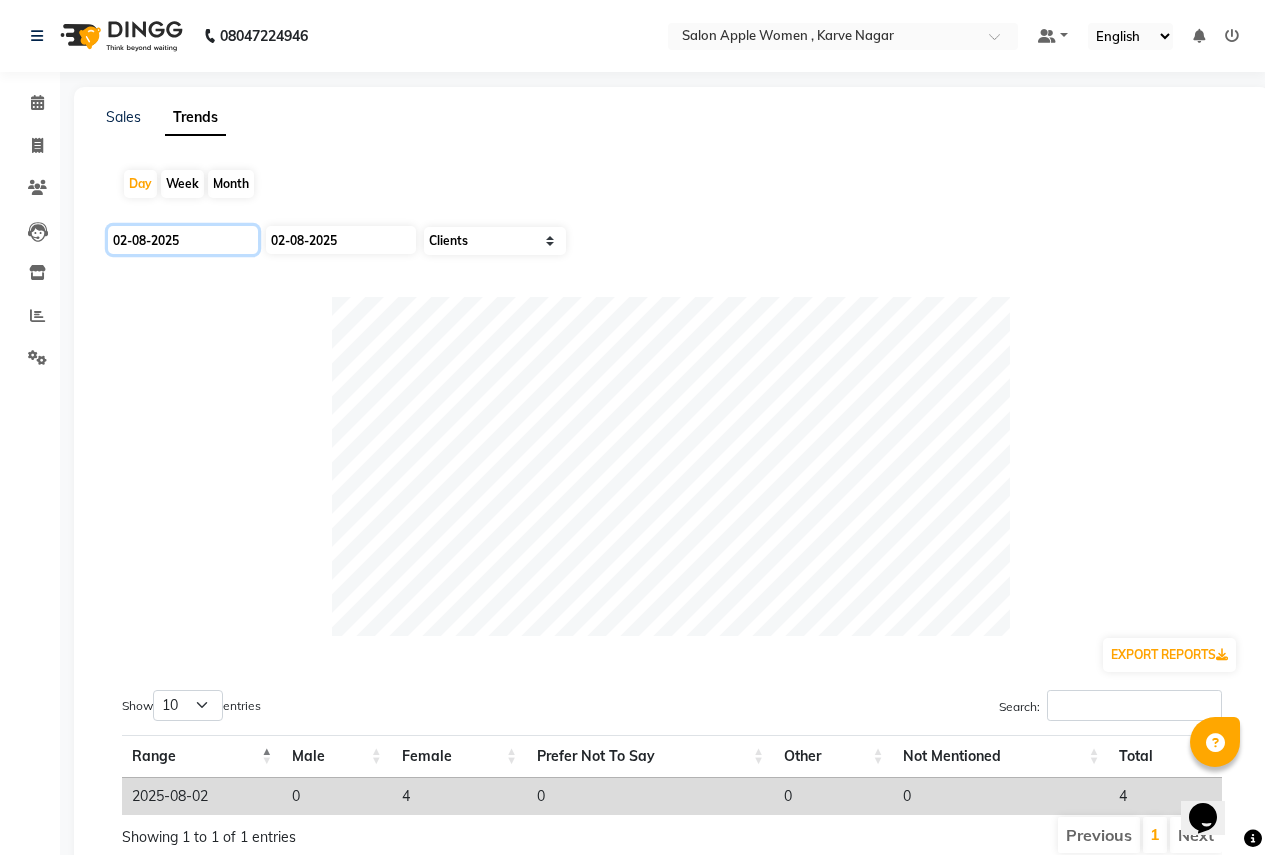click on "02-08-2025" 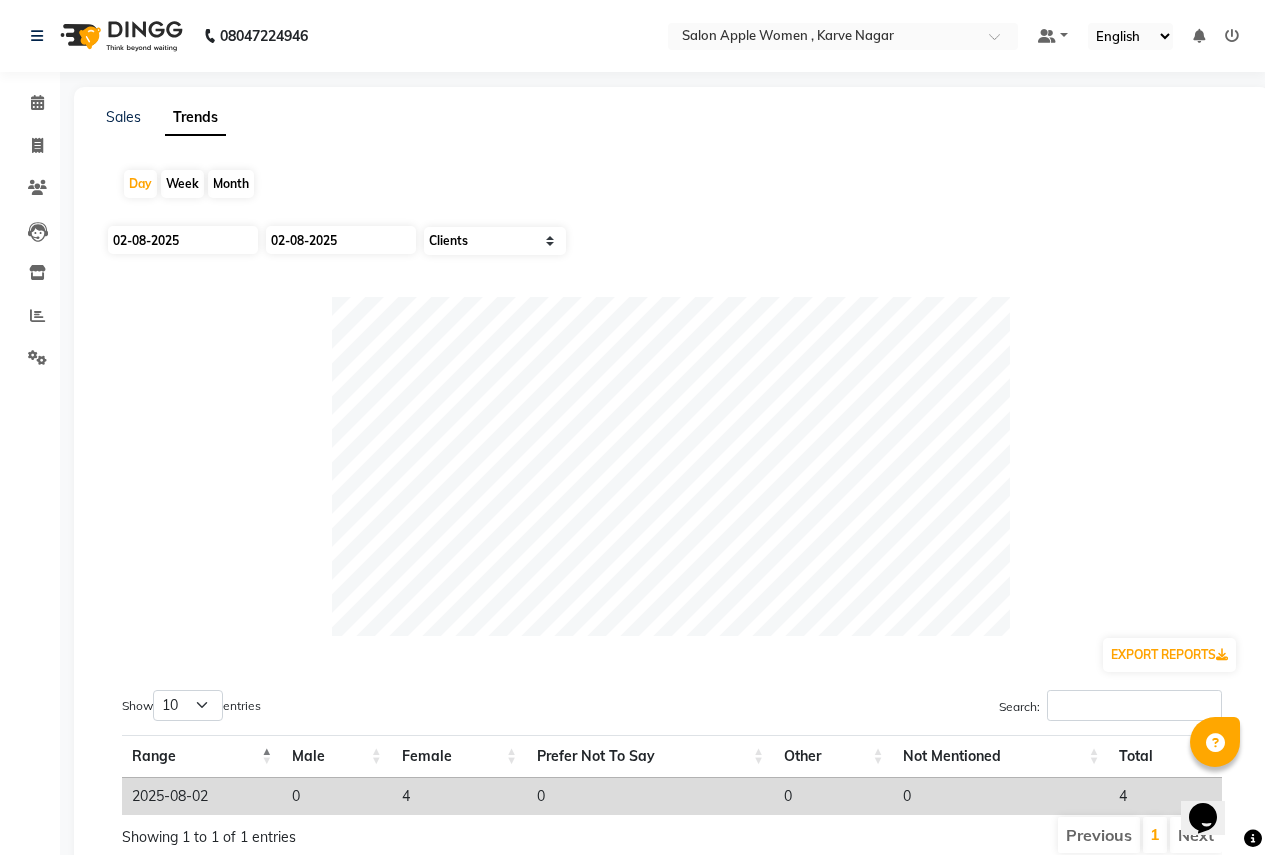 select on "8" 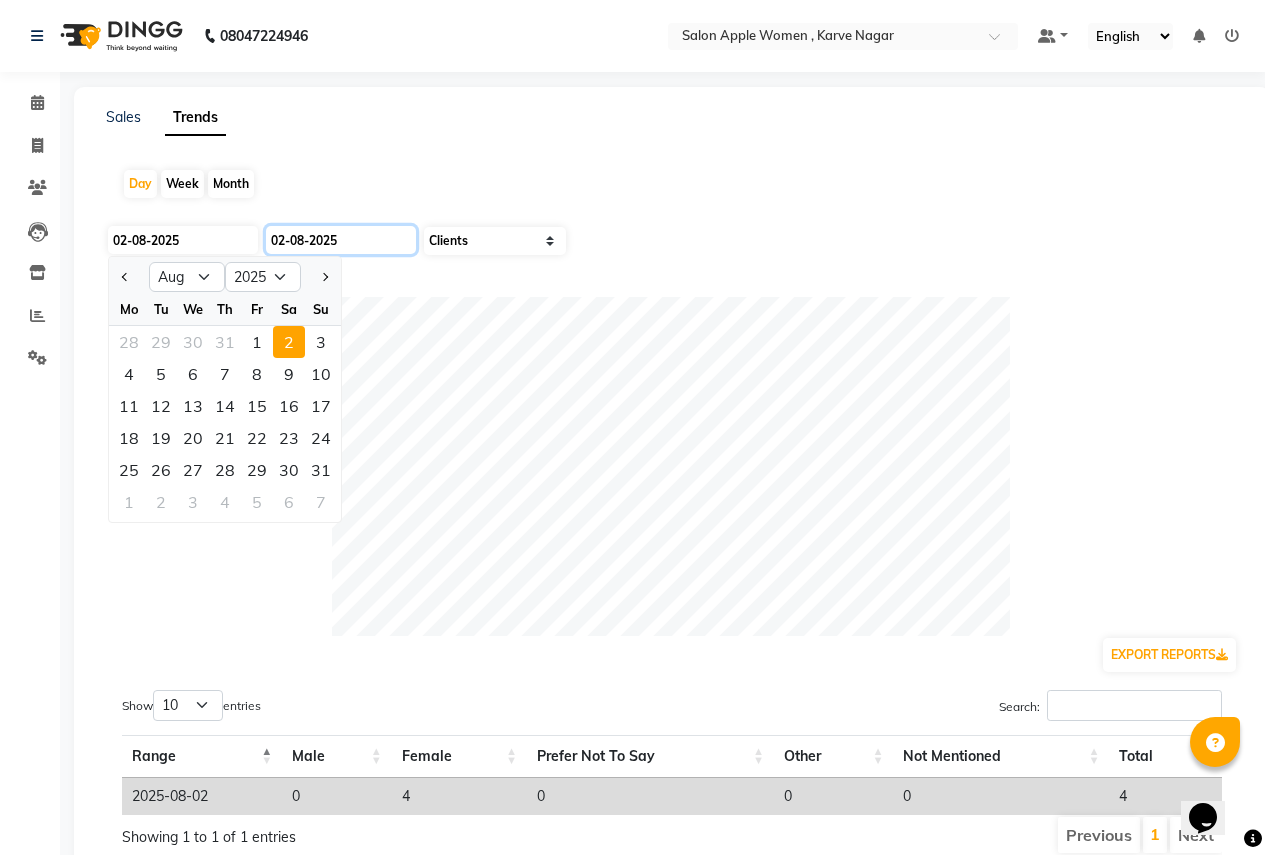 click on "02-08-2025" 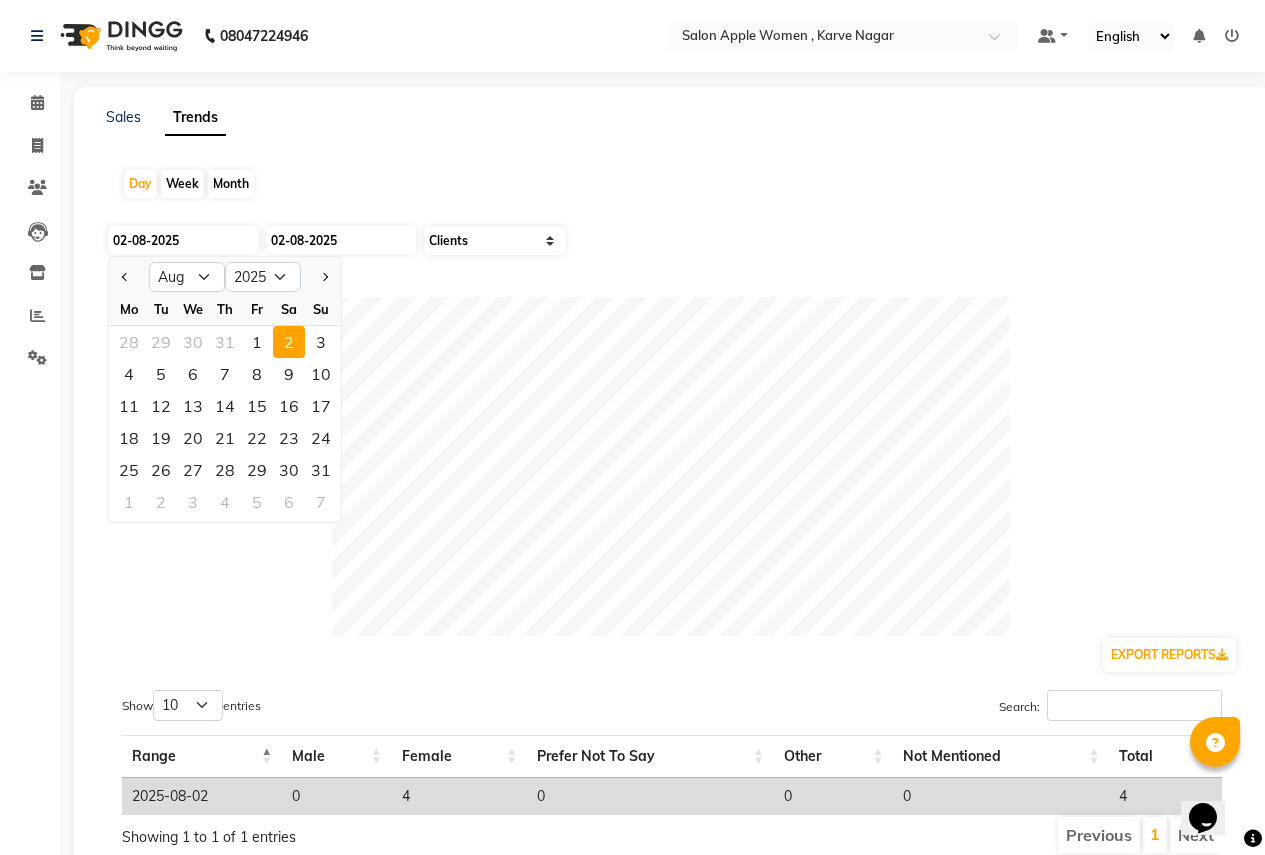 select on "8" 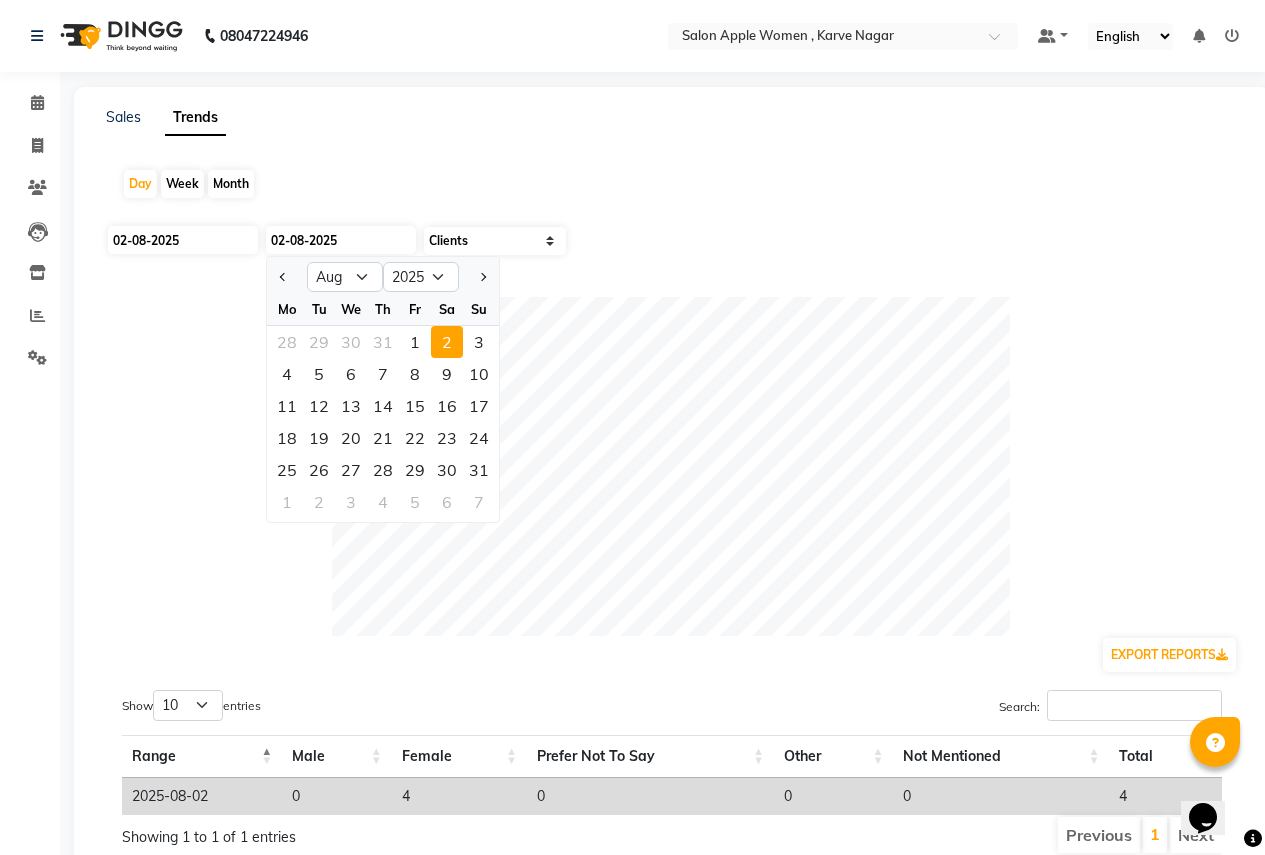 click on "Search:" at bounding box center (954, 709) 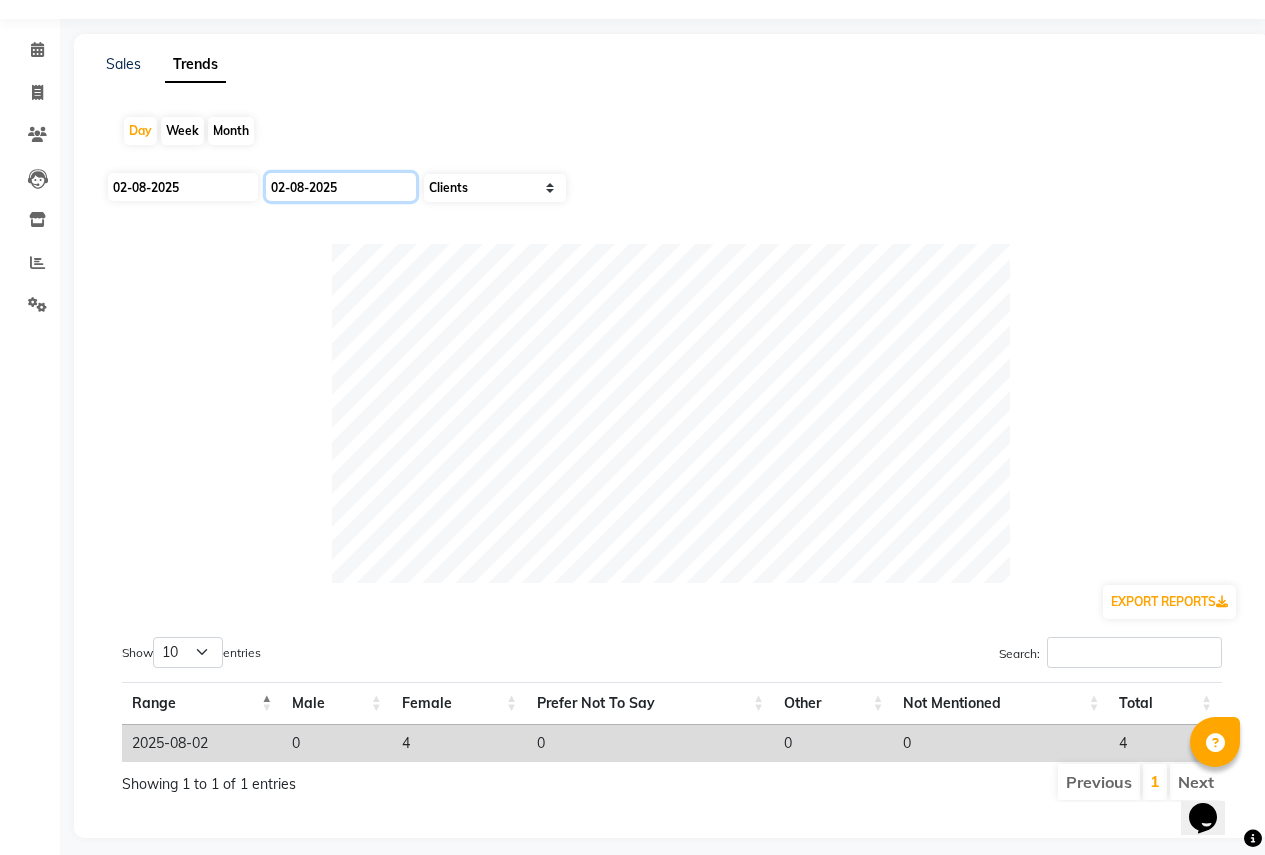 scroll, scrollTop: 81, scrollLeft: 0, axis: vertical 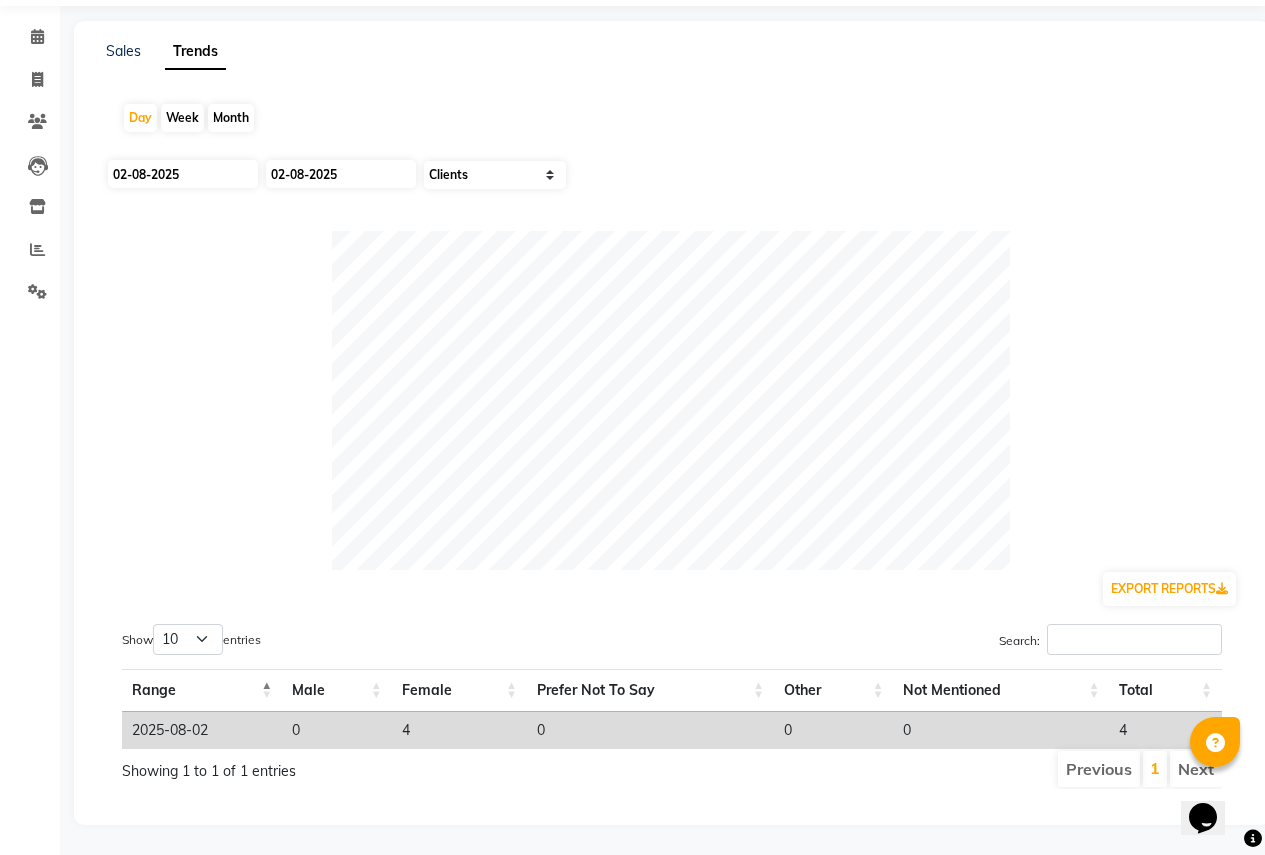 click on "Week" 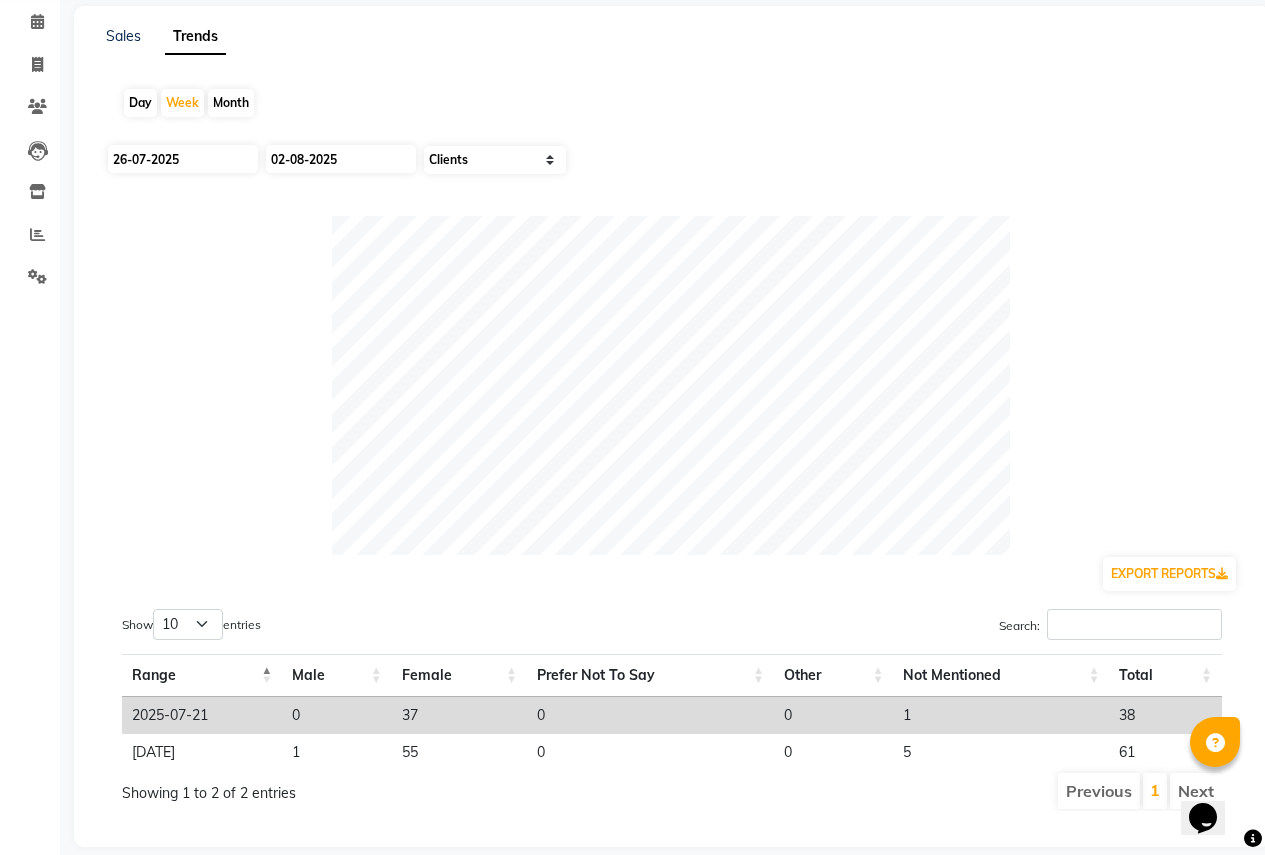 click on "Month" 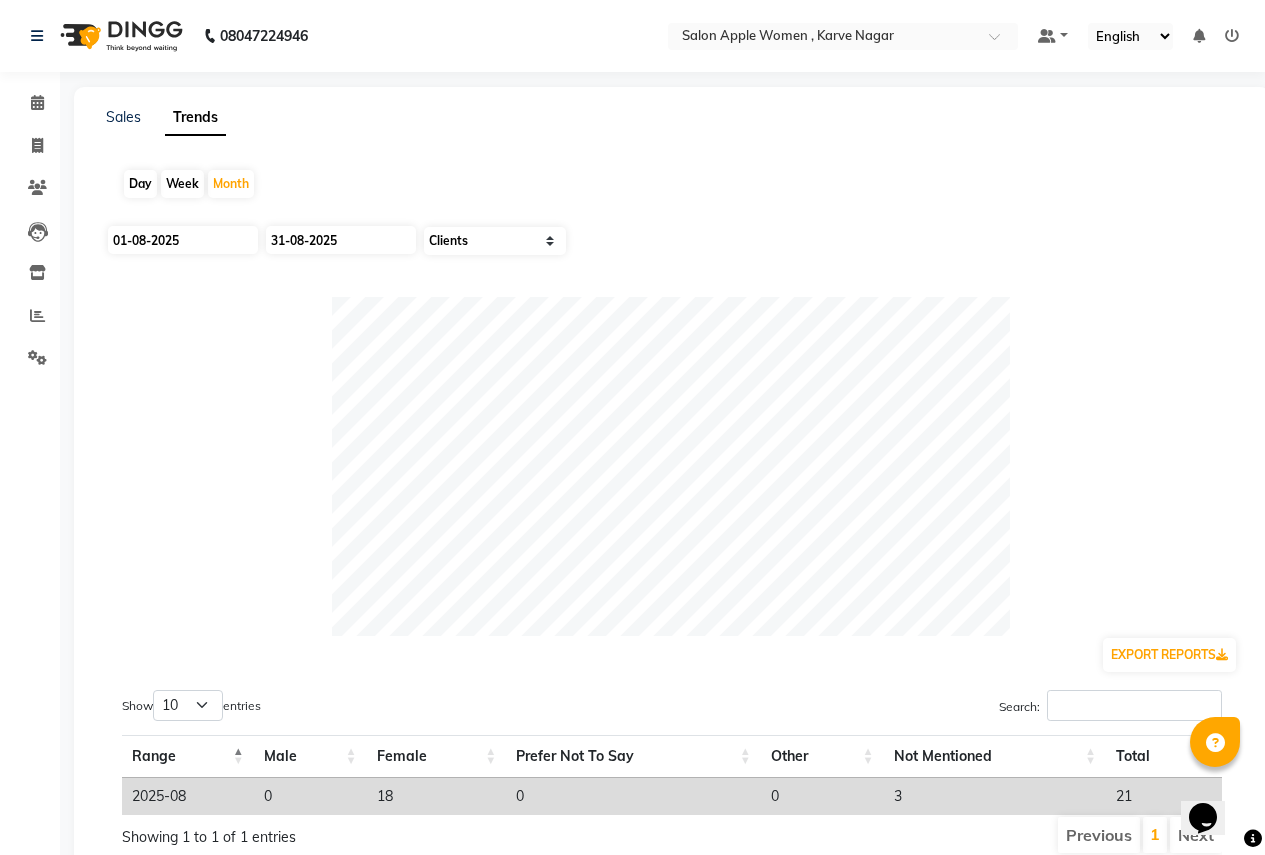 scroll, scrollTop: 81, scrollLeft: 0, axis: vertical 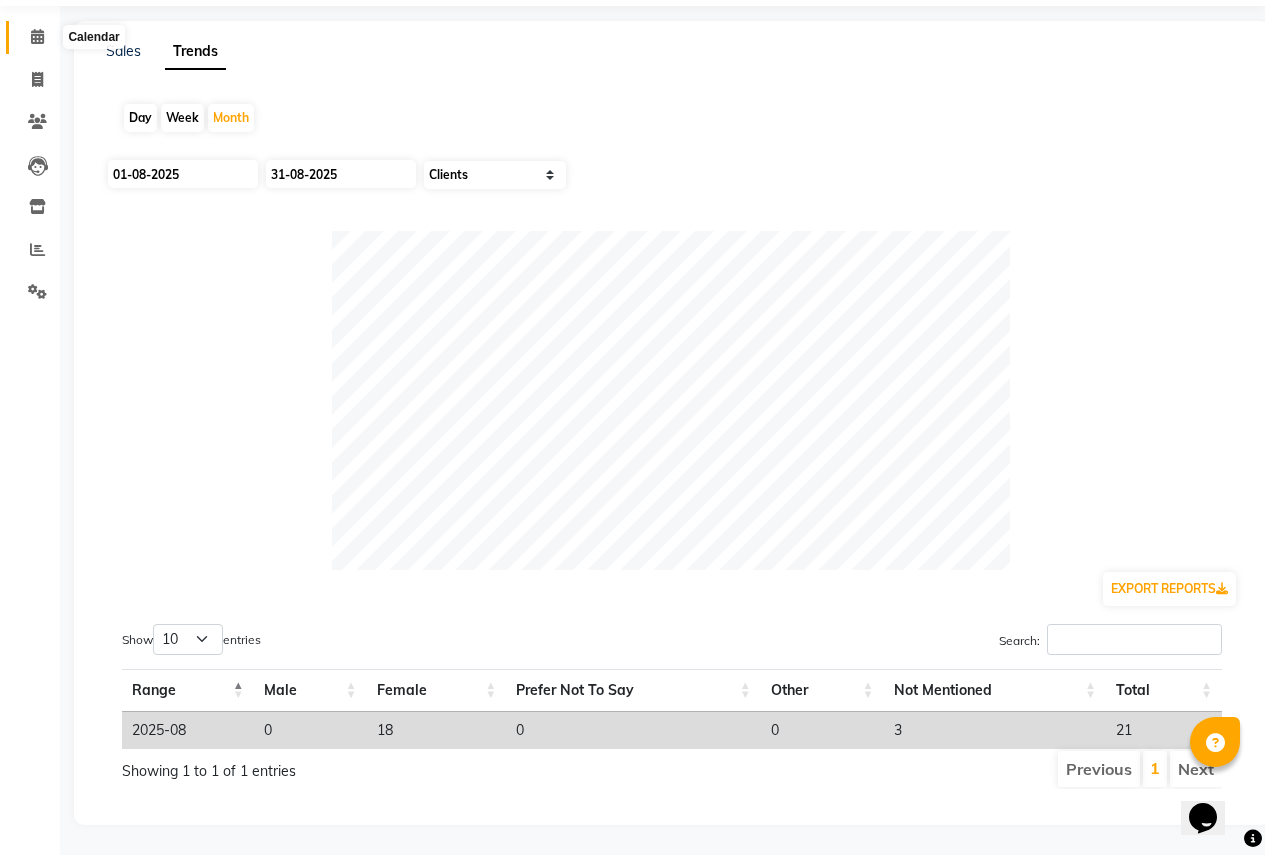 click 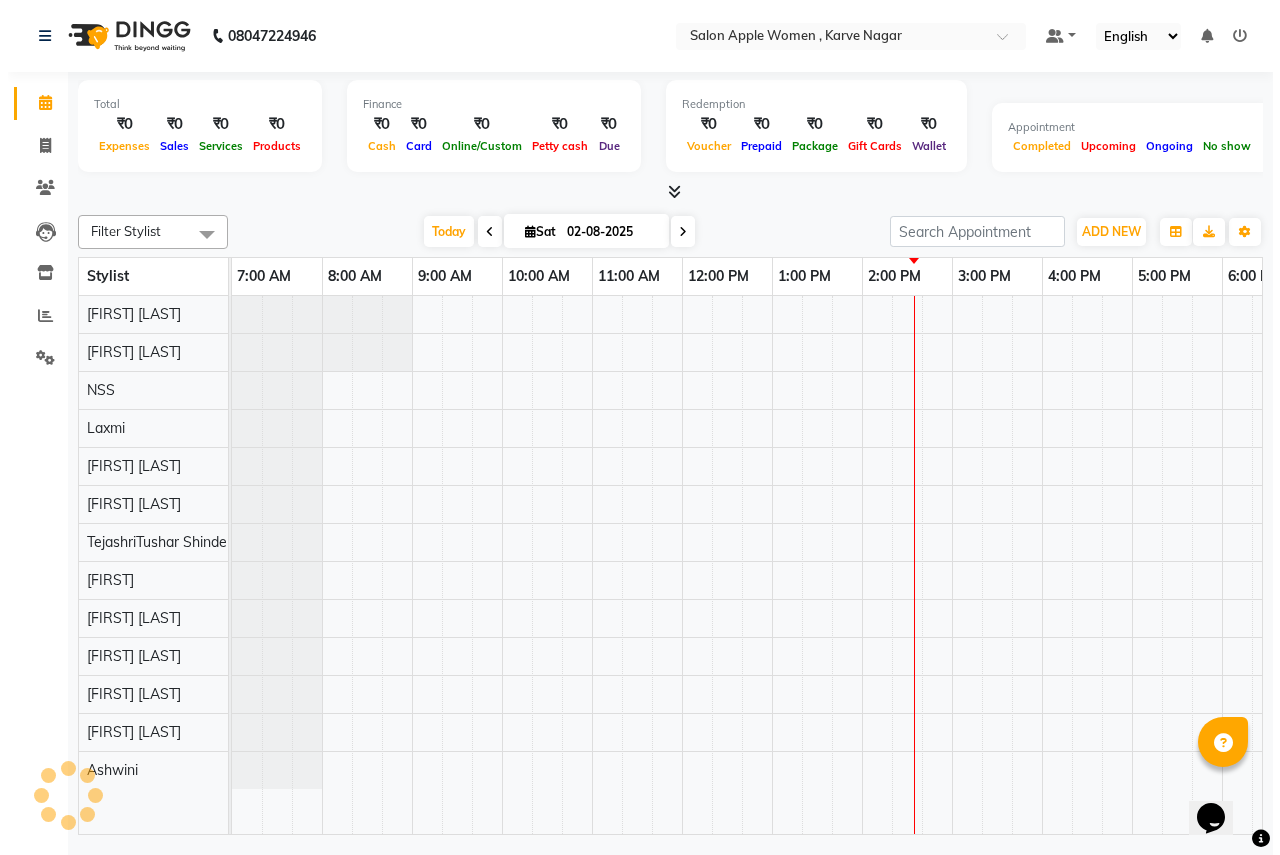 scroll, scrollTop: 0, scrollLeft: 0, axis: both 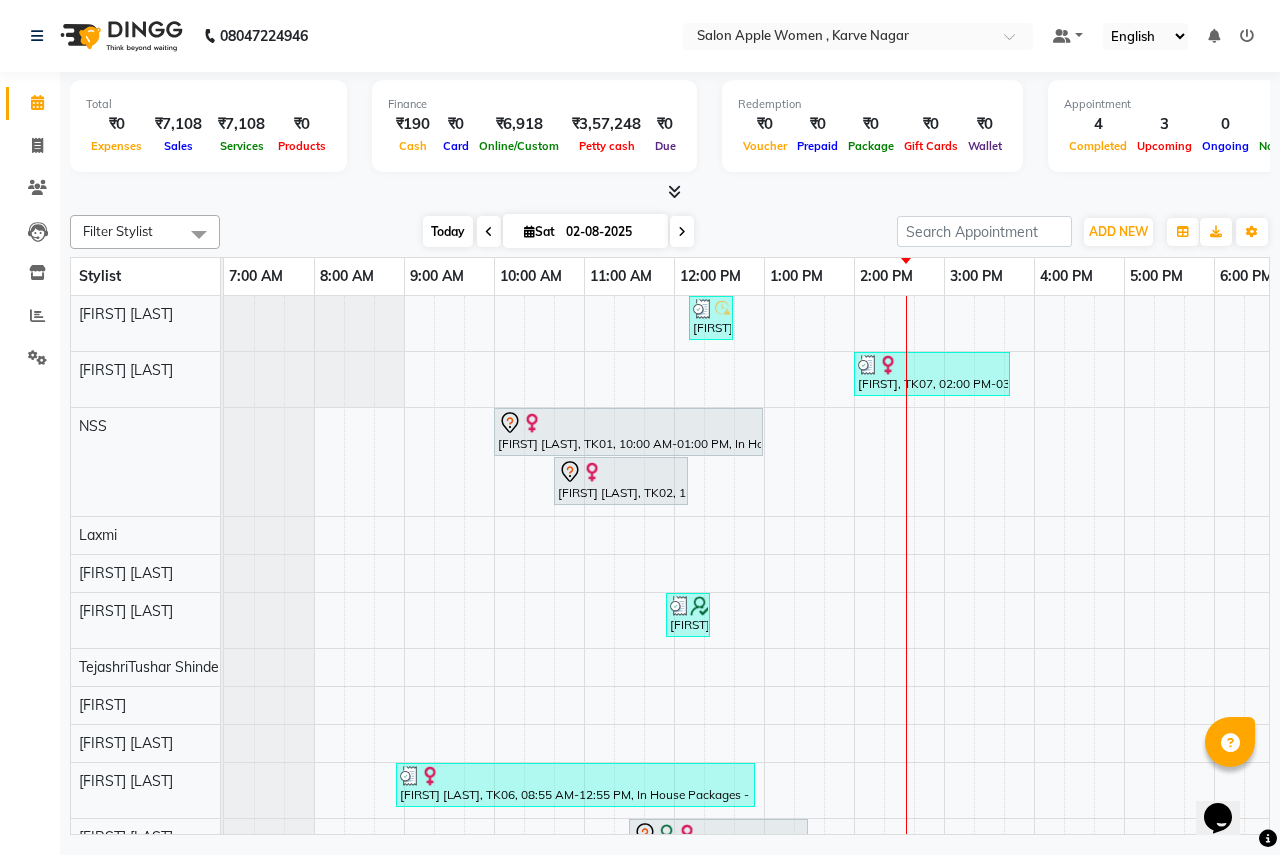 click on "Today" at bounding box center [448, 231] 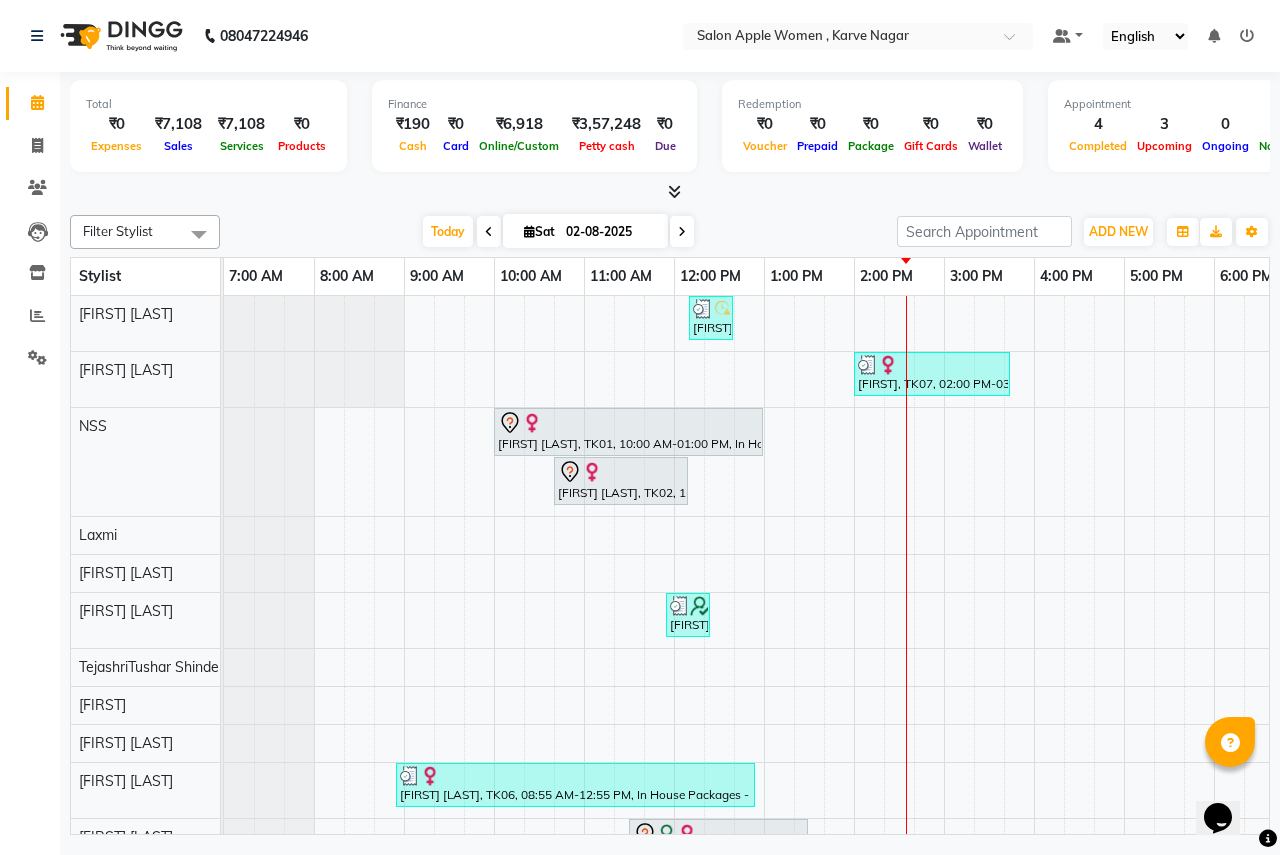 scroll, scrollTop: 0, scrollLeft: 395, axis: horizontal 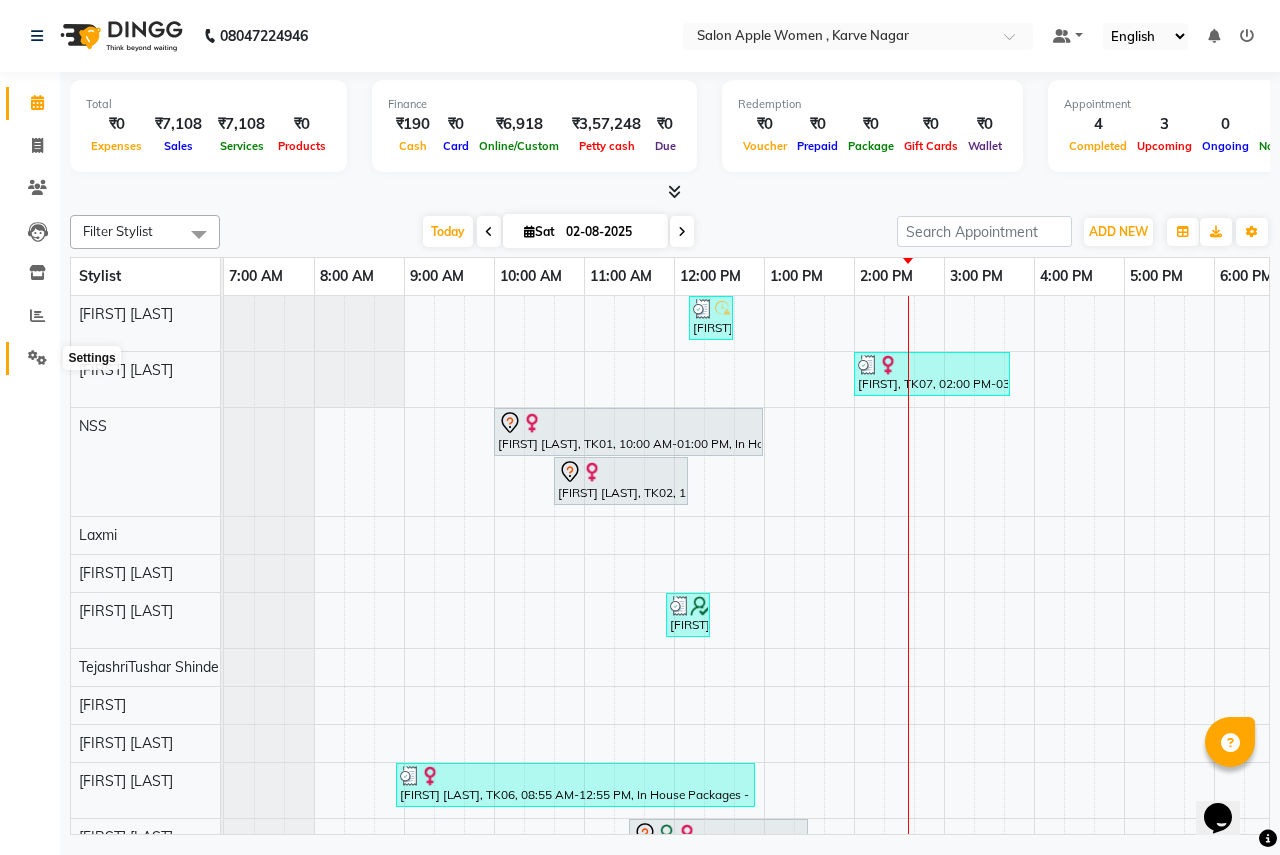 click 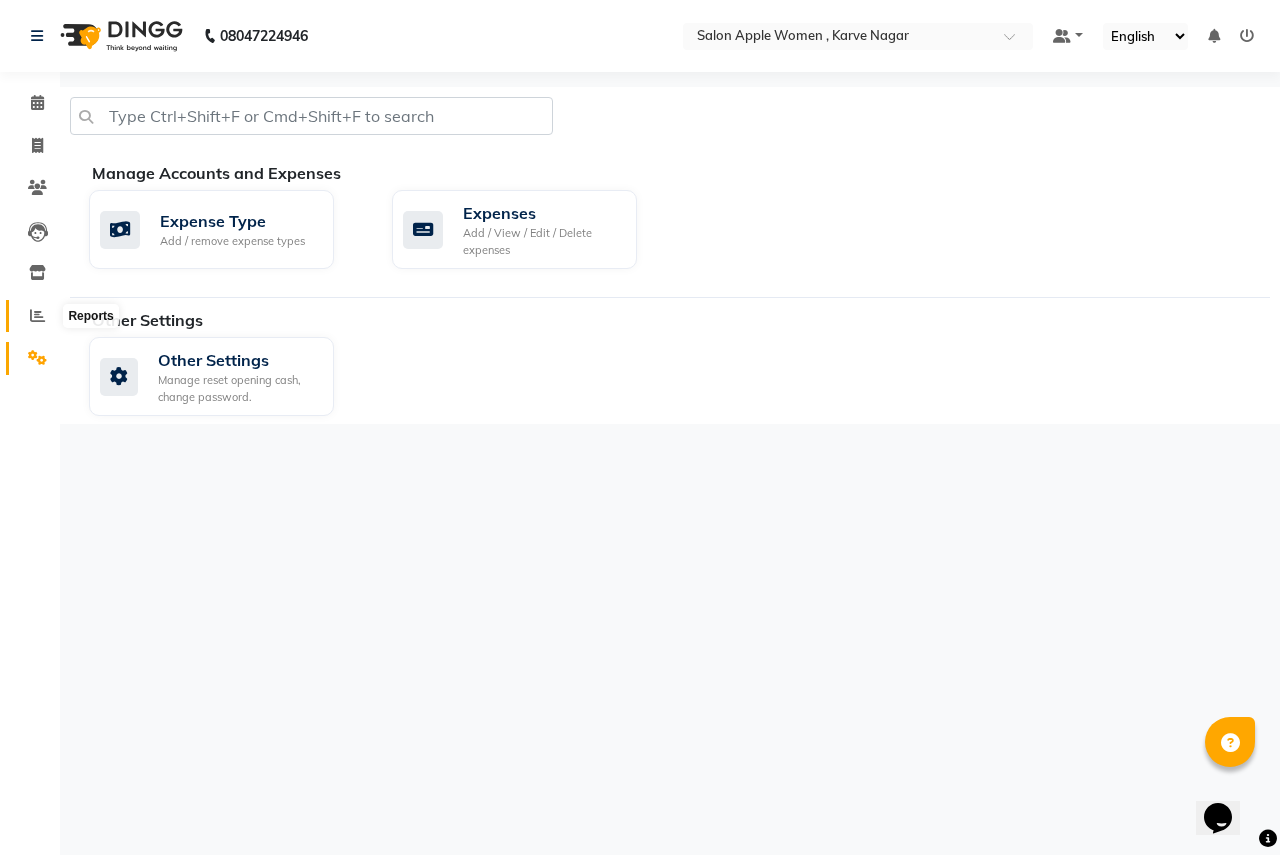 click 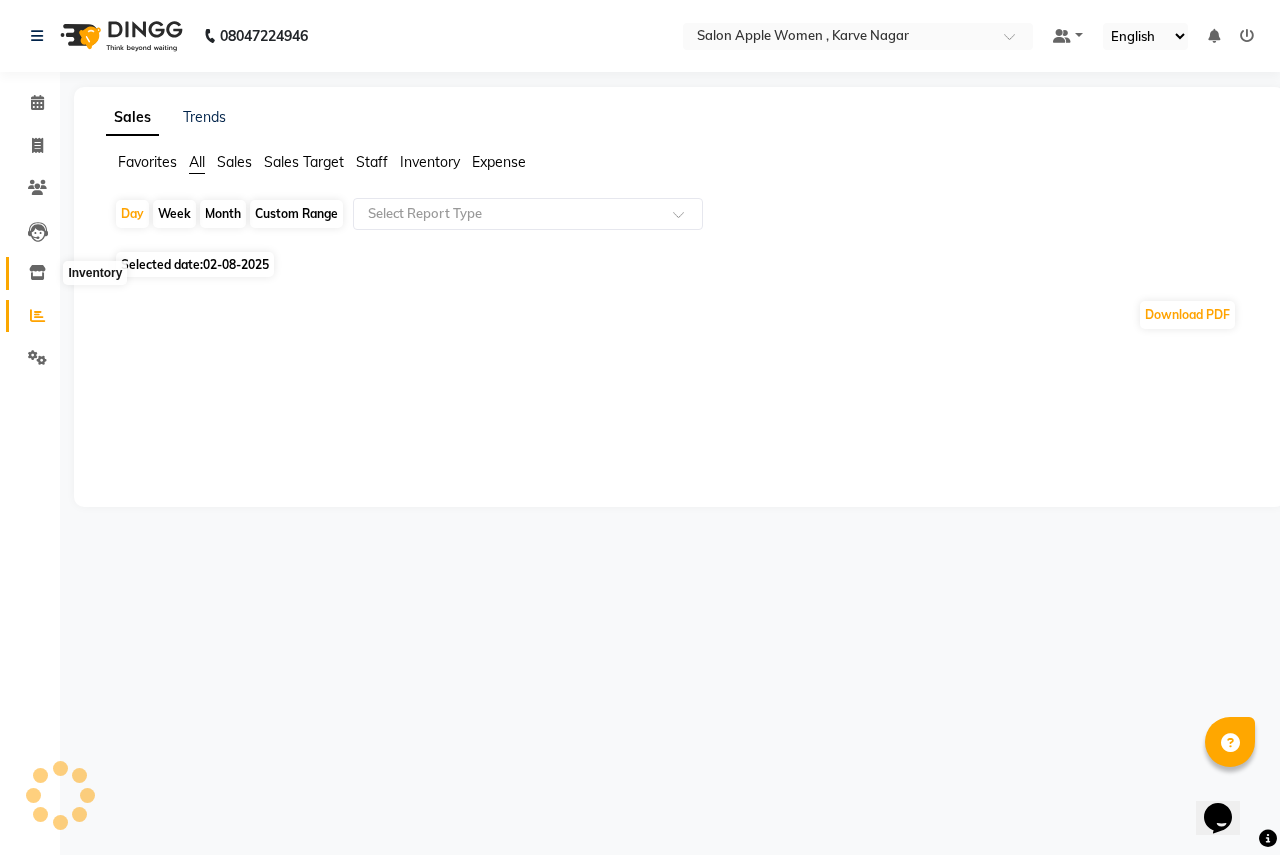 click 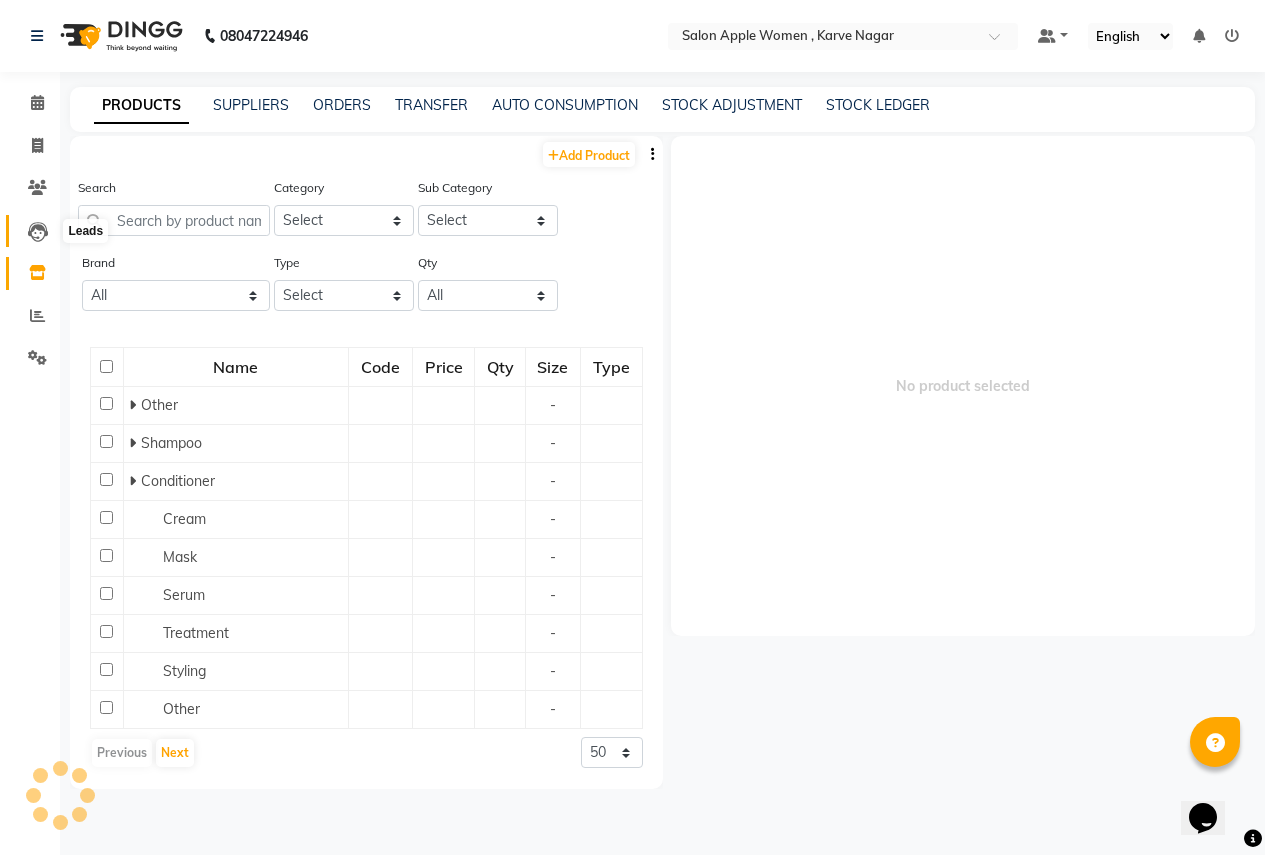 click 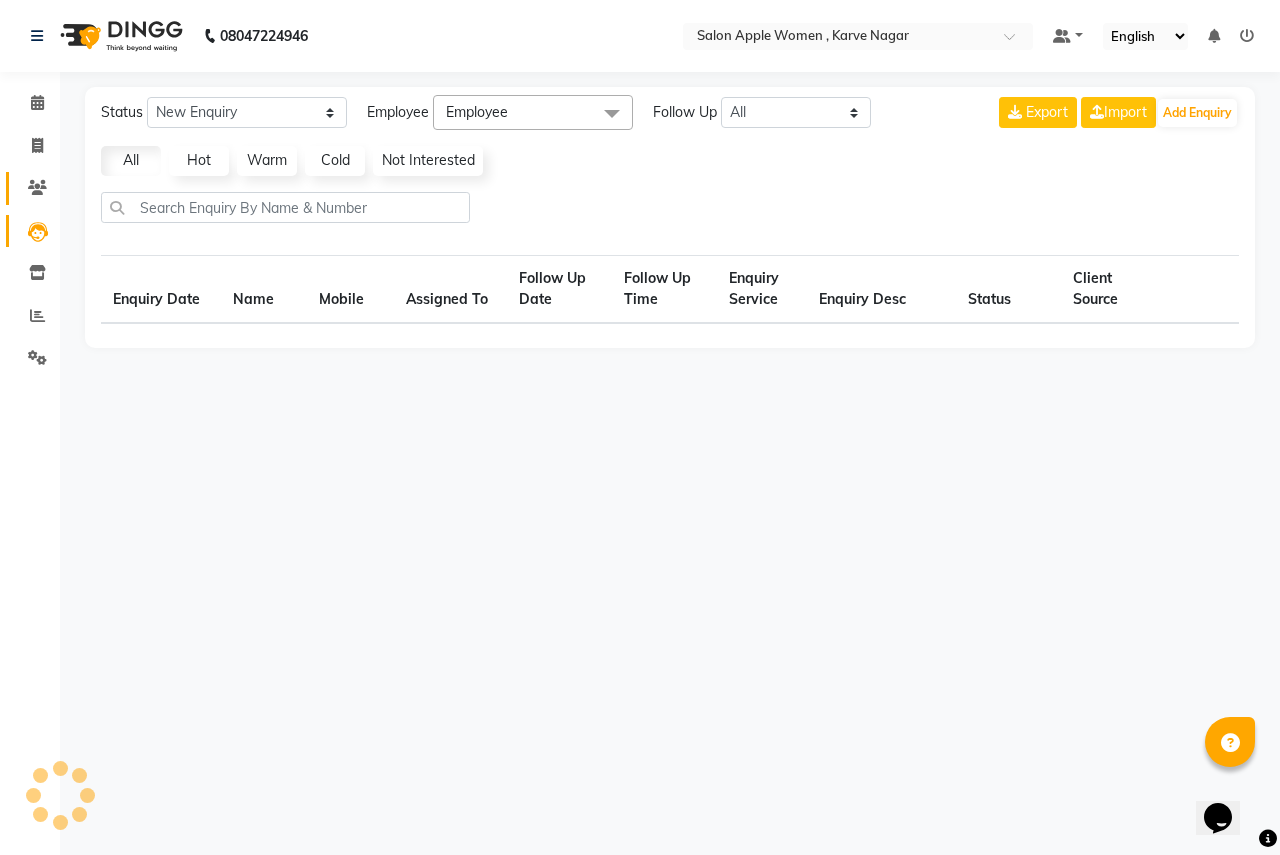 select on "10" 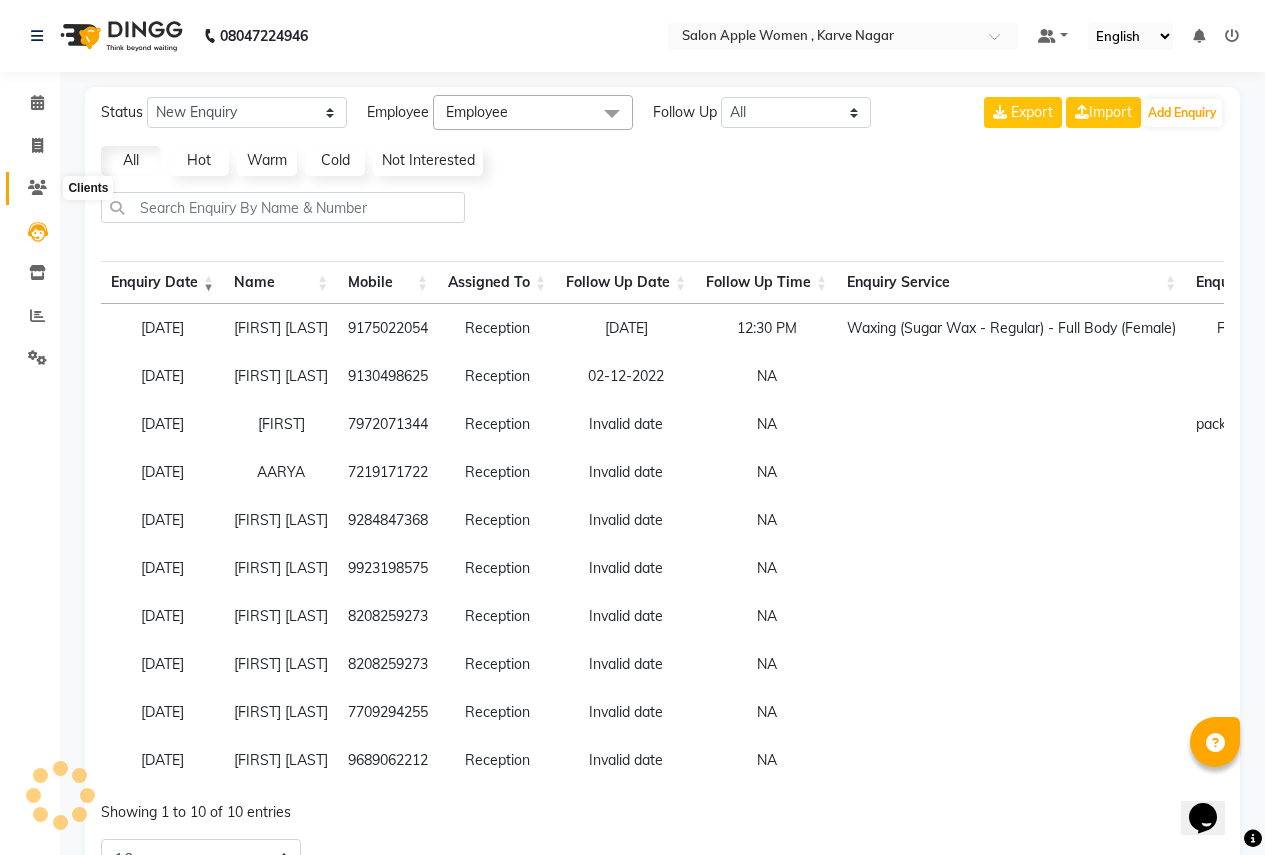 click 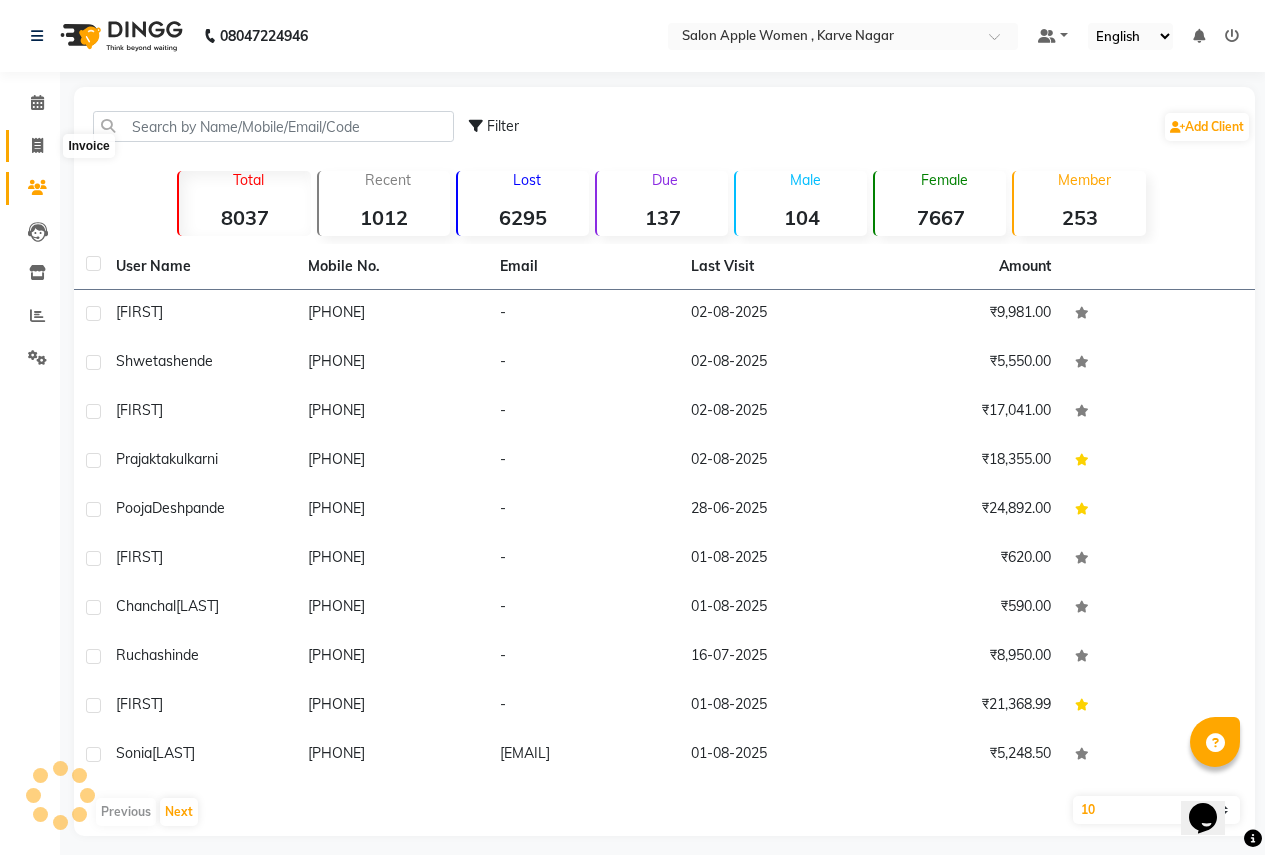 click 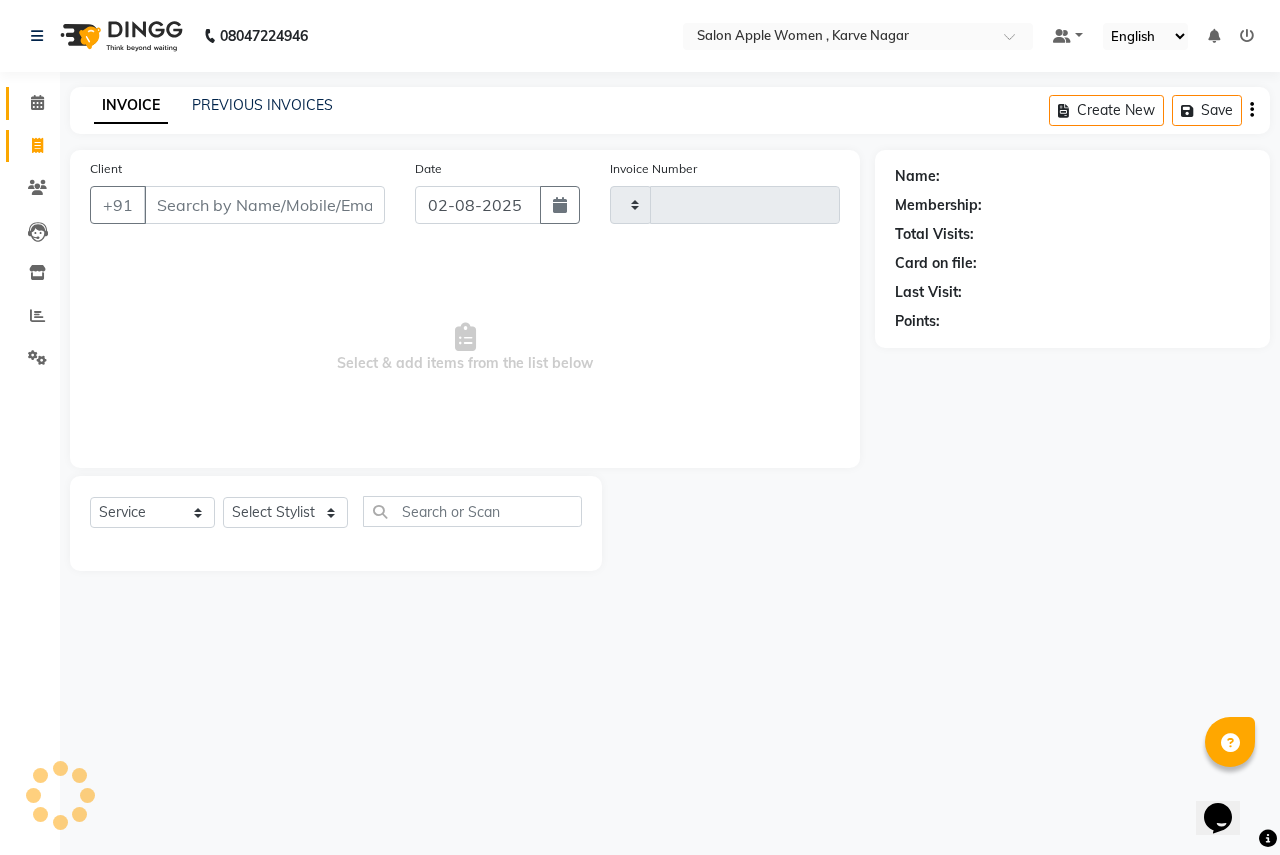 type on "1862" 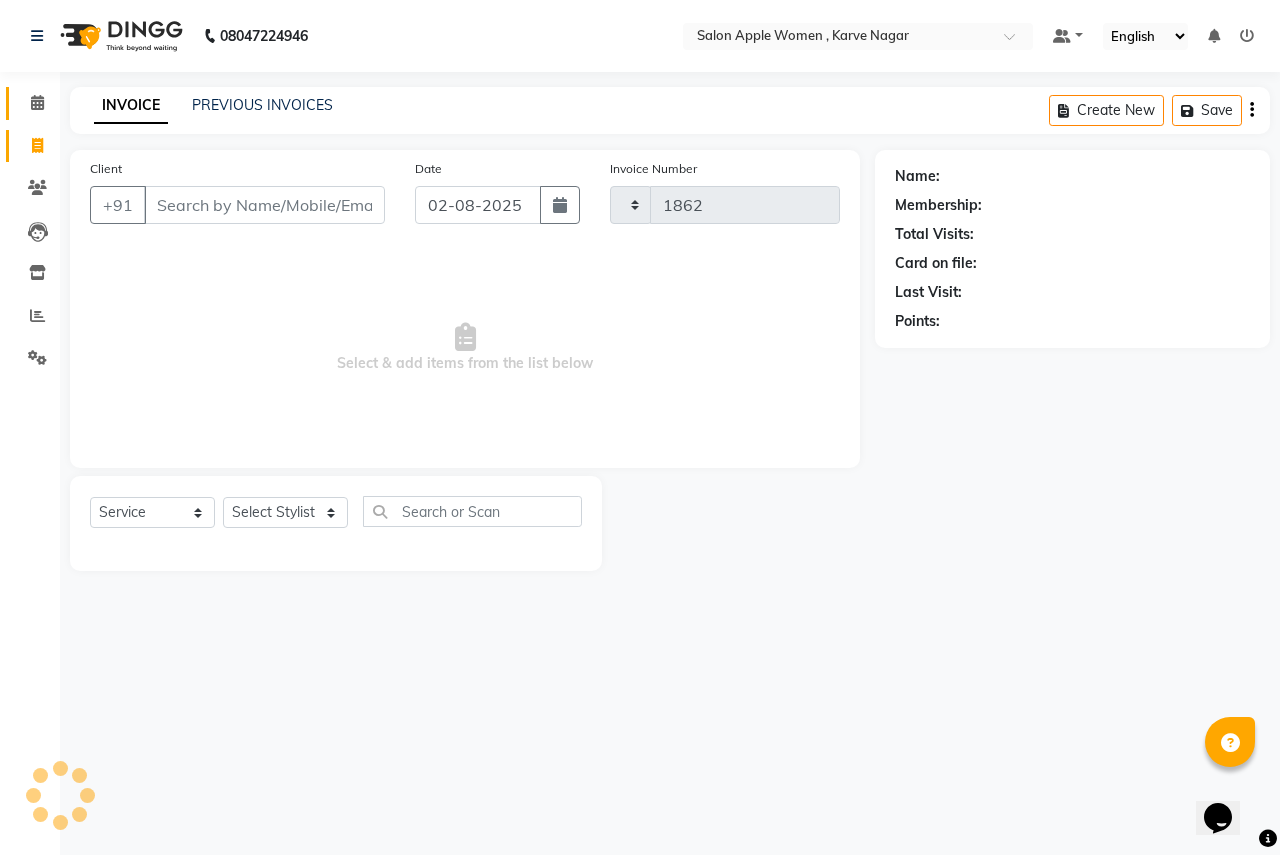 select on "96" 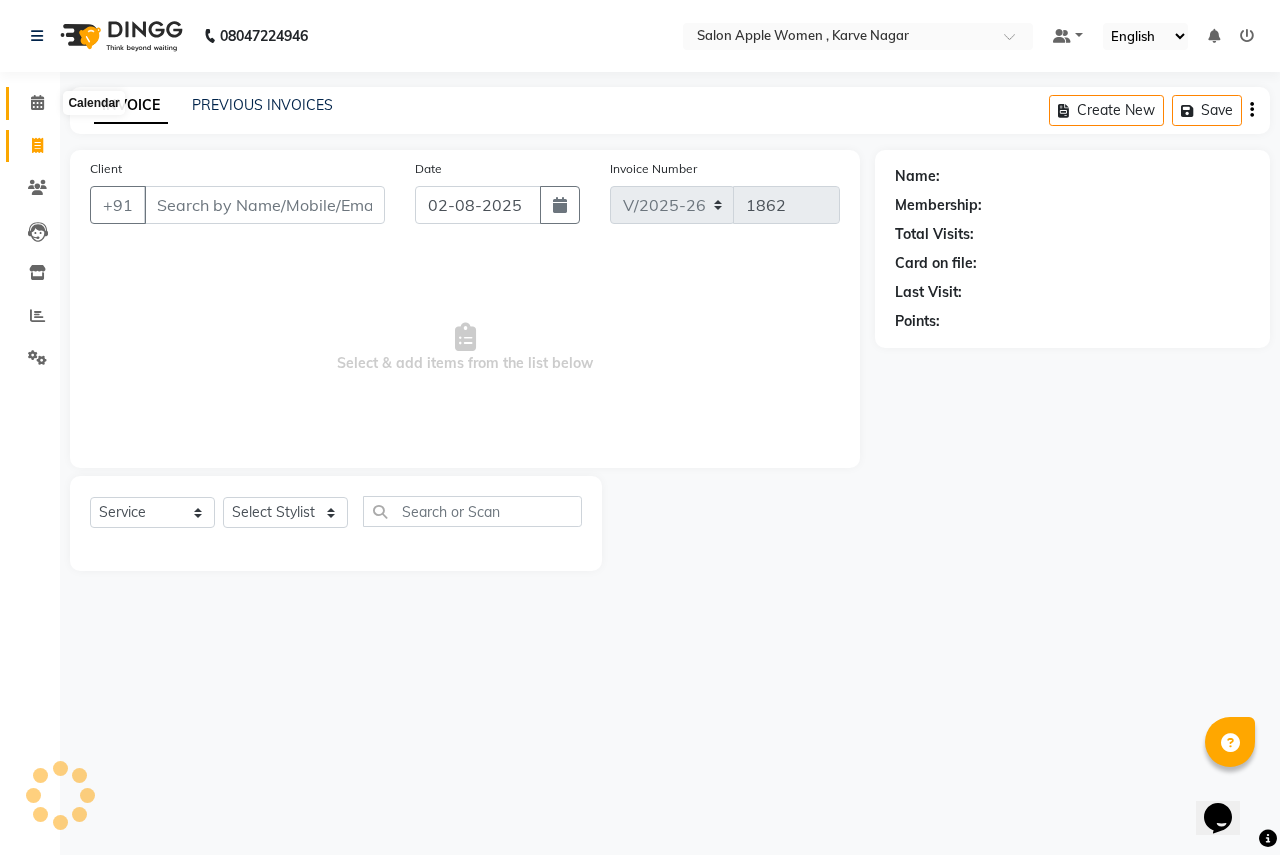 click 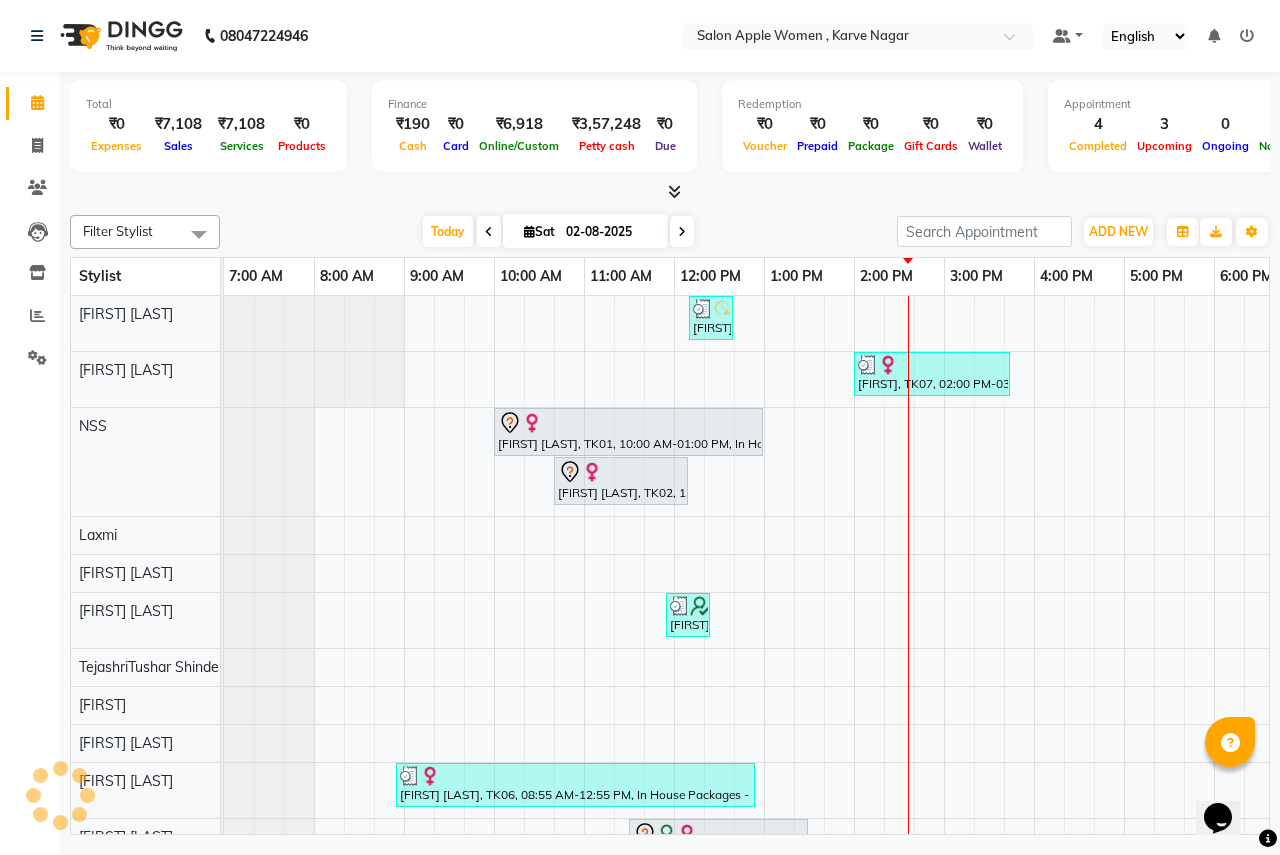 scroll, scrollTop: 0, scrollLeft: 395, axis: horizontal 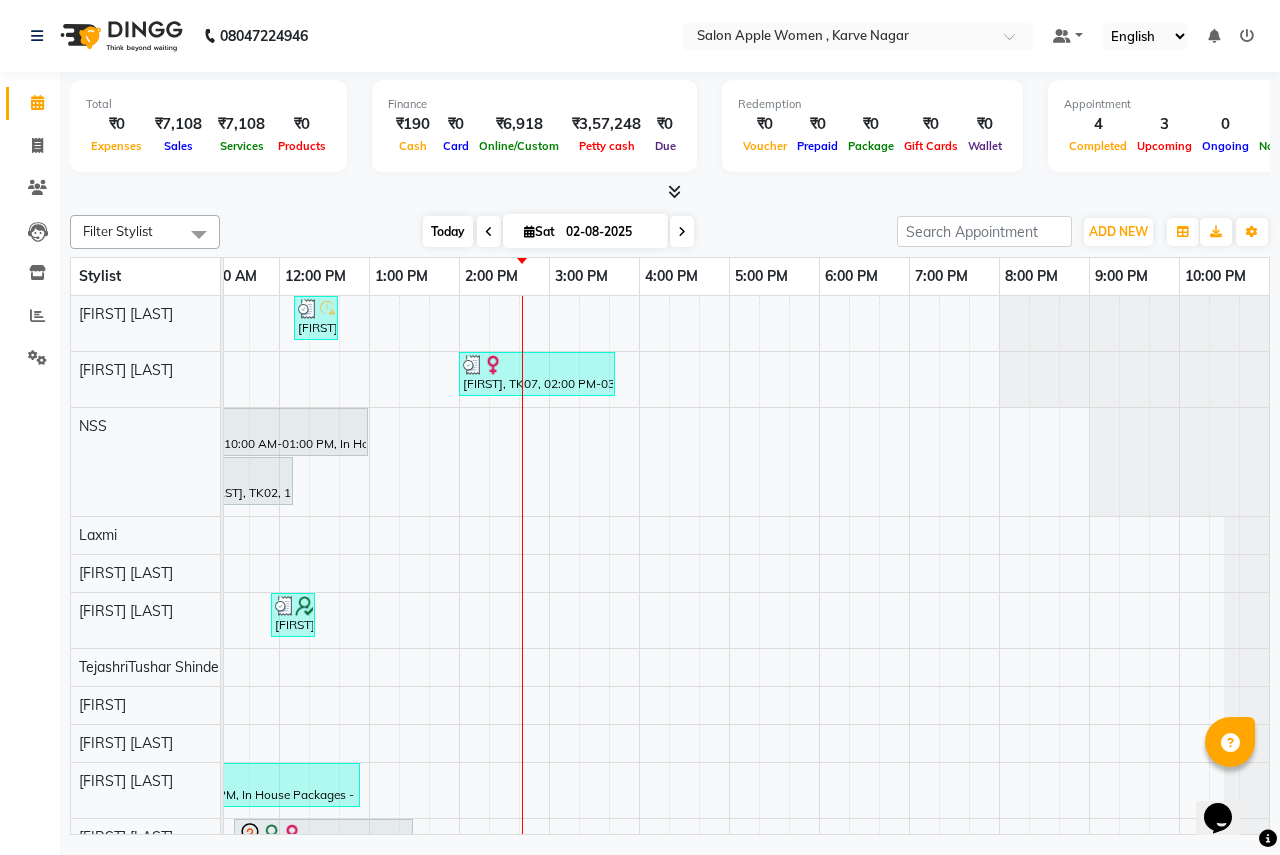 click on "Today" at bounding box center (448, 231) 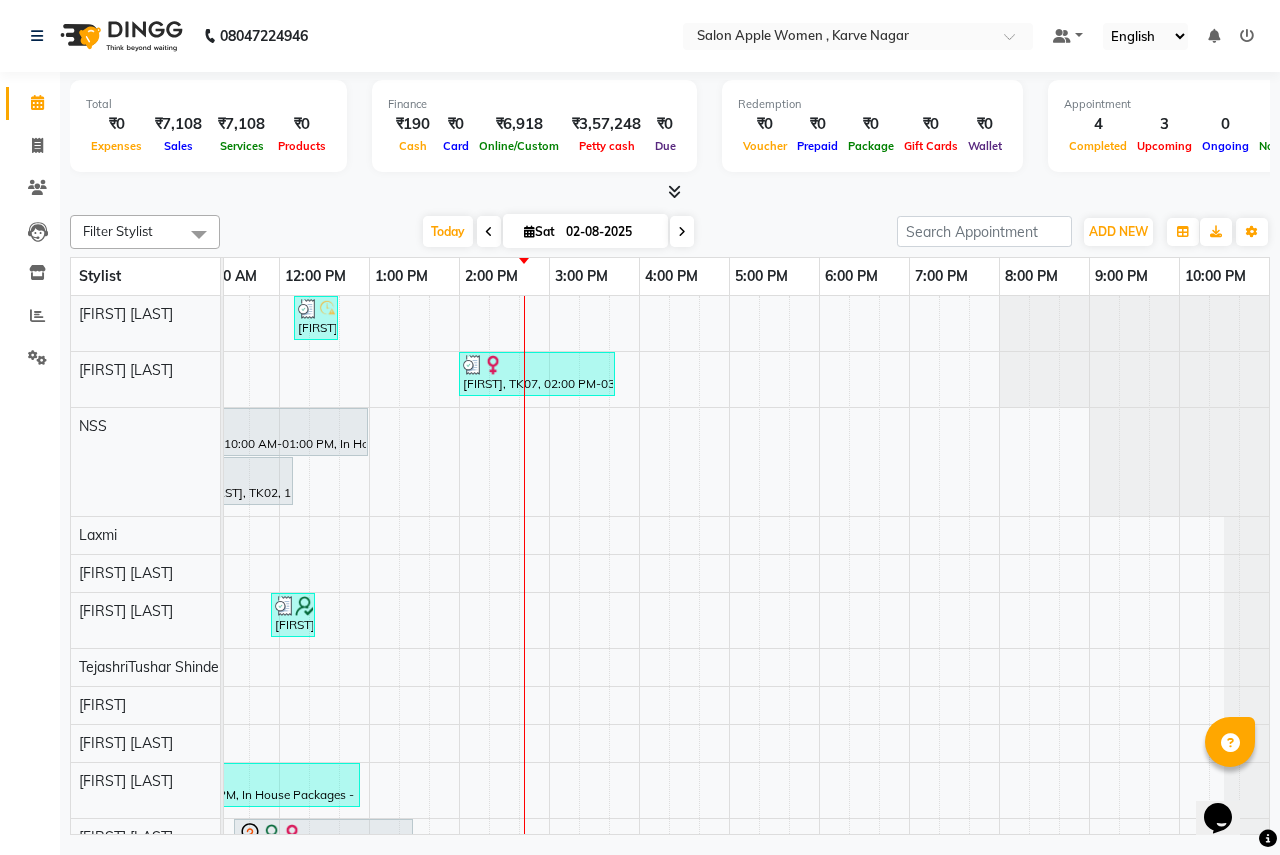 scroll, scrollTop: 0, scrollLeft: 0, axis: both 